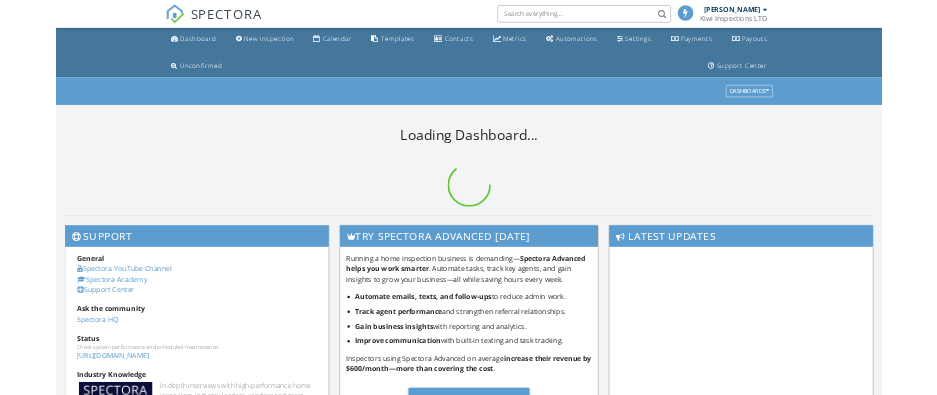 scroll, scrollTop: 0, scrollLeft: 0, axis: both 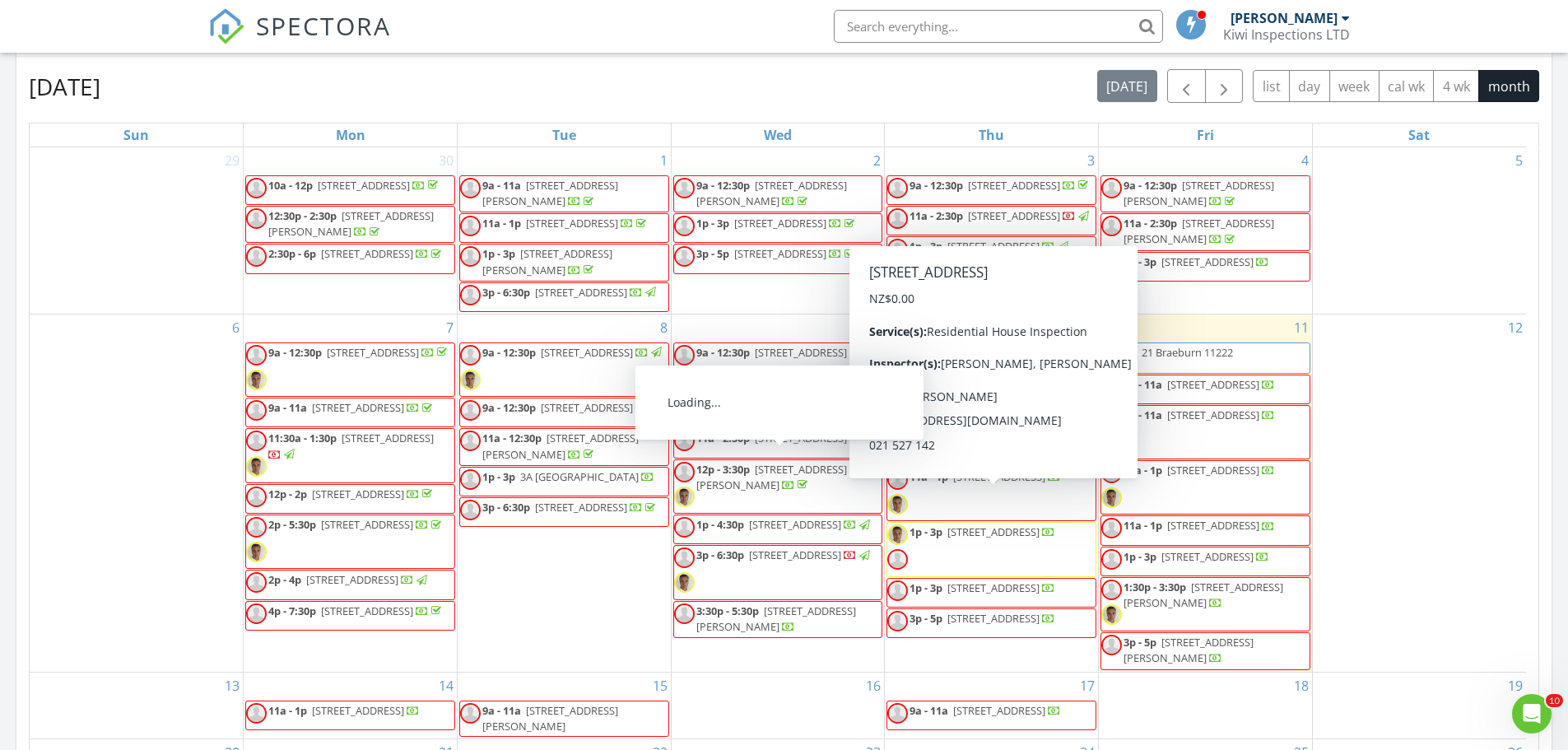 click on "19 Te Maru Pl, Christchurch 8051" at bounding box center (587, 408) 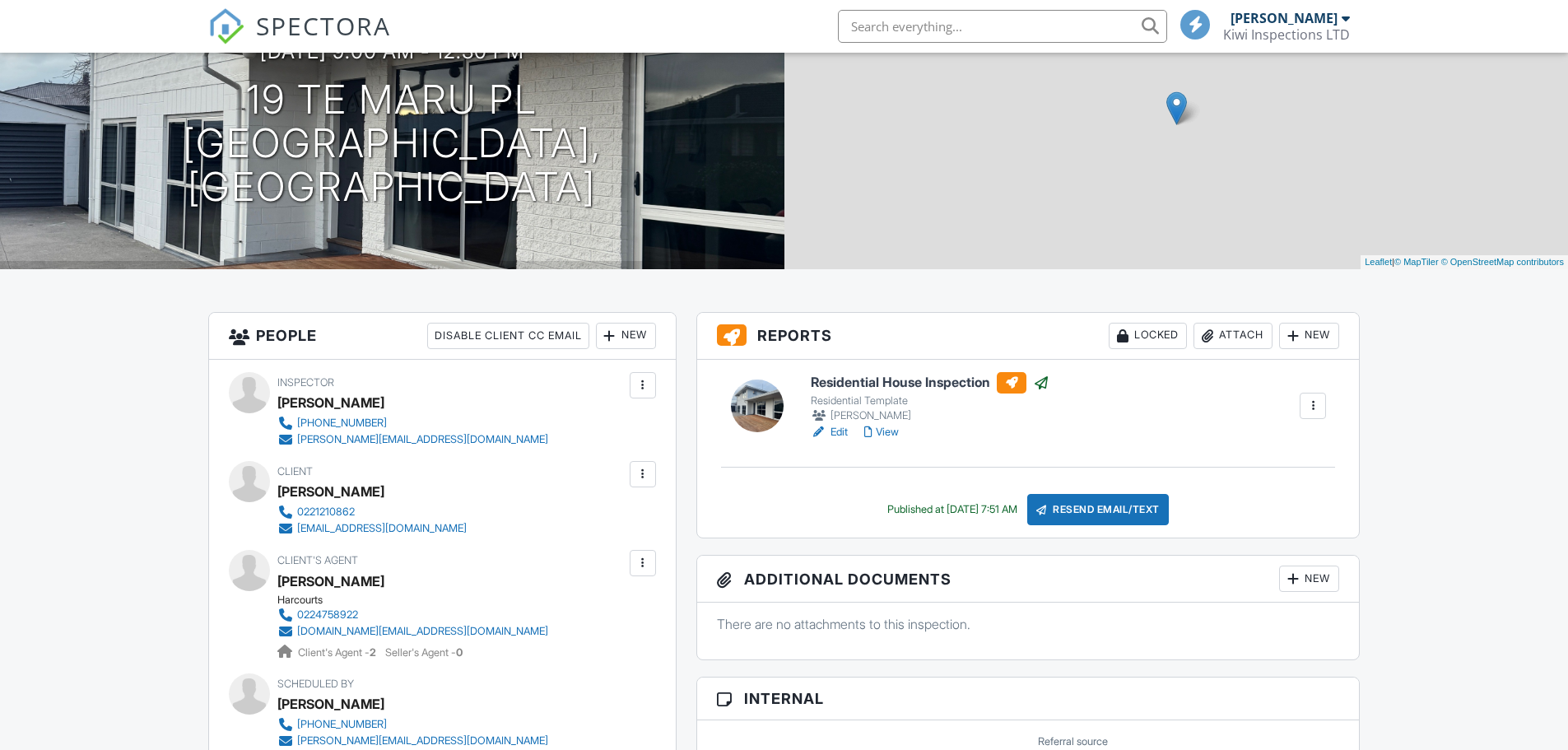 scroll, scrollTop: 0, scrollLeft: 0, axis: both 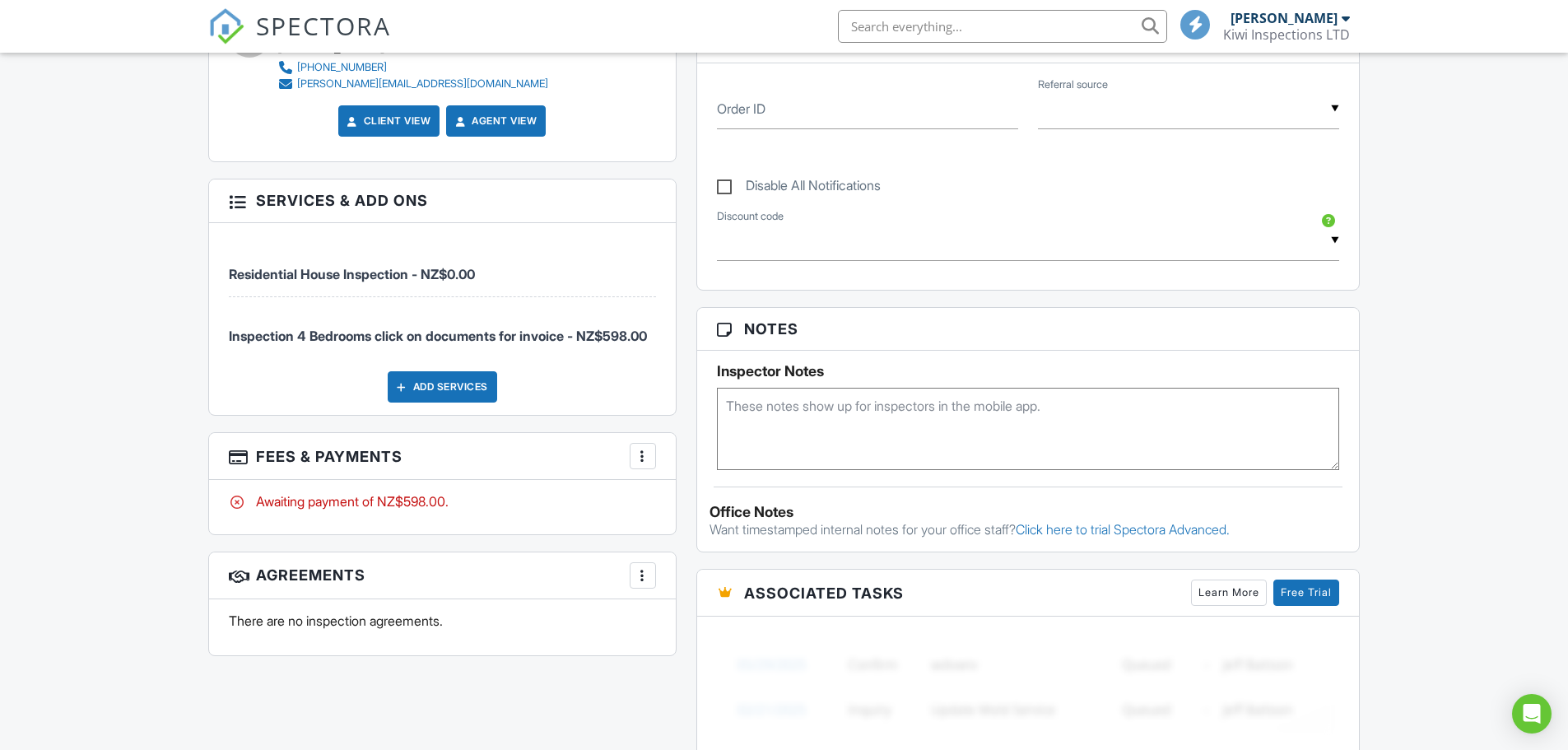click at bounding box center [643, 456] 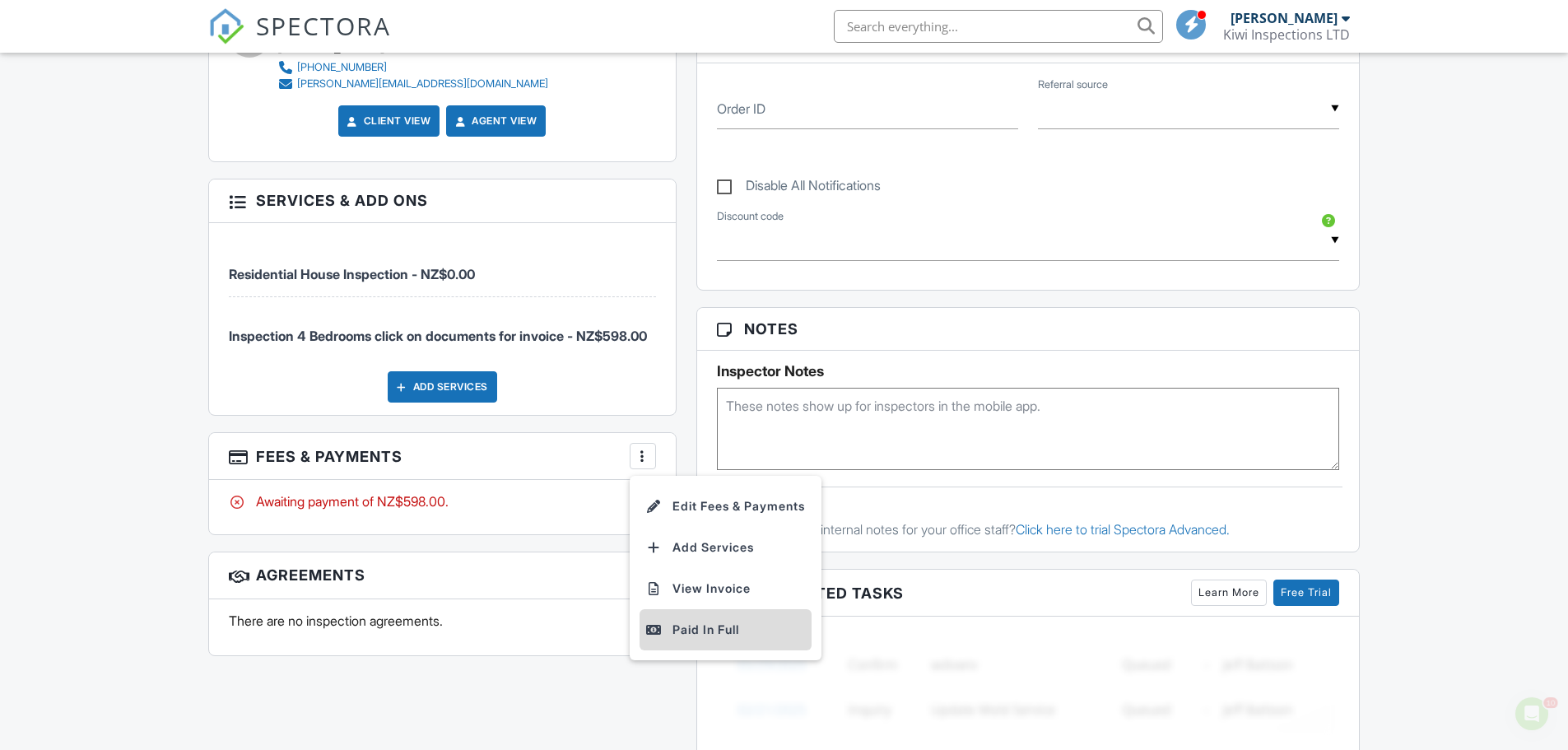 scroll, scrollTop: 0, scrollLeft: 0, axis: both 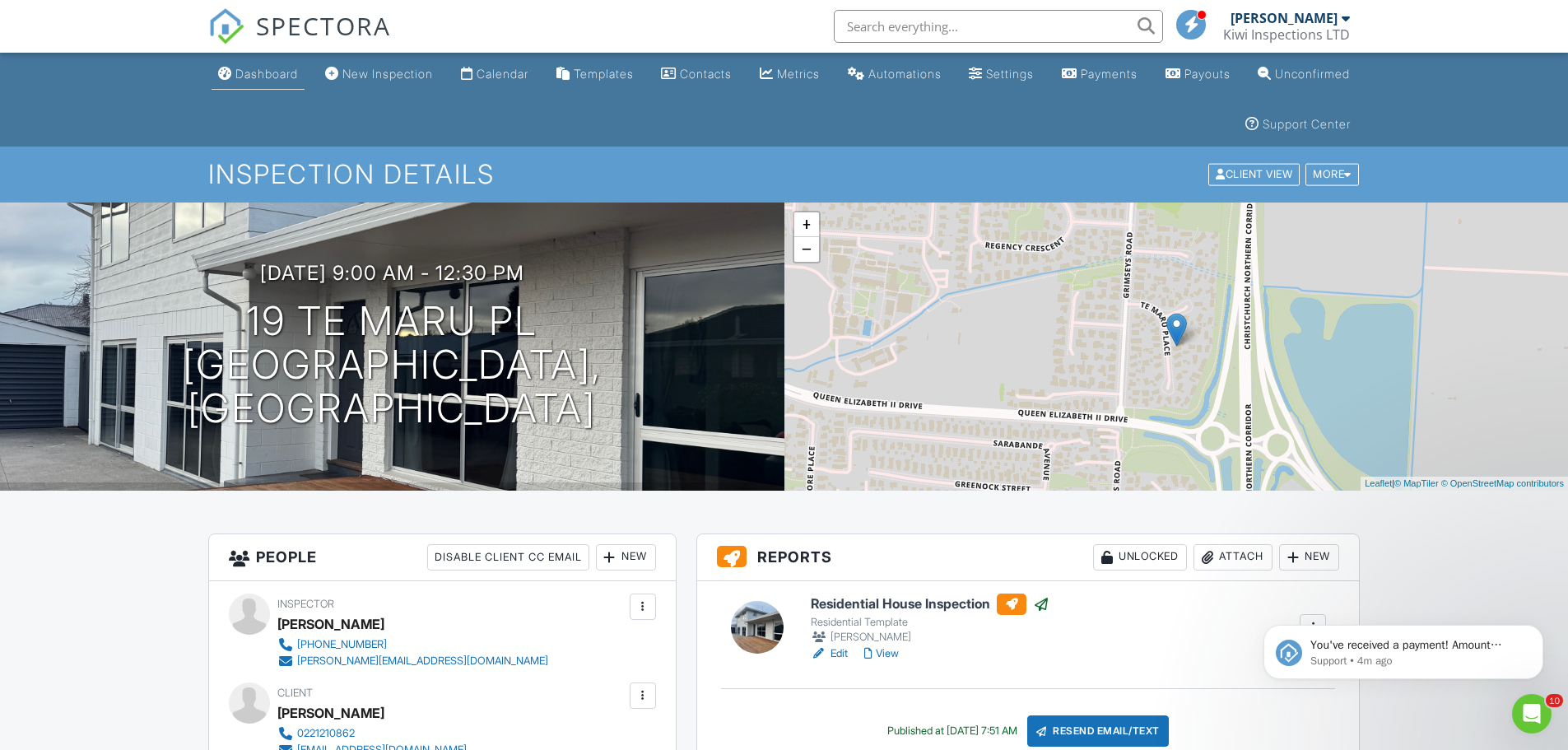 click on "Dashboard" at bounding box center (267, 73) 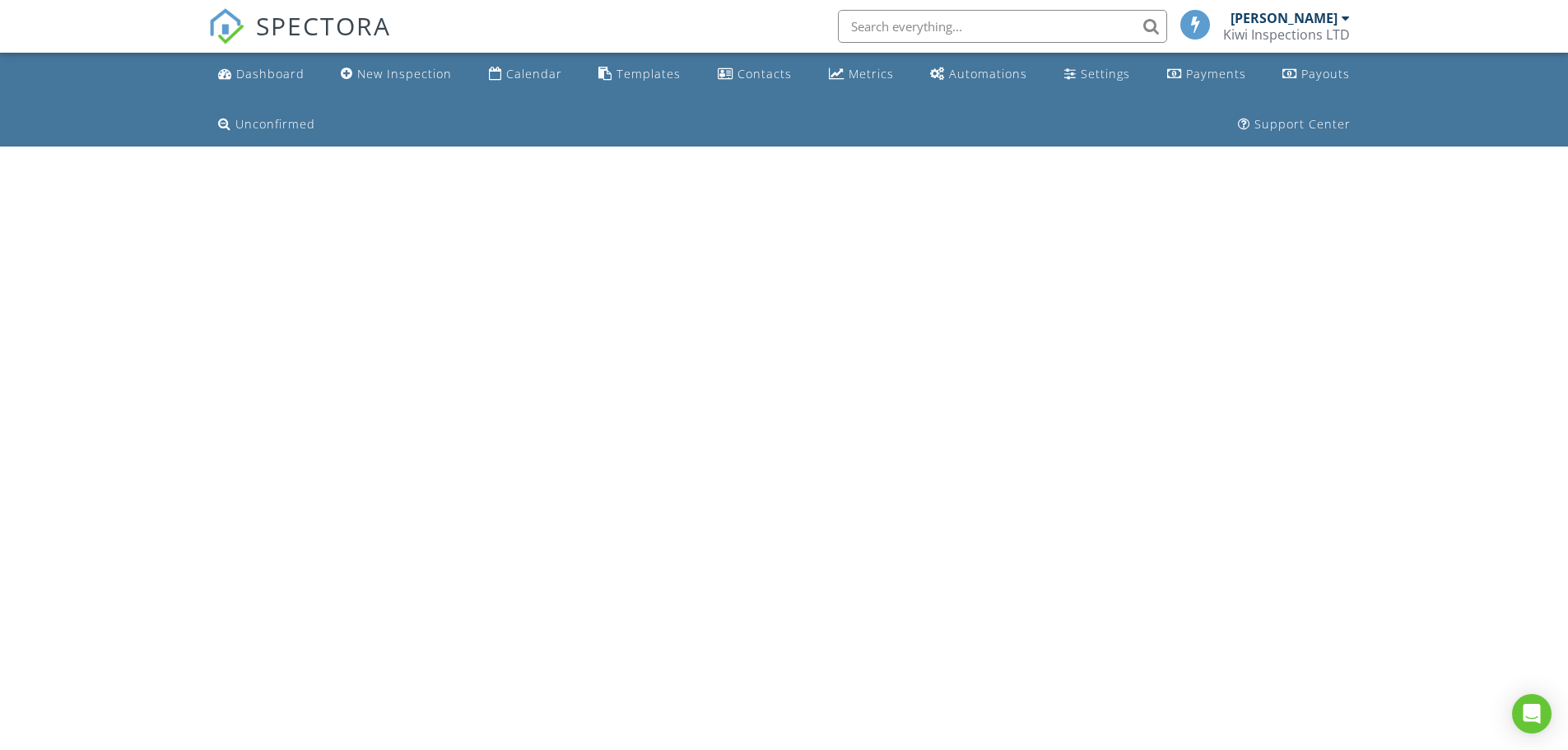scroll, scrollTop: 0, scrollLeft: 0, axis: both 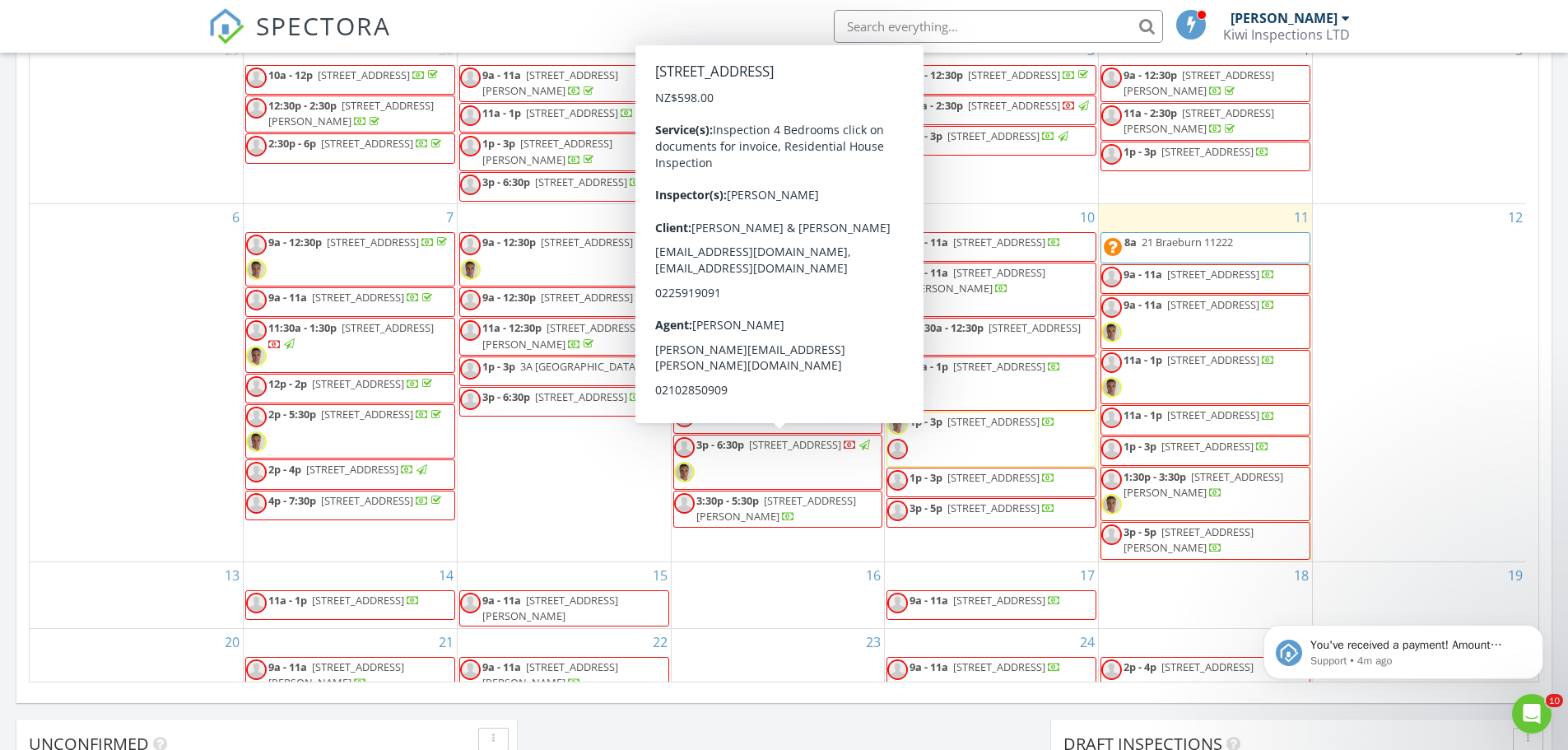 click on "75 Somerville Cres, Christchurch 8025" at bounding box center [795, 414] 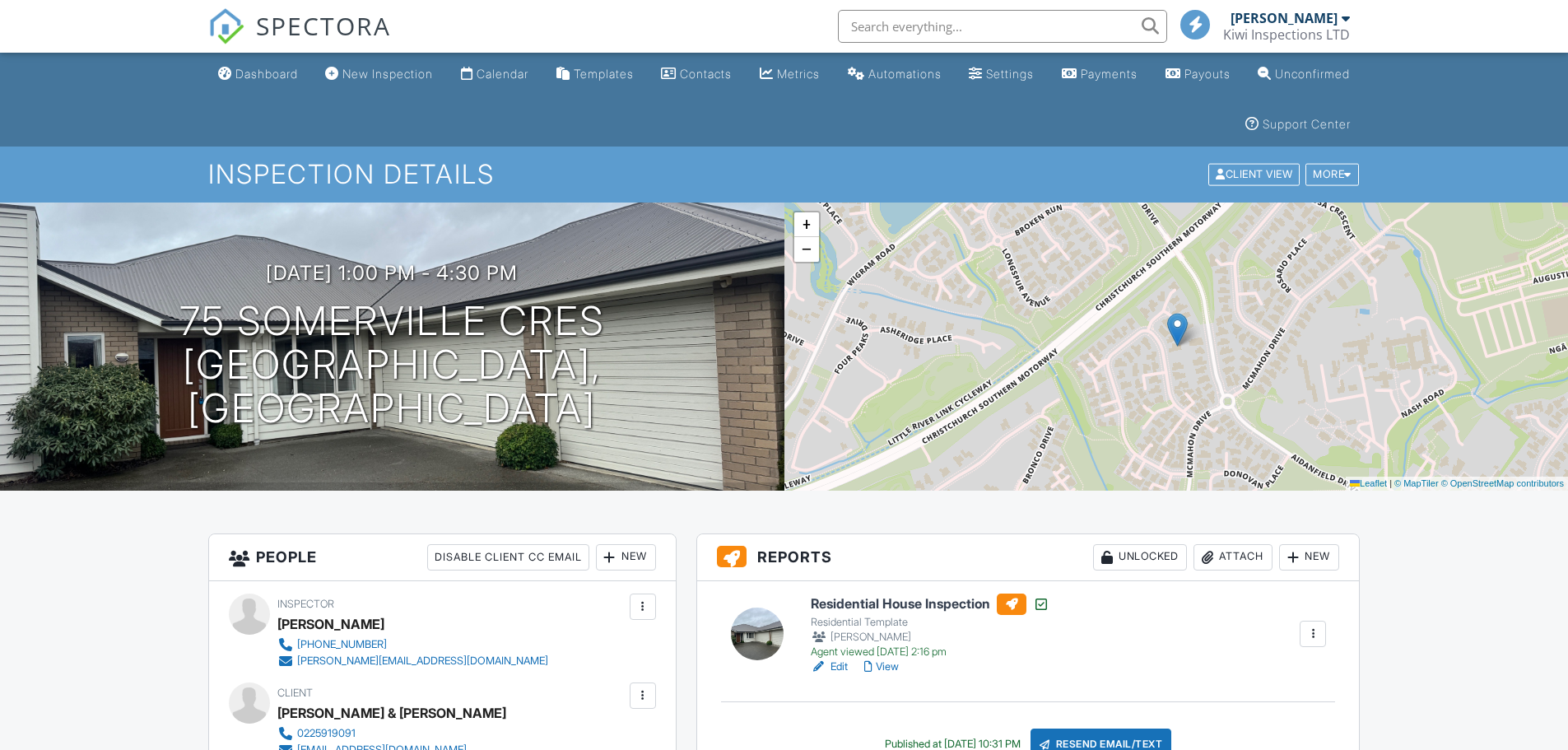 scroll, scrollTop: 220, scrollLeft: 0, axis: vertical 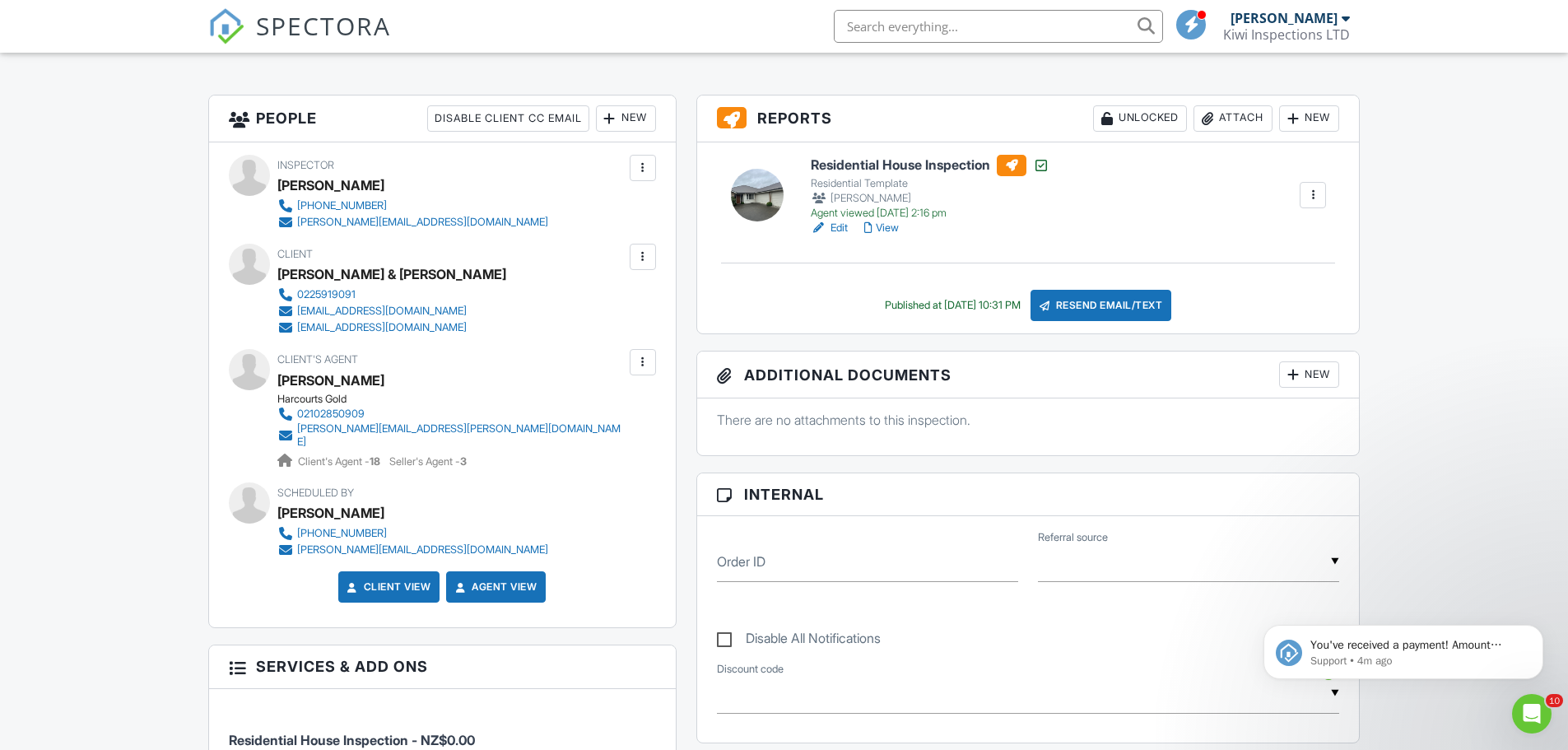 click on "Edit" at bounding box center [829, 228] 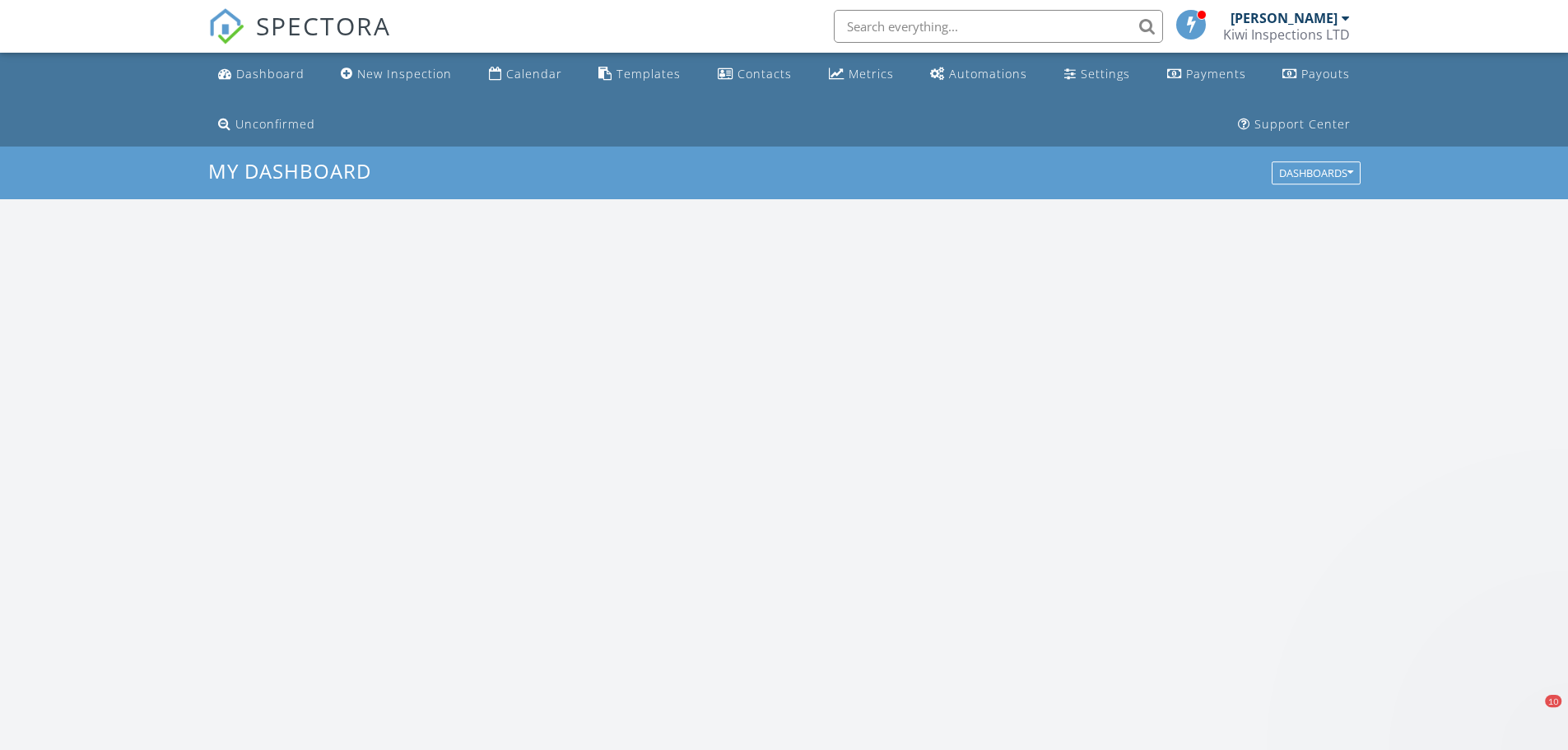 scroll, scrollTop: 0, scrollLeft: 0, axis: both 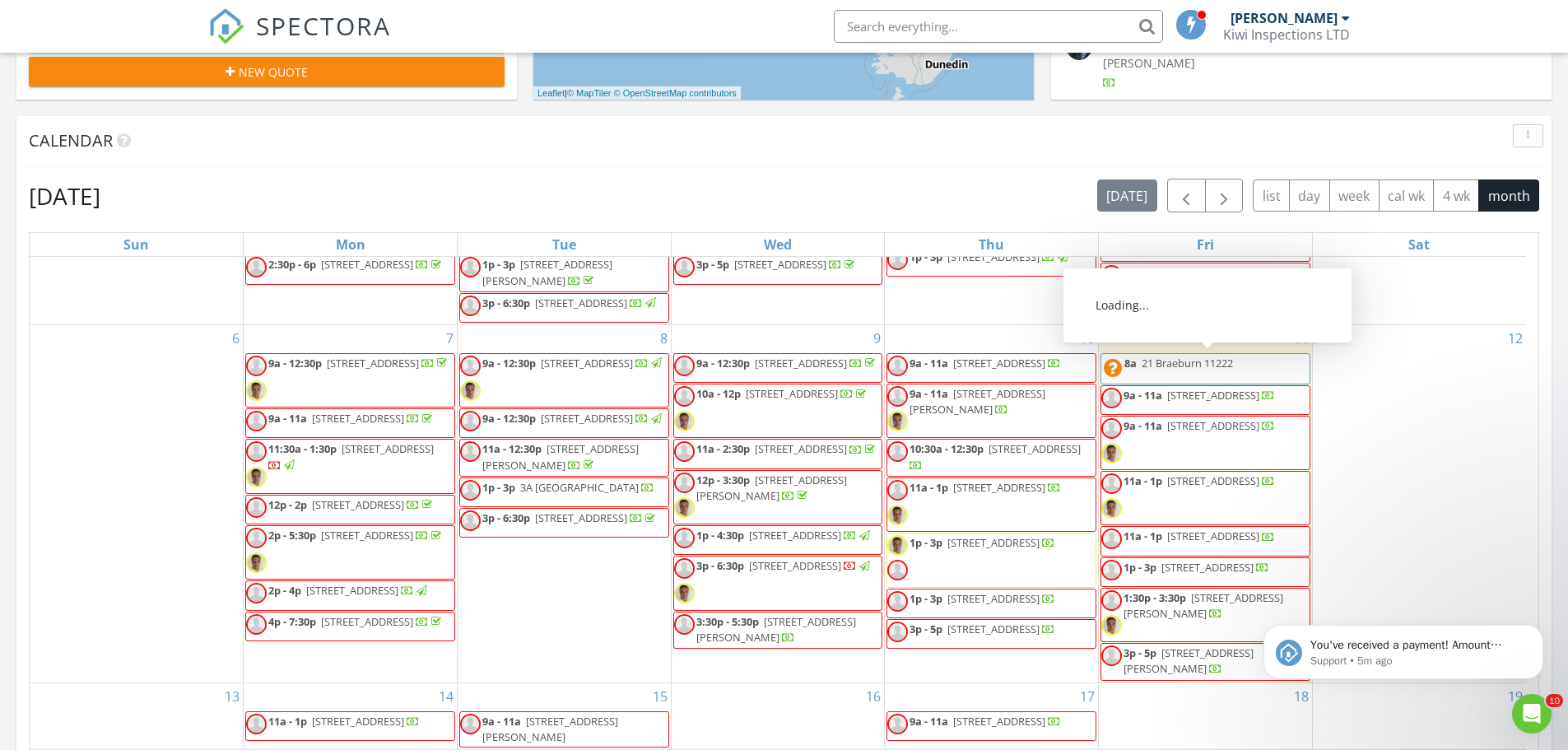 click on "[STREET_ADDRESS]" at bounding box center [1213, 395] 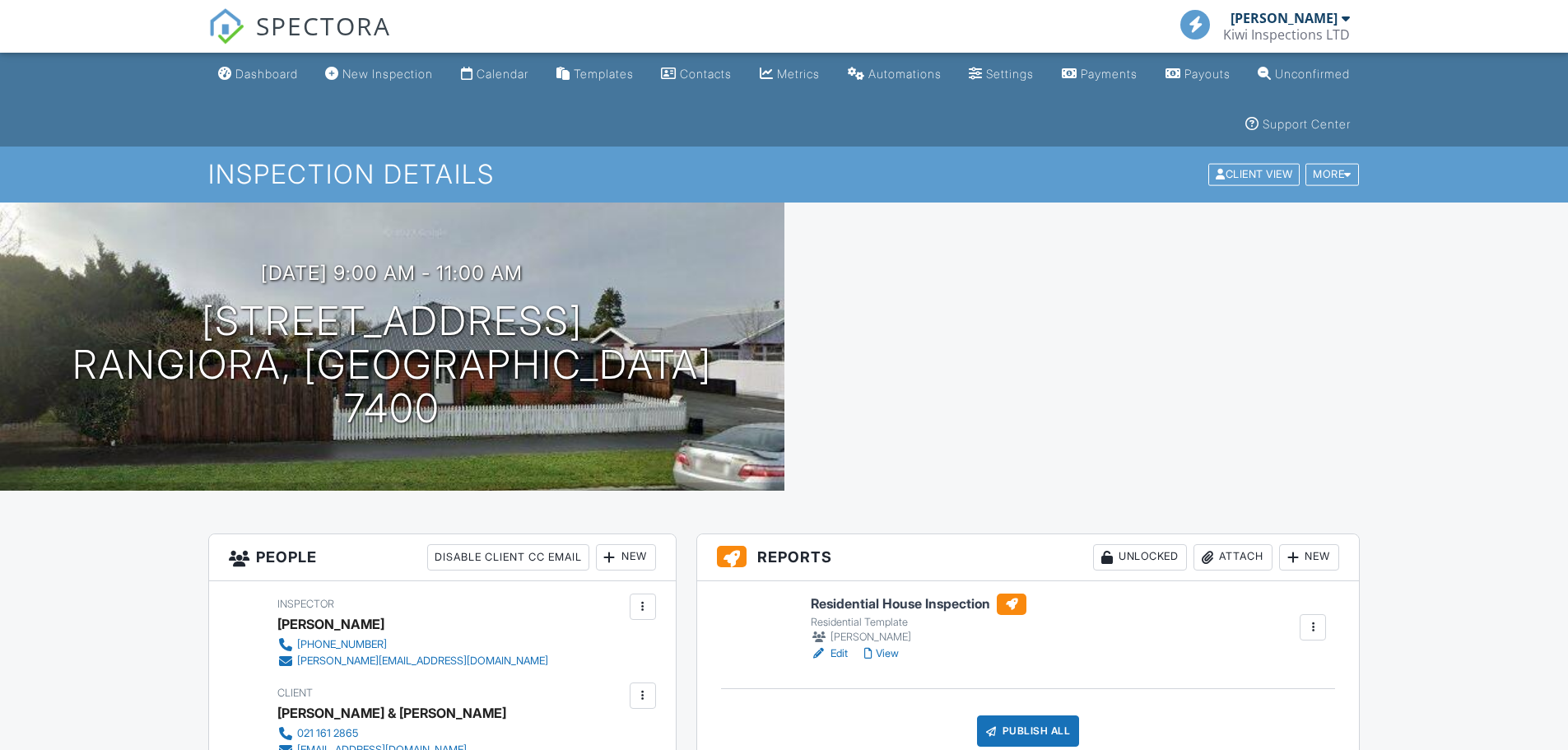 scroll, scrollTop: 0, scrollLeft: 0, axis: both 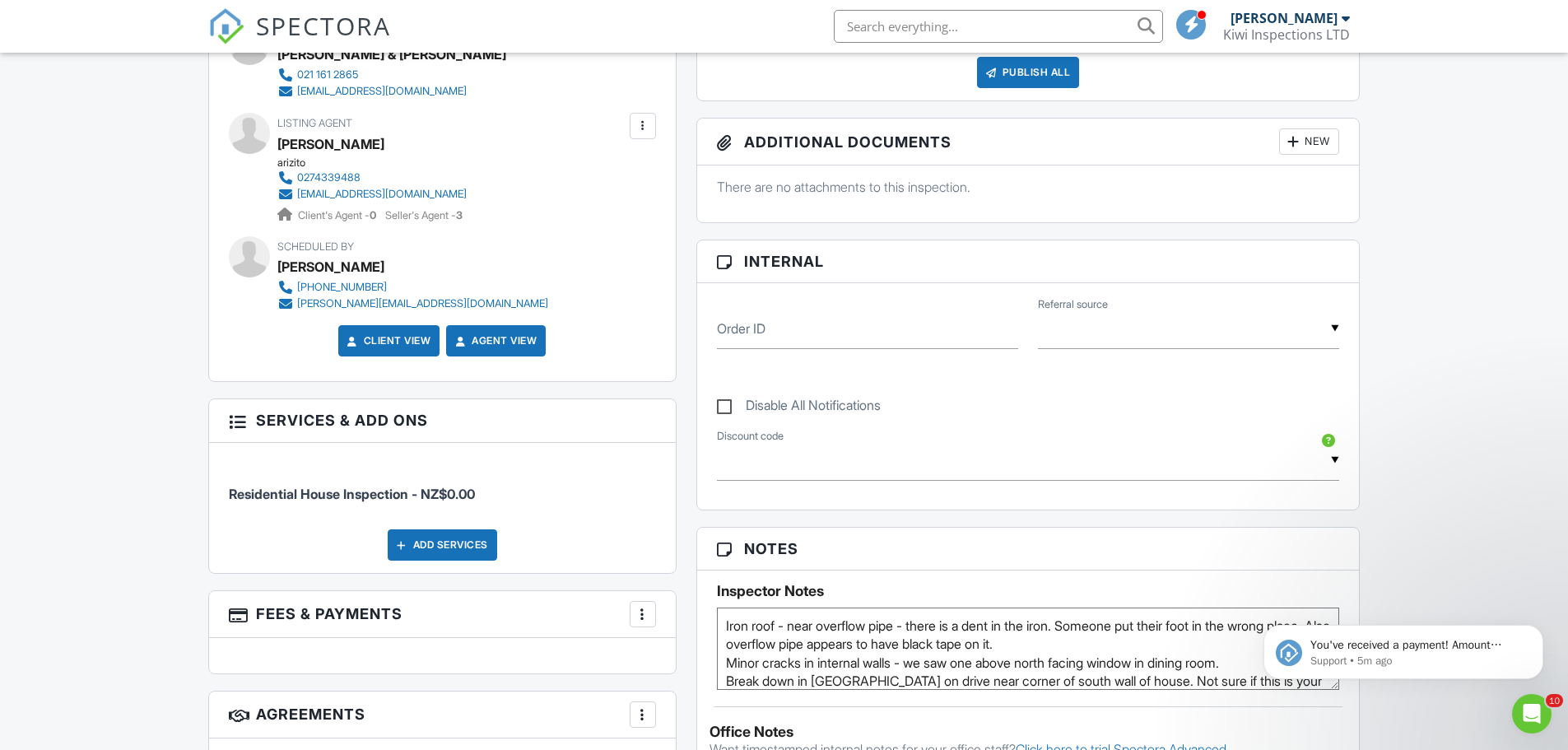 click on "Iron roof - near overflow pipe - there is a dent in the iron. Someone put their foot in the wrong place. Also overflow pipe appears to have black tape on it.
Minor cracks in internal walls - we saw one above north facing window in dining room.
Break down in Asphalt on drive near corner of south wall of house. Not sure if this is your area." at bounding box center (1028, 649) 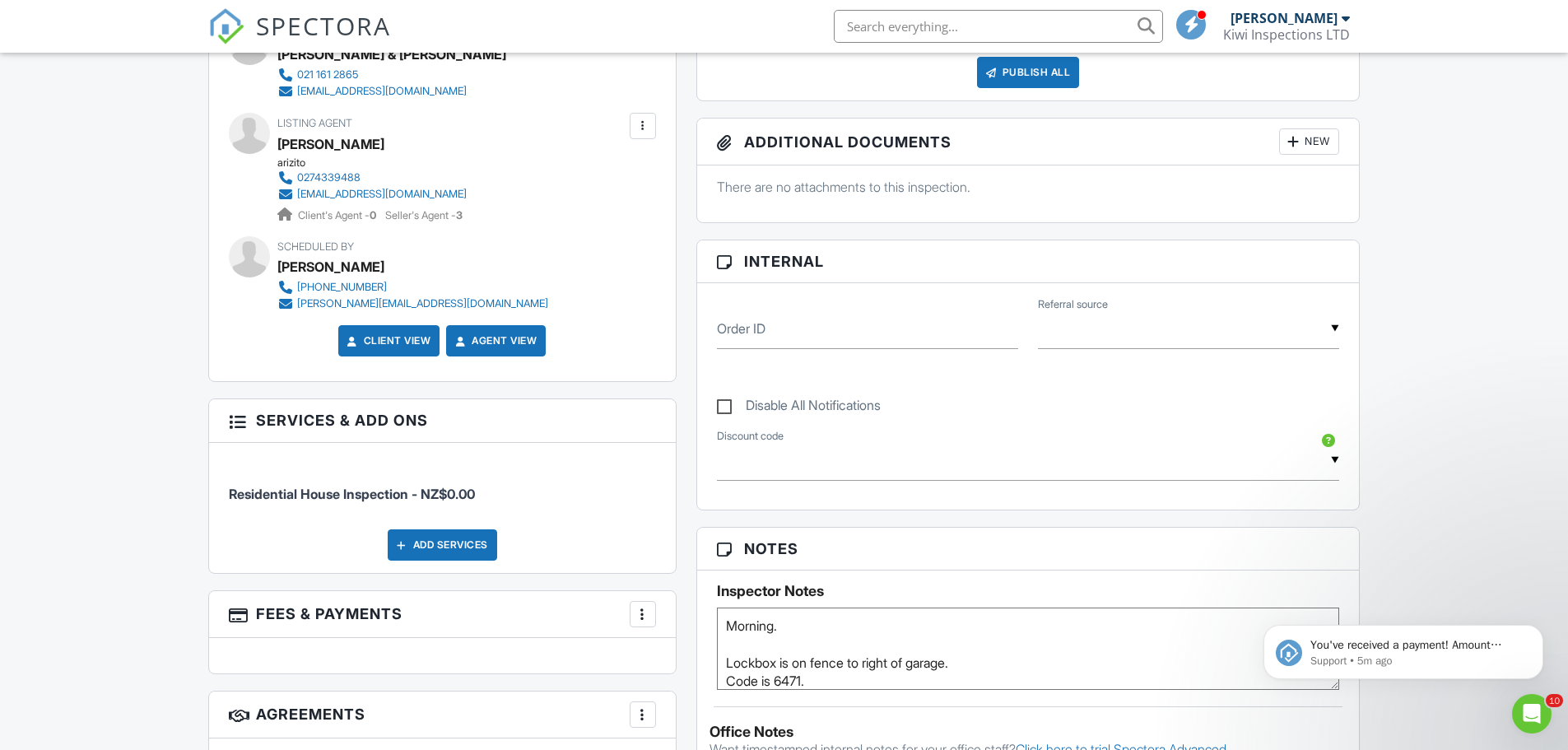 scroll, scrollTop: 19, scrollLeft: 0, axis: vertical 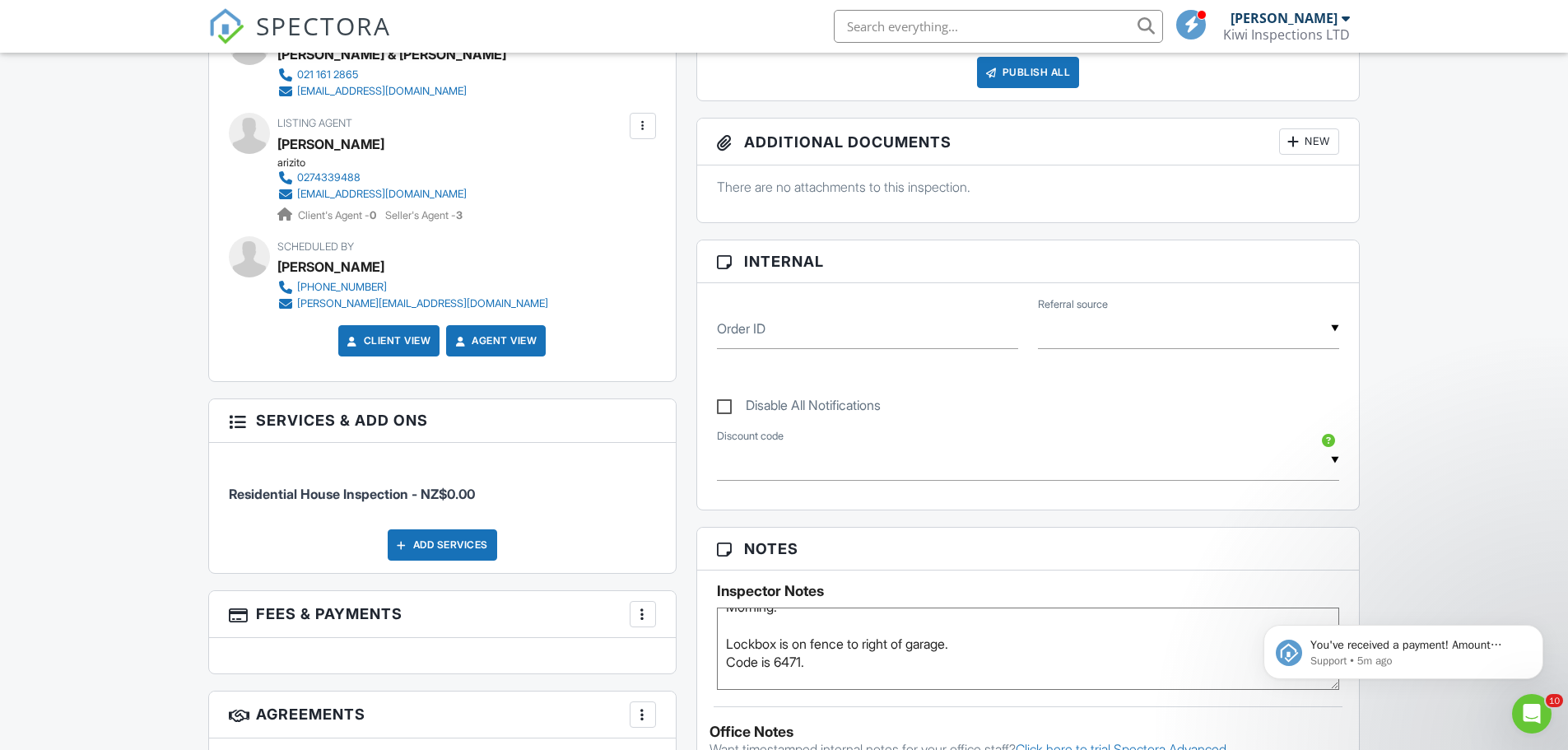 type on "Morning.
Lockbox is on fence to right of garage.
Code is 6471.
Iron roof - near overflow pipe - there is a dent in the iron. Someone put their foot in the wrong place. Also overflow pipe appears to have black tape on it.
Minor cracks in internal walls - we saw one above north facing window in dining room.
Break down in Asphalt on drive near corner of south wall of house. Not sure if this is your area." 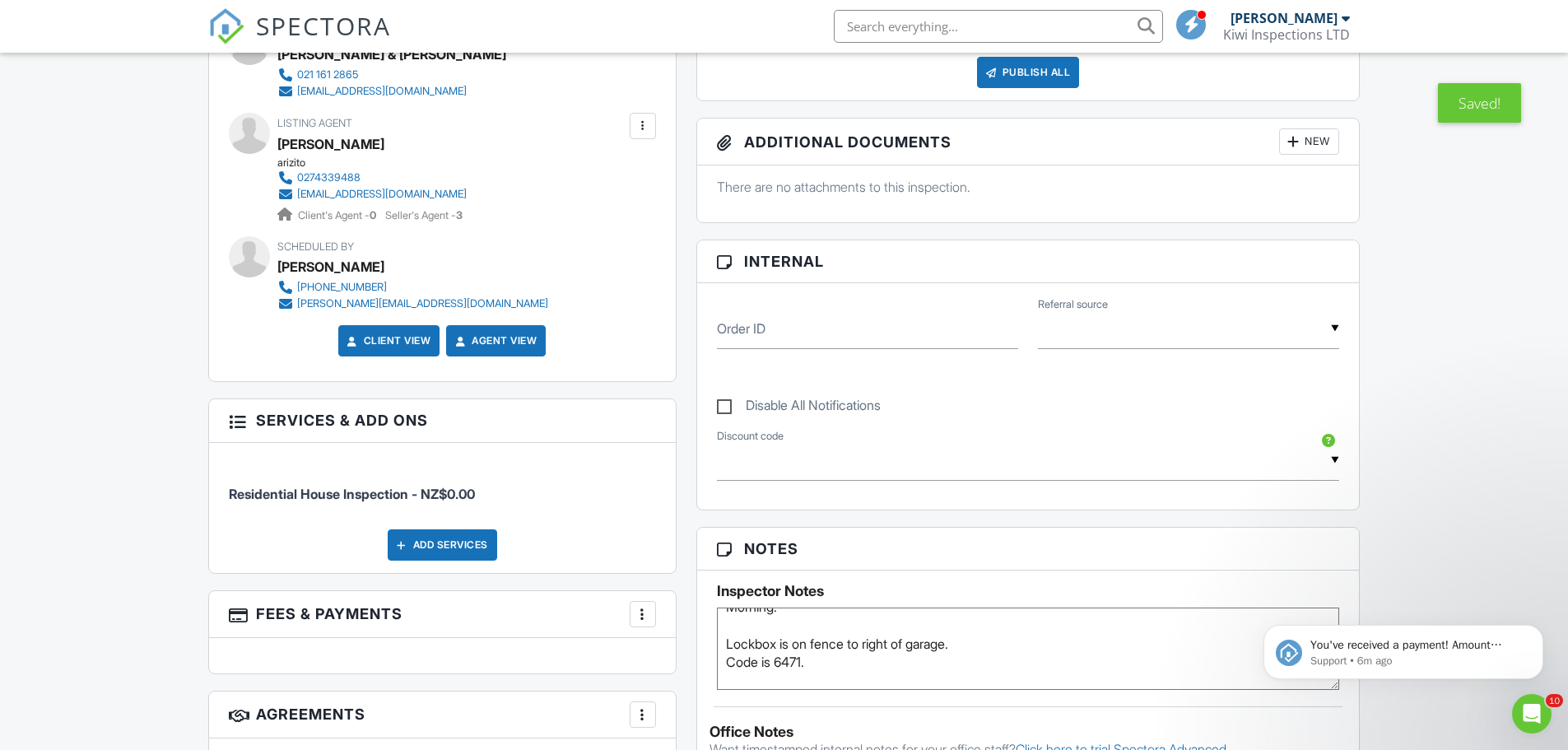 scroll, scrollTop: 0, scrollLeft: 0, axis: both 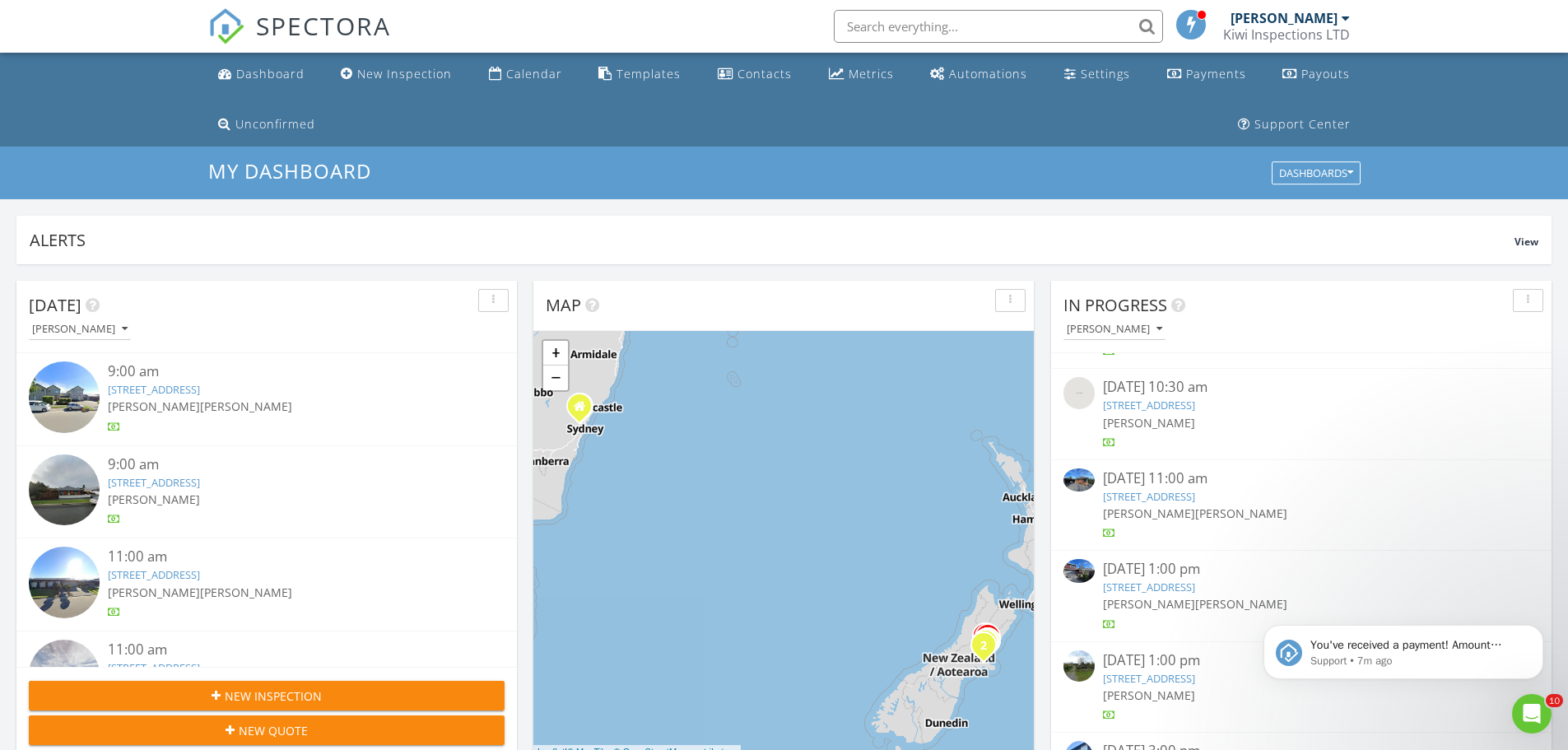 click on "[STREET_ADDRESS]" at bounding box center [1149, 496] 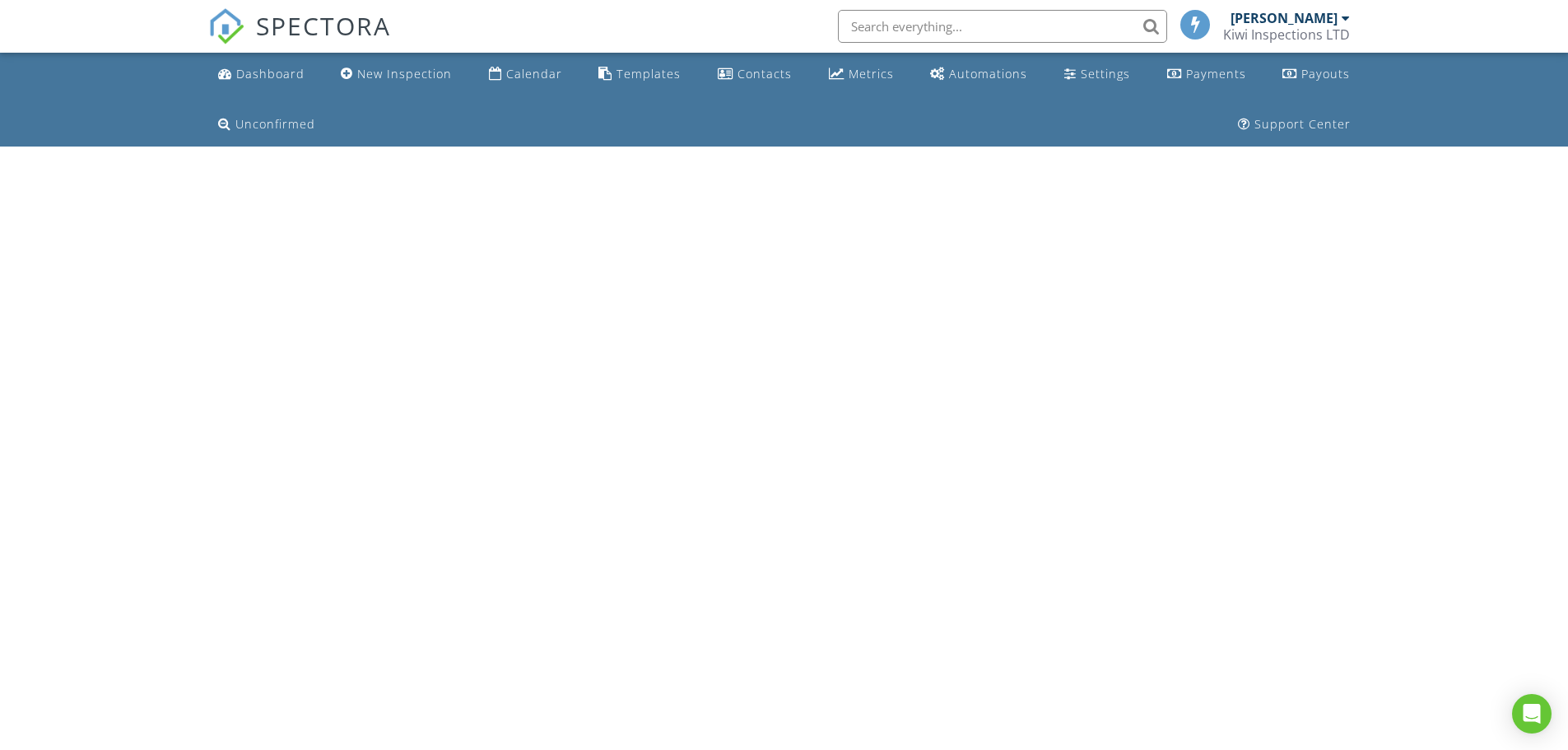 scroll, scrollTop: 0, scrollLeft: 0, axis: both 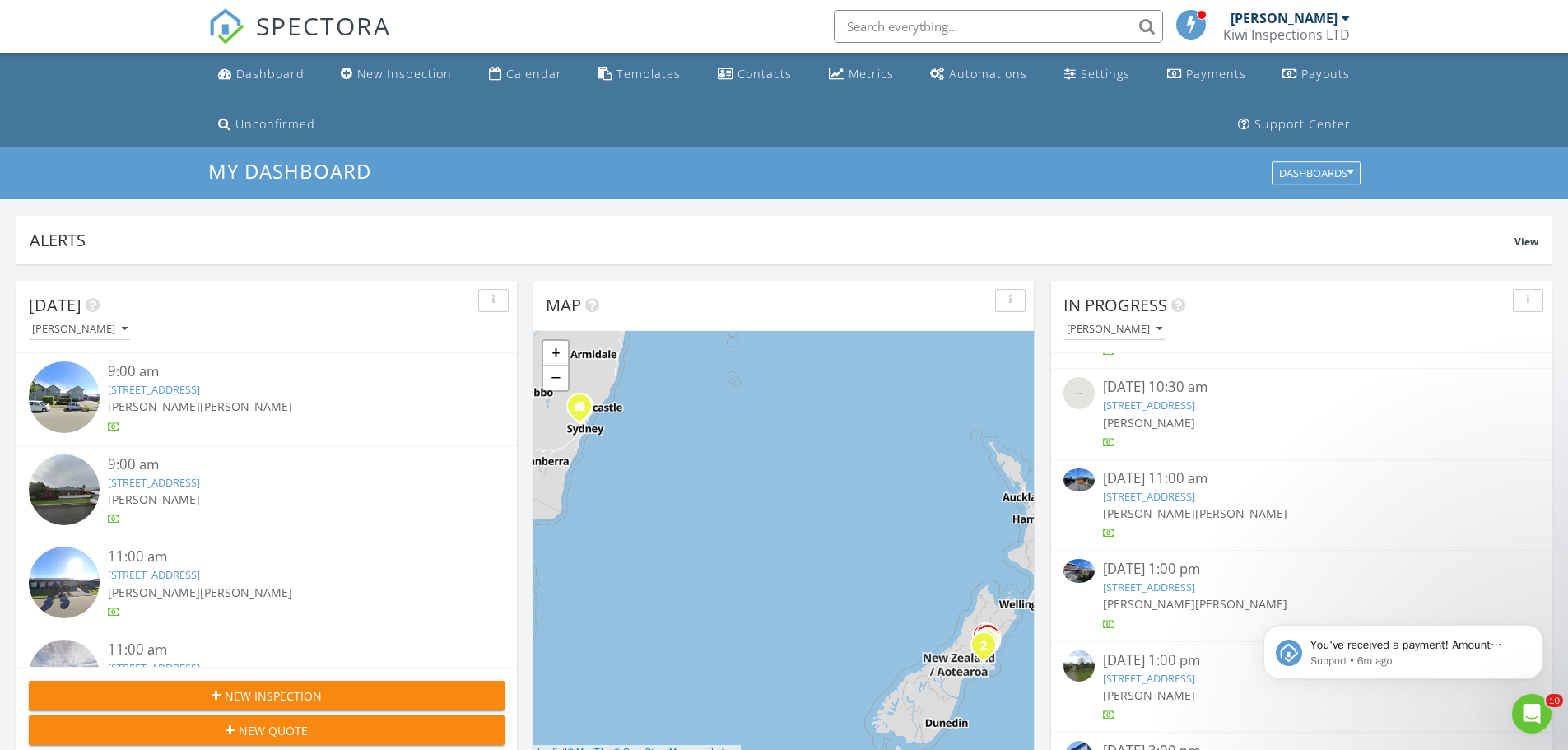 click on "95A Wilsons Road South, Christchurch, Canterbury Region 8022" at bounding box center (1149, 496) 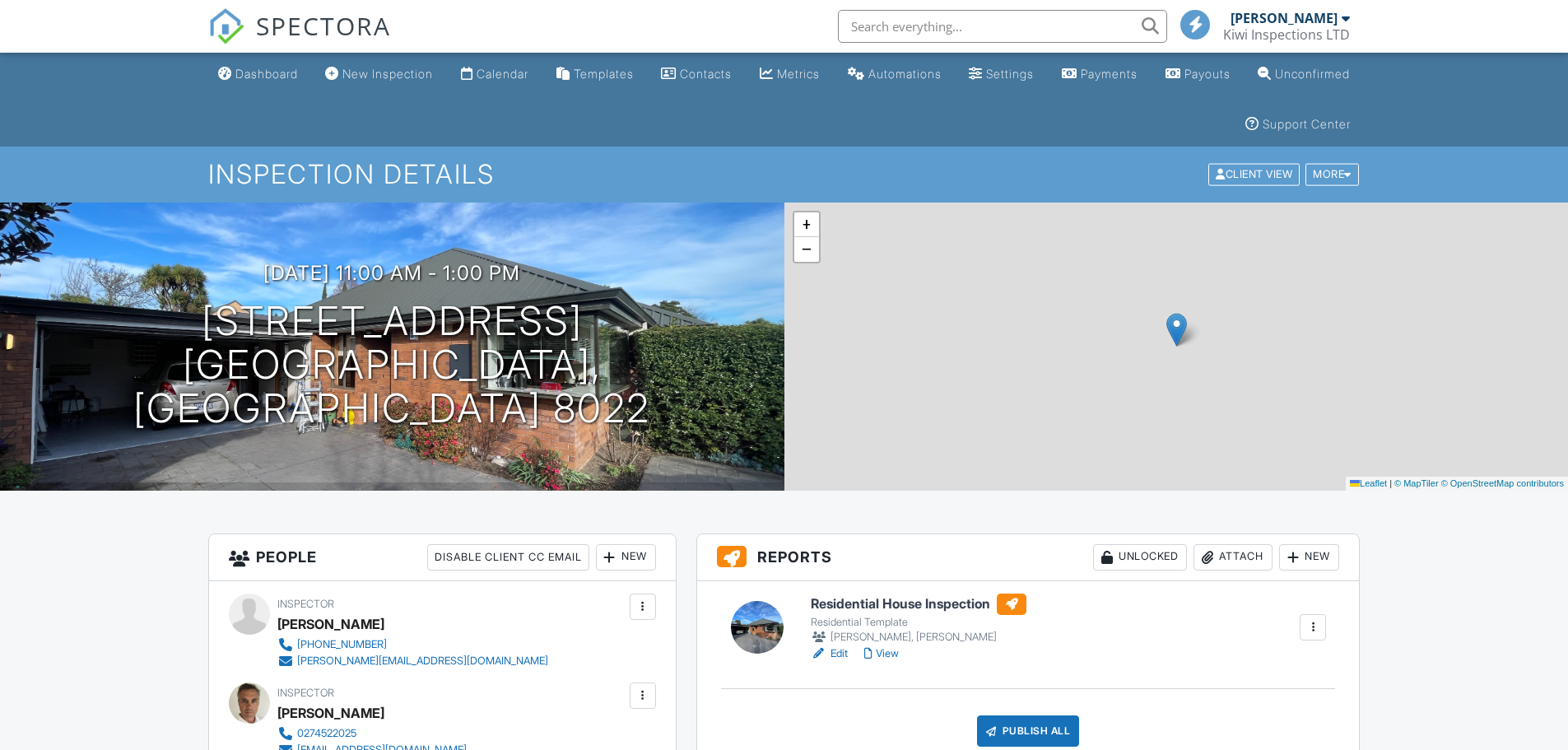 scroll, scrollTop: 0, scrollLeft: 0, axis: both 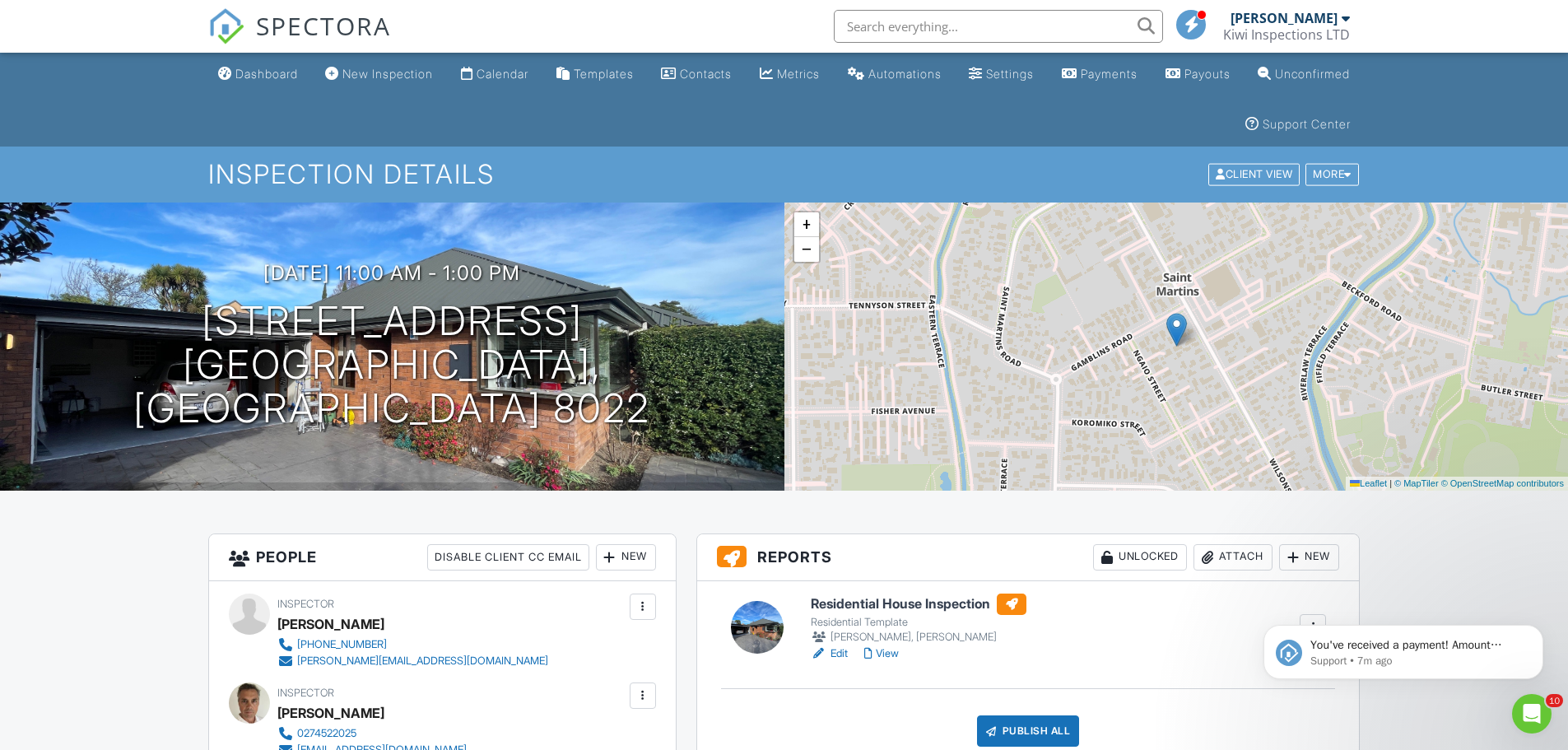 click on "Edit" at bounding box center [829, 654] 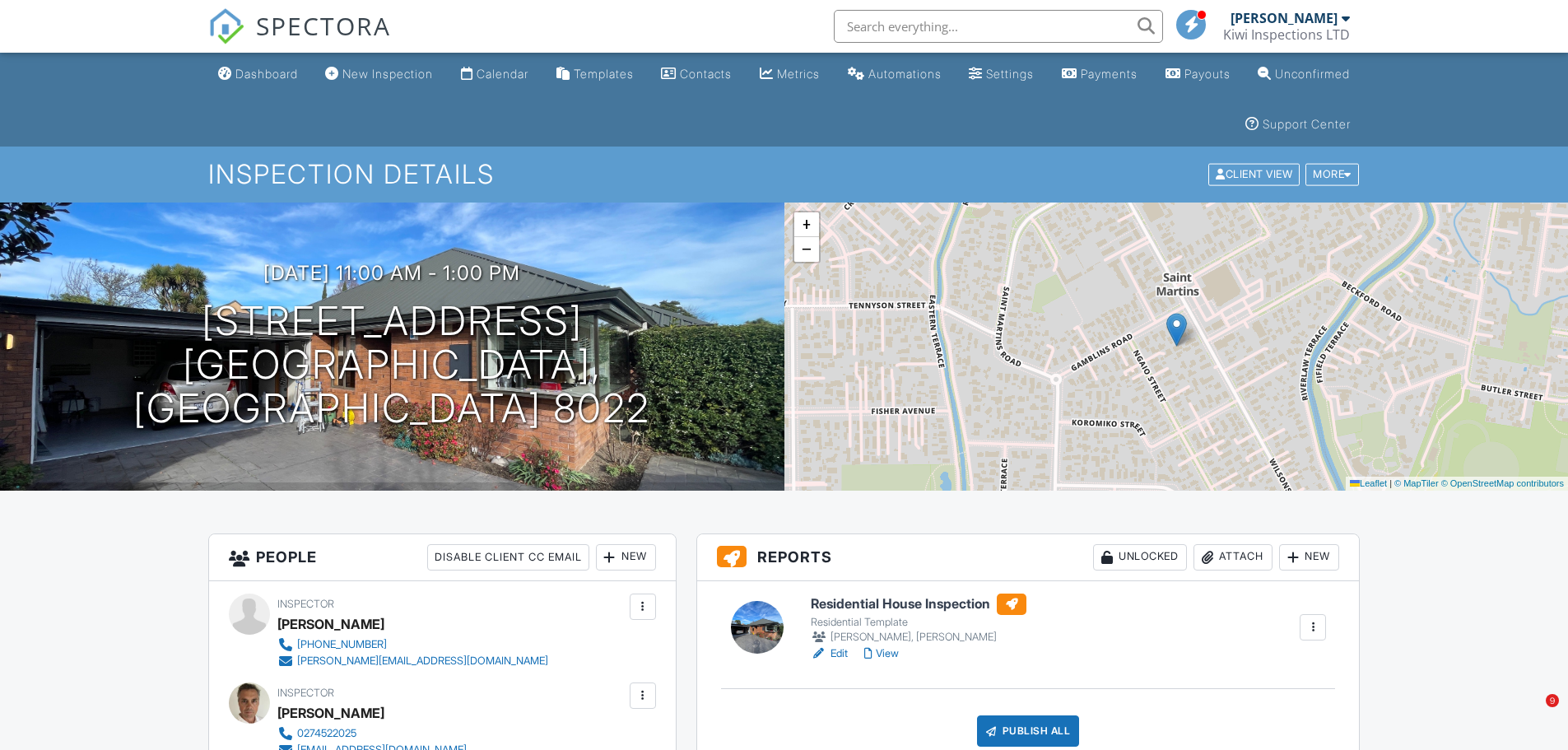 scroll, scrollTop: 0, scrollLeft: 0, axis: both 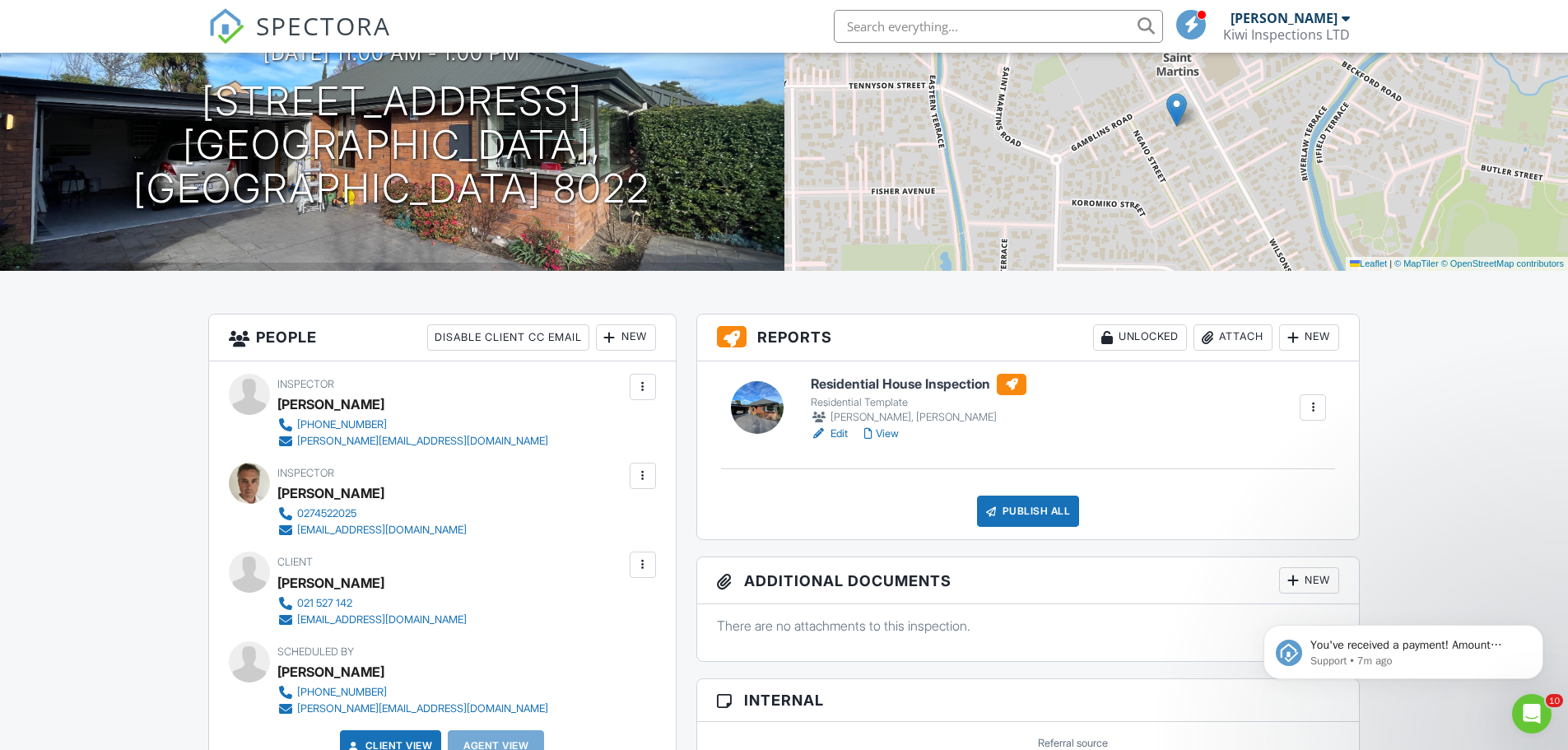 click at bounding box center (643, 387) 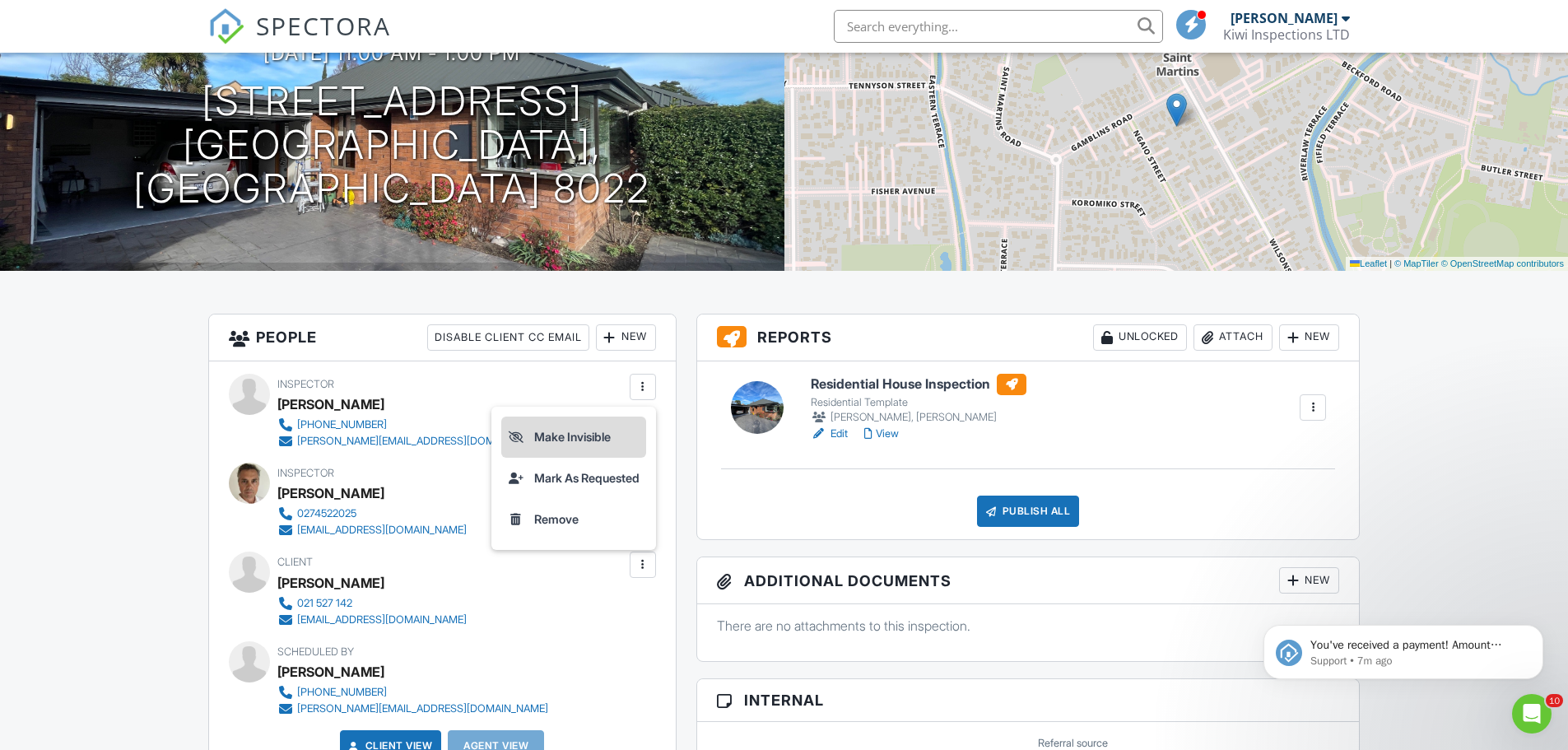 click on "Make Invisible" 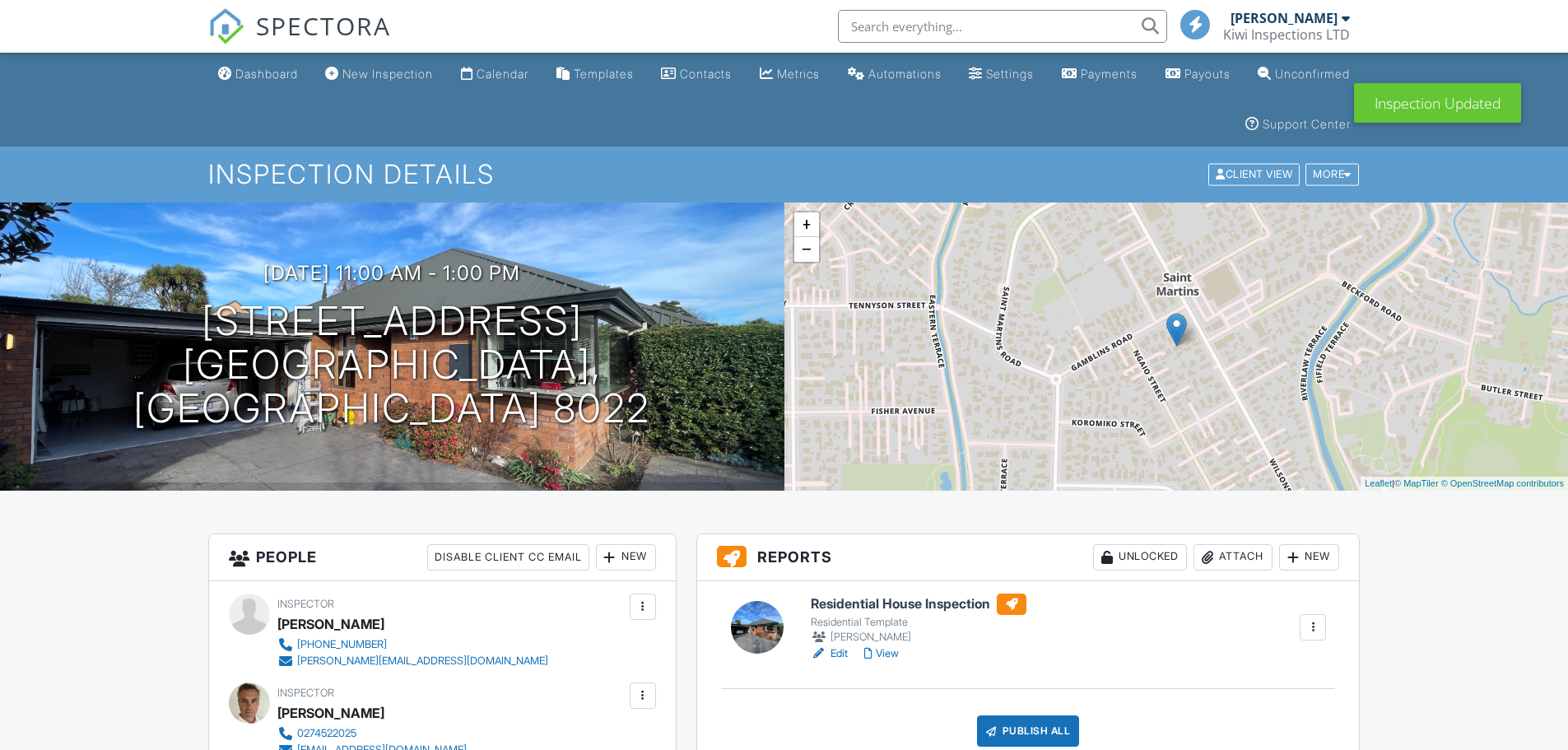 scroll, scrollTop: 0, scrollLeft: 0, axis: both 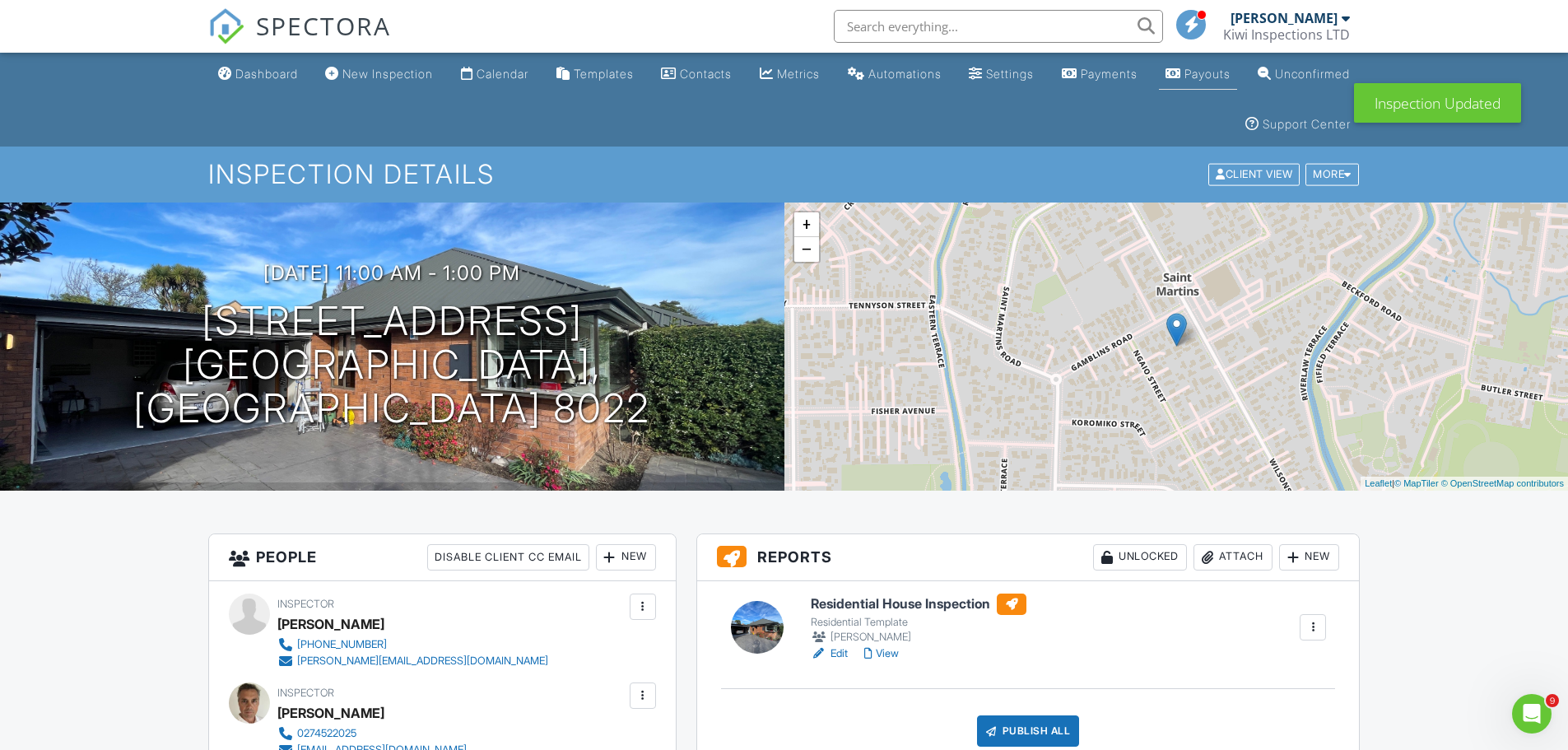 click on "Payouts" at bounding box center [1207, 73] 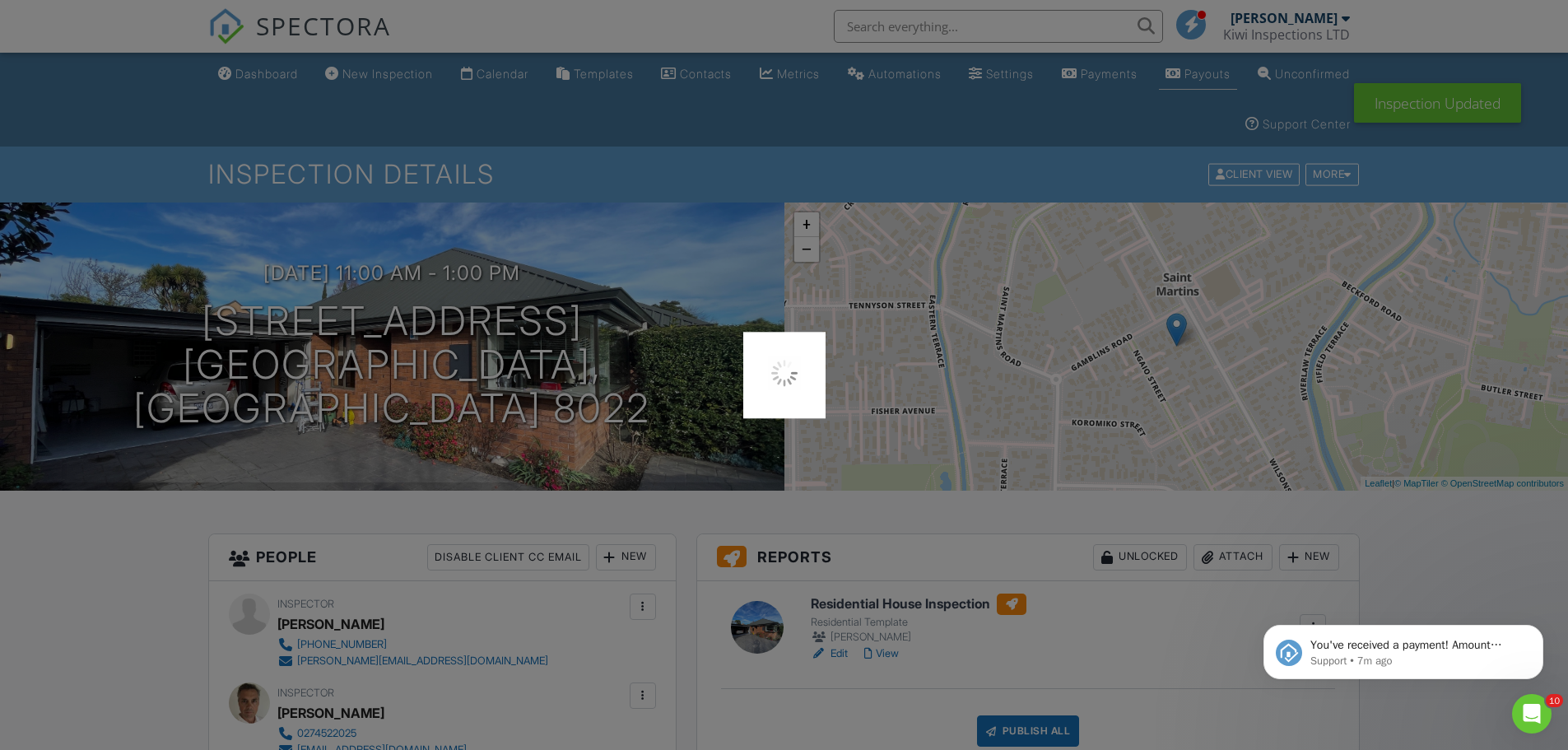 scroll, scrollTop: 0, scrollLeft: 0, axis: both 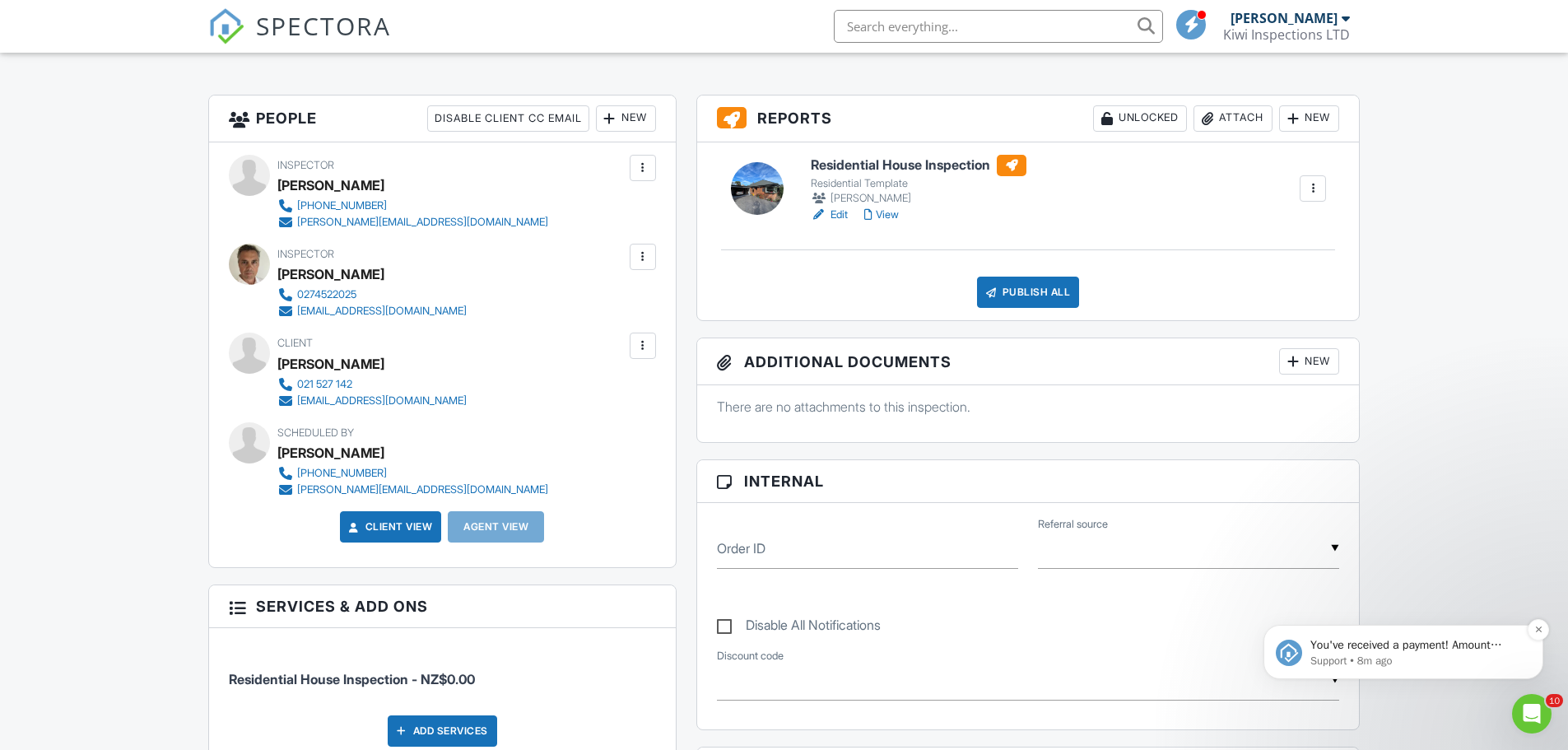click on "Support • 8m ago" at bounding box center [1417, 661] 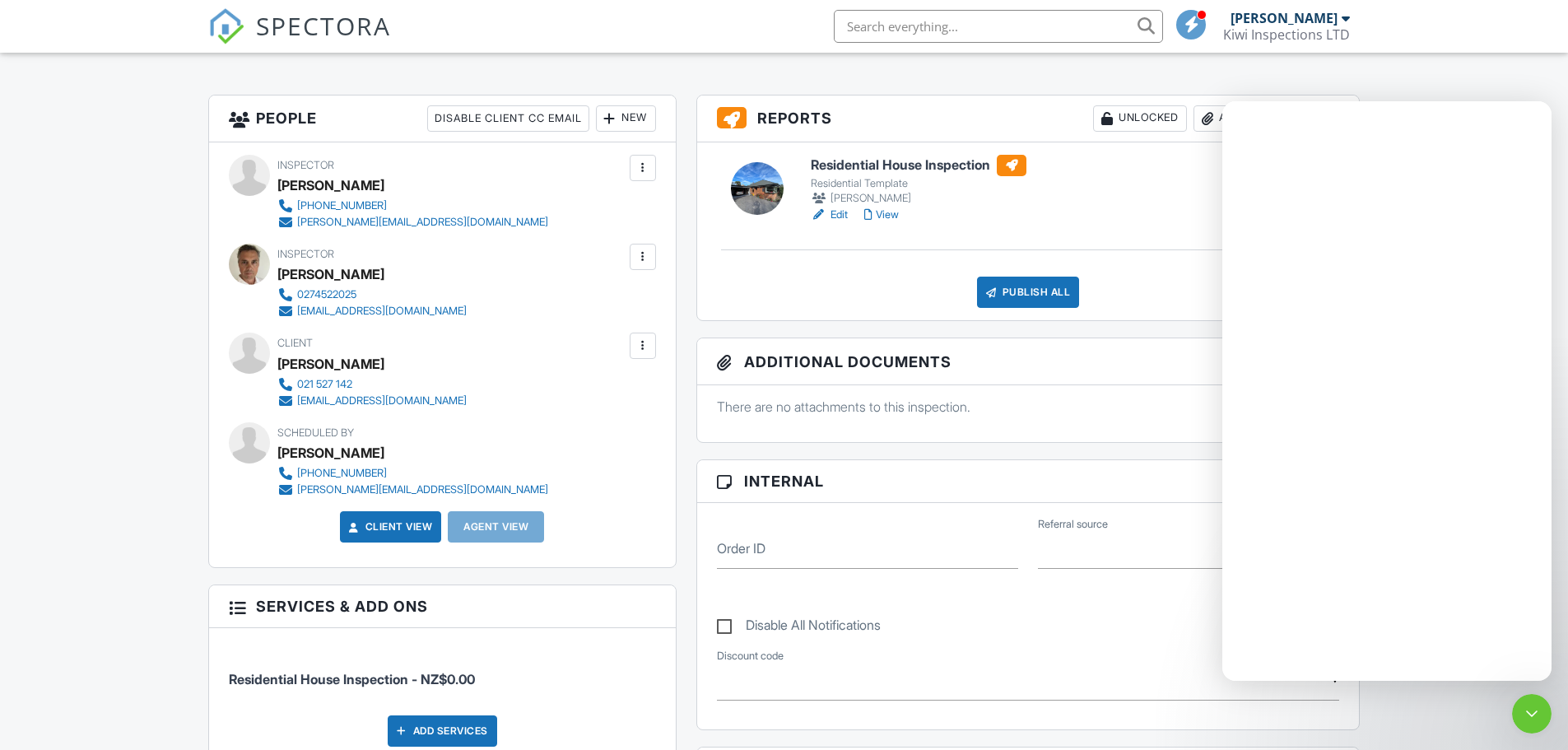 scroll, scrollTop: 0, scrollLeft: 0, axis: both 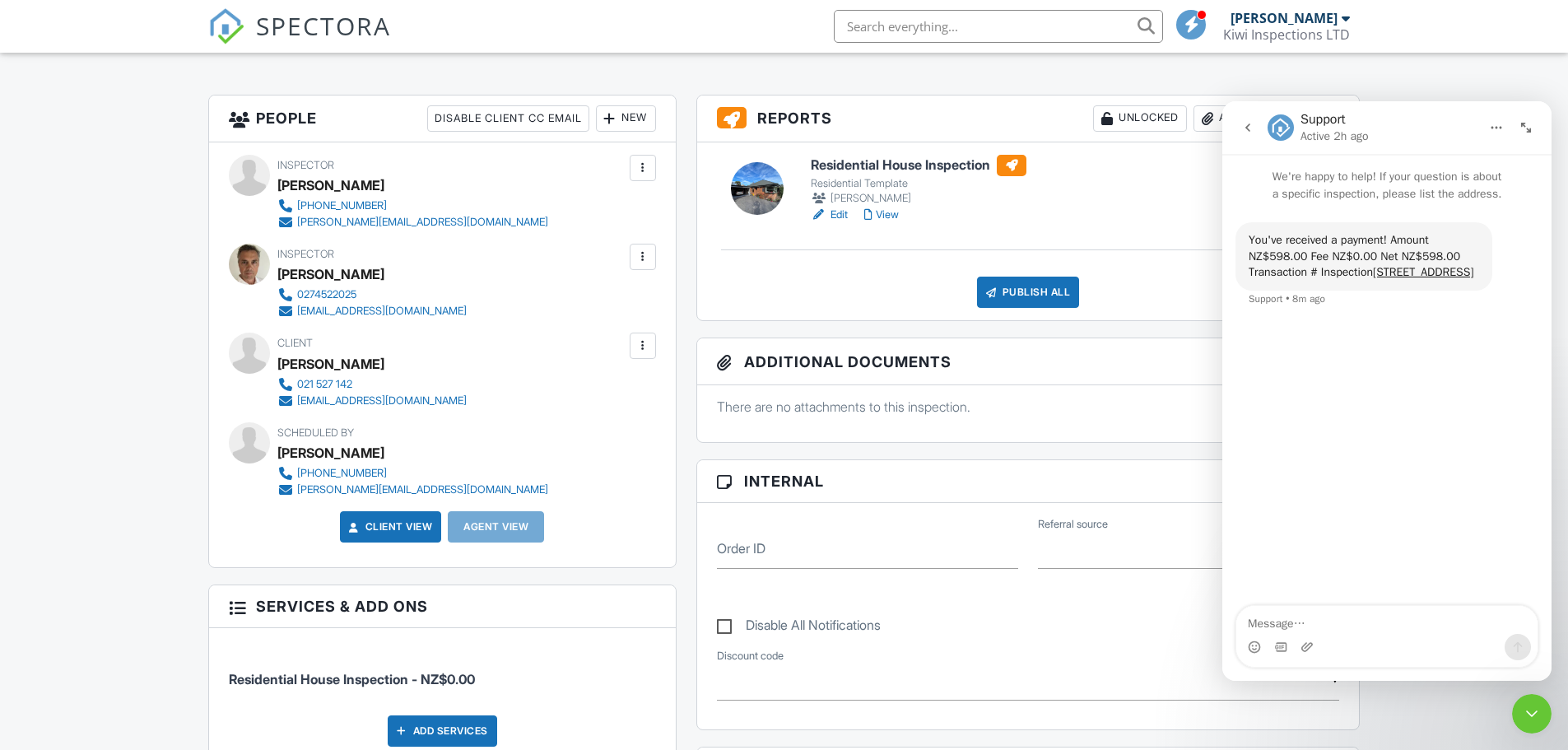 click 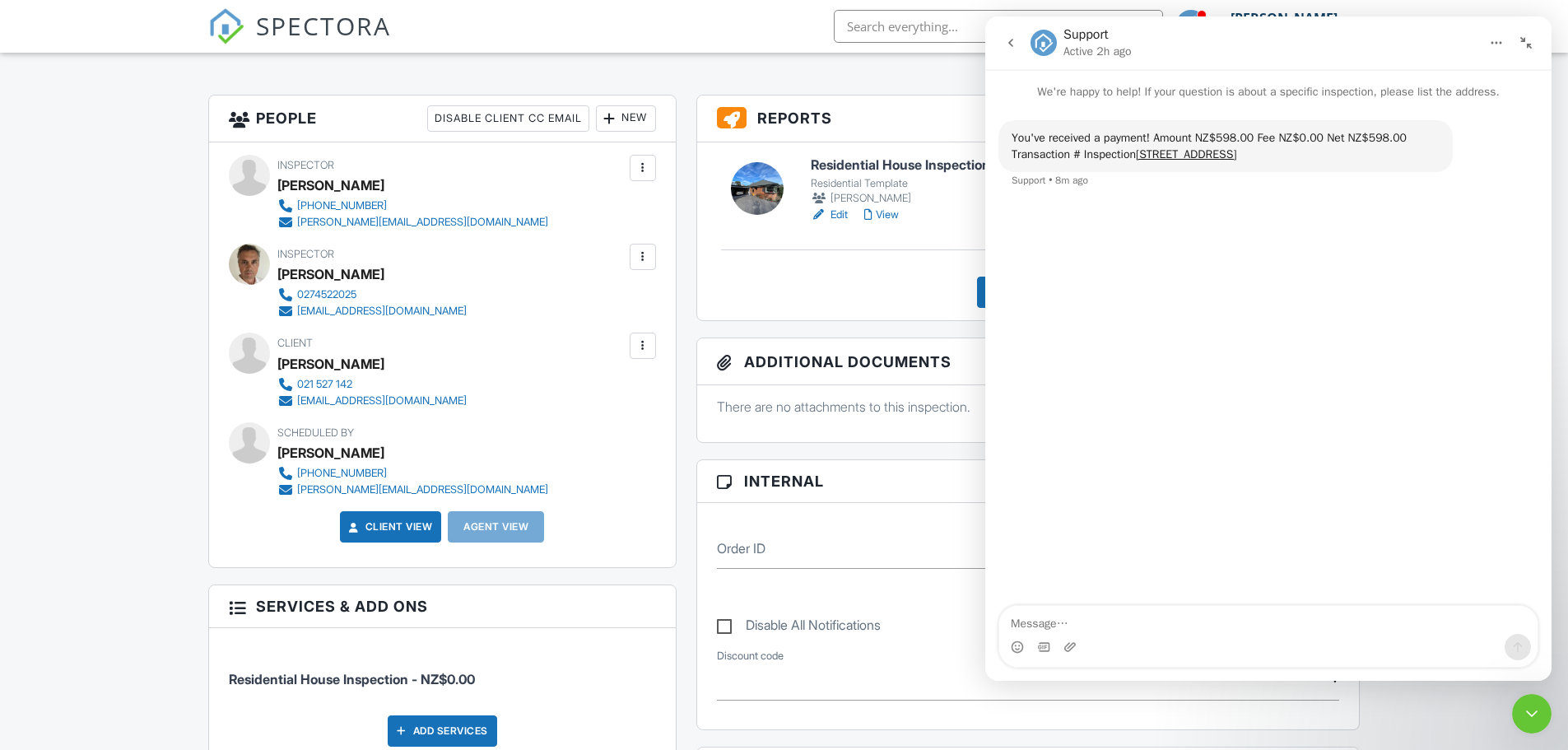 click 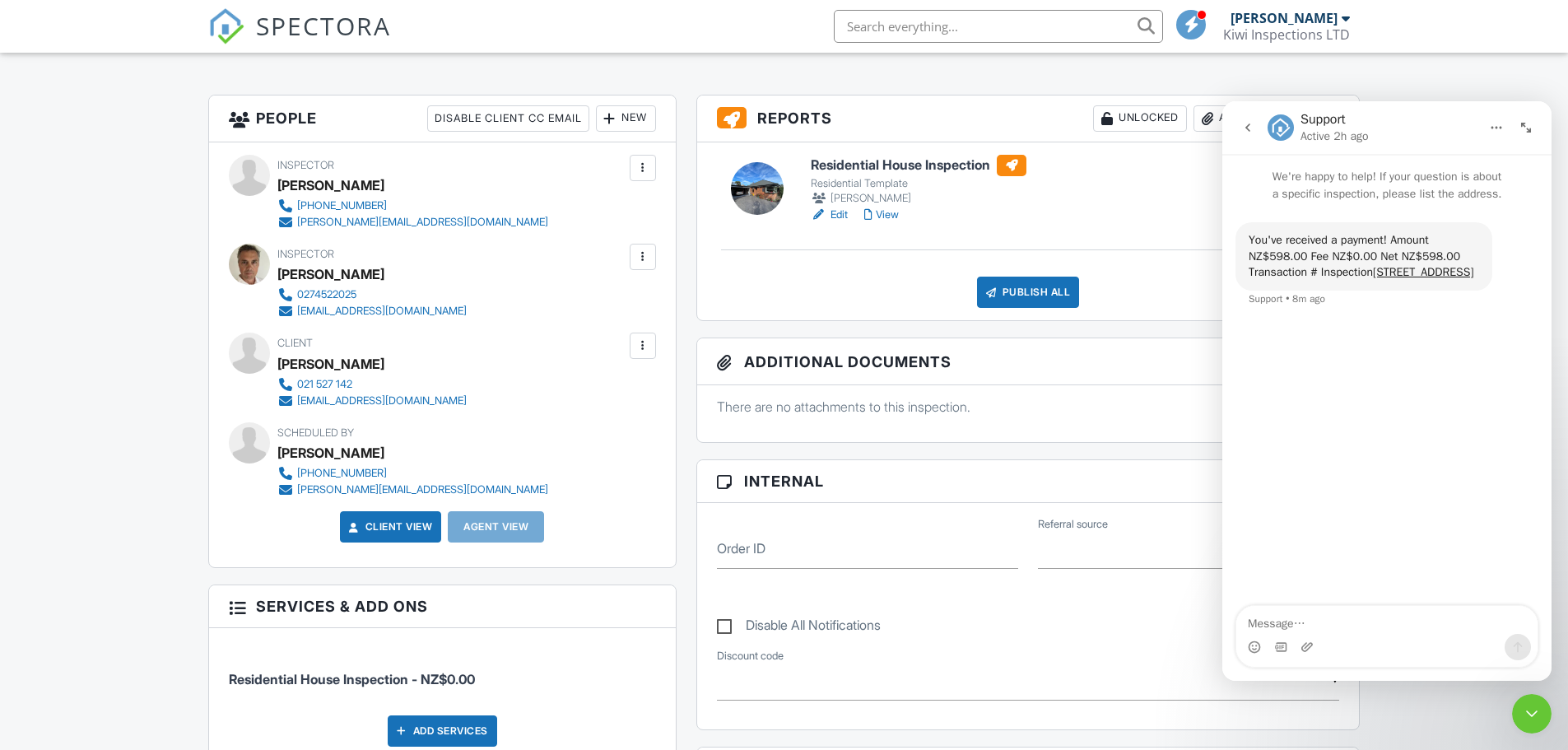 click 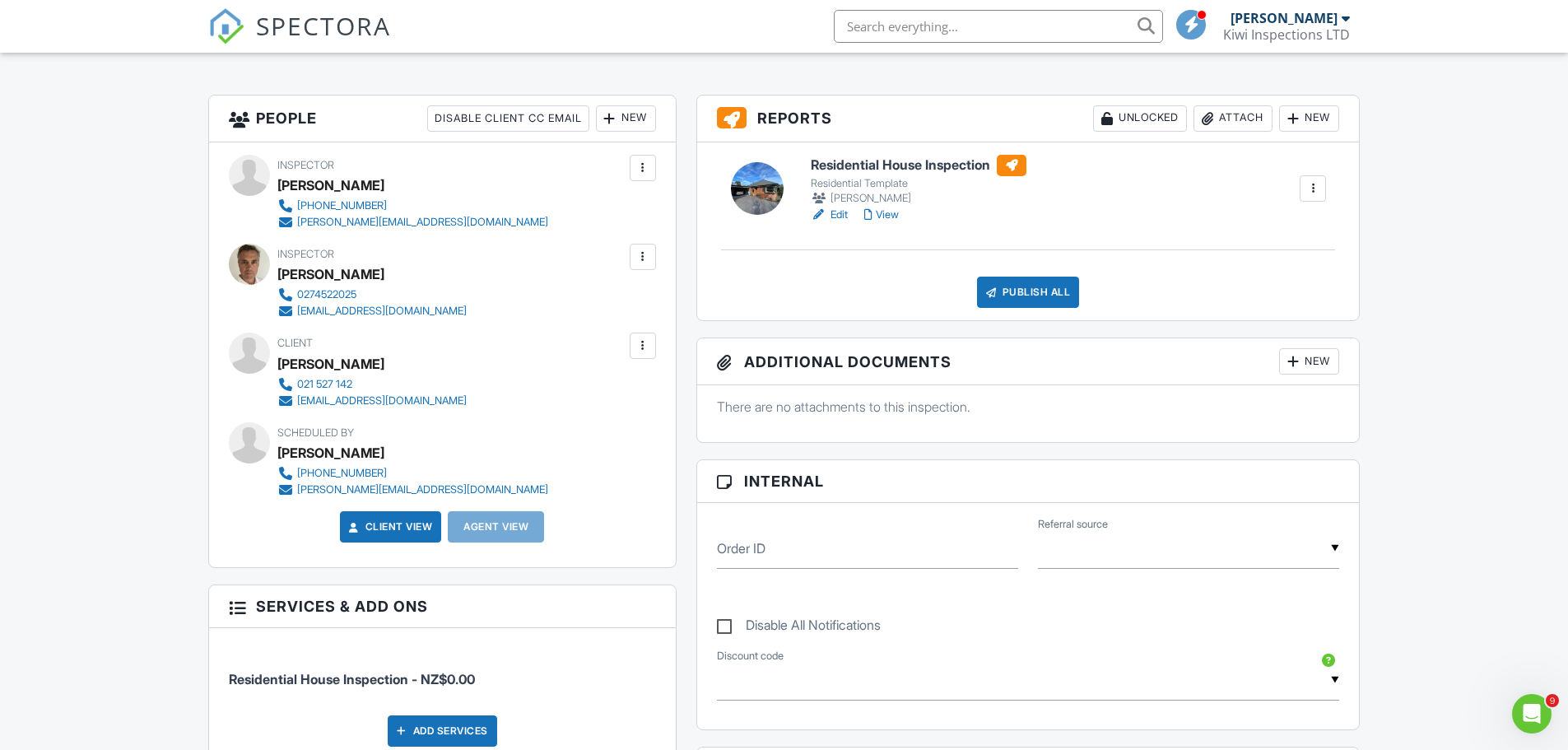 scroll, scrollTop: 0, scrollLeft: 0, axis: both 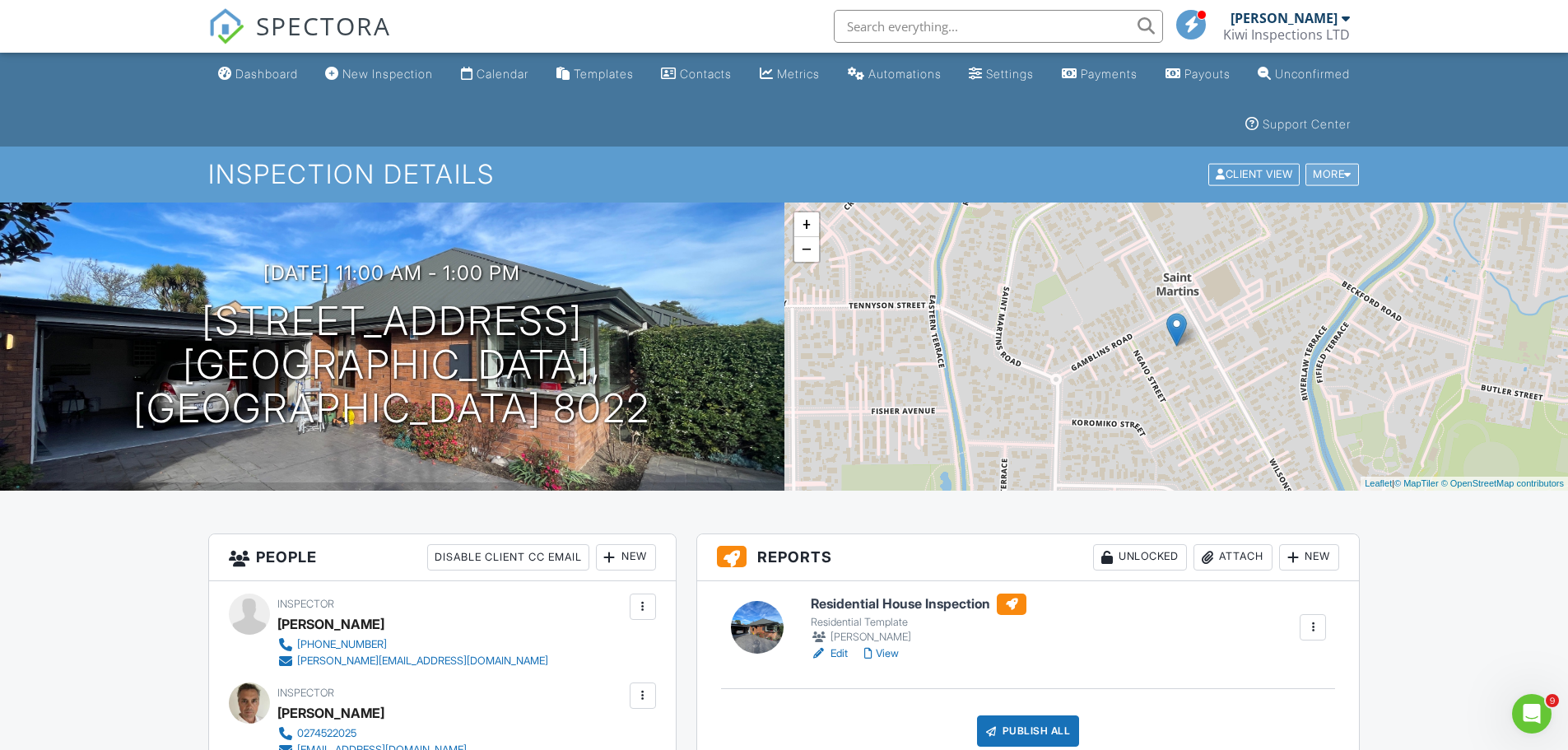 click on "More" at bounding box center [1332, 175] 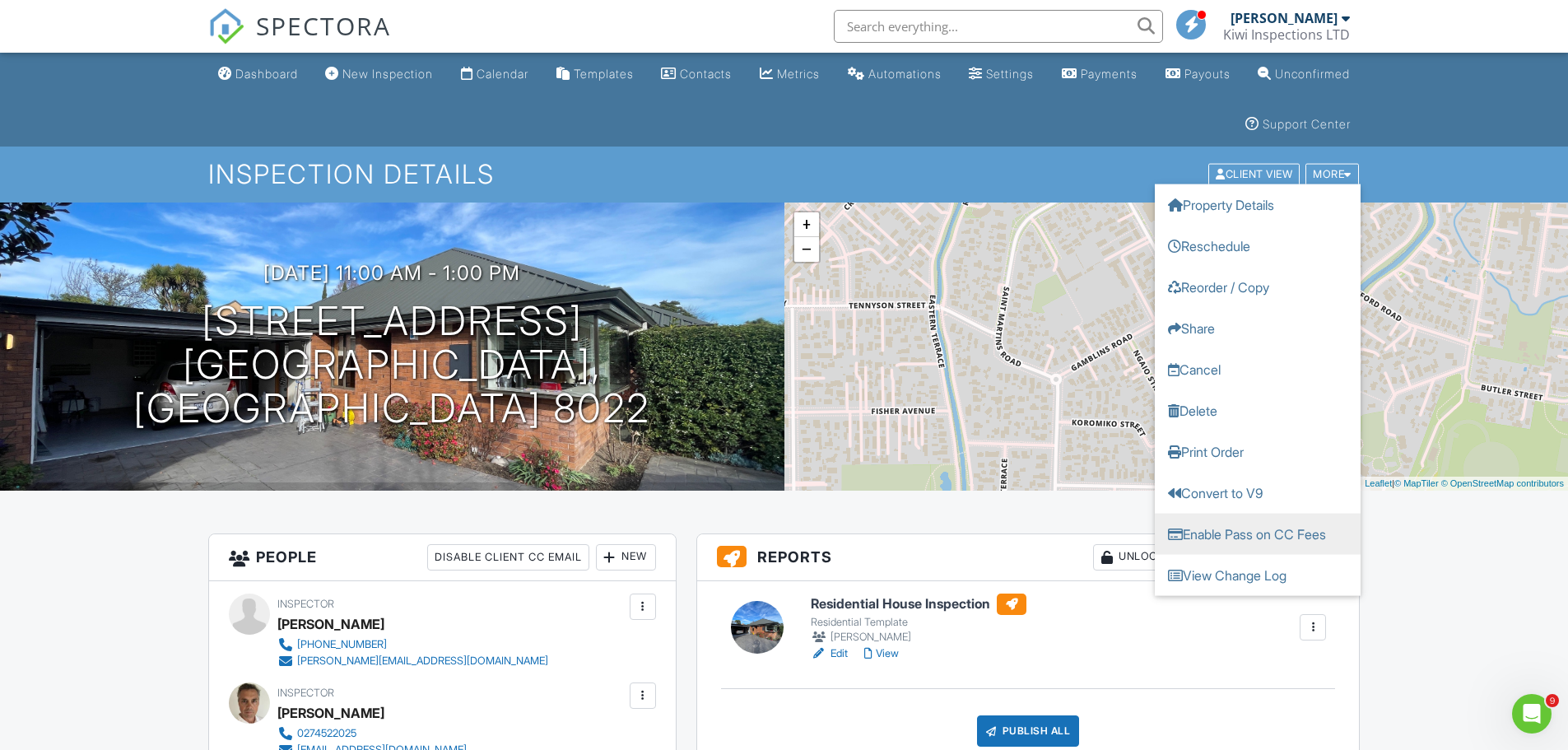 click on "Enable Pass on CC Fees" at bounding box center (1258, 534) 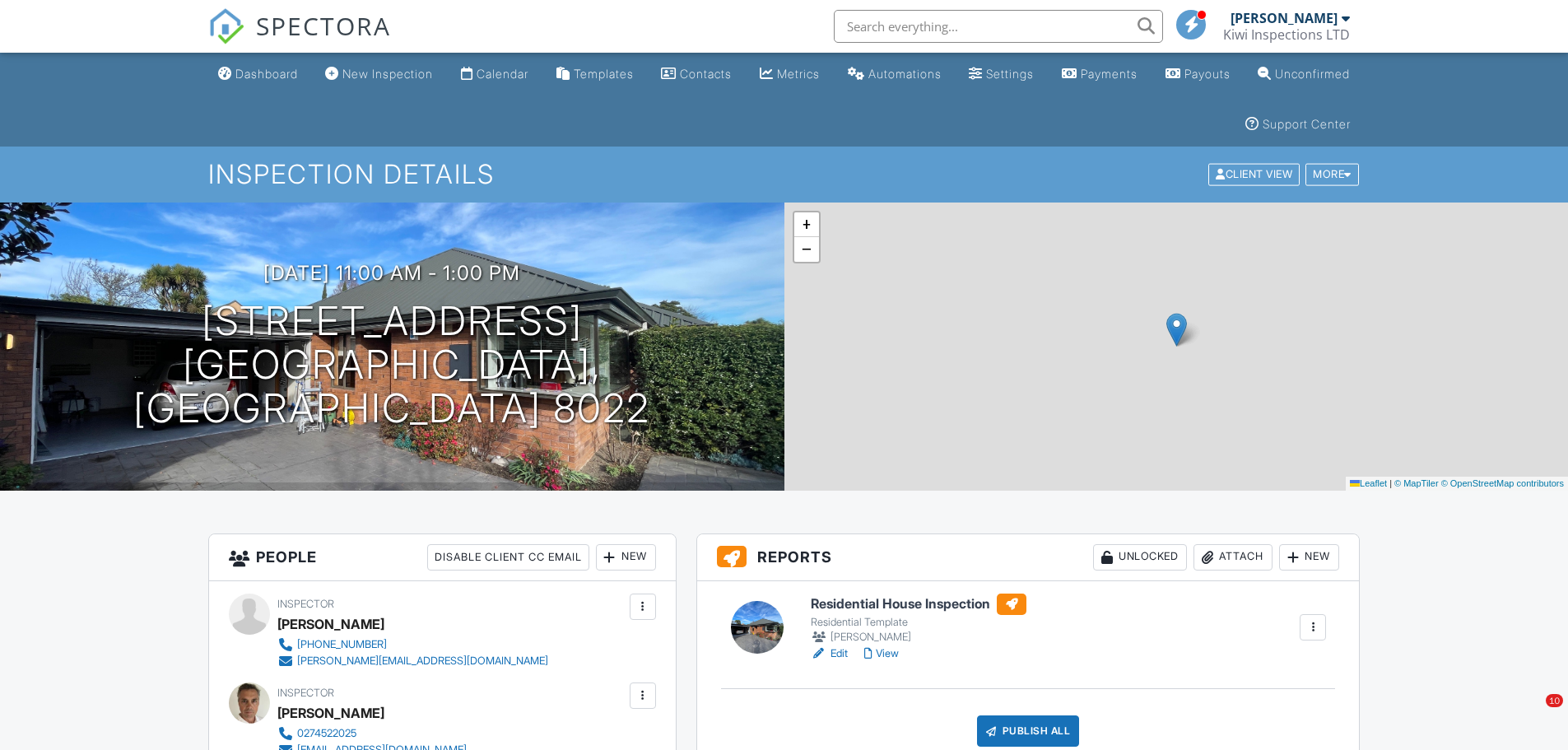 scroll, scrollTop: 0, scrollLeft: 0, axis: both 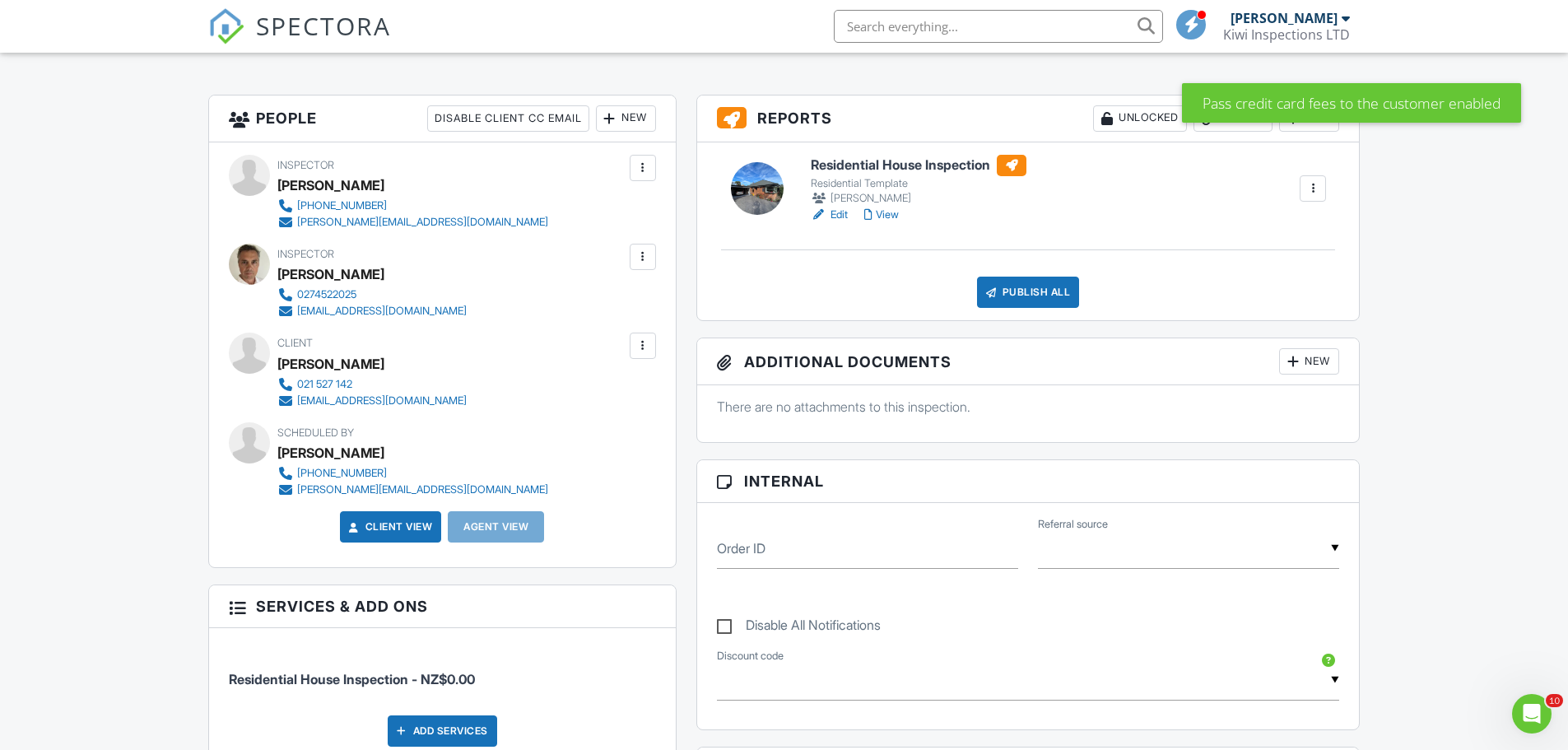 click on "Add Services" 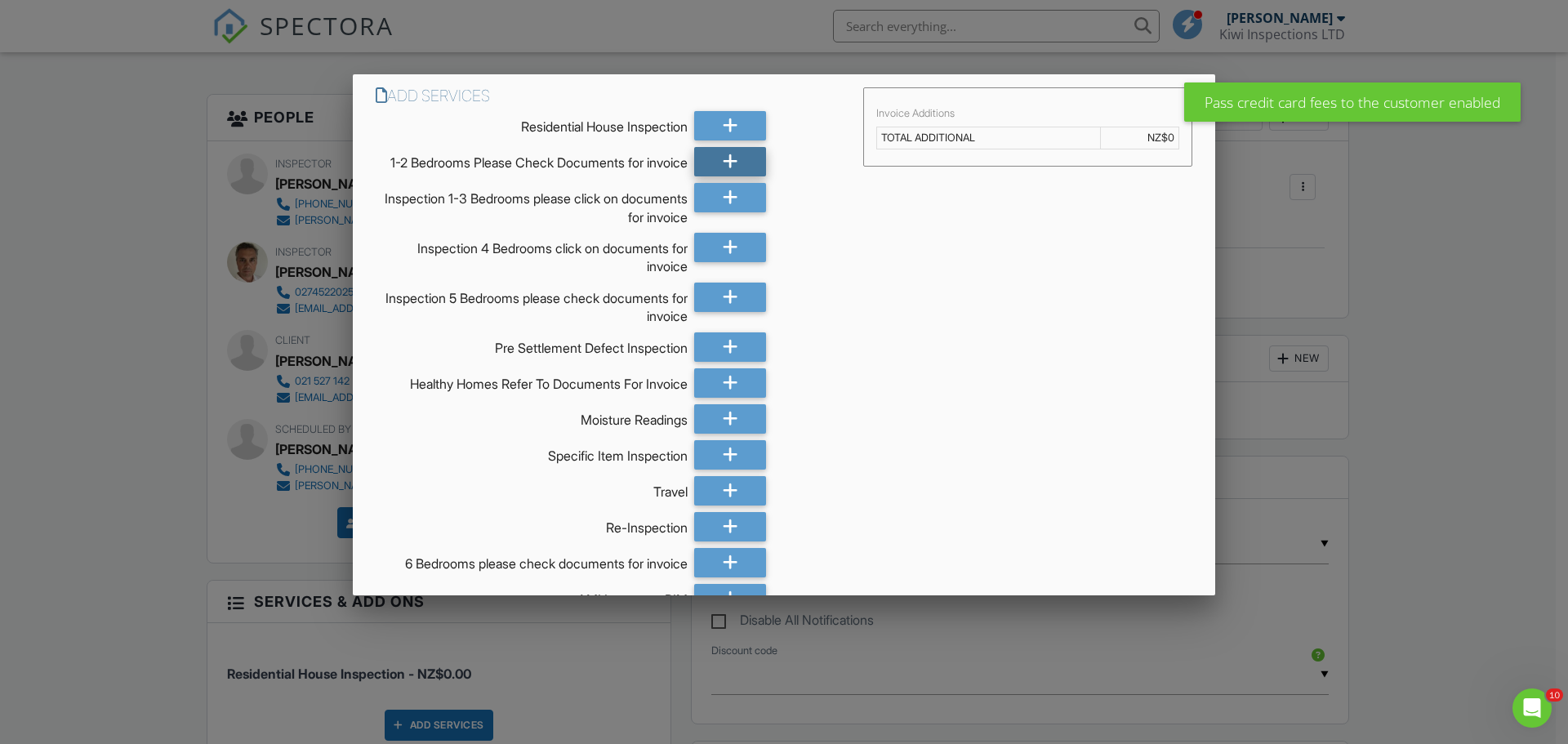 click 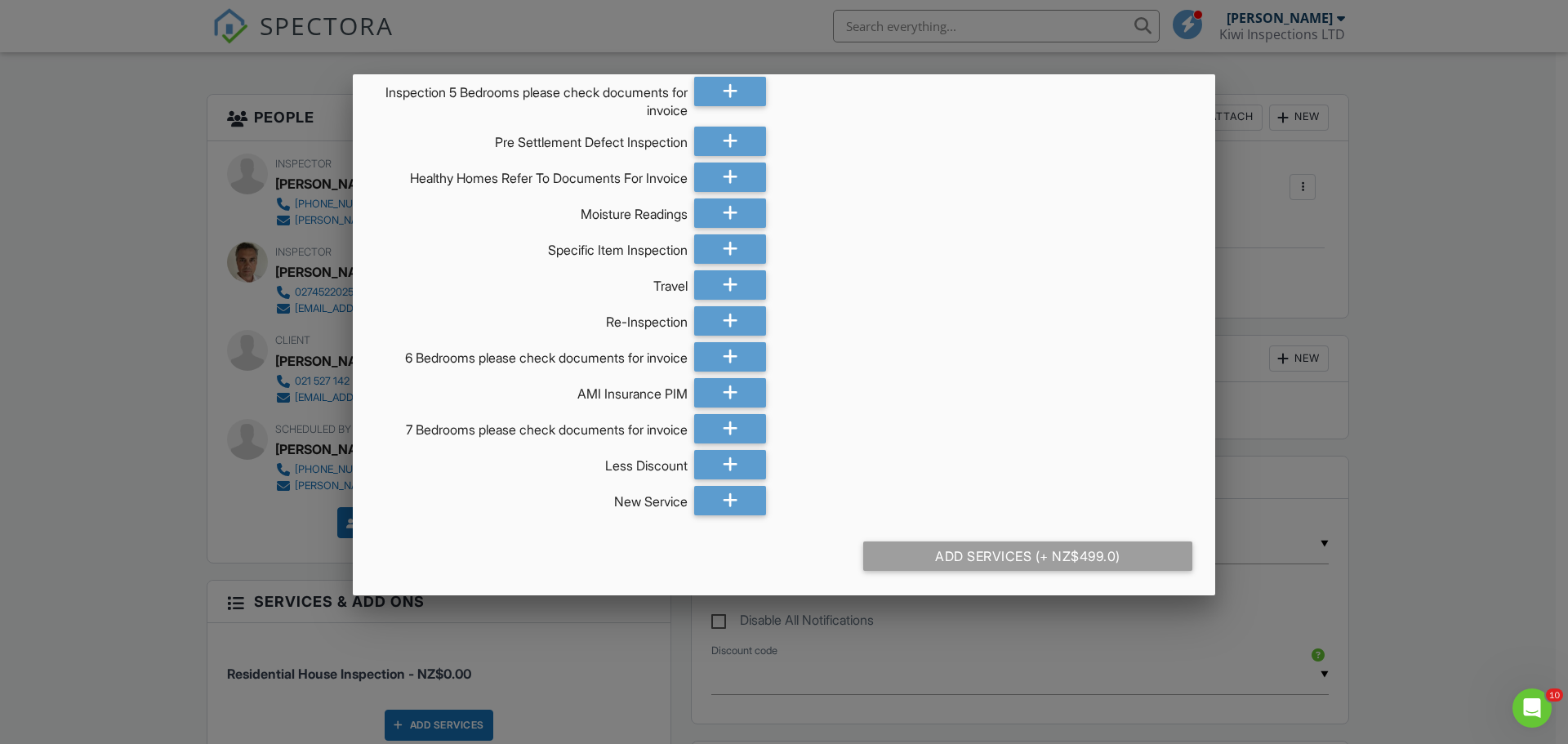 scroll, scrollTop: 220, scrollLeft: 0, axis: vertical 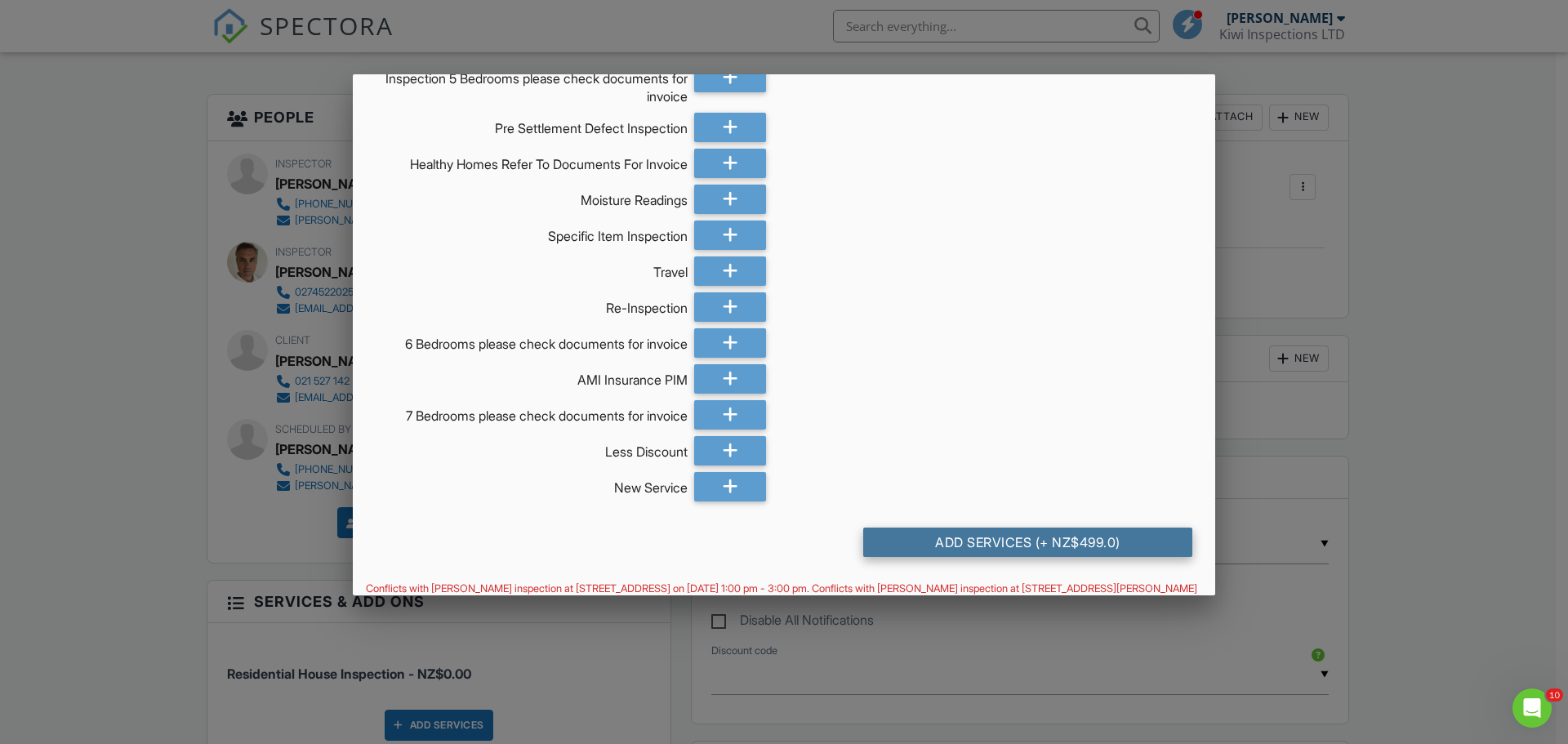 click on "Add Services
(+ NZ$499.0)" 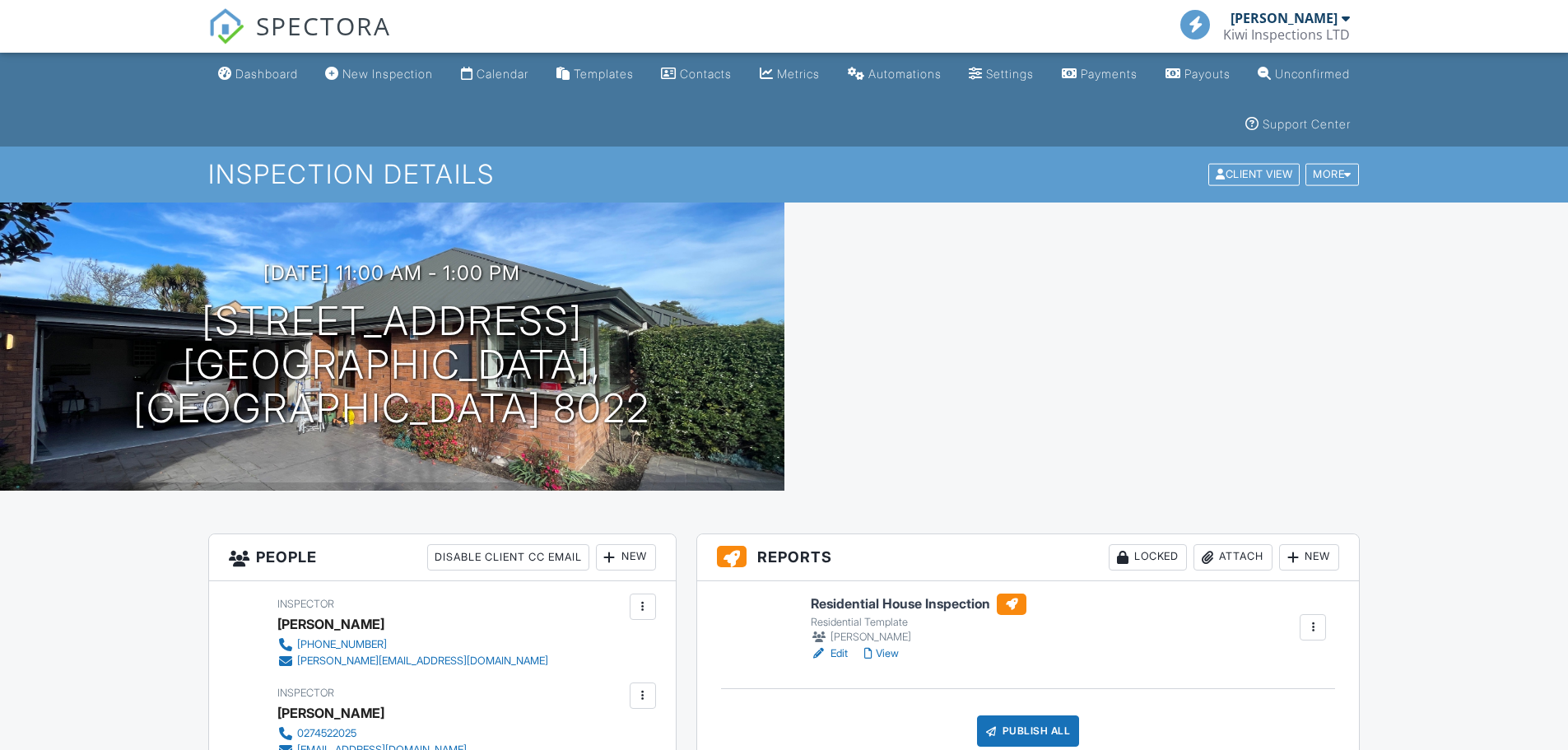 scroll, scrollTop: 0, scrollLeft: 0, axis: both 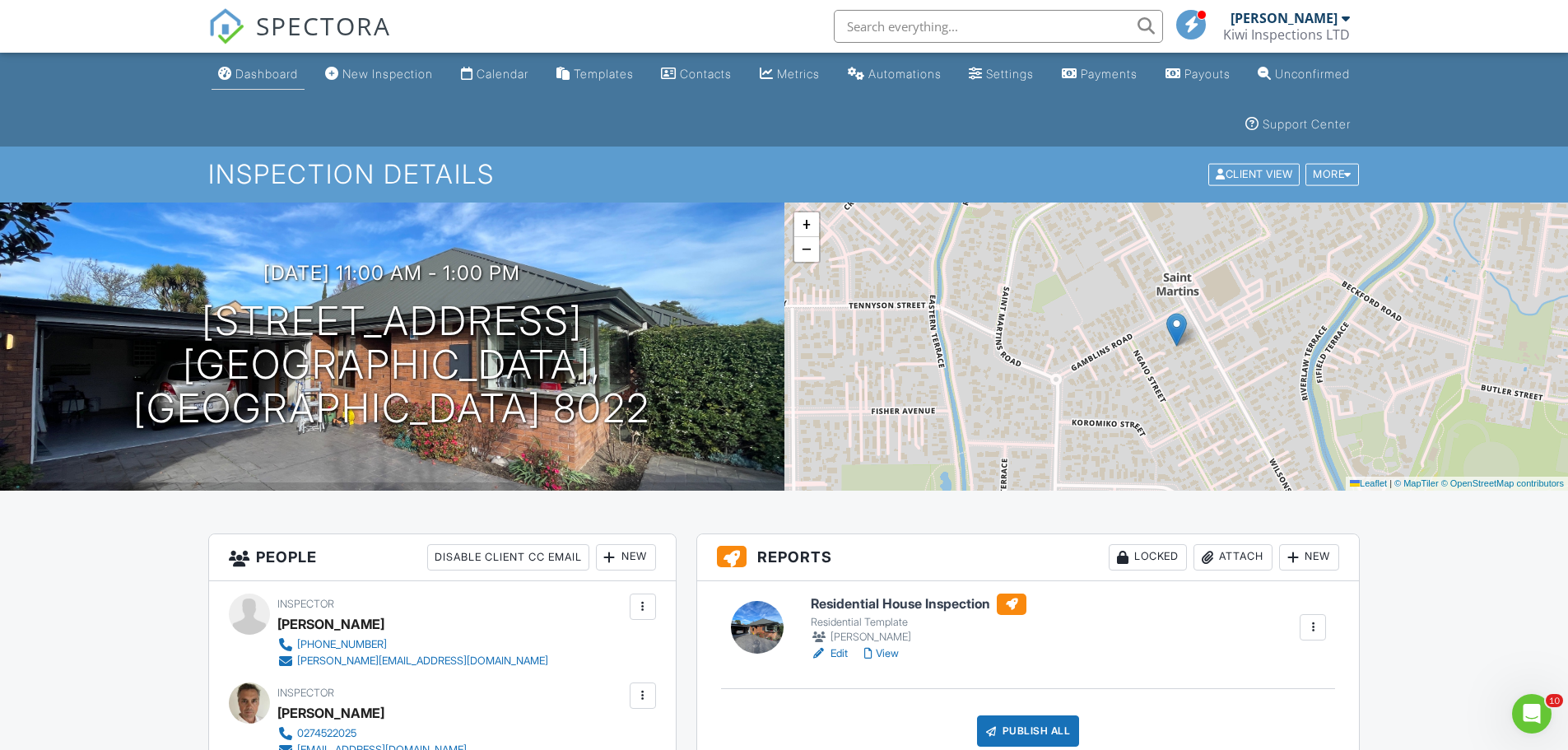 click on "Dashboard" at bounding box center (267, 73) 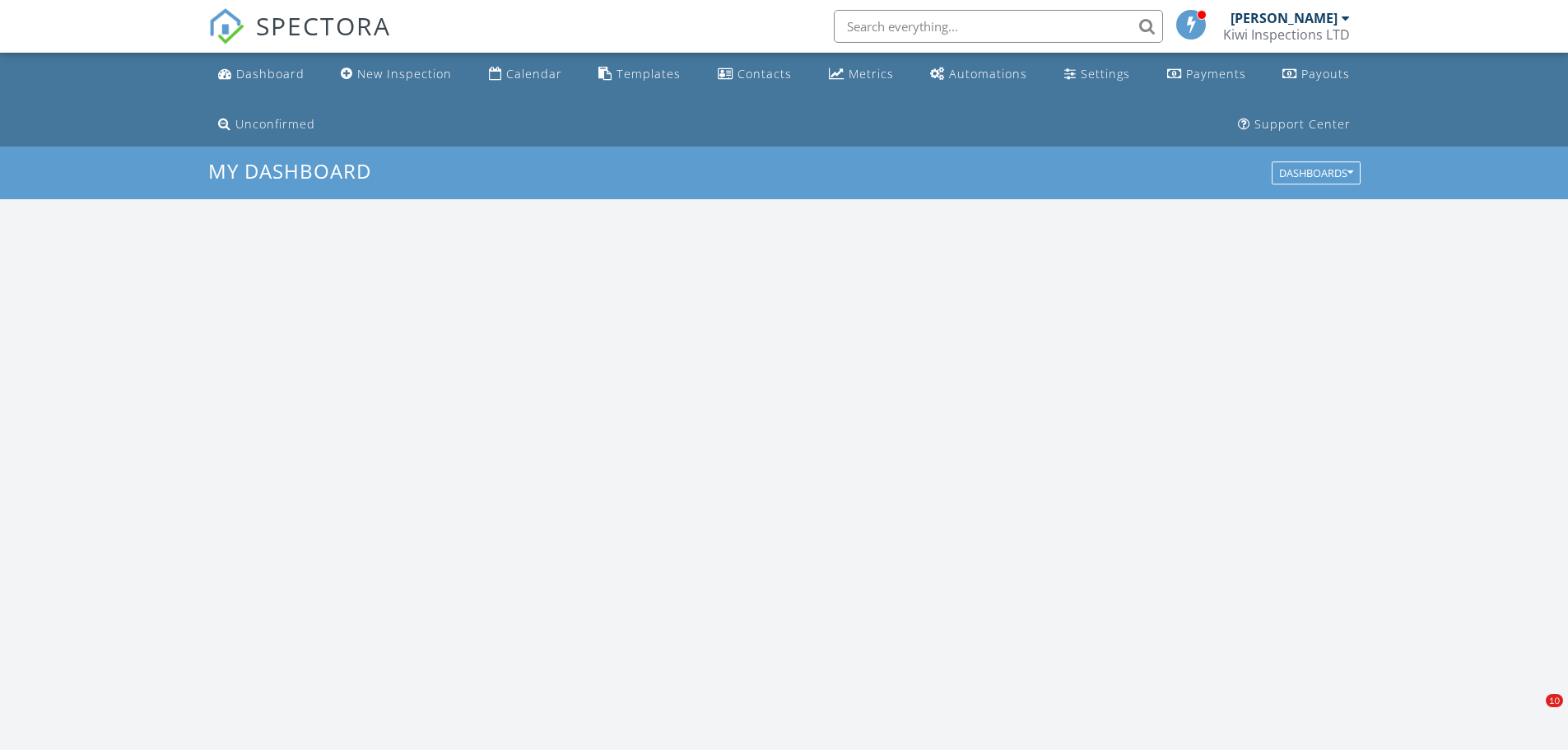 scroll, scrollTop: 0, scrollLeft: 0, axis: both 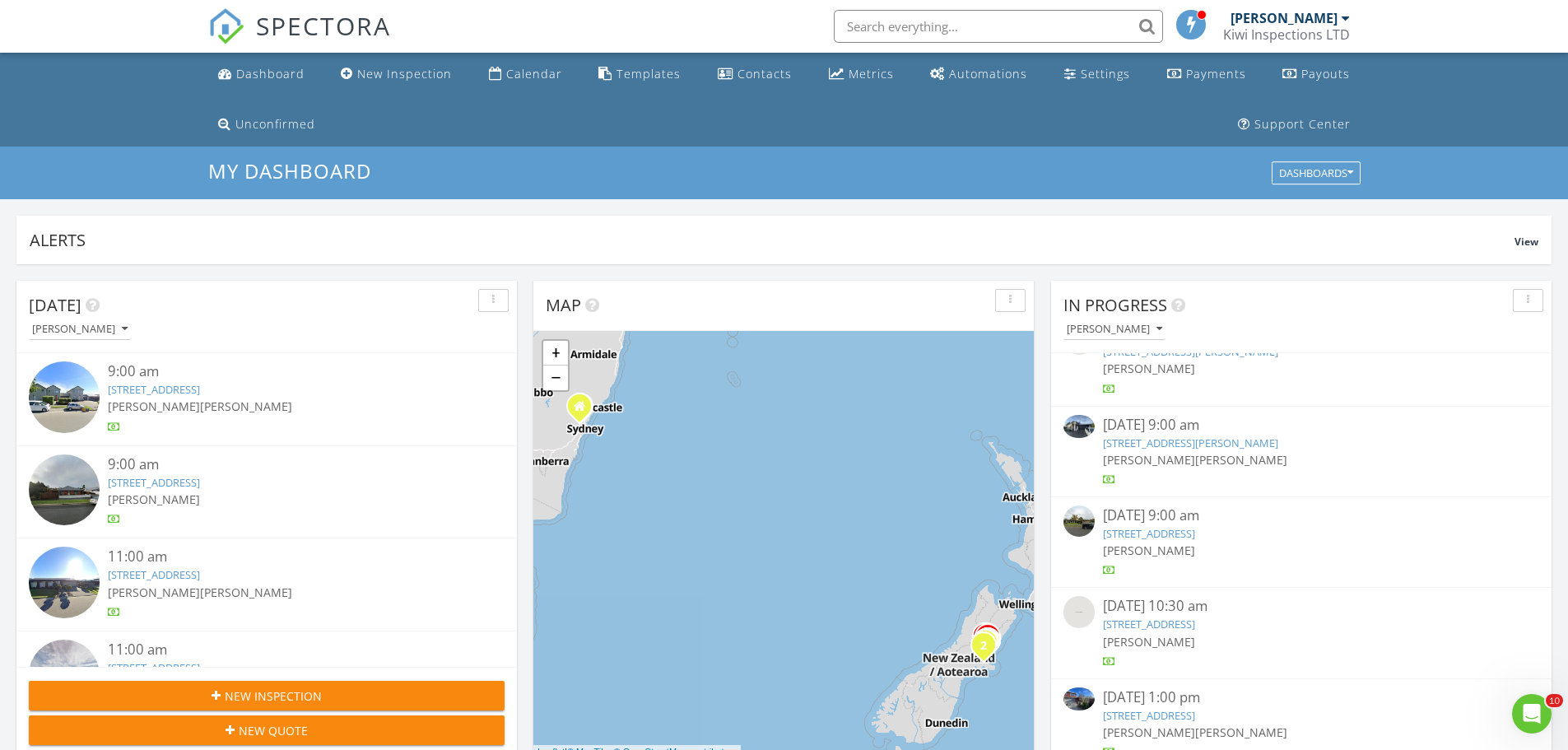 click on "[STREET_ADDRESS][PERSON_NAME]" at bounding box center [1190, 443] 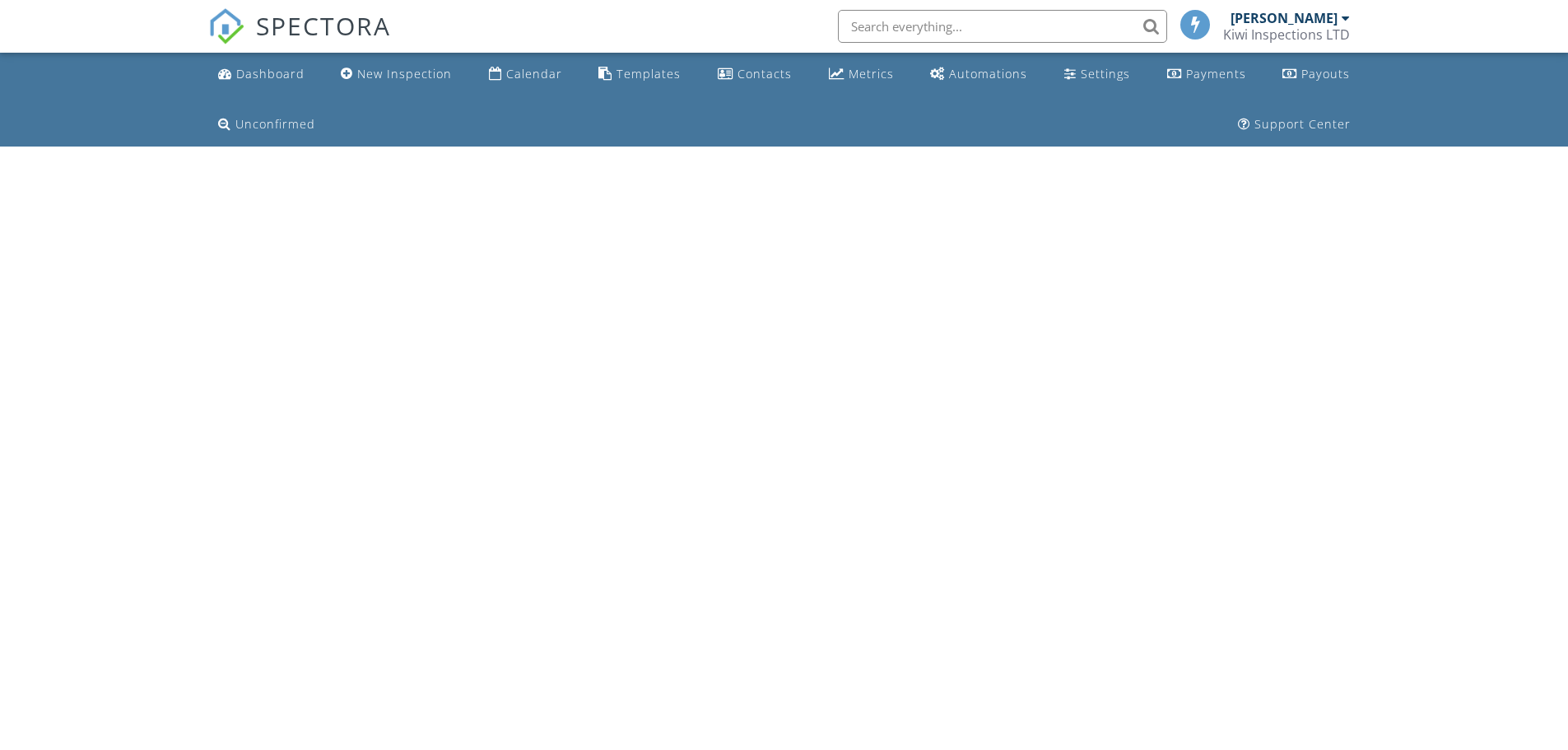 scroll, scrollTop: 0, scrollLeft: 0, axis: both 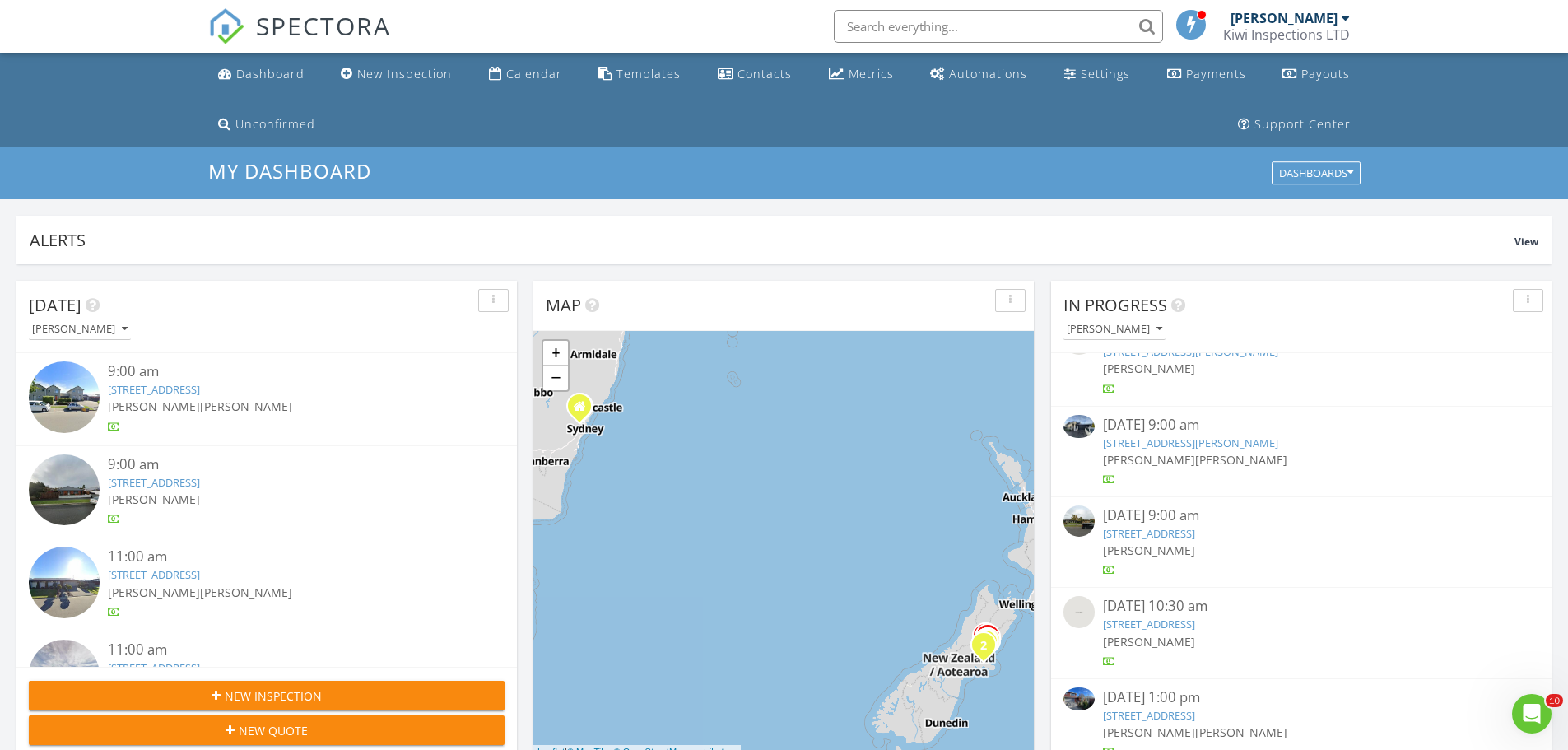 click on "6 Tyson Cres, Kaiapoi, Canterbury Region 7630" at bounding box center [1190, 443] 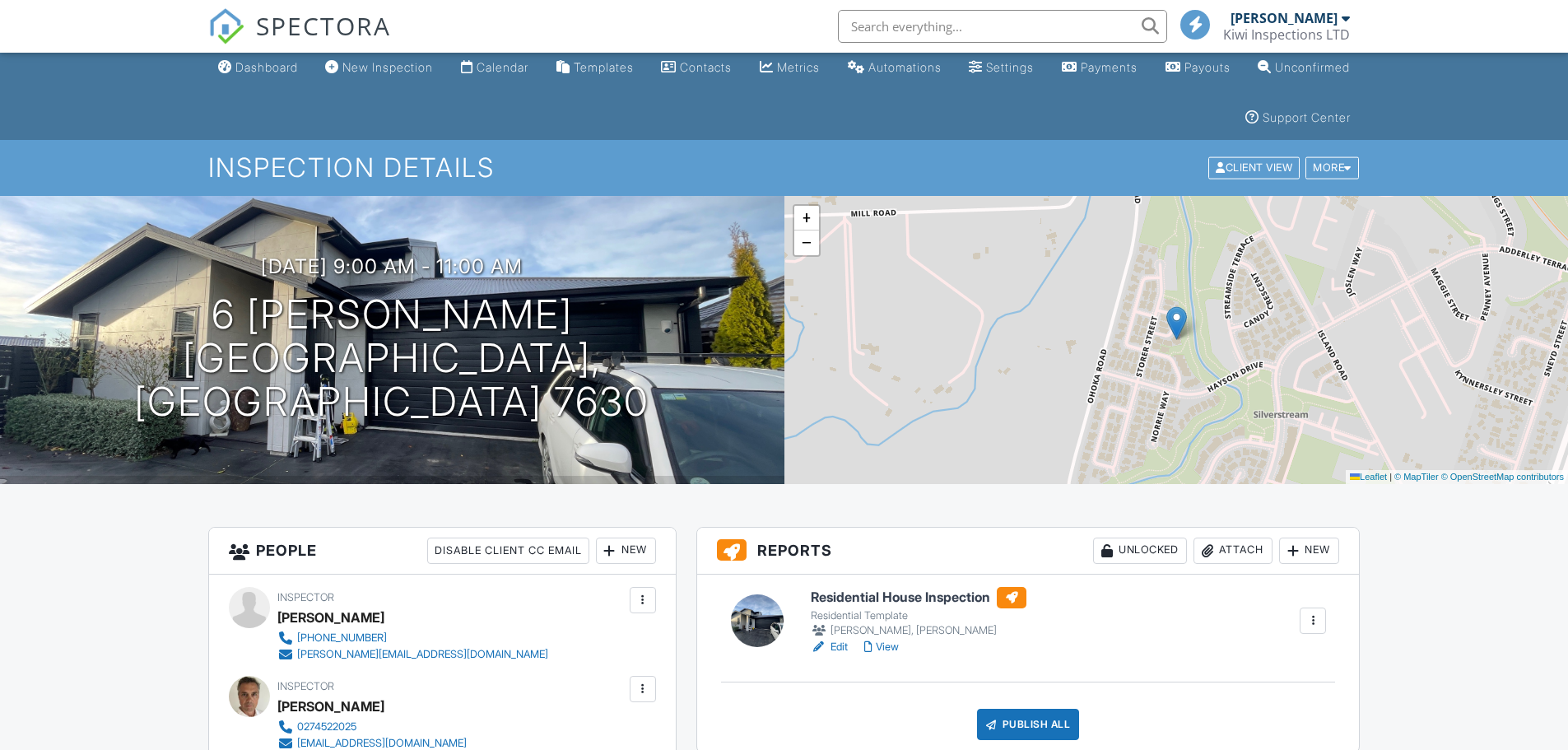 scroll, scrollTop: 220, scrollLeft: 0, axis: vertical 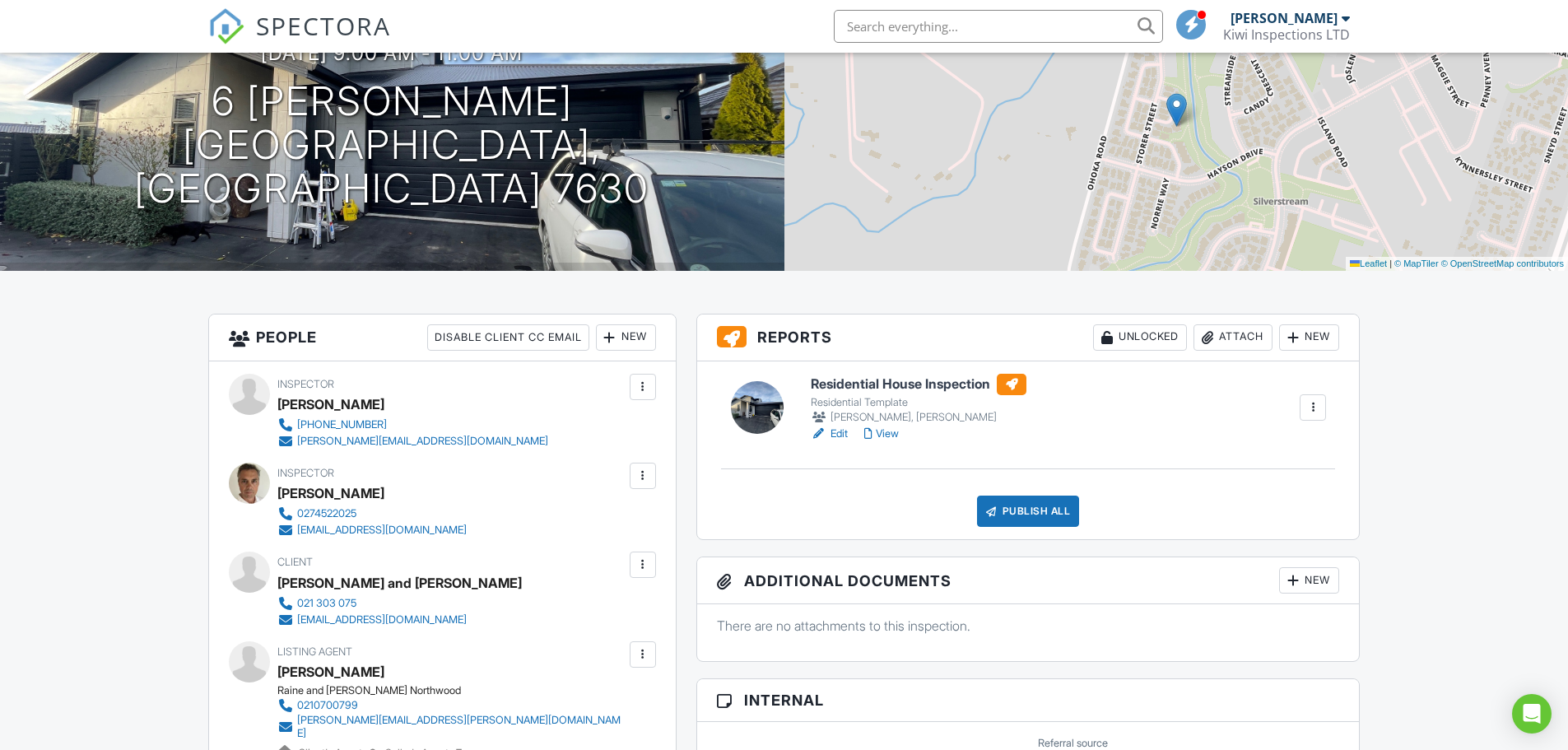click on "Edit" at bounding box center (829, 434) 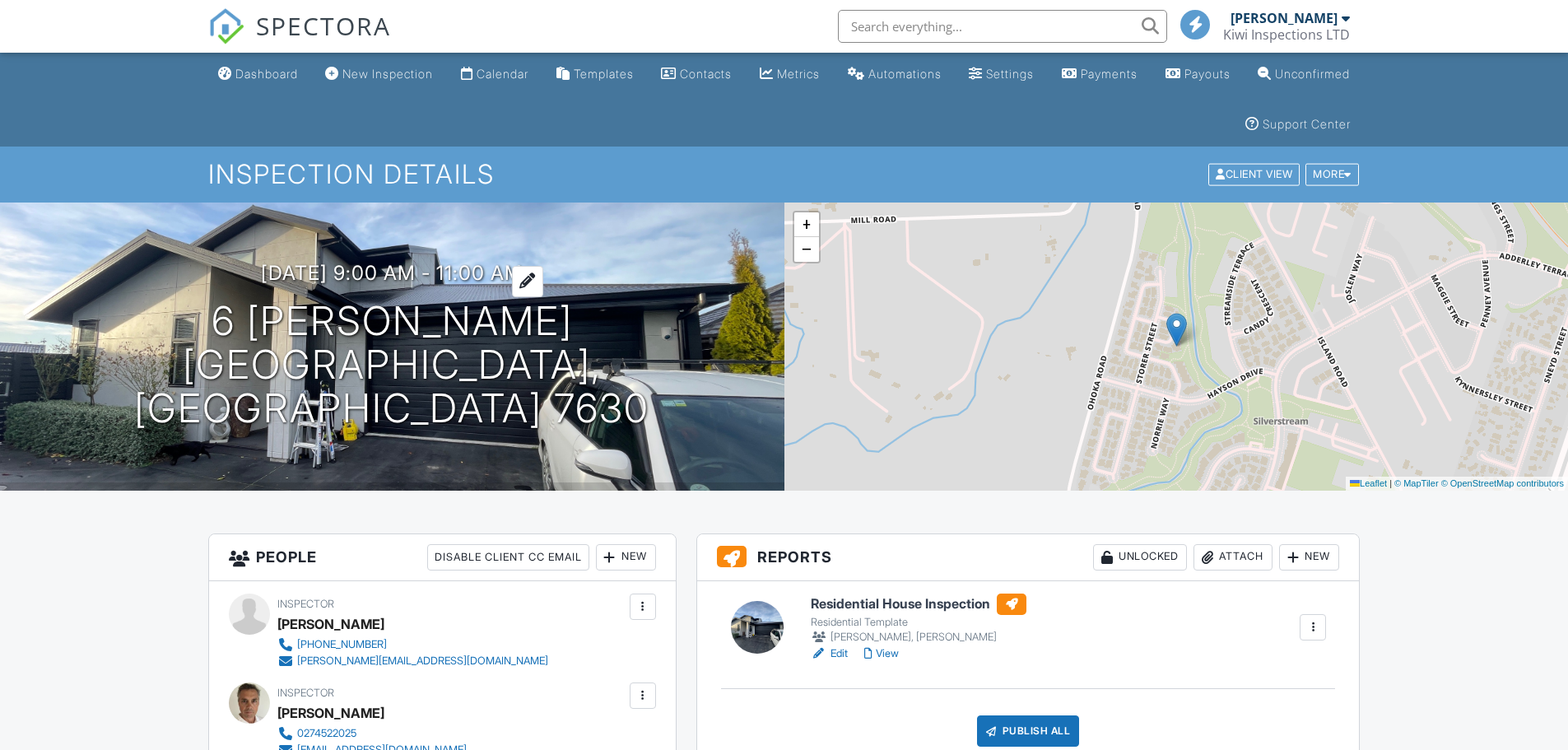 scroll, scrollTop: 0, scrollLeft: 0, axis: both 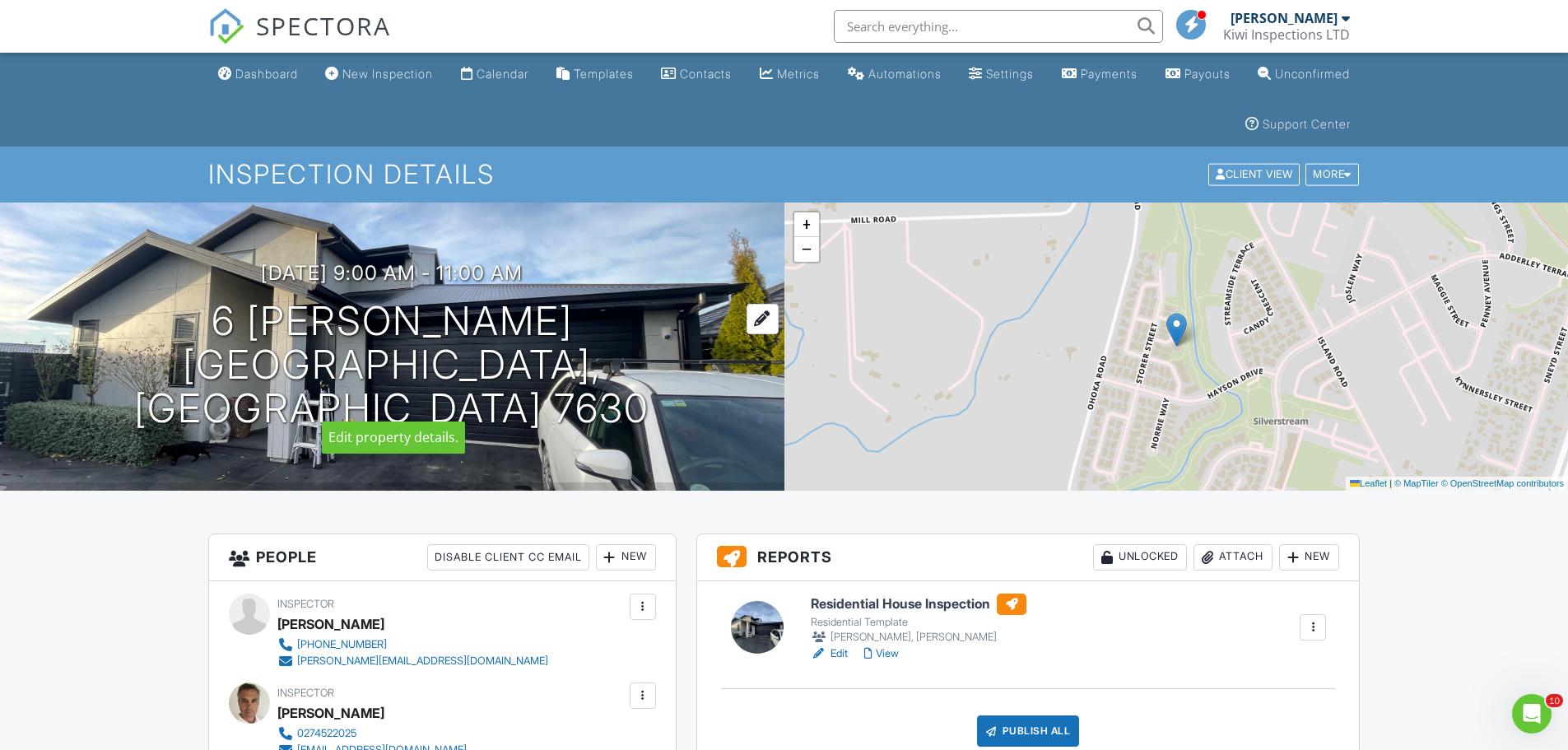 click on "6 Tyson Cres
Kaiapoi, Canterbury Region 7630" at bounding box center (392, 365) 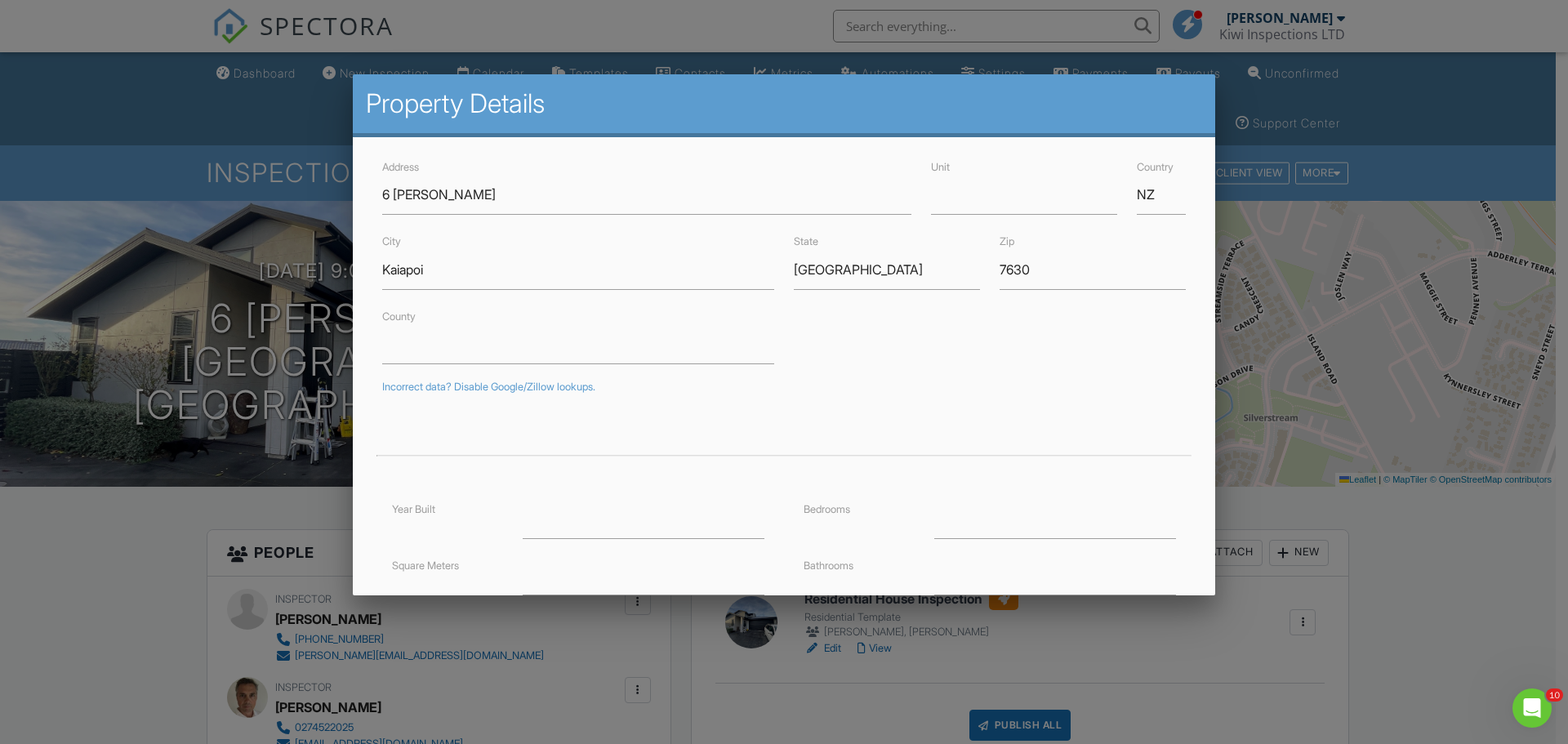 click at bounding box center [784, 383] 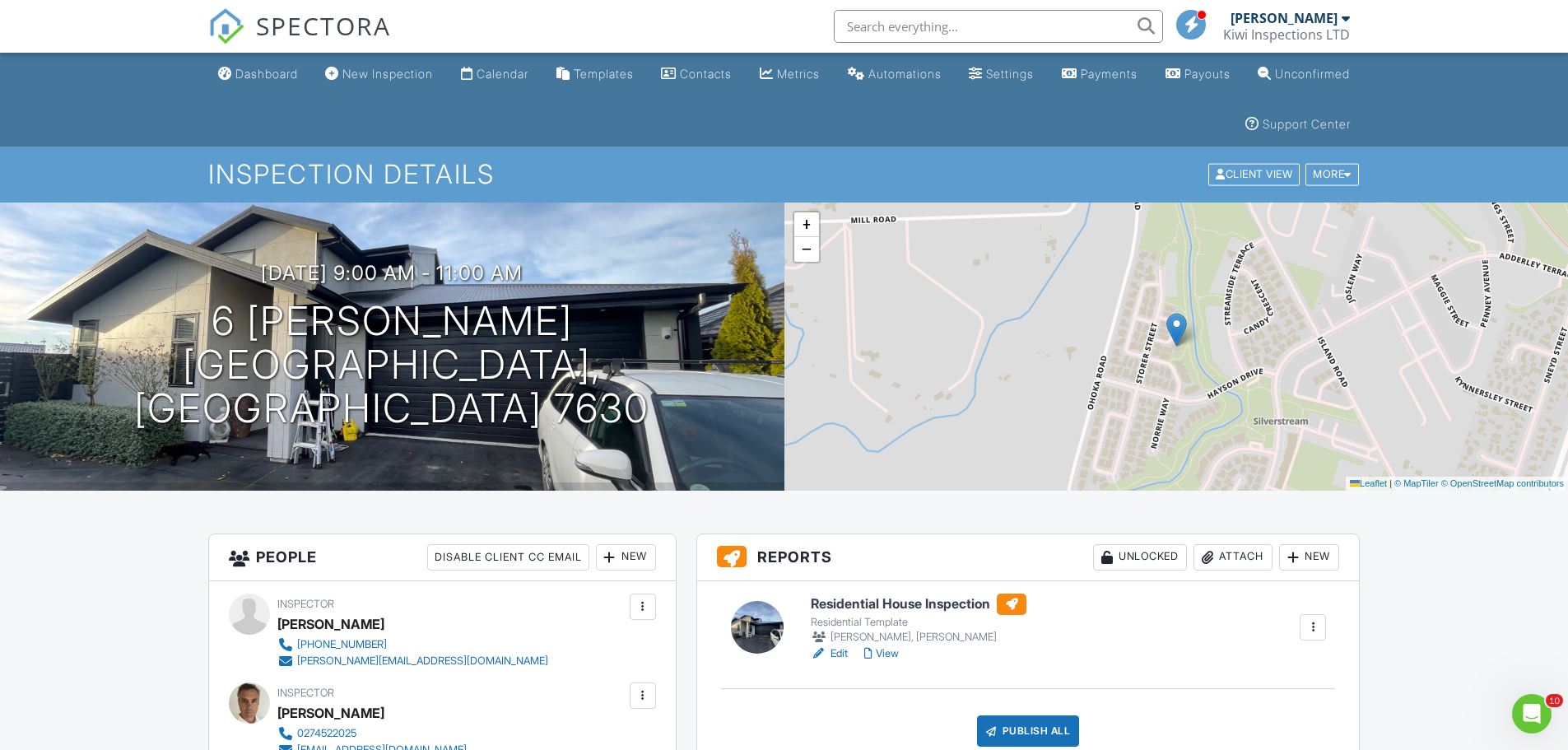 click at bounding box center (643, 607) 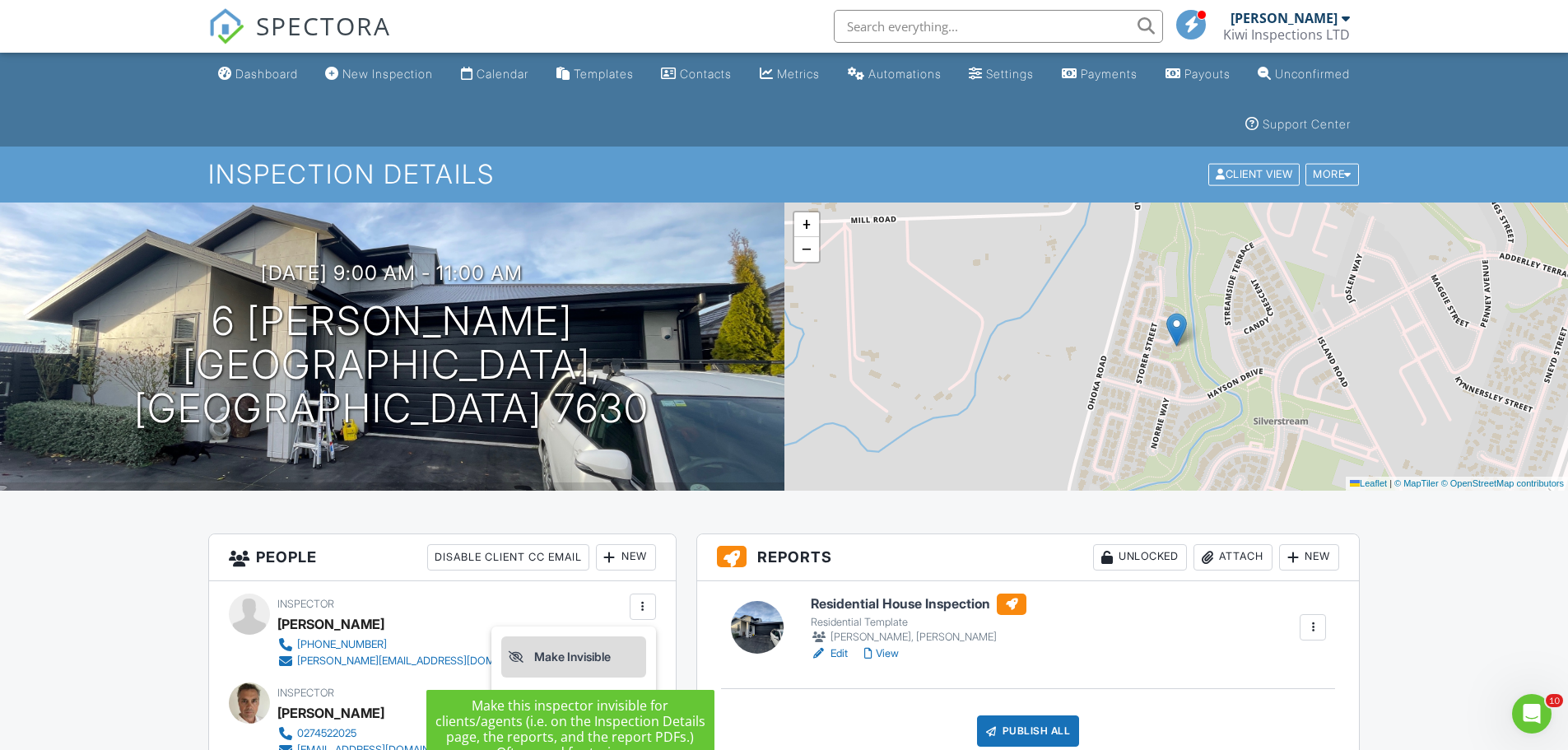 click on "Make Invisible" at bounding box center [574, 657] 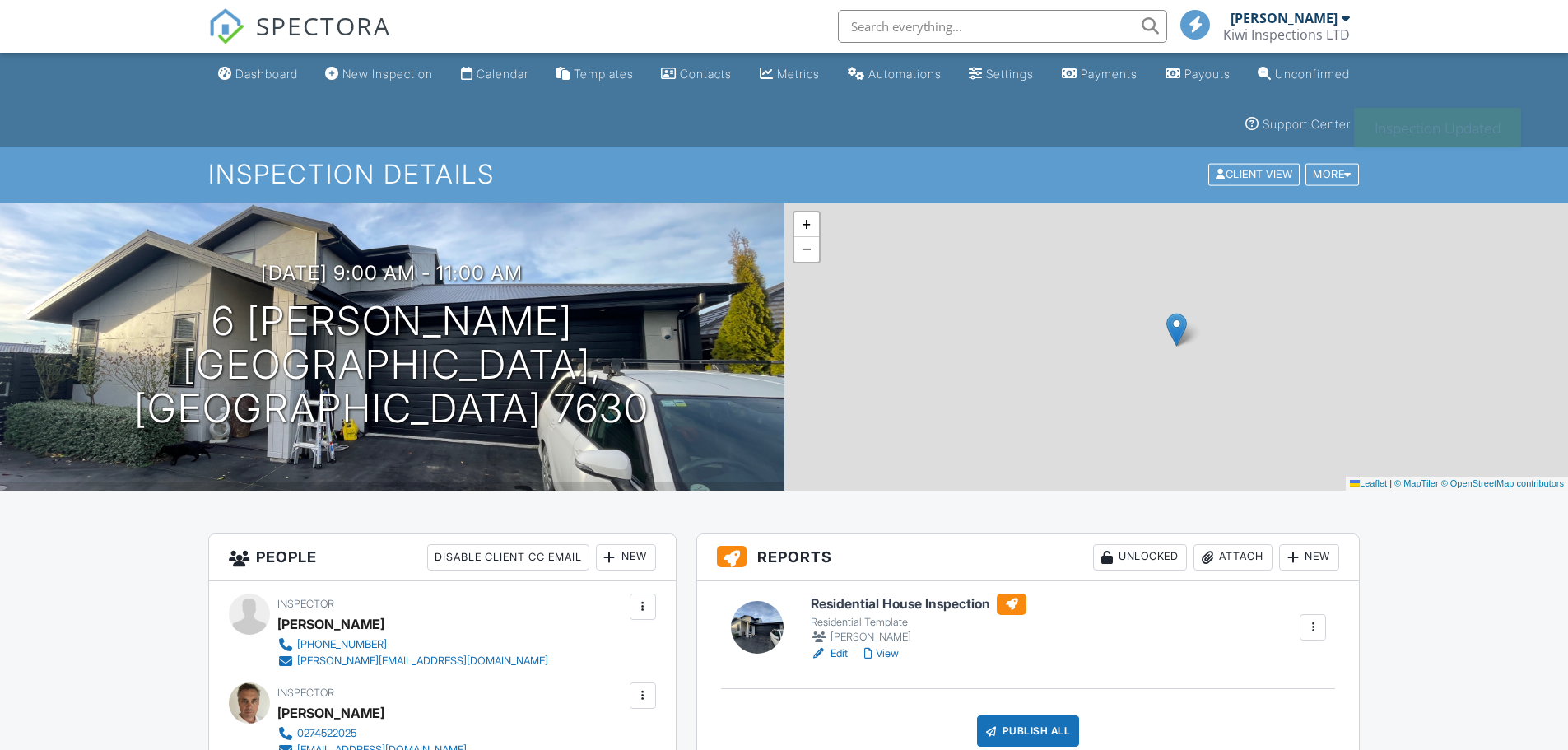scroll, scrollTop: 0, scrollLeft: 0, axis: both 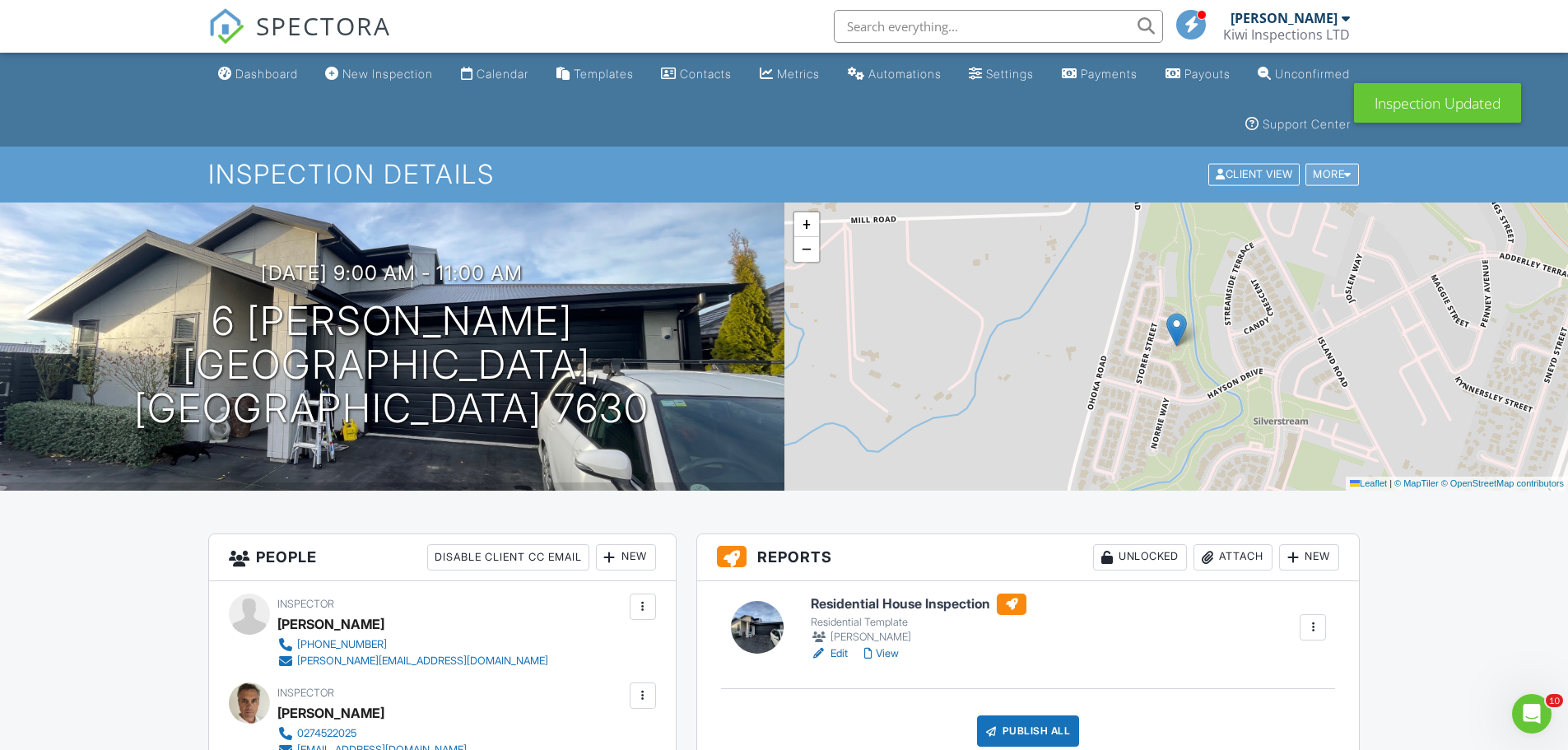 click at bounding box center [1347, 175] 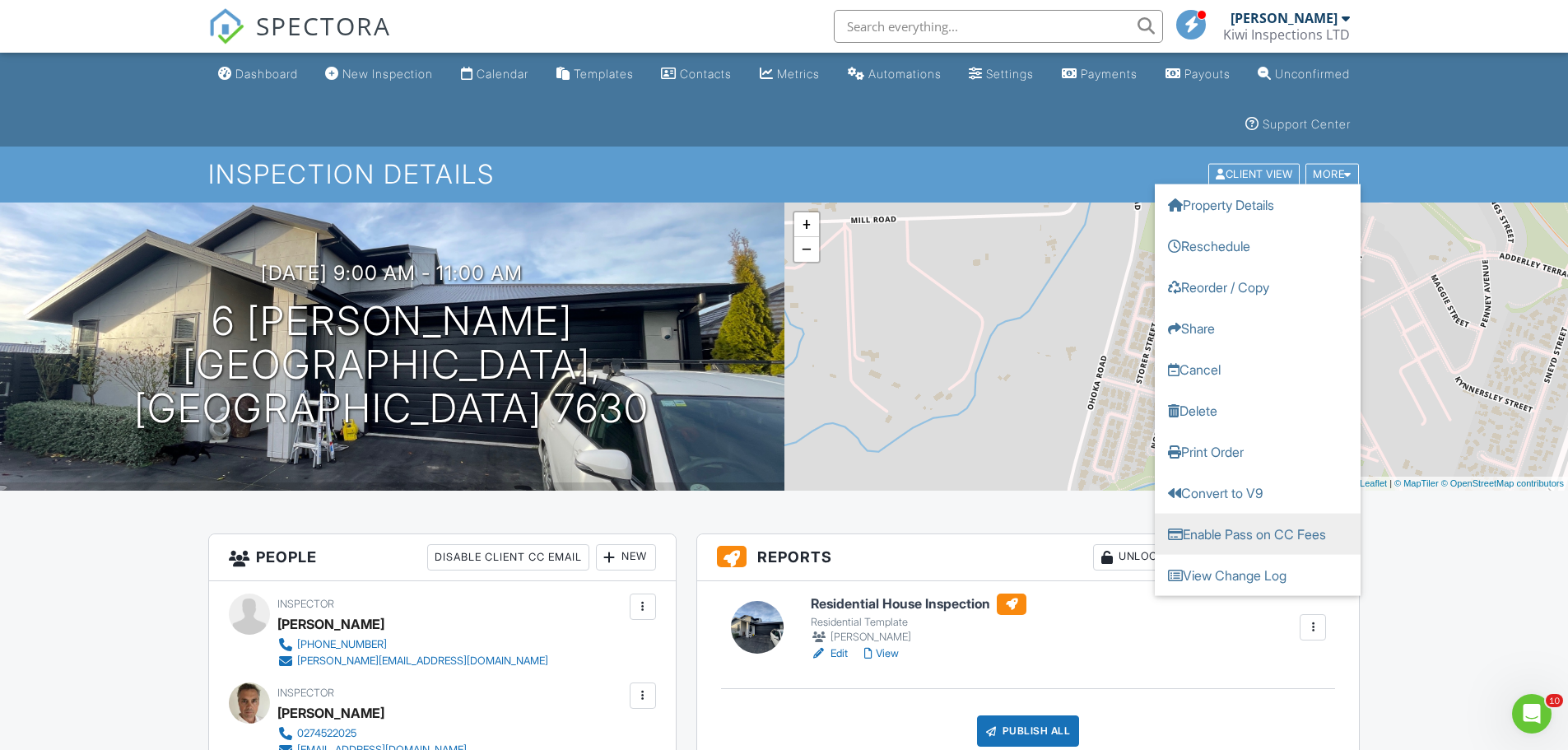click on "Enable Pass on CC Fees" at bounding box center [1258, 534] 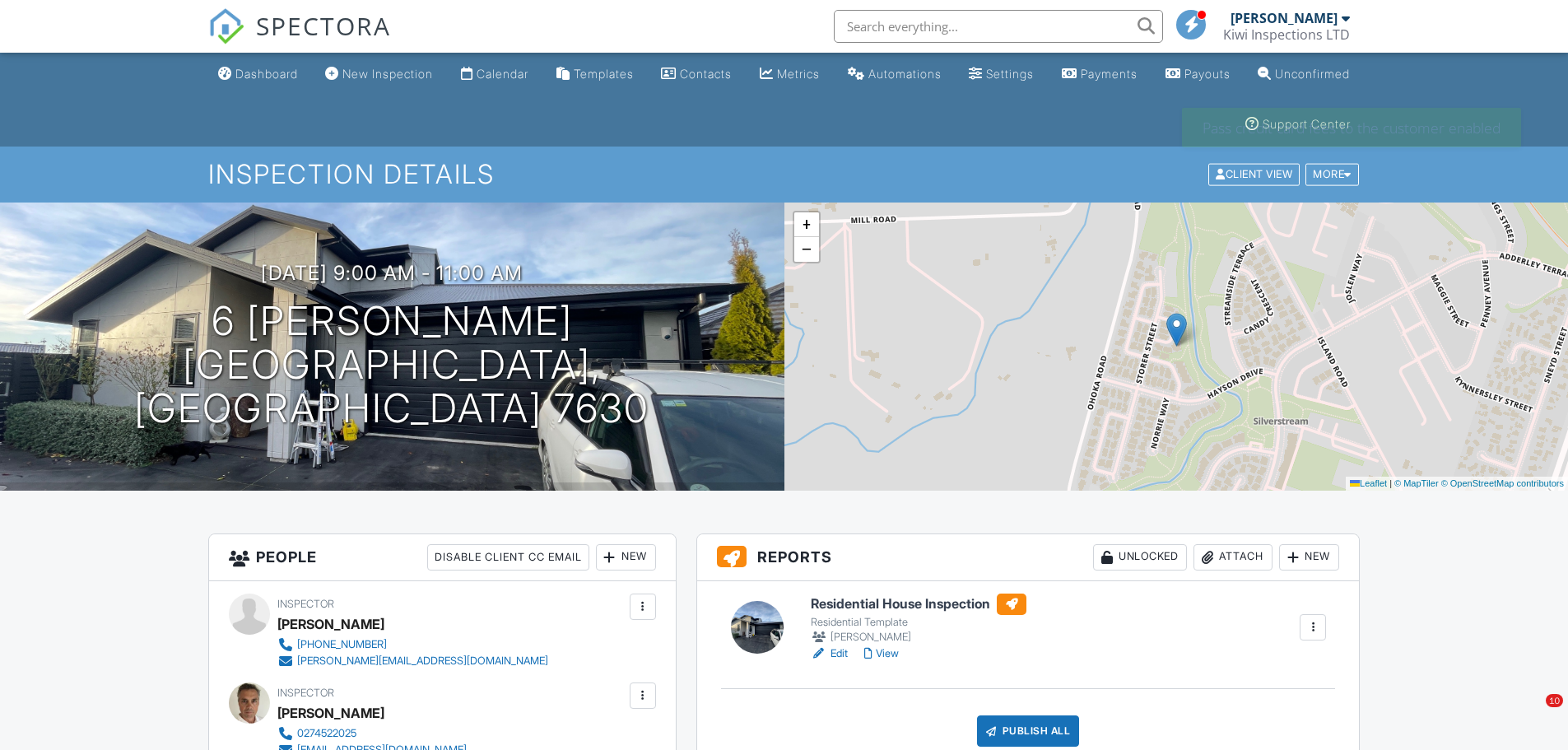 scroll, scrollTop: 0, scrollLeft: 0, axis: both 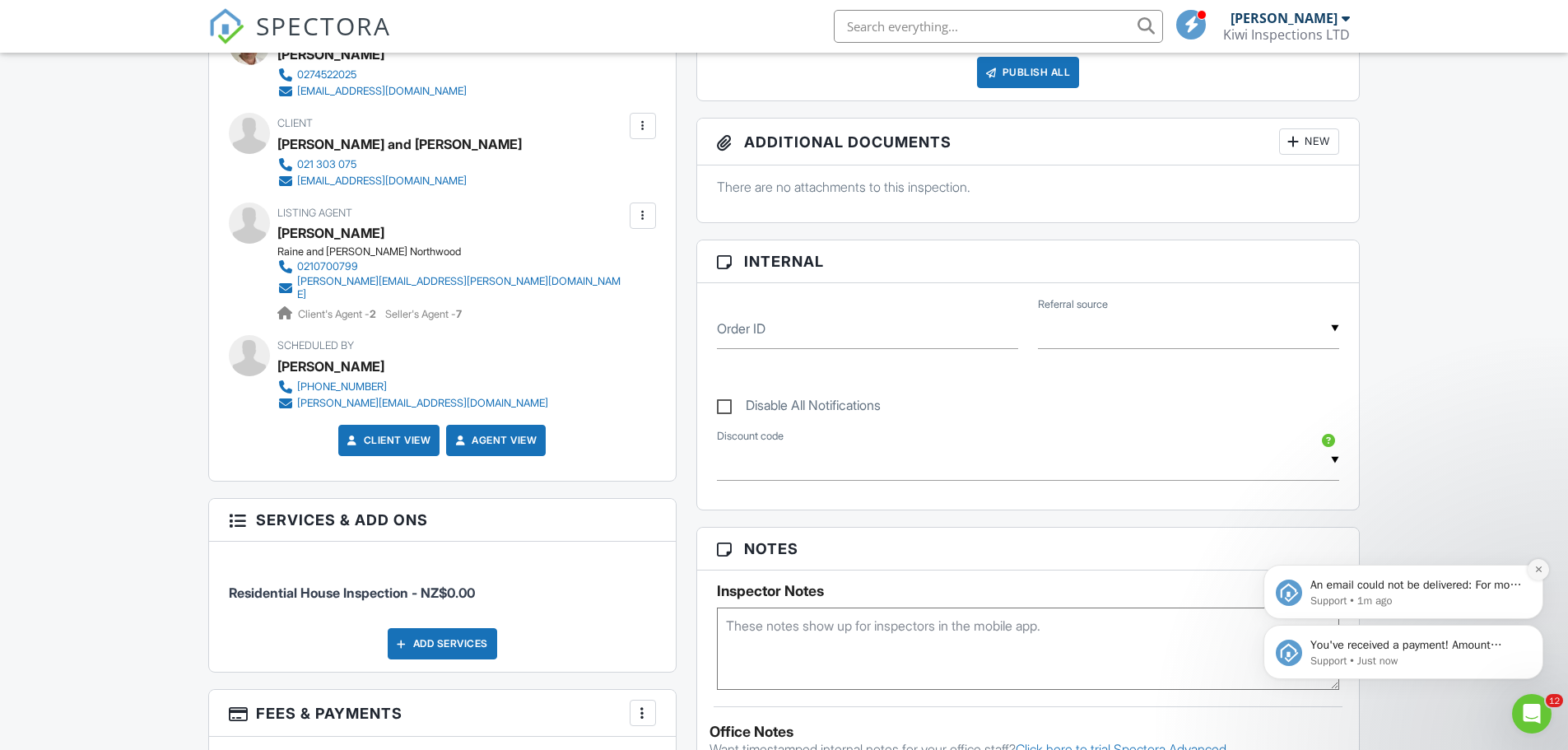 click 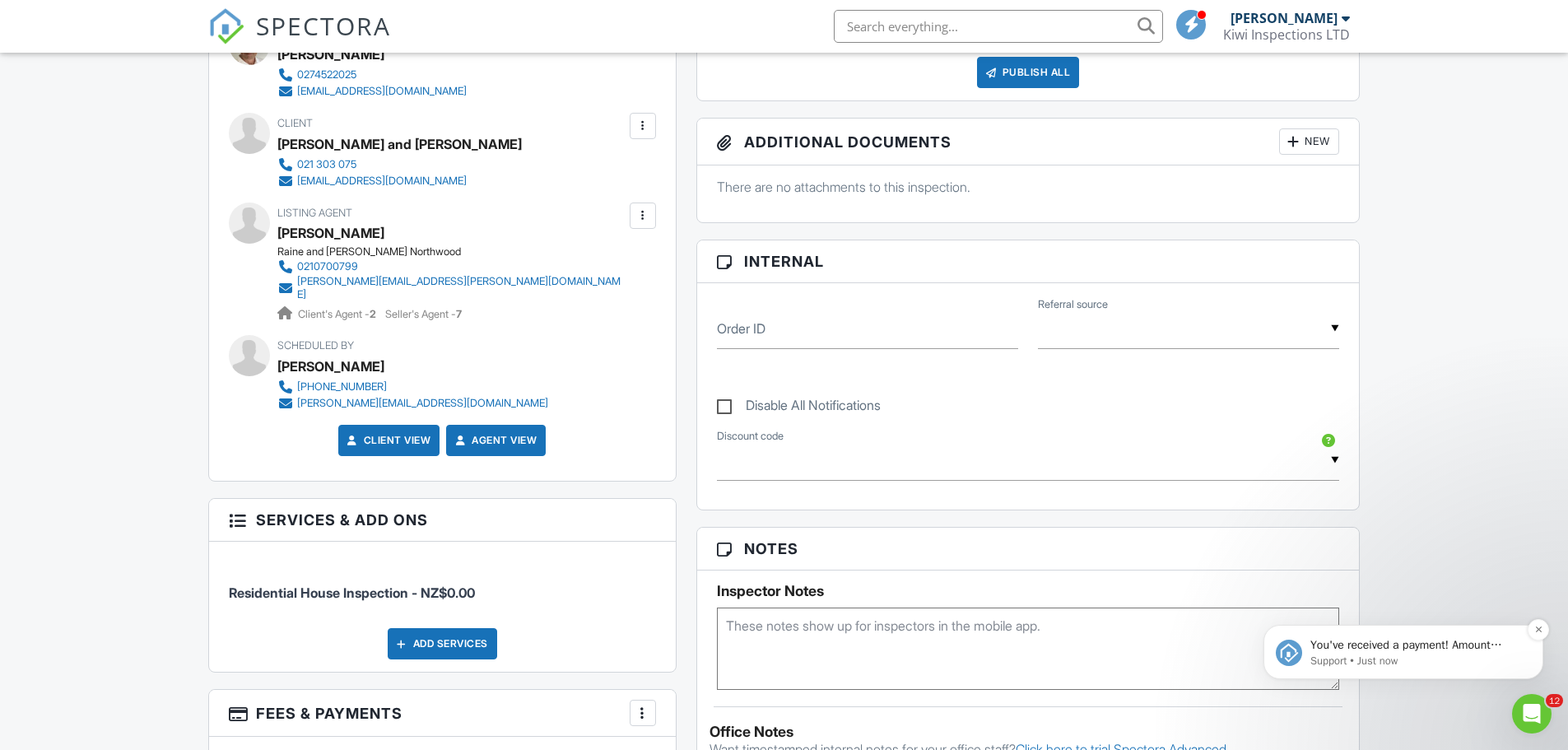 click on "You've received a payment!  Amount  NZ$499.00  Fee  NZ$0.00  Net  NZ$499.00  Transaction #  pi_3RjQr3K7snlDGpRF1gEfUbt8  Inspection  95A Wilsons Road South, Christchurch, Canterbury Region 8022 Payouts to your bank or debit card occur on a daily basis. Each payment usually takes two business days to process. You can view your pending payout amount here. If you have any questions reach out on our chat bubble at app.spectora.com." at bounding box center [1417, 645] 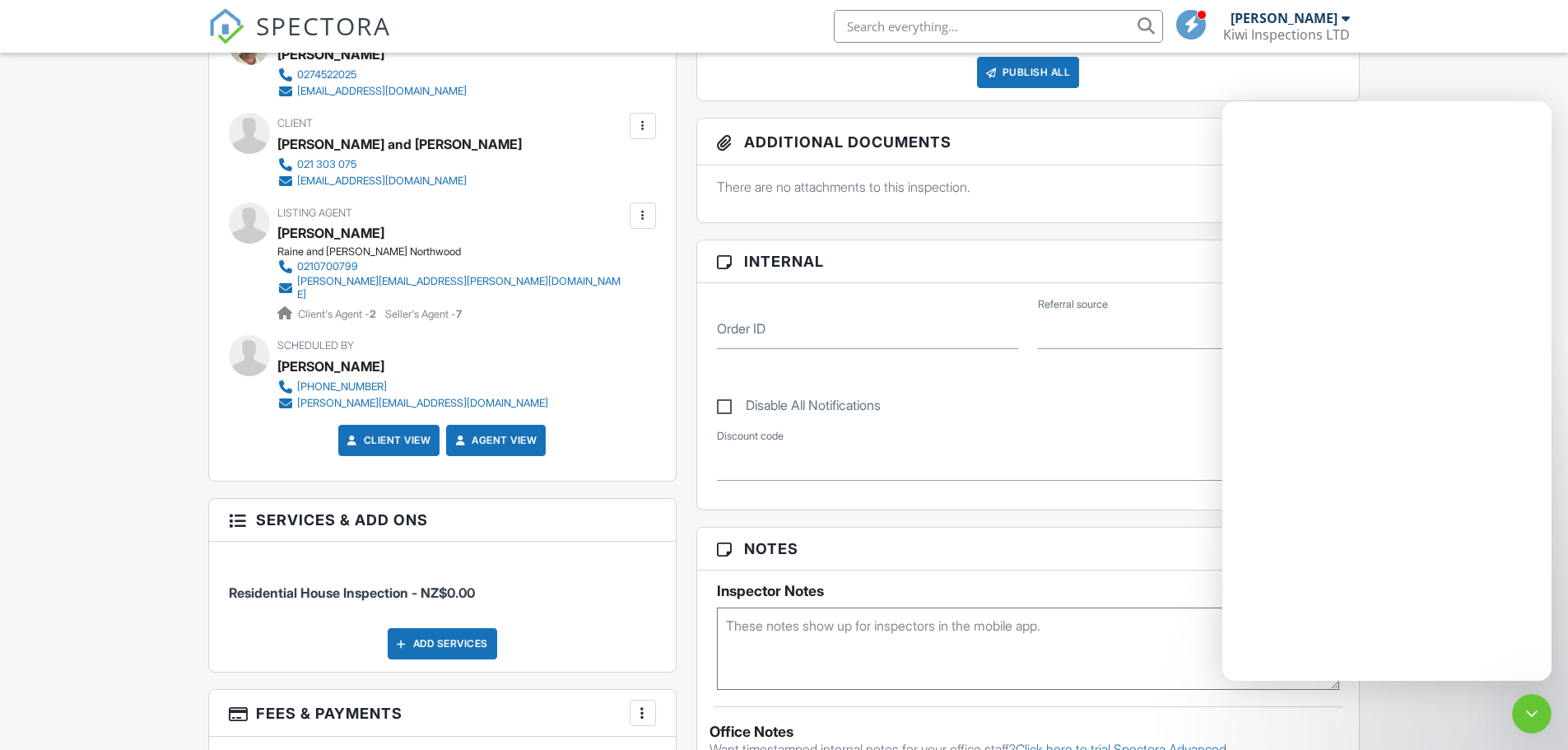 scroll, scrollTop: 0, scrollLeft: 0, axis: both 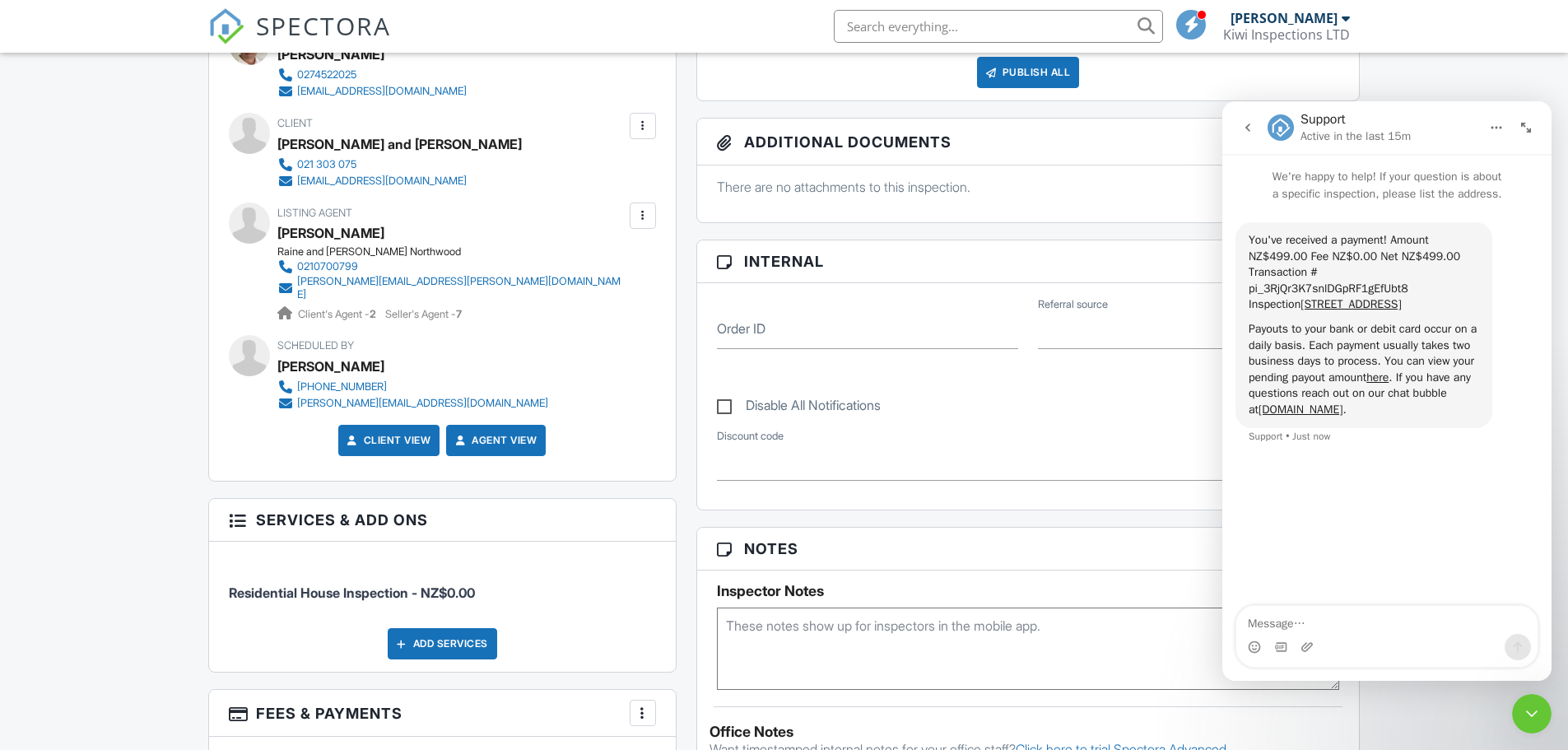 click at bounding box center [1526, 128] 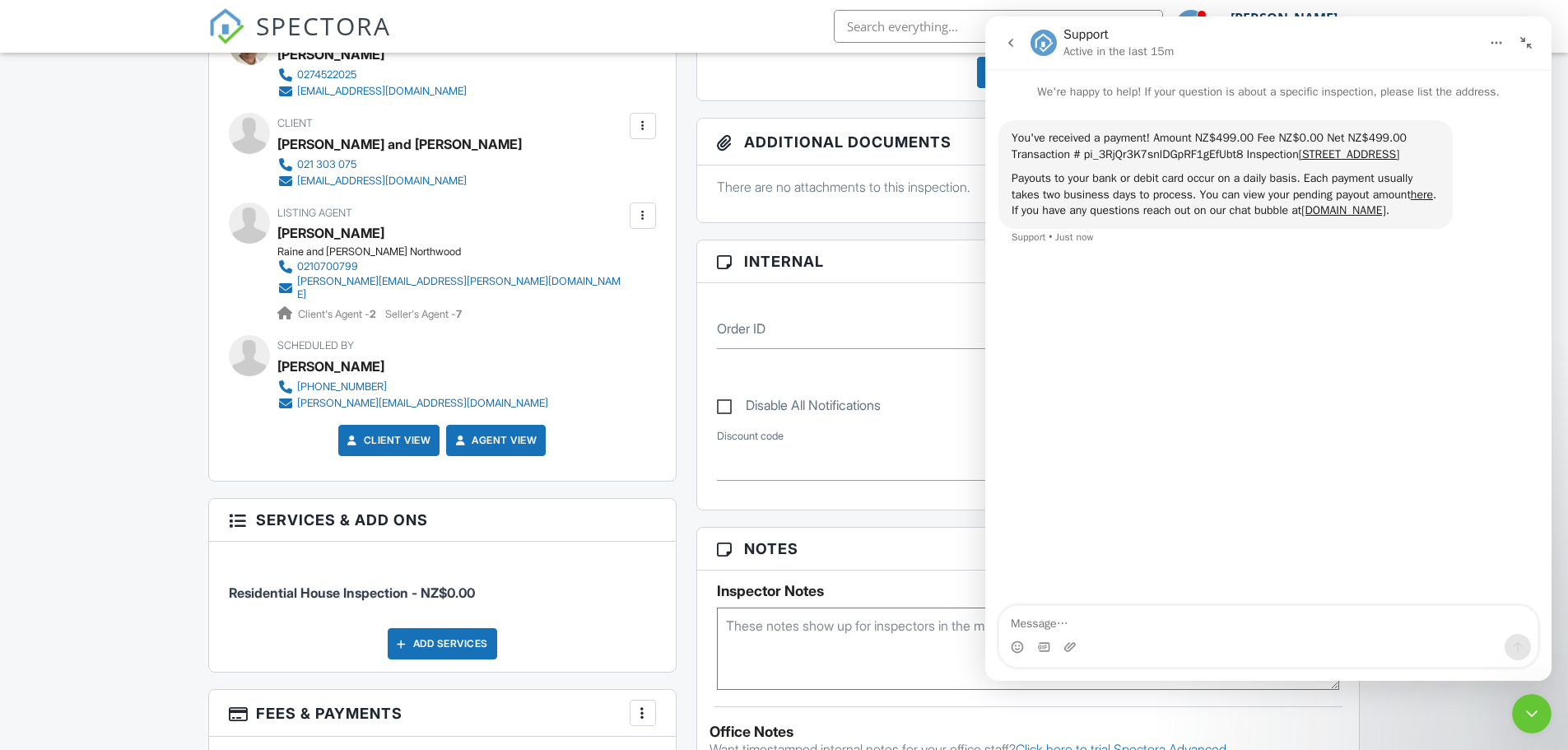 click 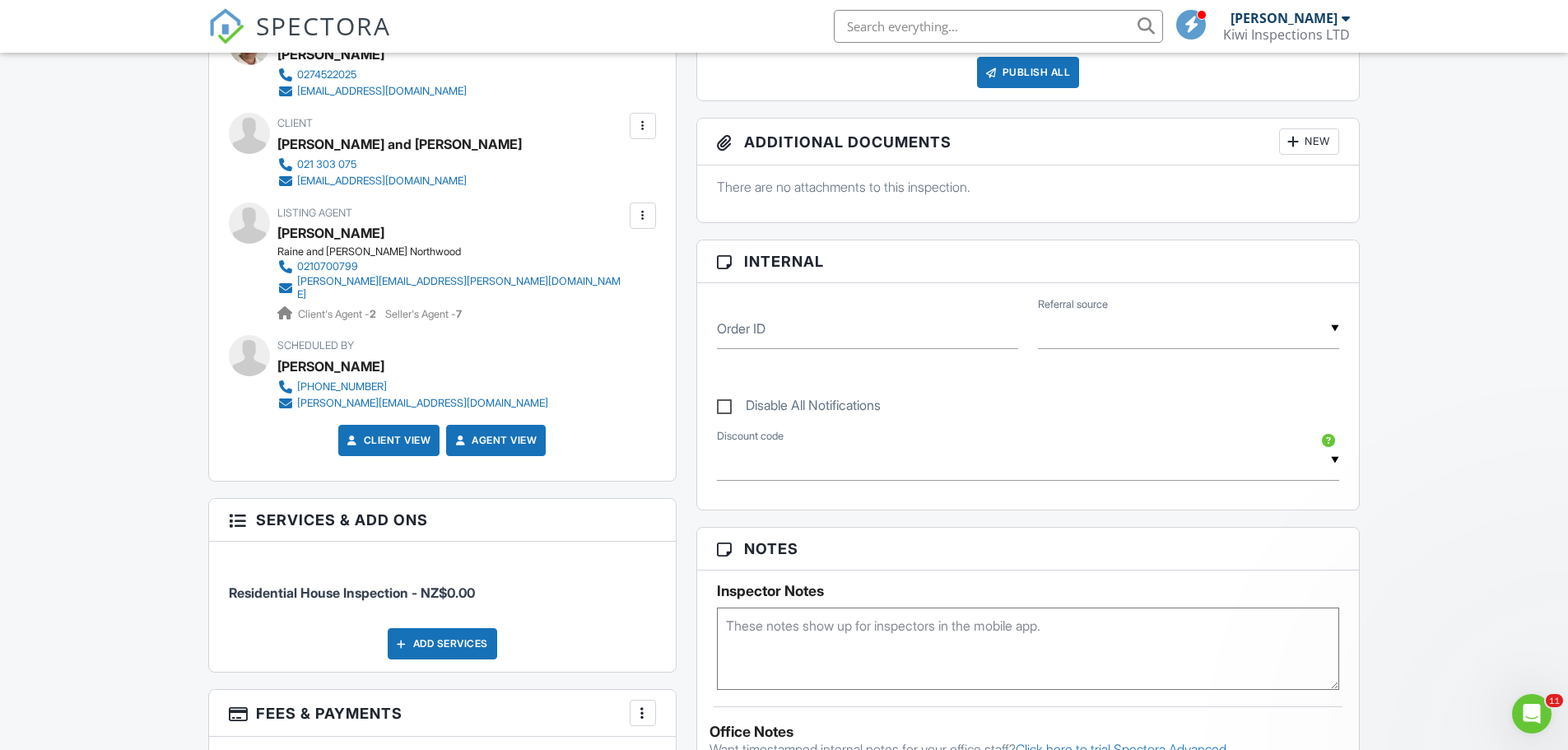 scroll, scrollTop: 0, scrollLeft: 0, axis: both 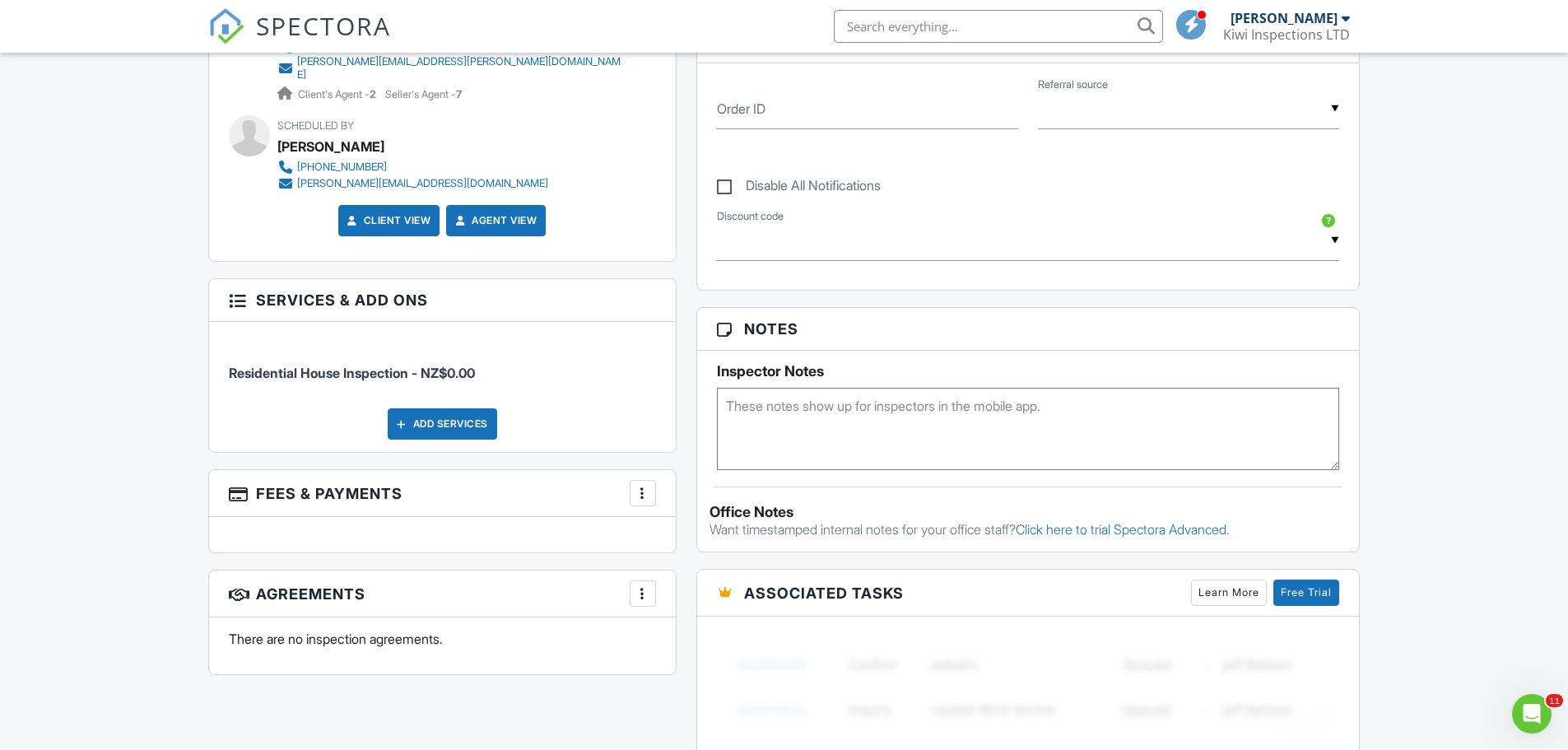 click on "Add Services" at bounding box center (442, 424) 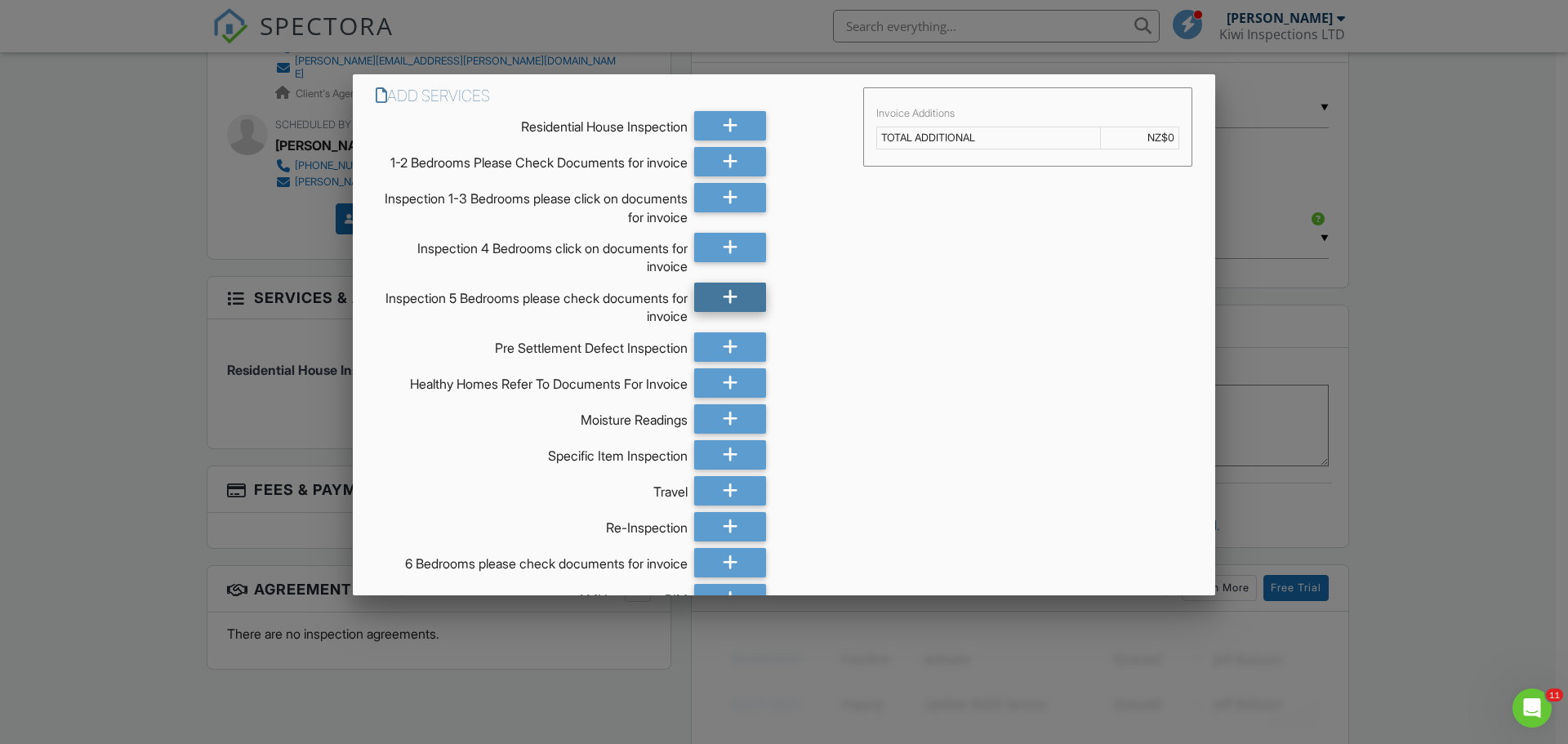 click at bounding box center (730, 297) 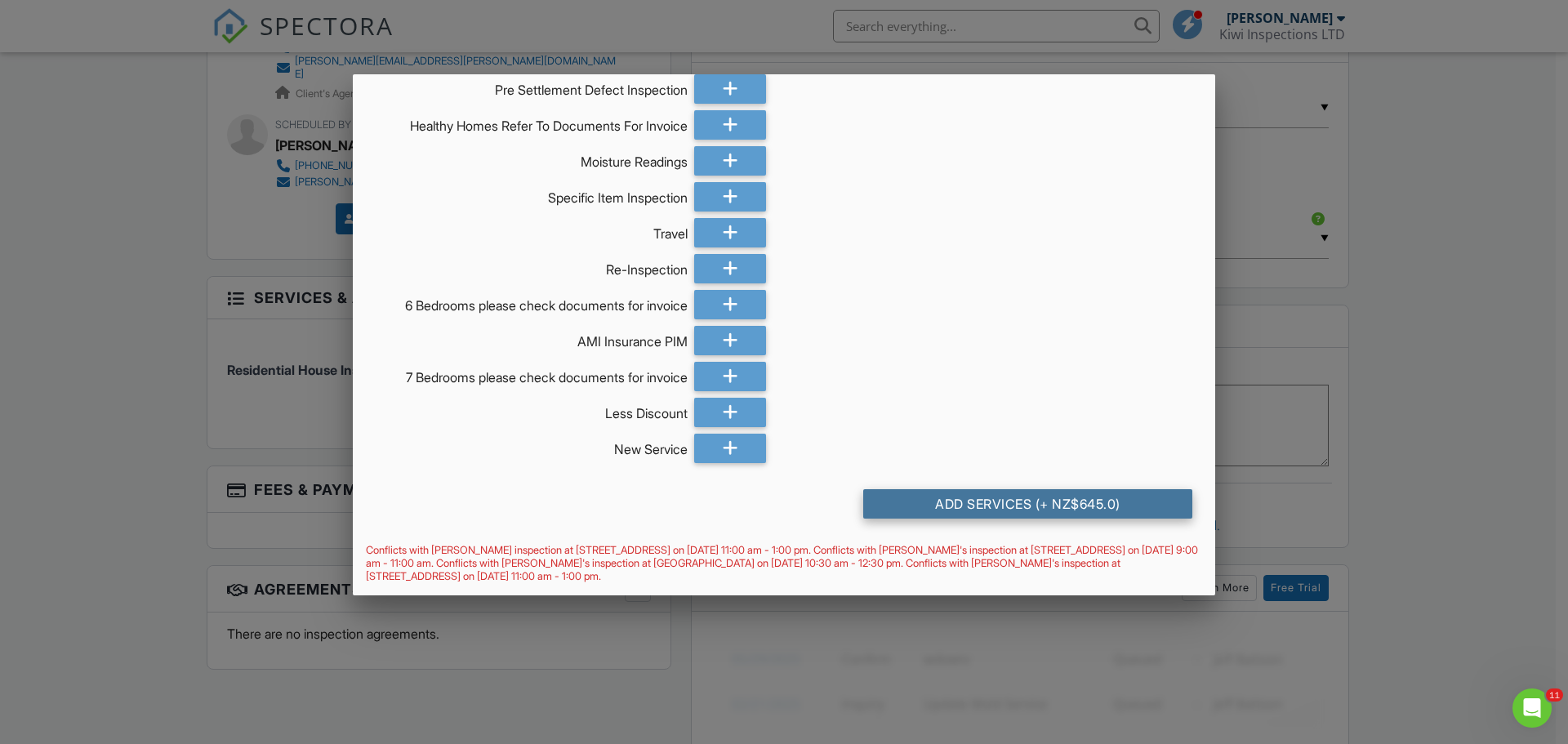 scroll, scrollTop: 272, scrollLeft: 0, axis: vertical 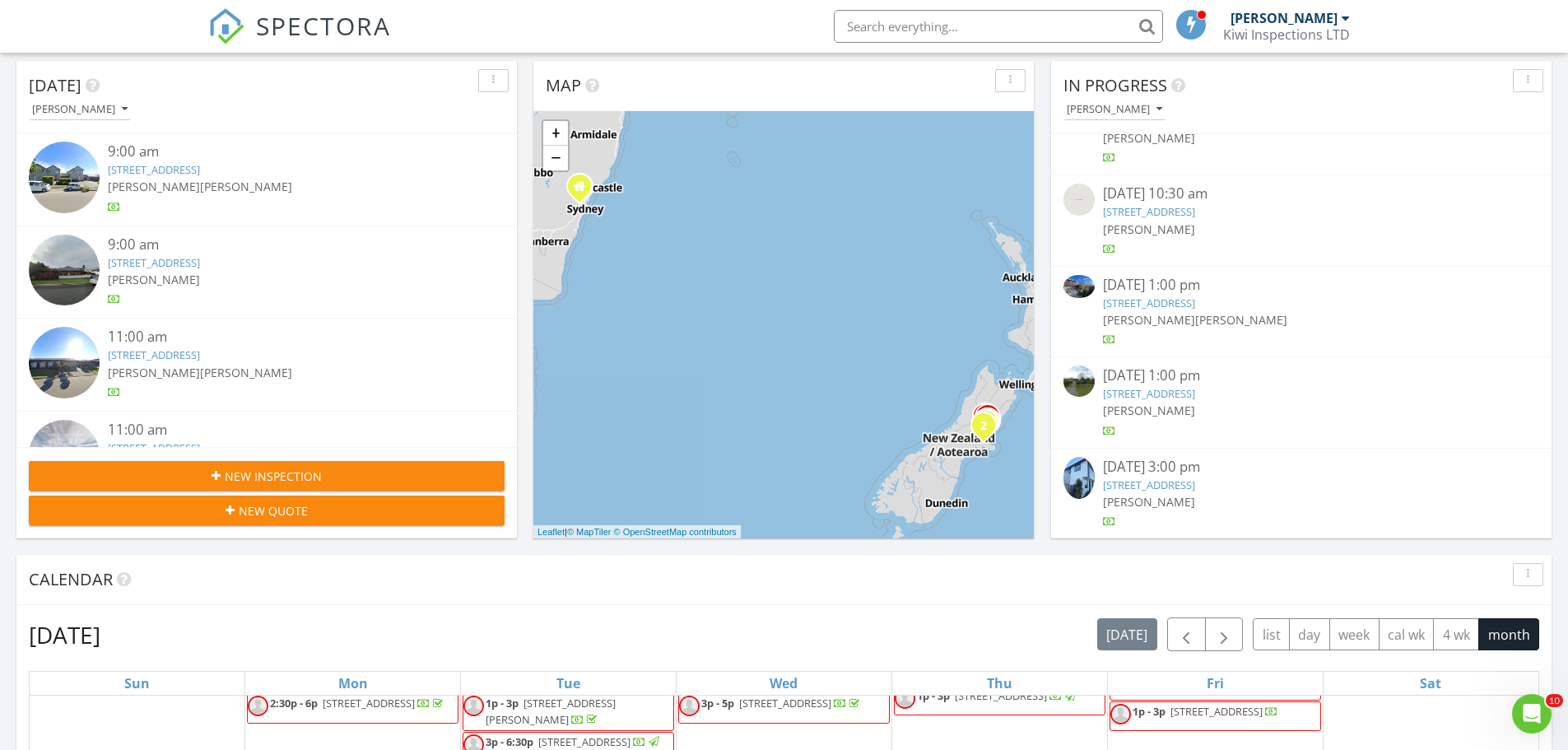 click on "[STREET_ADDRESS]" at bounding box center [1149, 303] 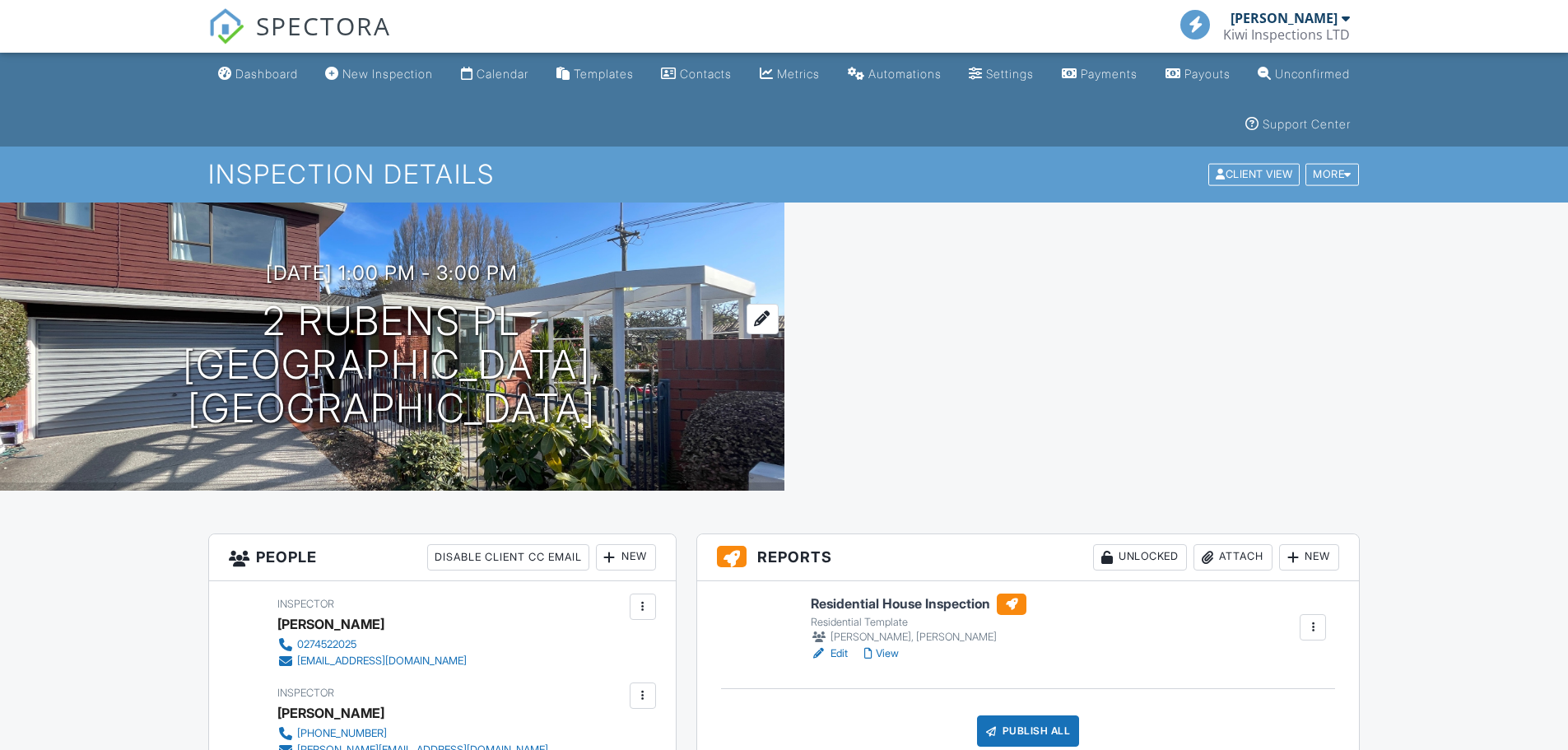 scroll, scrollTop: 0, scrollLeft: 0, axis: both 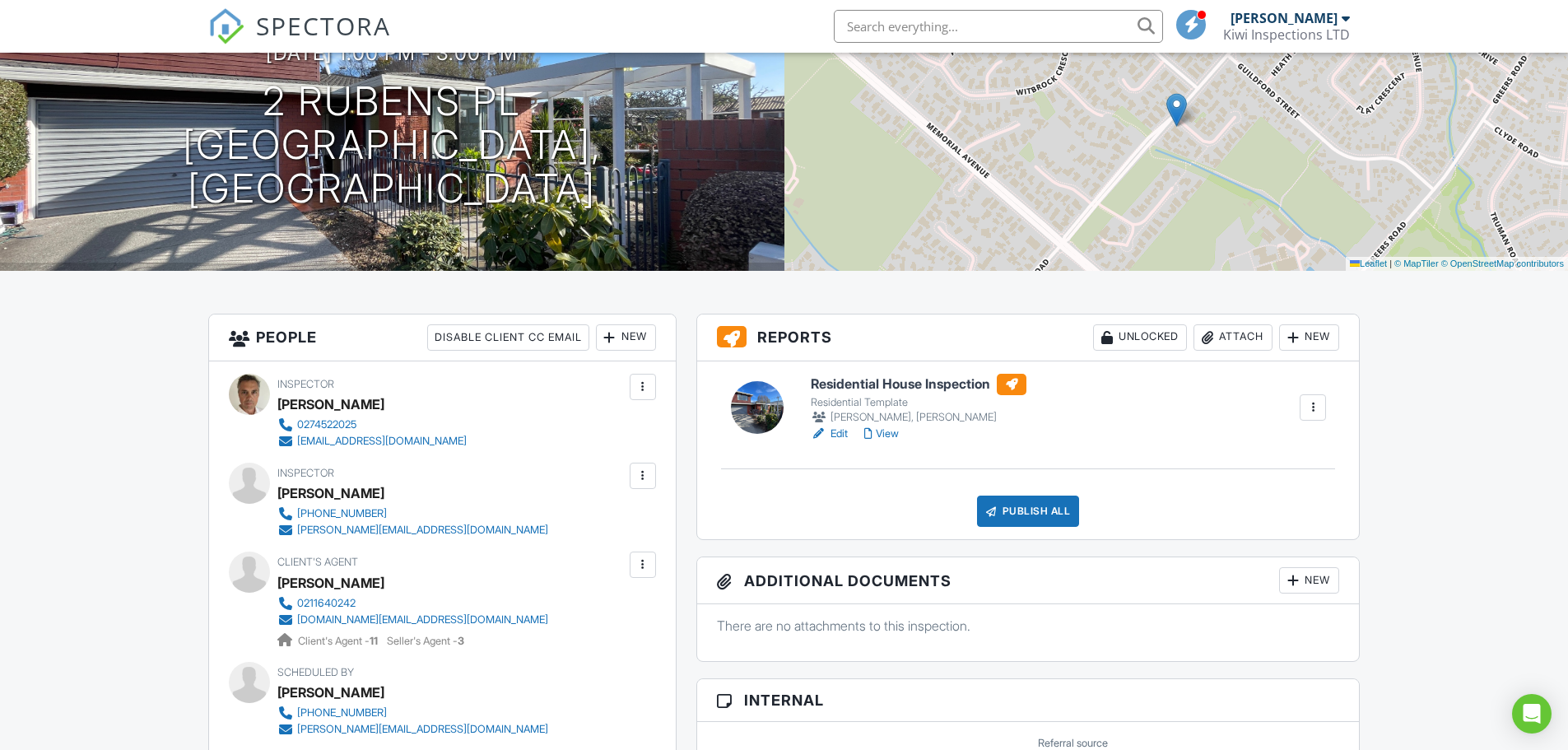 click on "Edit" at bounding box center [829, 434] 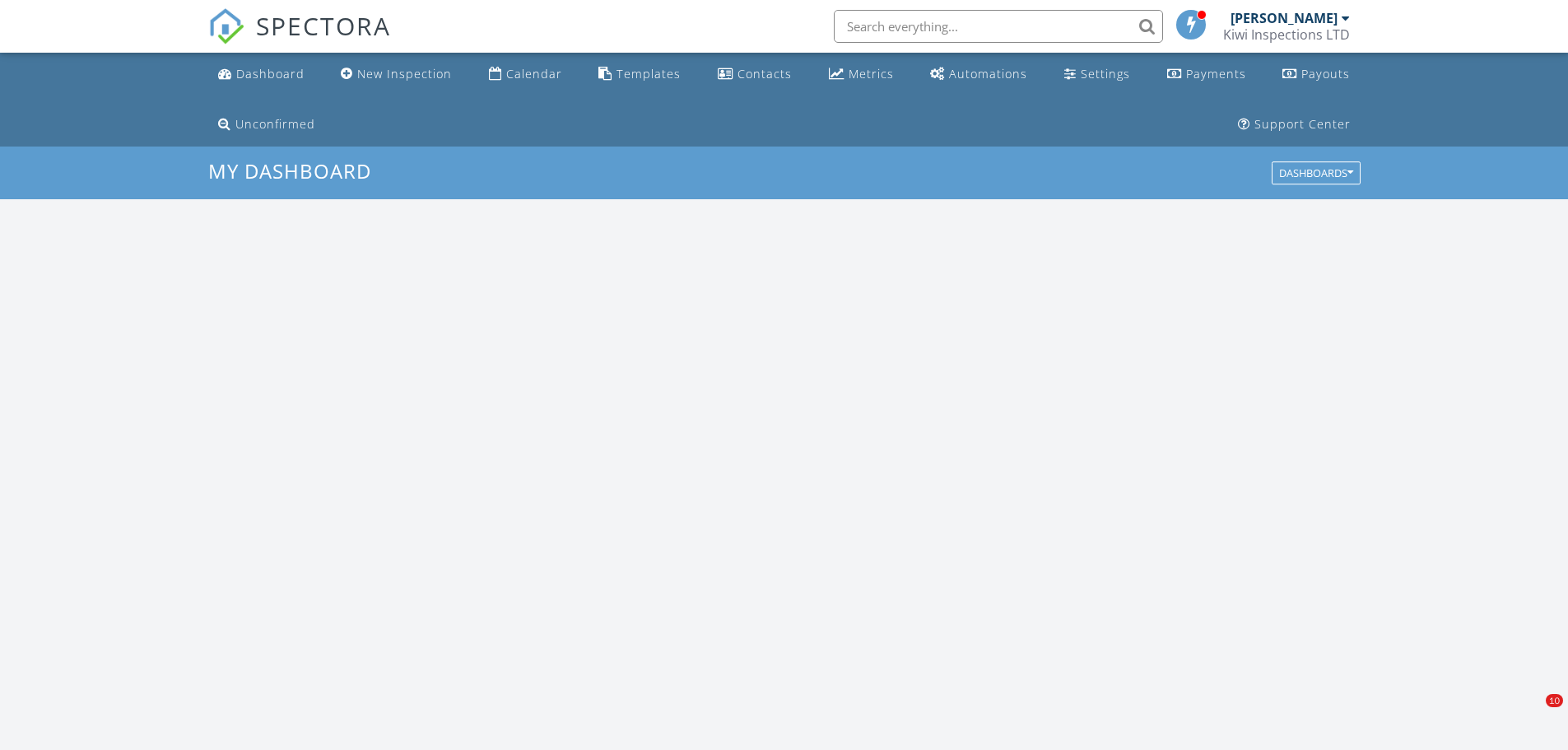 scroll, scrollTop: 0, scrollLeft: 0, axis: both 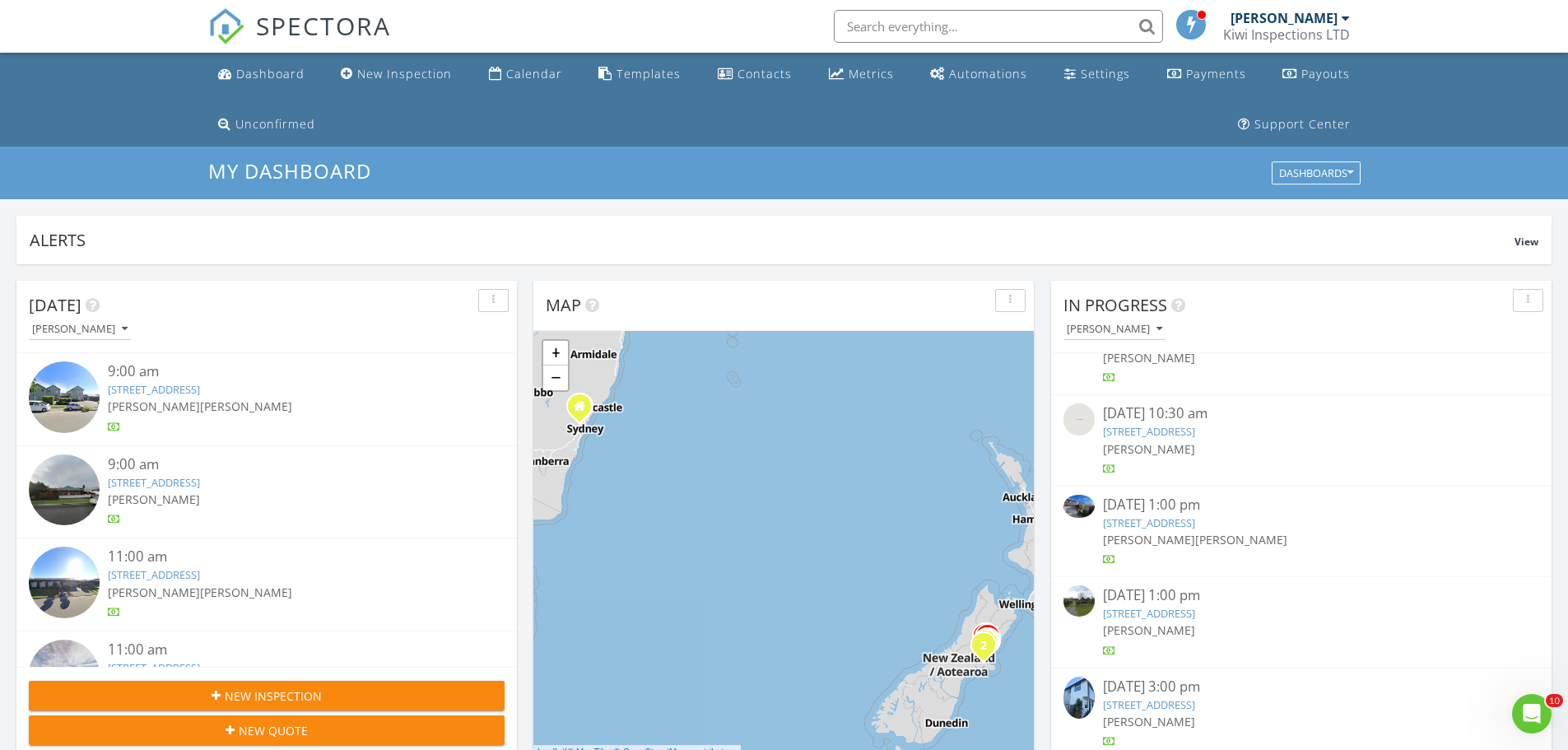 click on "2 Rubens Pl, Christchurch, Canterbury Region 8053" at bounding box center [1149, 523] 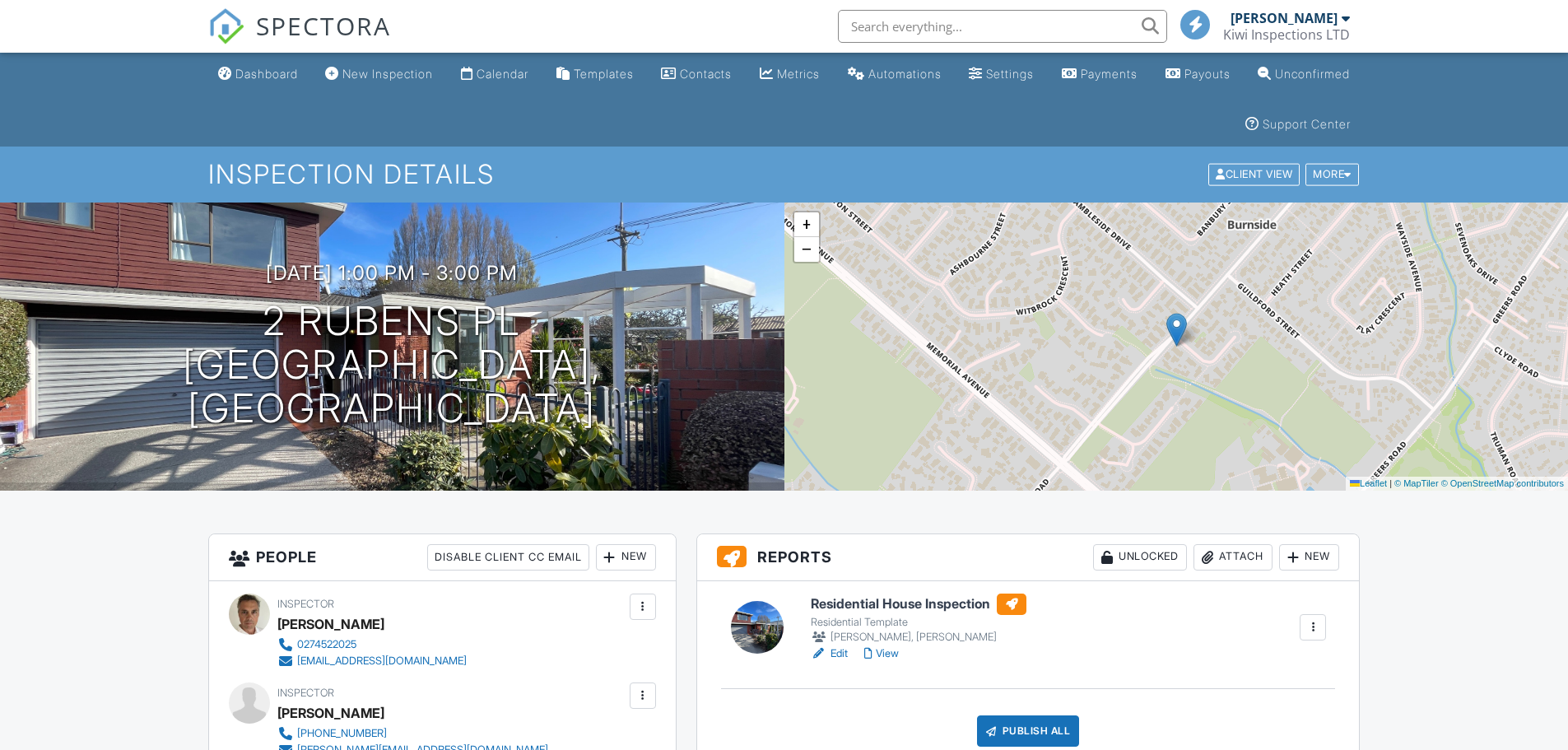 scroll, scrollTop: 0, scrollLeft: 0, axis: both 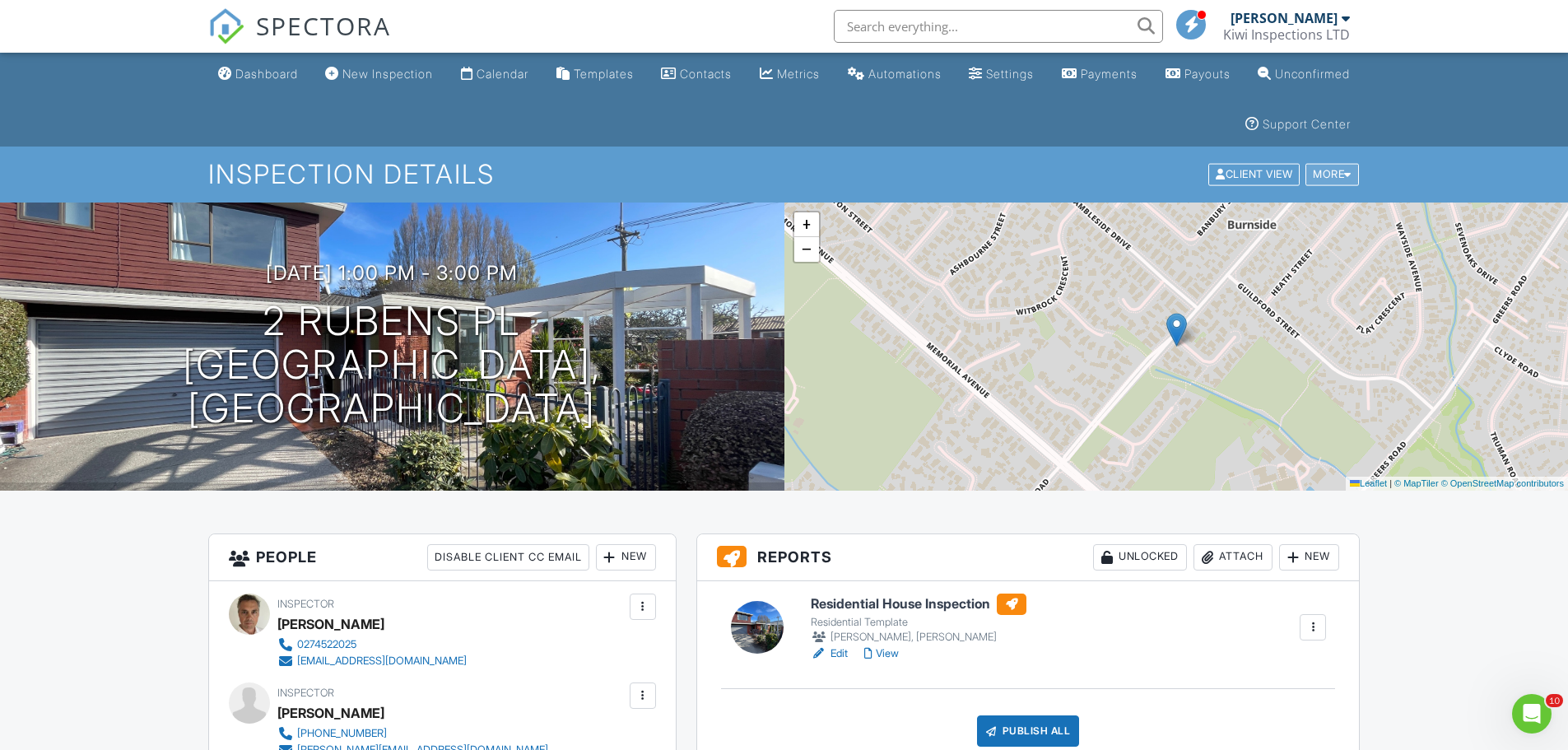 click on "More" at bounding box center (1332, 175) 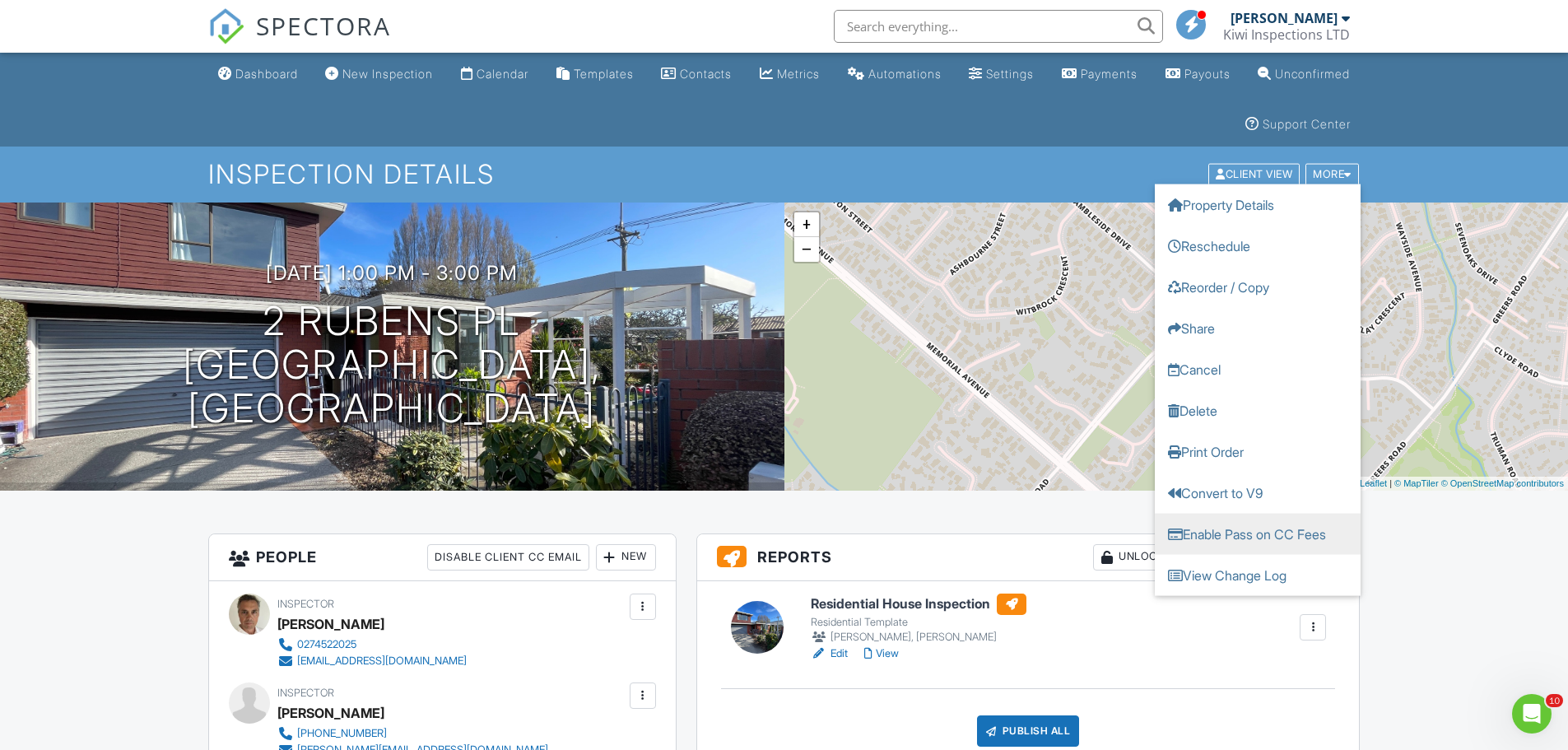click on "Enable Pass on CC Fees" at bounding box center [1258, 534] 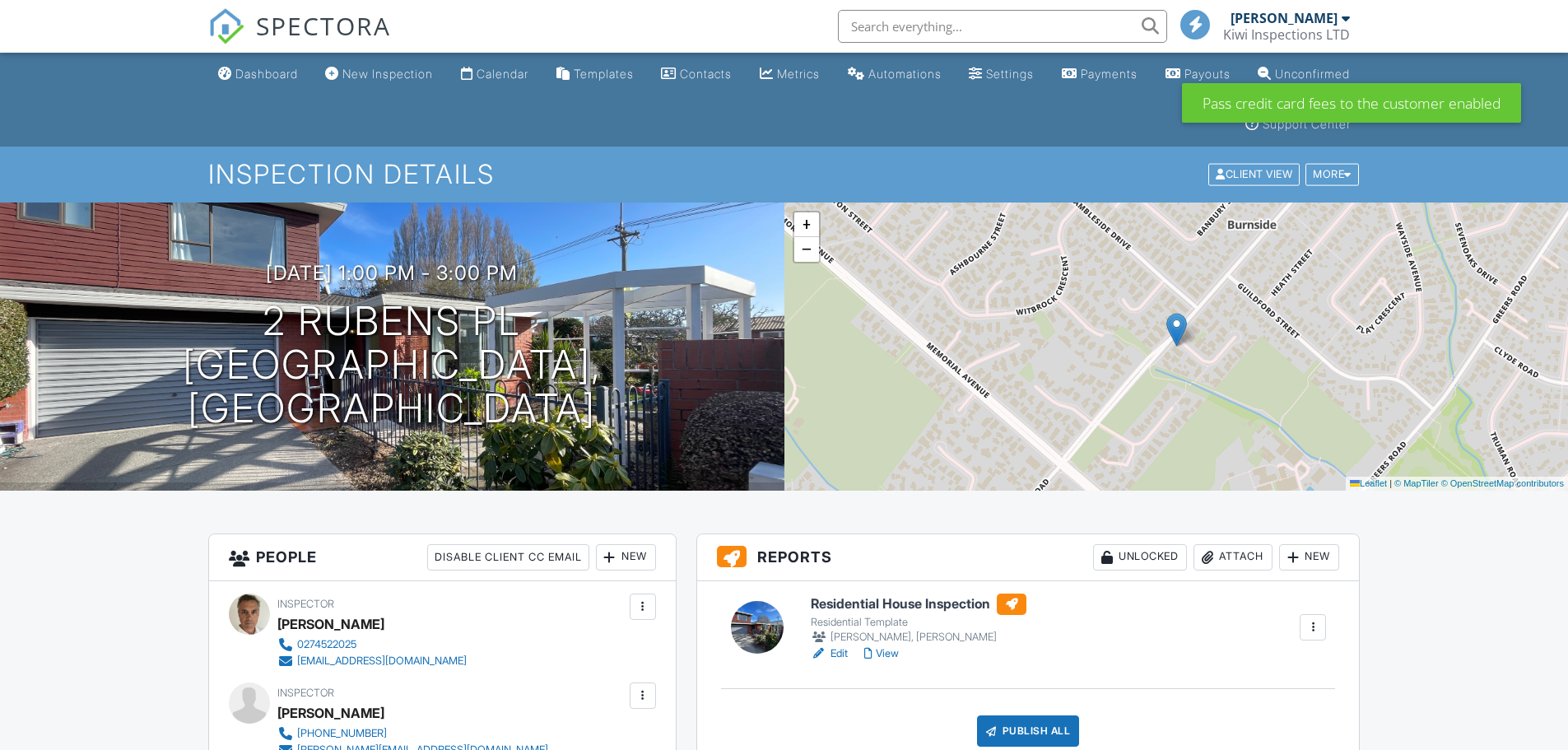 scroll, scrollTop: 220, scrollLeft: 0, axis: vertical 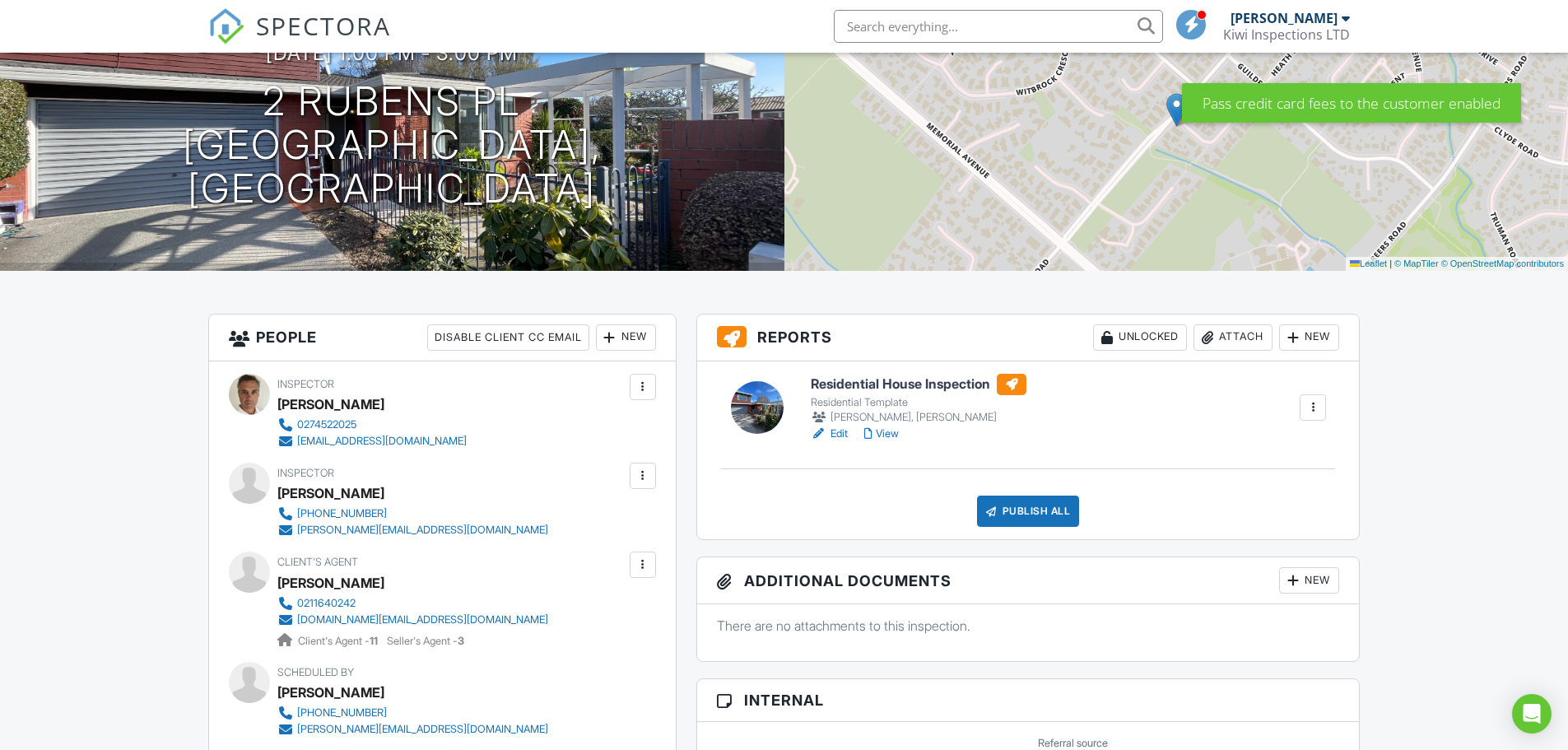 click at bounding box center (643, 476) 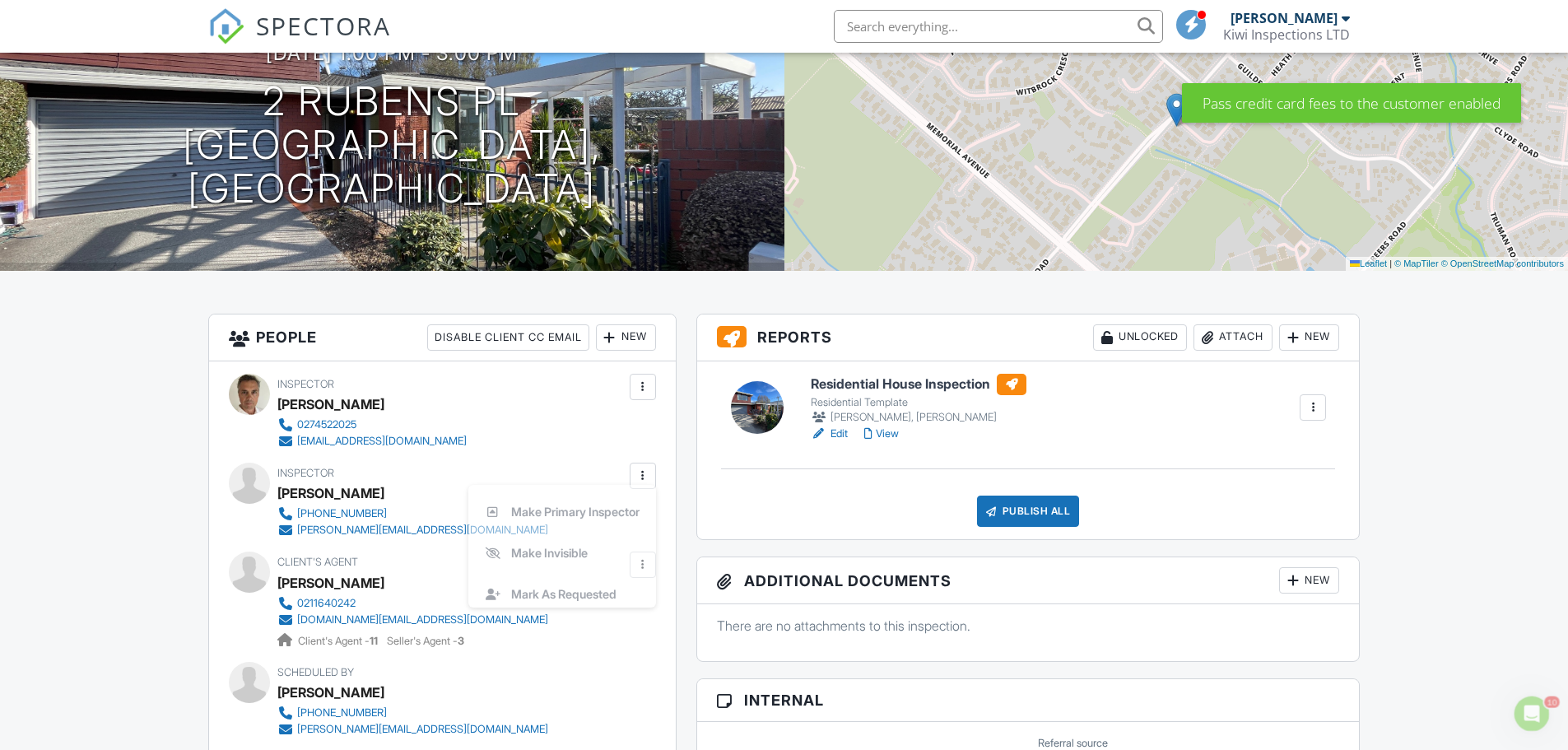 scroll, scrollTop: 0, scrollLeft: 0, axis: both 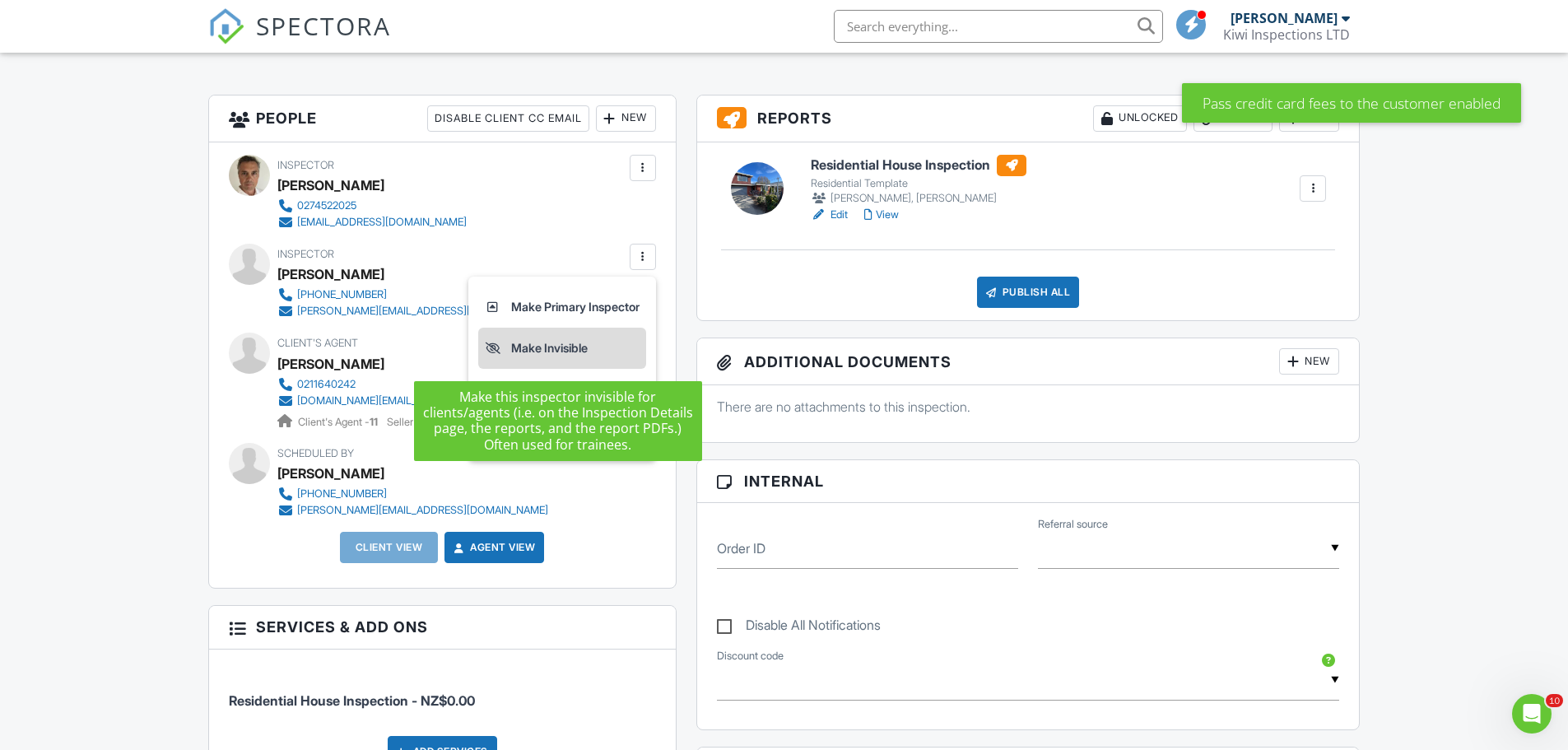 click on "Make Invisible" at bounding box center [562, 348] 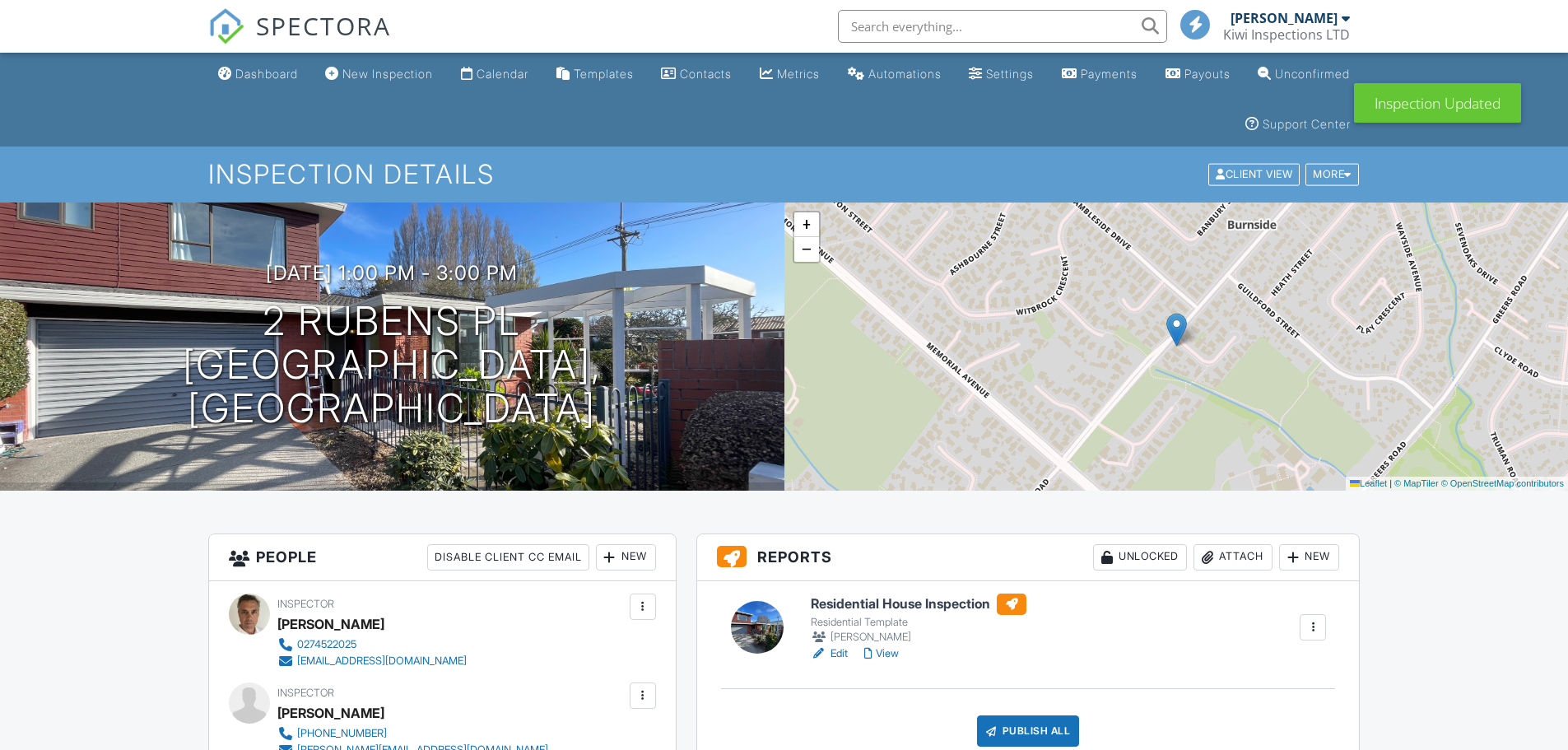 scroll, scrollTop: 220, scrollLeft: 0, axis: vertical 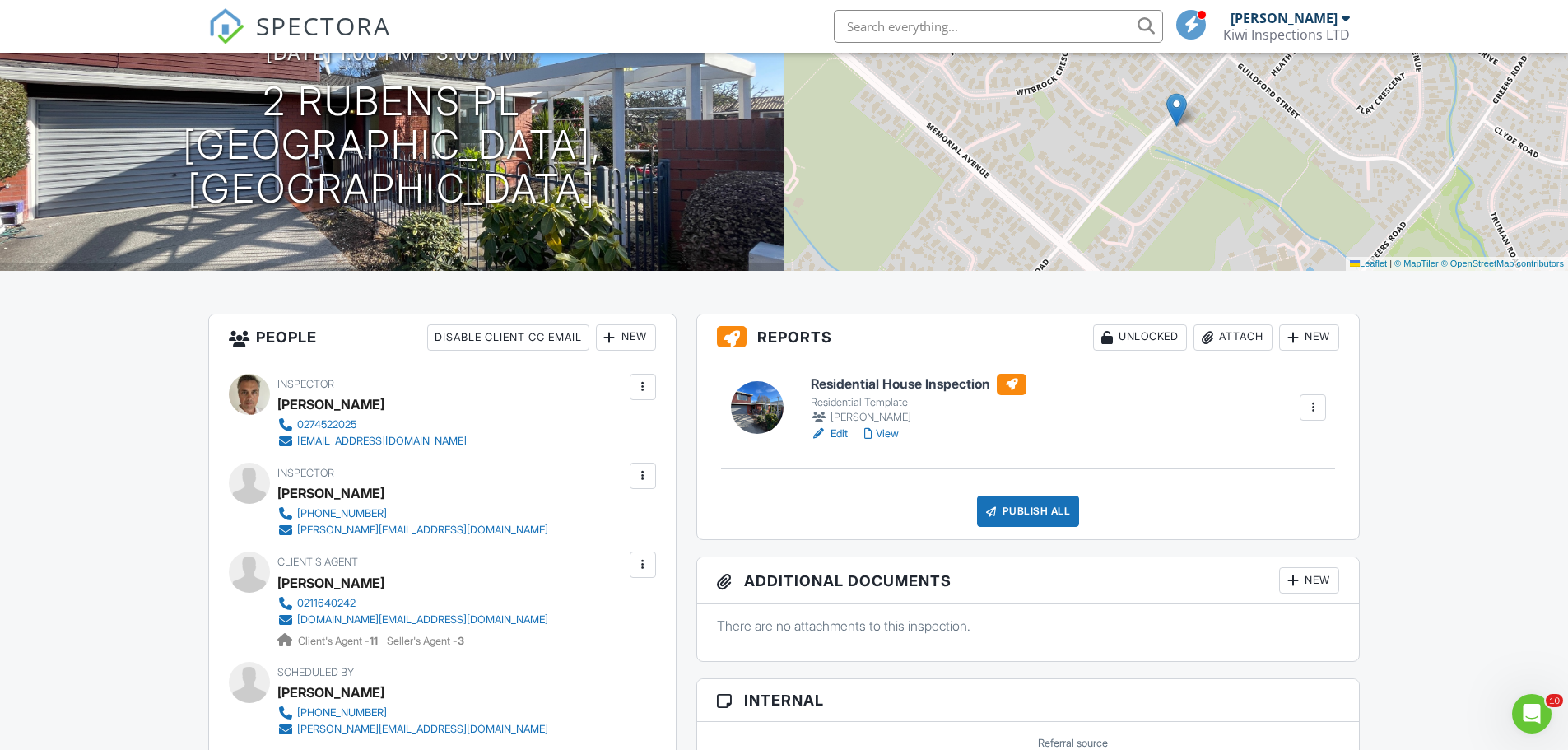 click on "New" at bounding box center [626, 338] 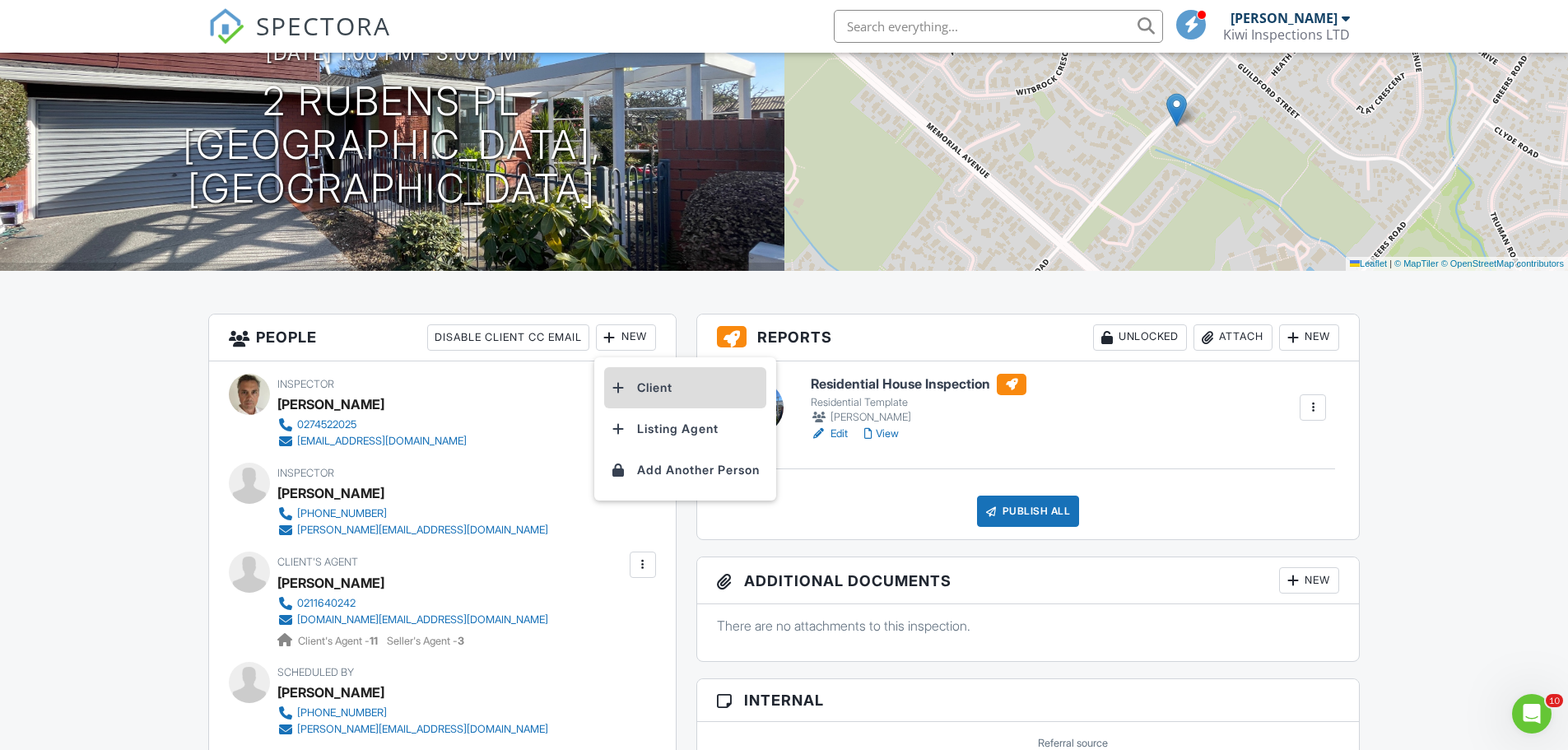 click on "Client" at bounding box center [685, 388] 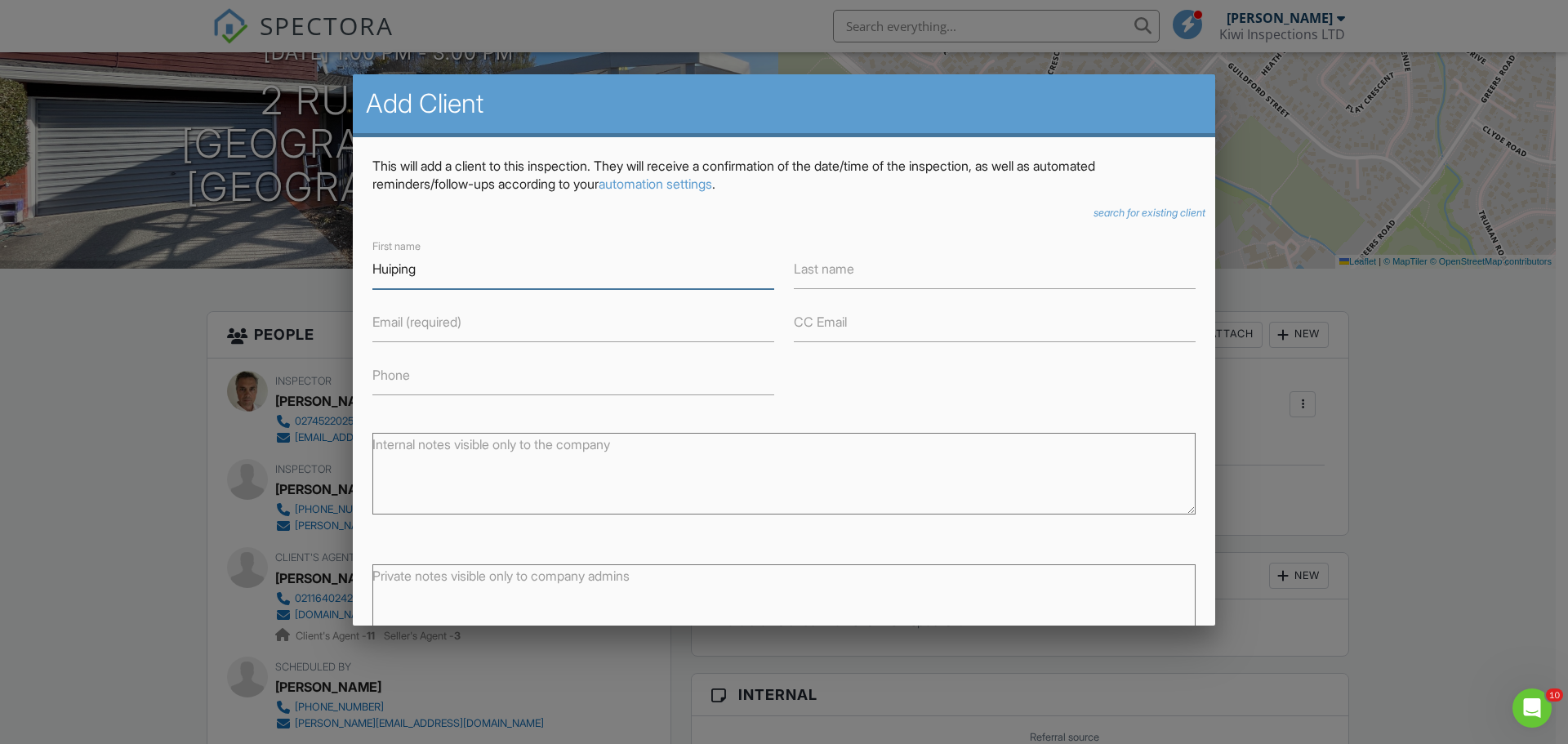 type on "Huiping" 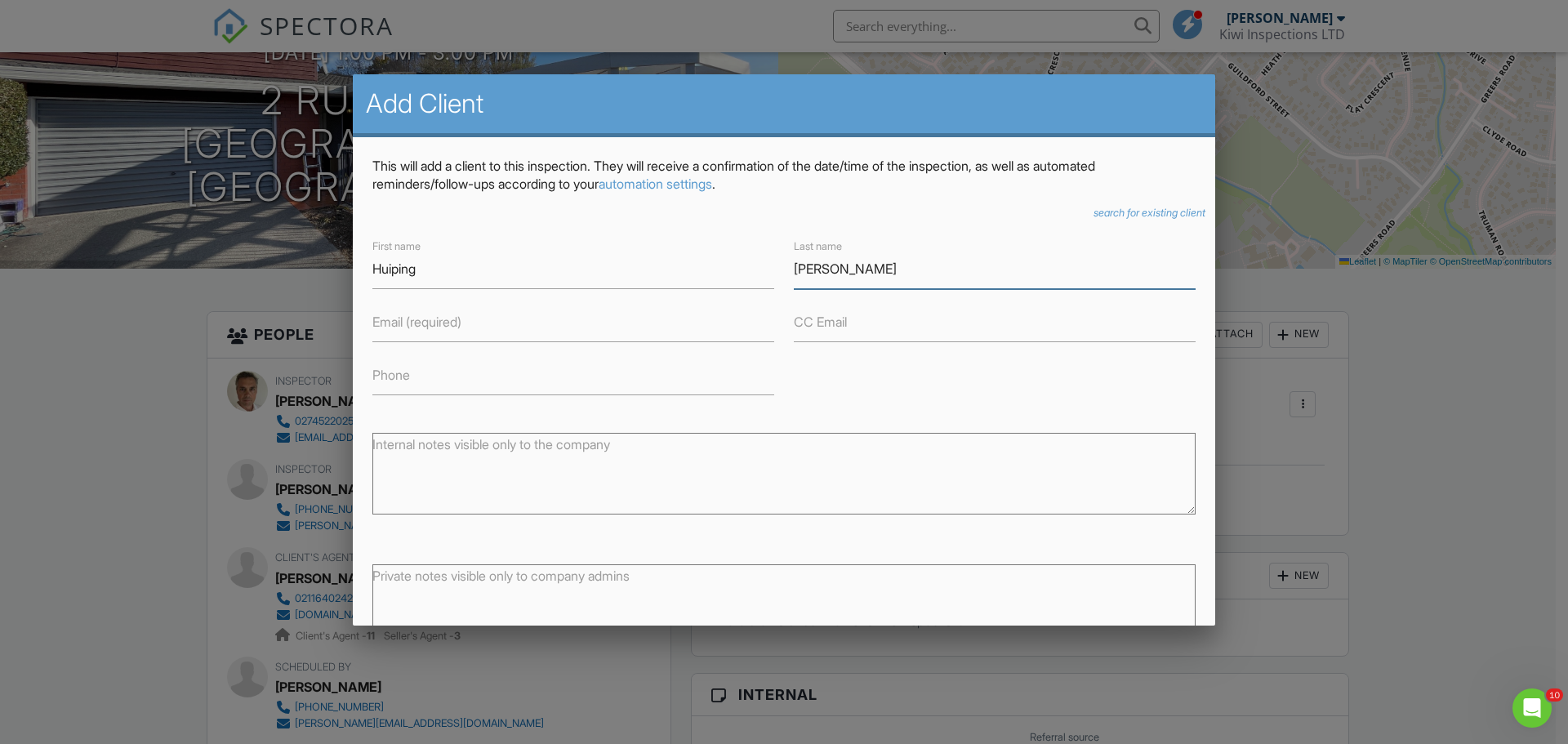 type on "[PERSON_NAME]" 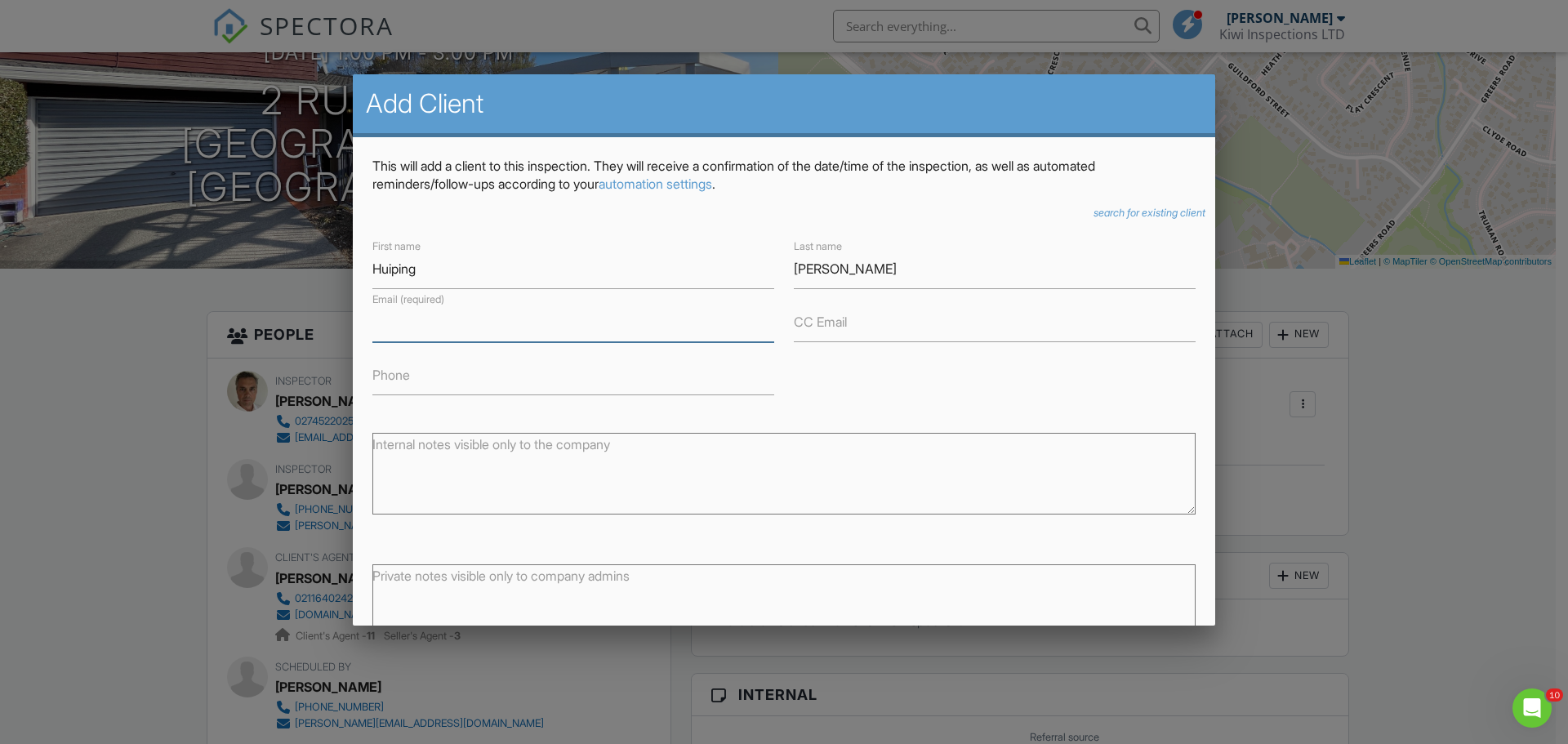 click on "Email (required)" at bounding box center (573, 322) 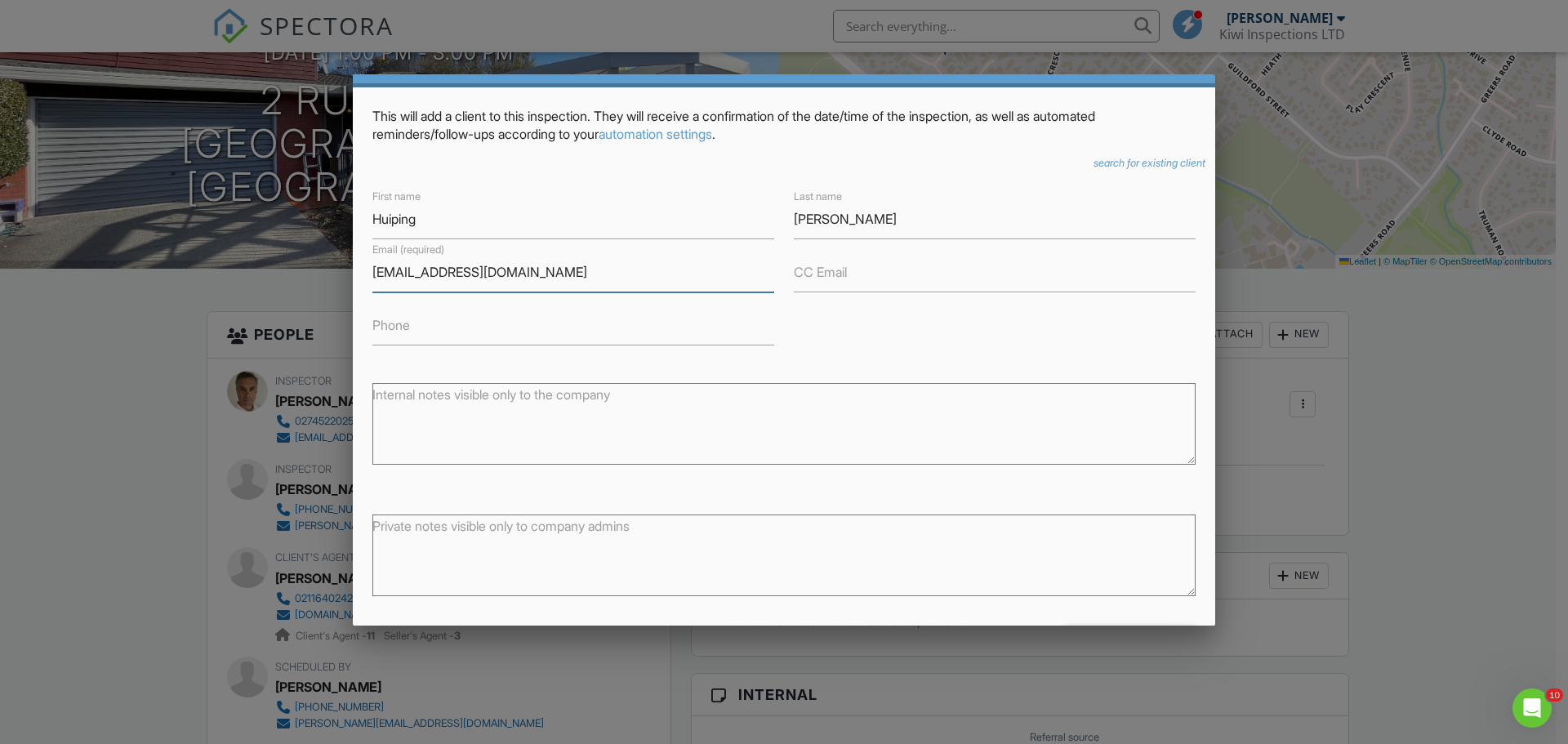 scroll, scrollTop: 111, scrollLeft: 0, axis: vertical 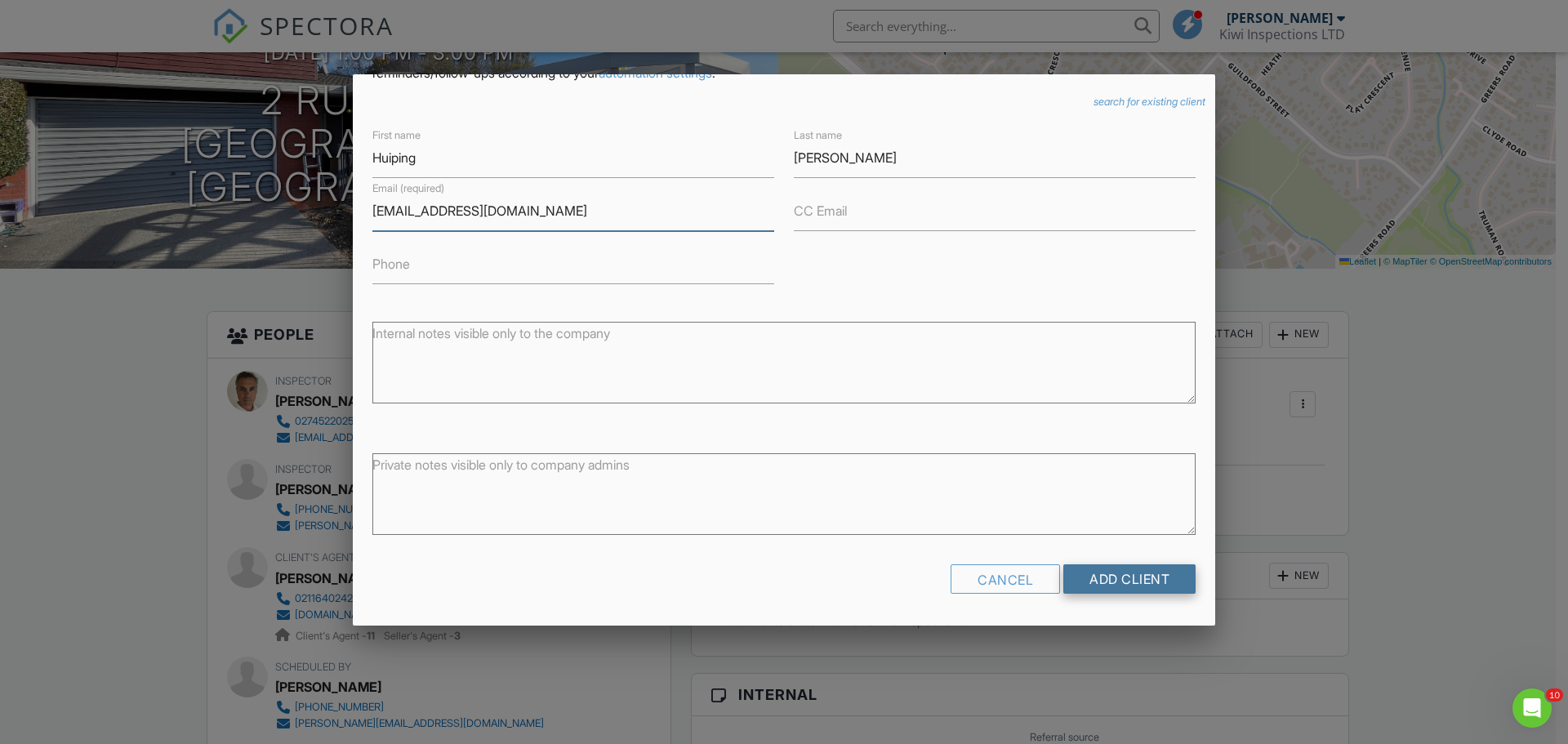 type on "zhuhp530@gmail.com" 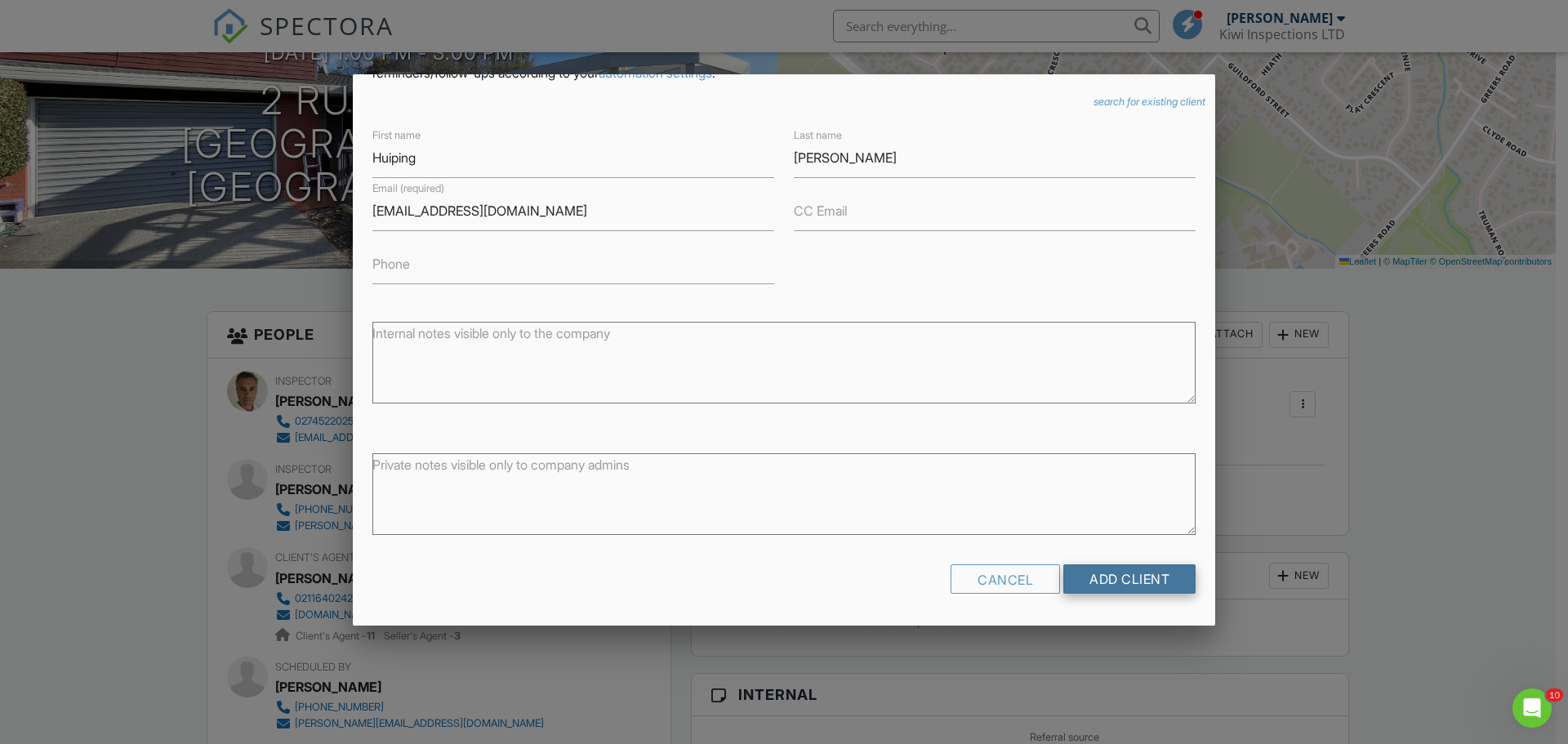click on "Add Client" at bounding box center [1129, 579] 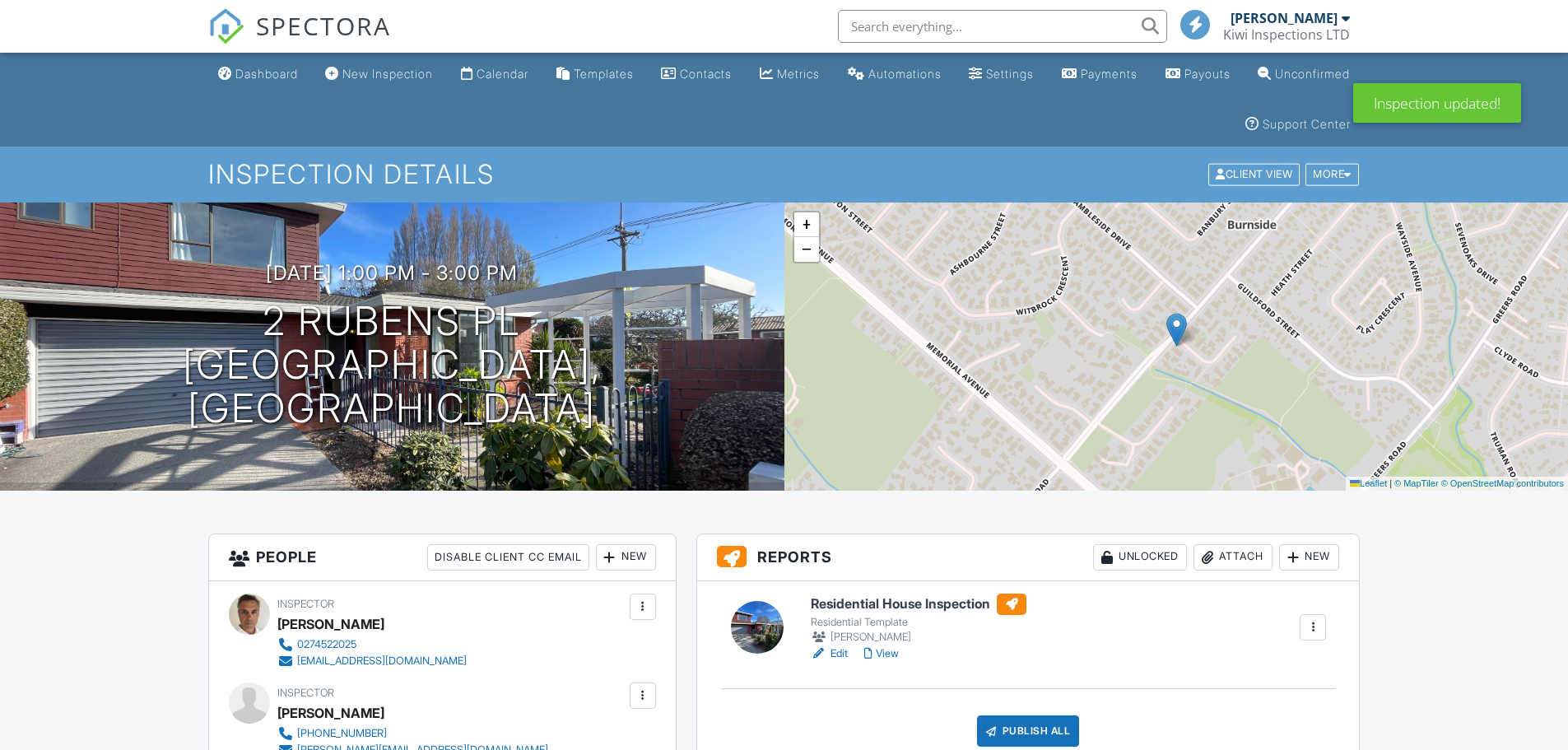 scroll, scrollTop: 439, scrollLeft: 0, axis: vertical 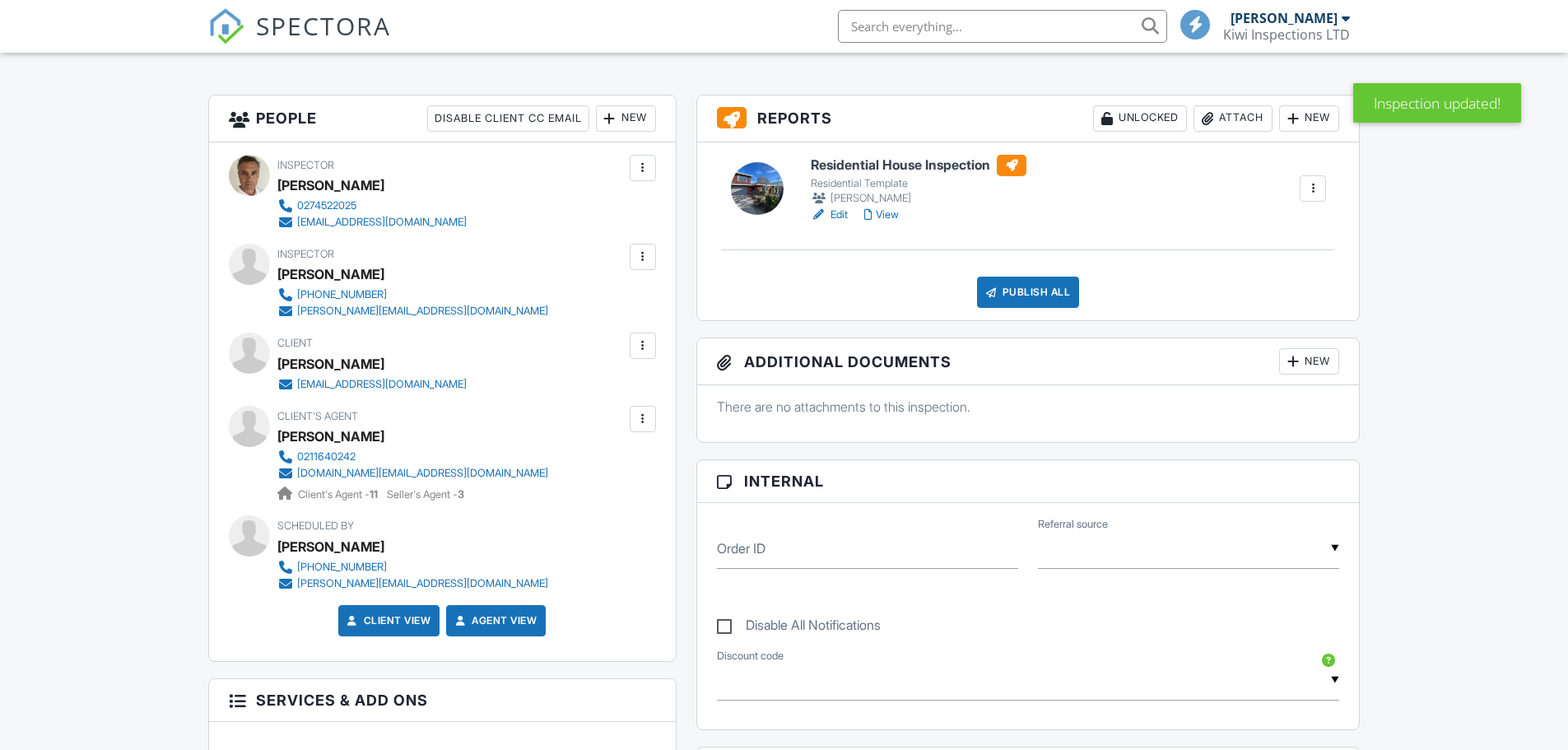 click at bounding box center (643, 257) 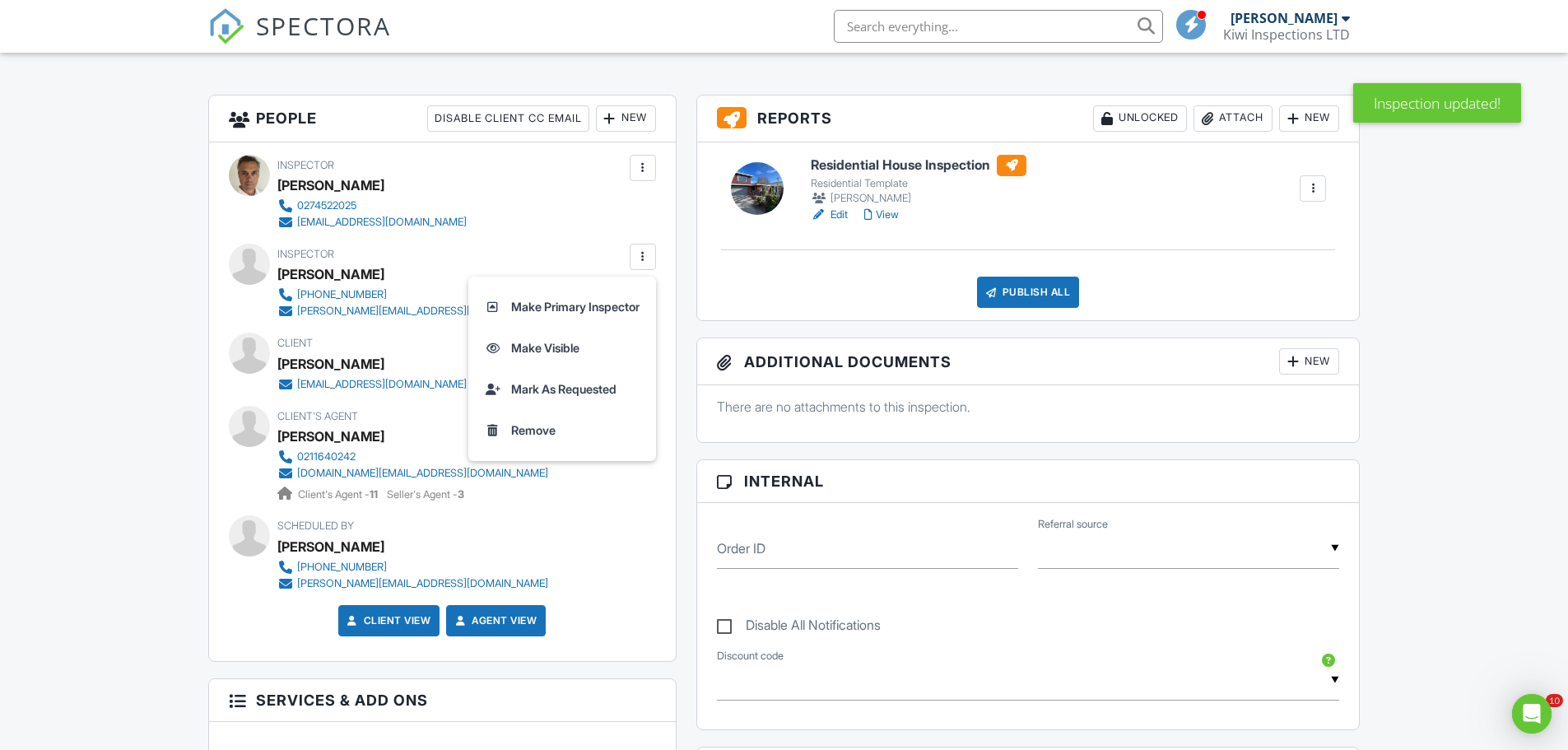 scroll, scrollTop: 0, scrollLeft: 0, axis: both 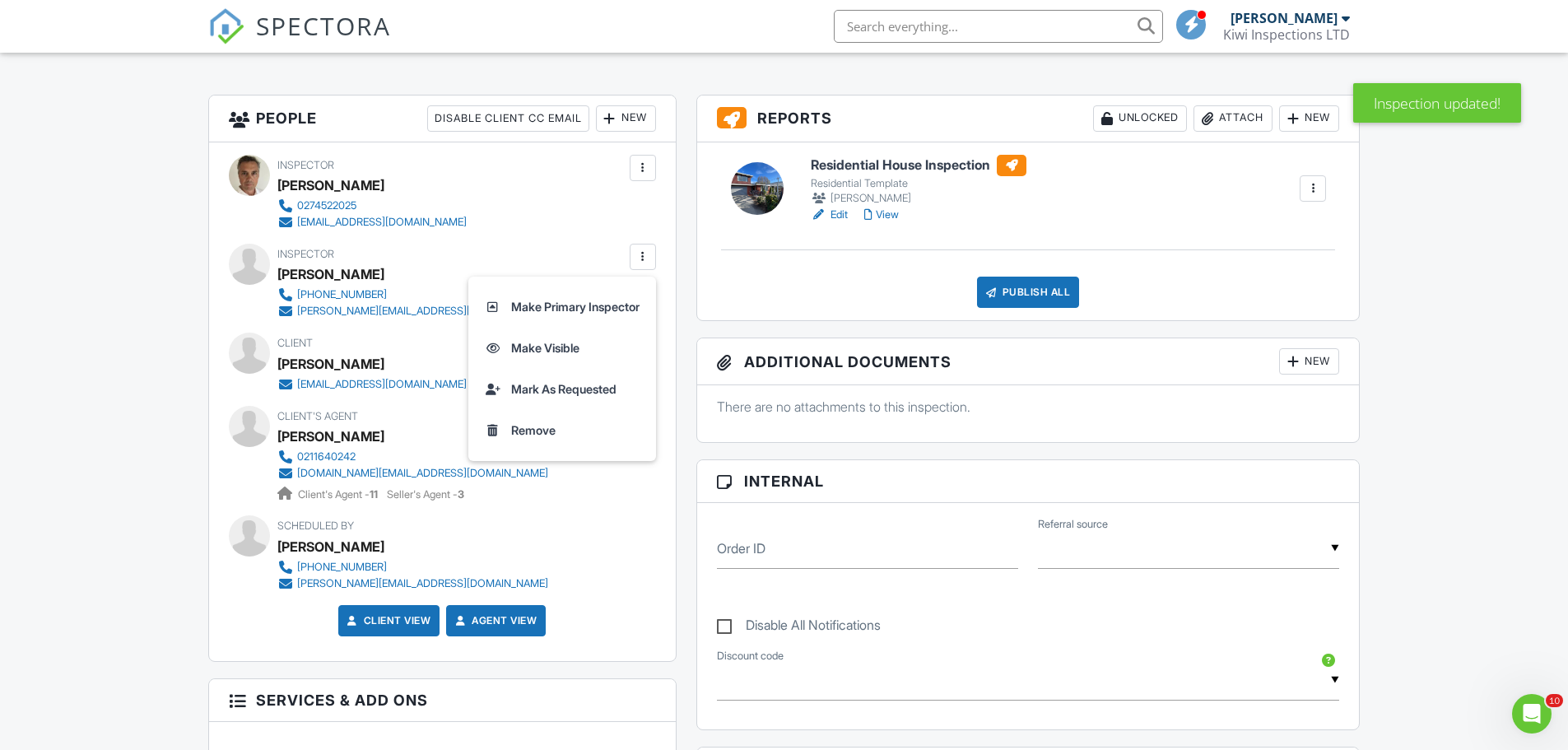 click on "Dashboard
New Inspection
Calendar
Templates
Contacts
Metrics
Automations
Settings
Payments
Payouts
Unconfirmed
Support Center
Inspection Details
Client View
More
Property Details
Reschedule
Reorder / Copy
Share
Cancel
[GEOGRAPHIC_DATA]
Print Order
Convert to V9
Disable Pass on CC Fees
View Change Log
[DATE]  1:00 pm
- 3:00 pm
2 Rubens Pl
[GEOGRAPHIC_DATA], [GEOGRAPHIC_DATA]
+ −  Leaflet   |   © MapTiler   © OpenStreetMap contributors
All emails and texts are disabled for this inspection!
Turn on emails and texts
Turn on and Requeue Notifications
Reports
Unlocked
Attach
New
Residential House Inspection
Residential Template" at bounding box center [784, 696] 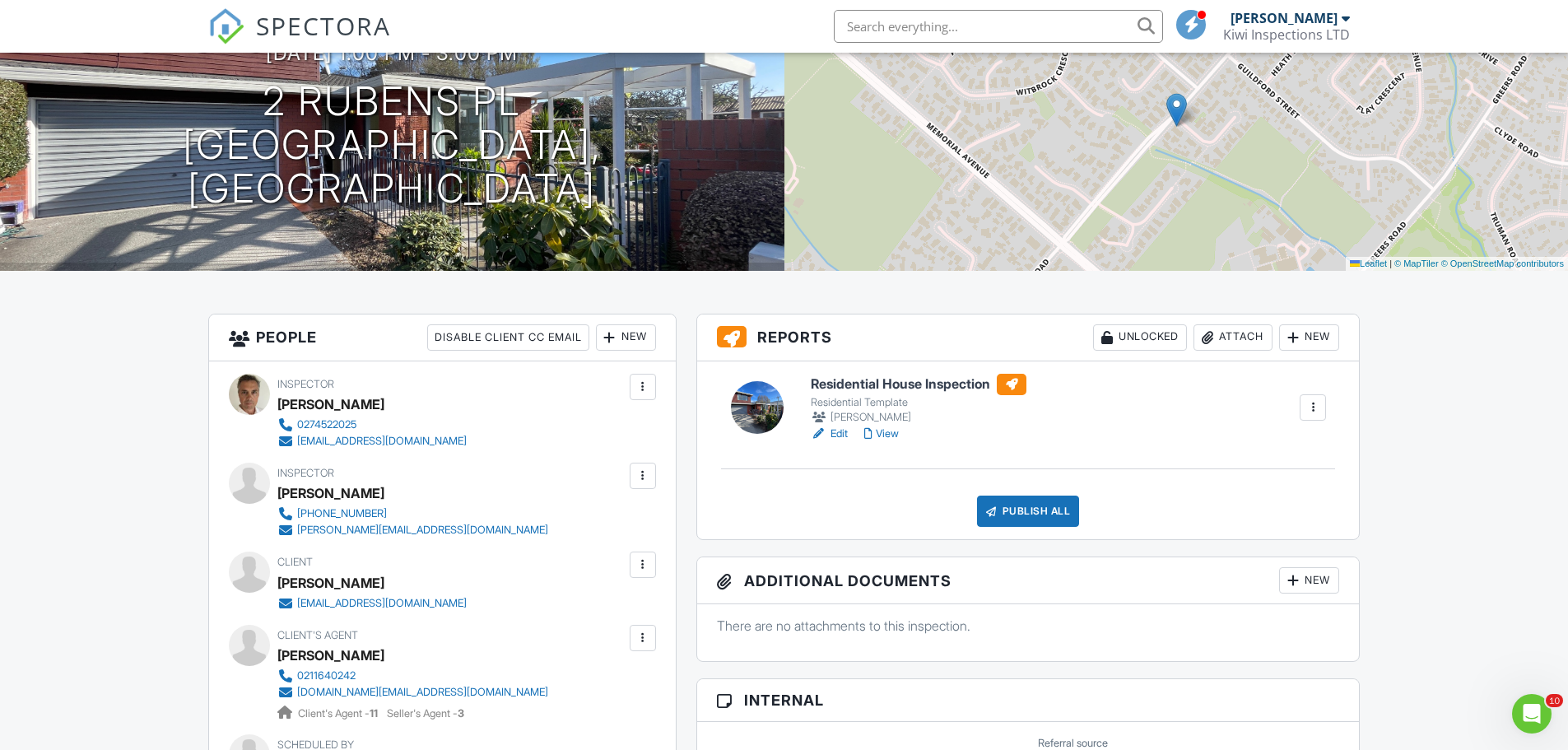 scroll, scrollTop: 0, scrollLeft: 0, axis: both 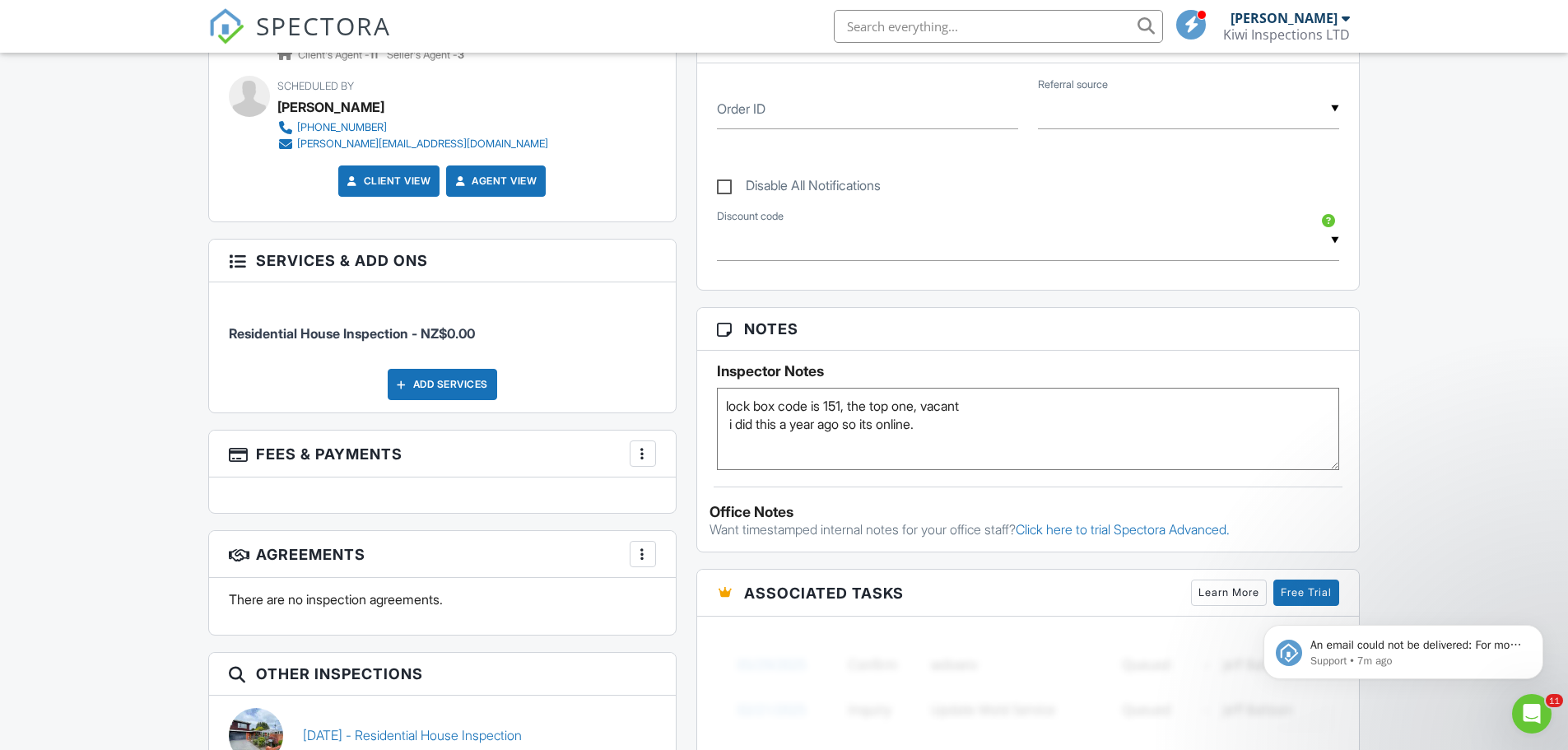 click on "Add Services" at bounding box center [442, 384] 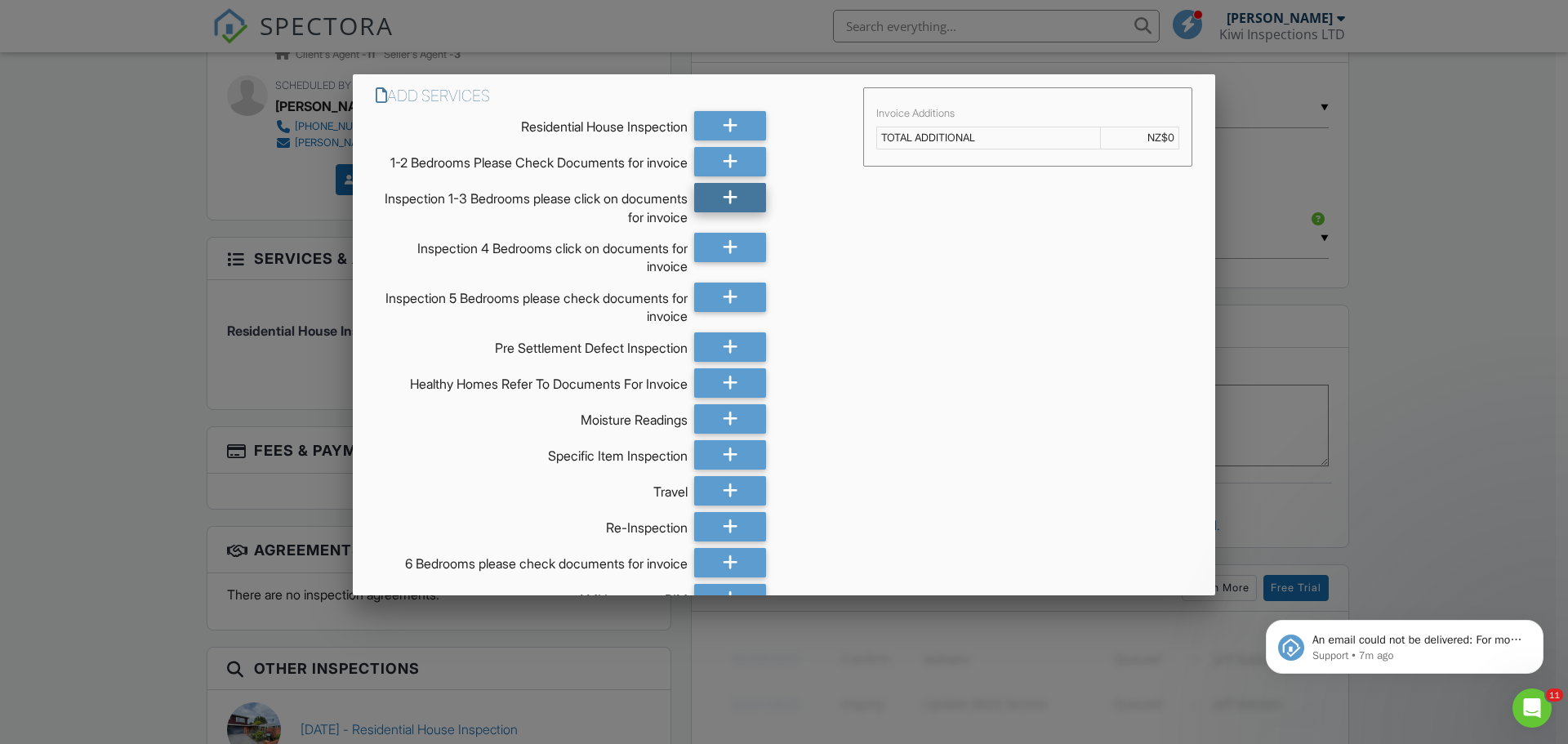 click at bounding box center (730, 198) 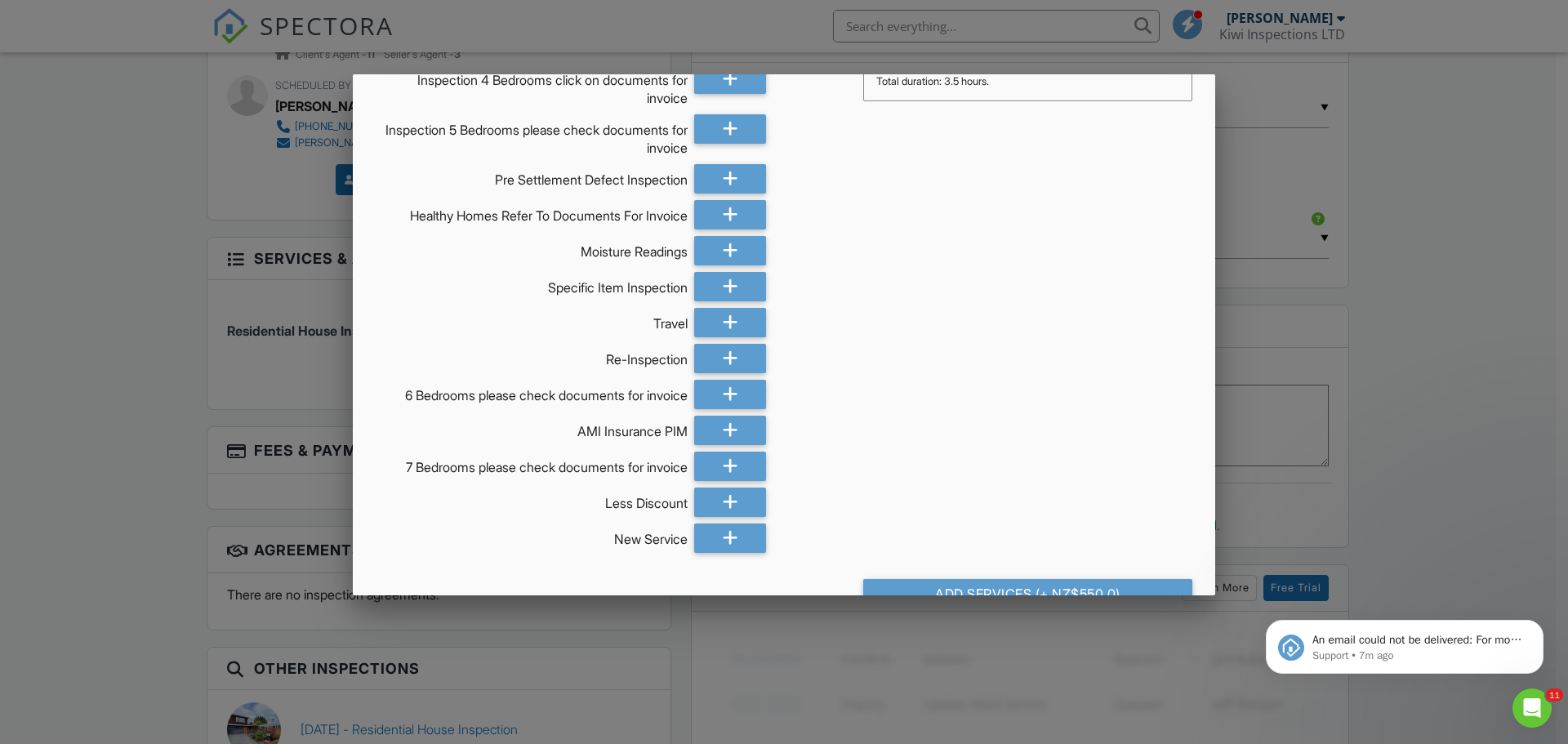 scroll, scrollTop: 272, scrollLeft: 0, axis: vertical 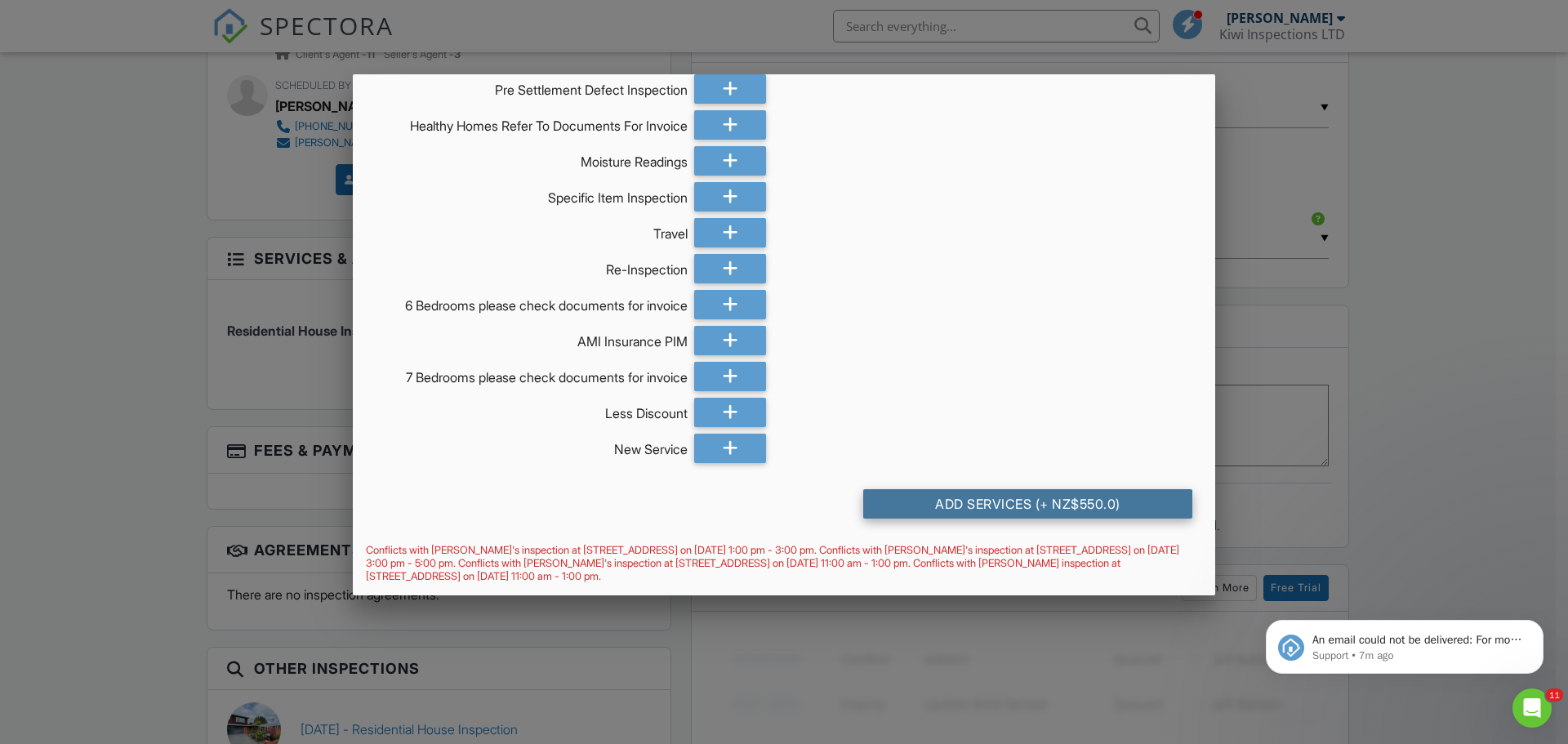 click on "Add Services
(+ NZ$550.0)" at bounding box center [1027, 504] 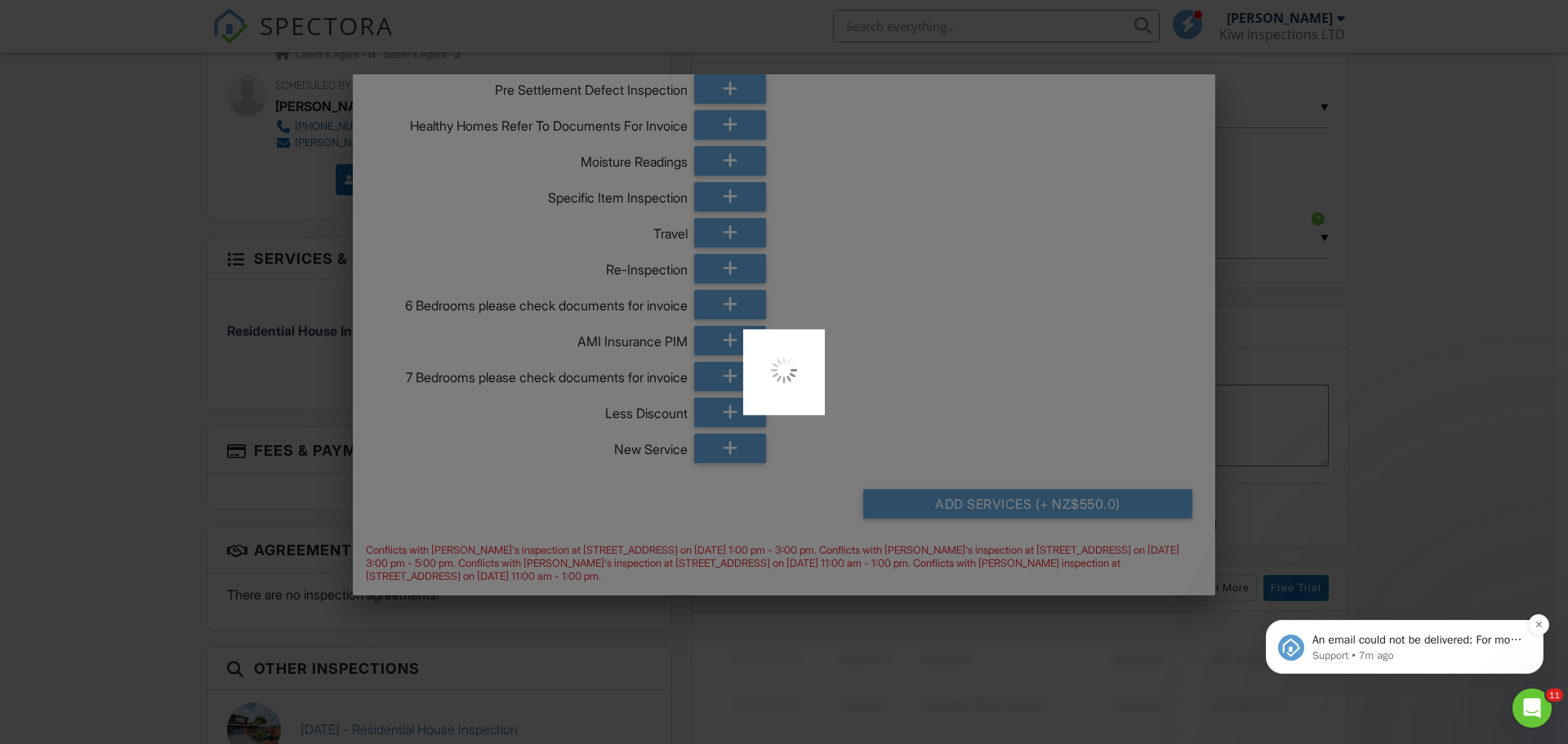 click on "Support • 7m ago" at bounding box center (1418, 656) 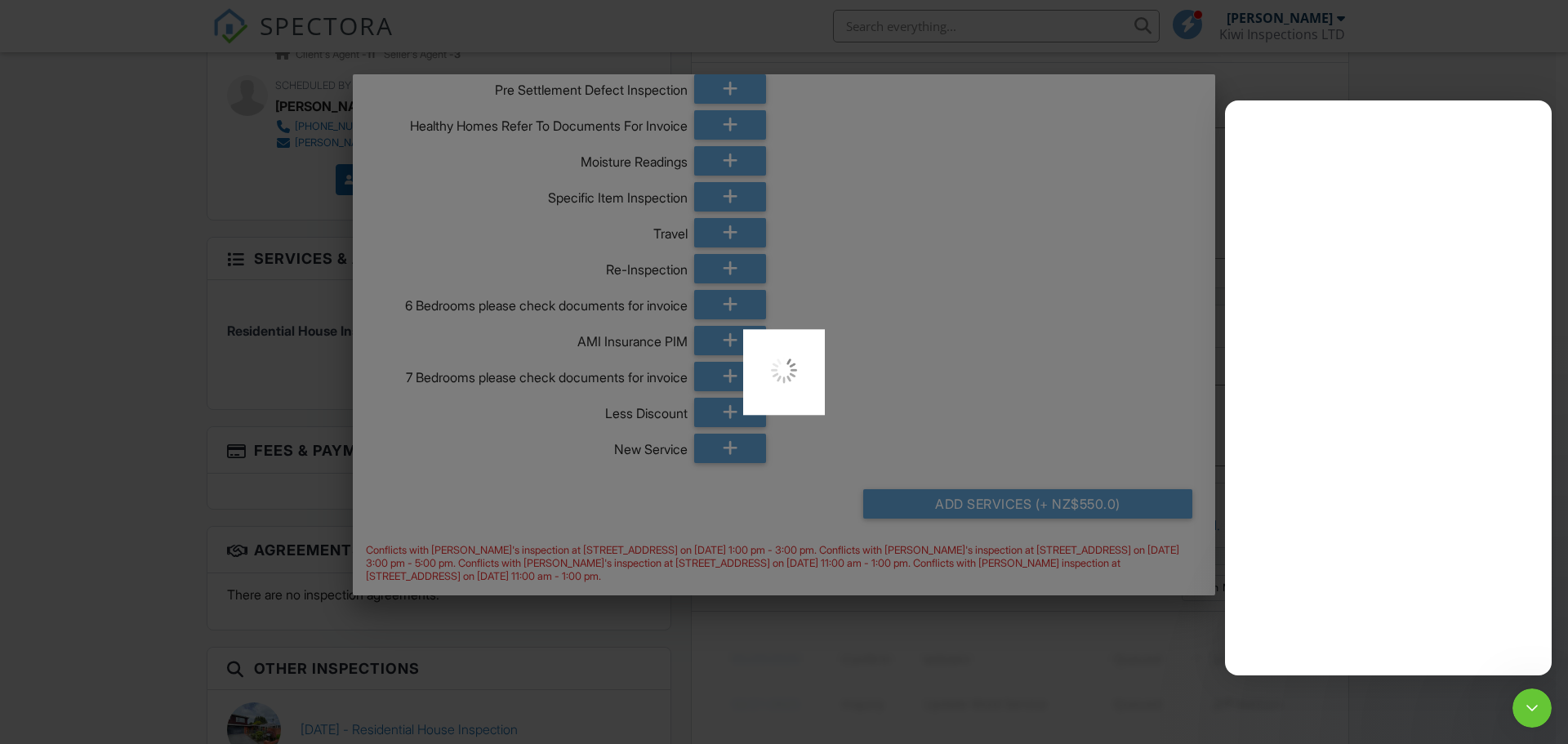 scroll, scrollTop: 0, scrollLeft: 0, axis: both 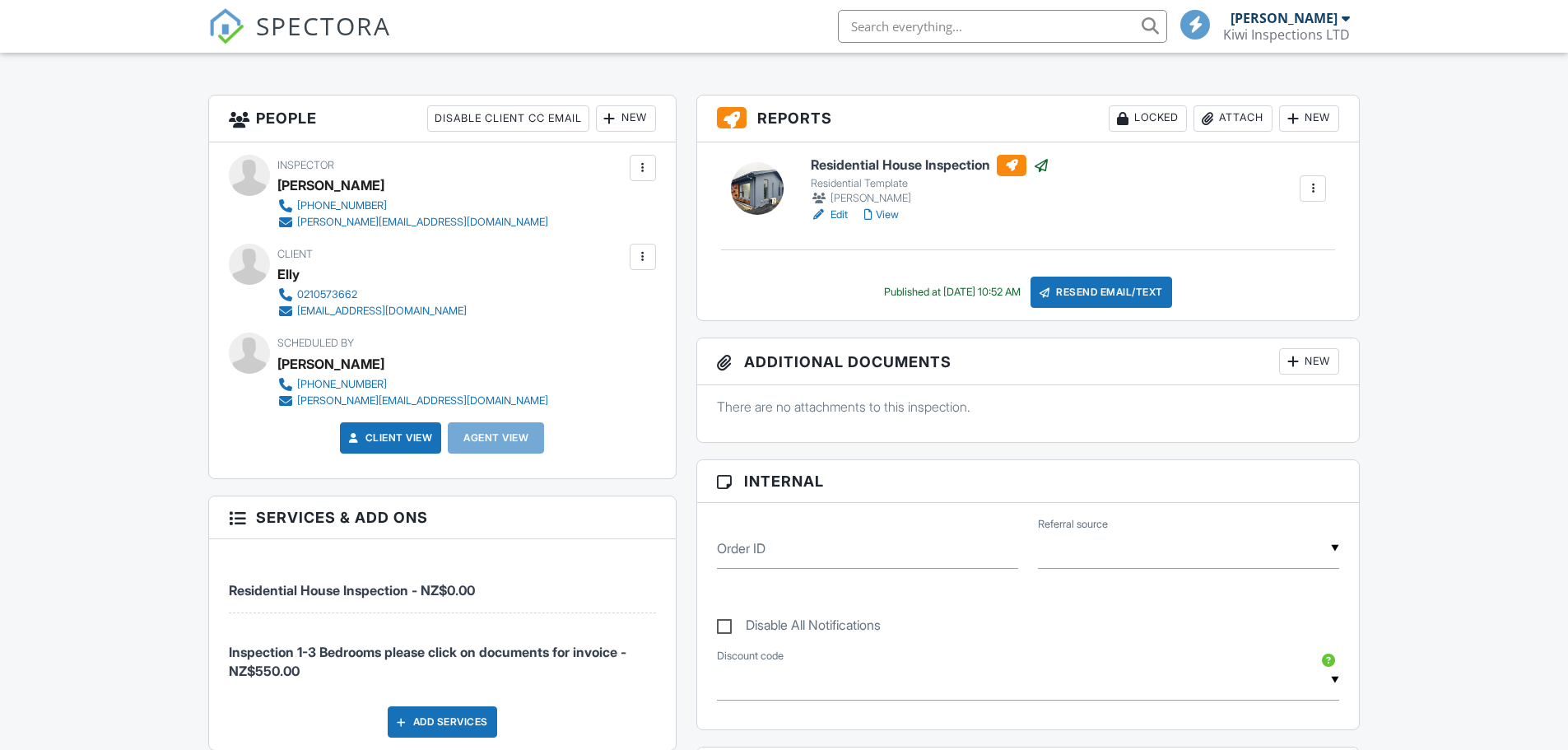 click on "Resend Email/Text" at bounding box center [1101, 292] 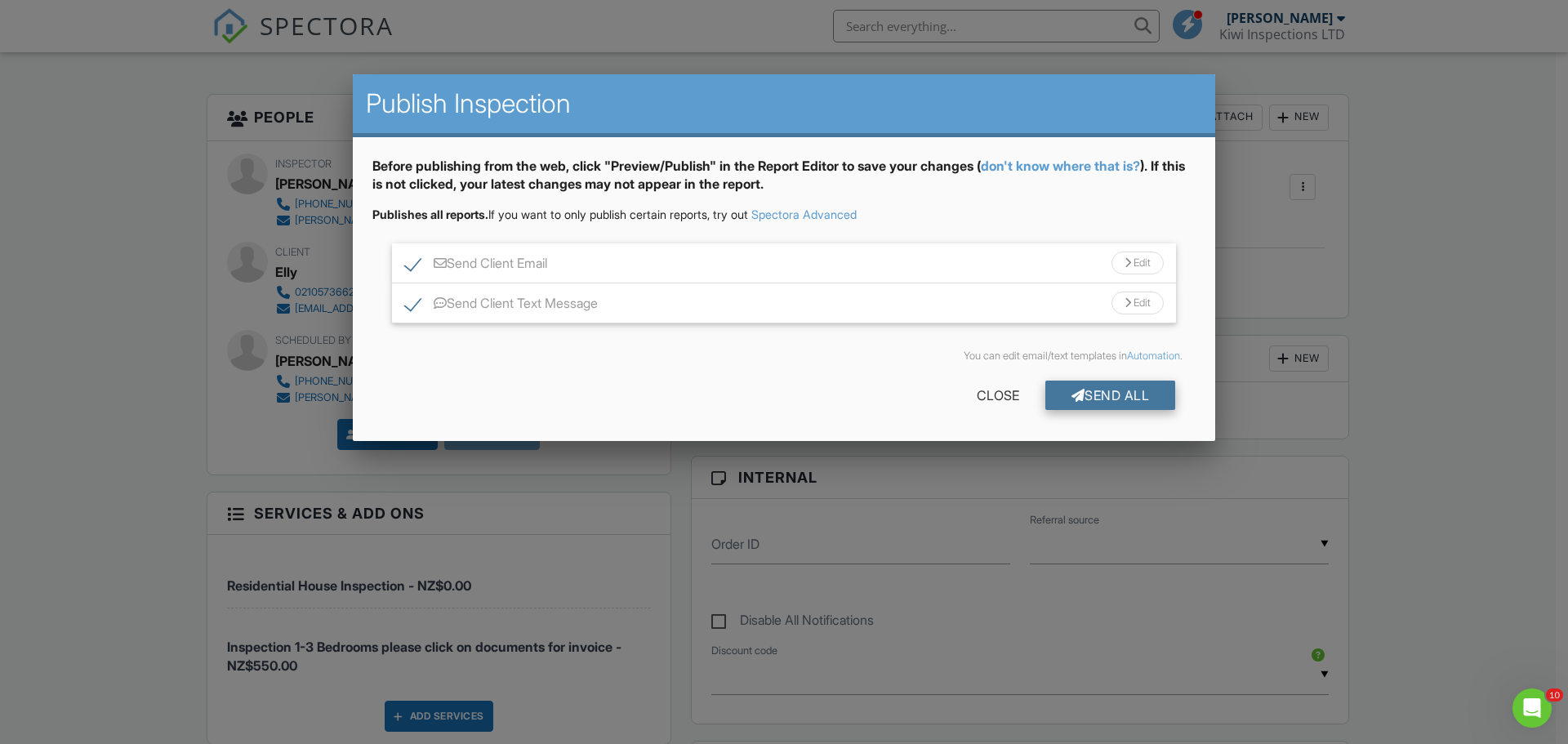 scroll, scrollTop: 0, scrollLeft: 0, axis: both 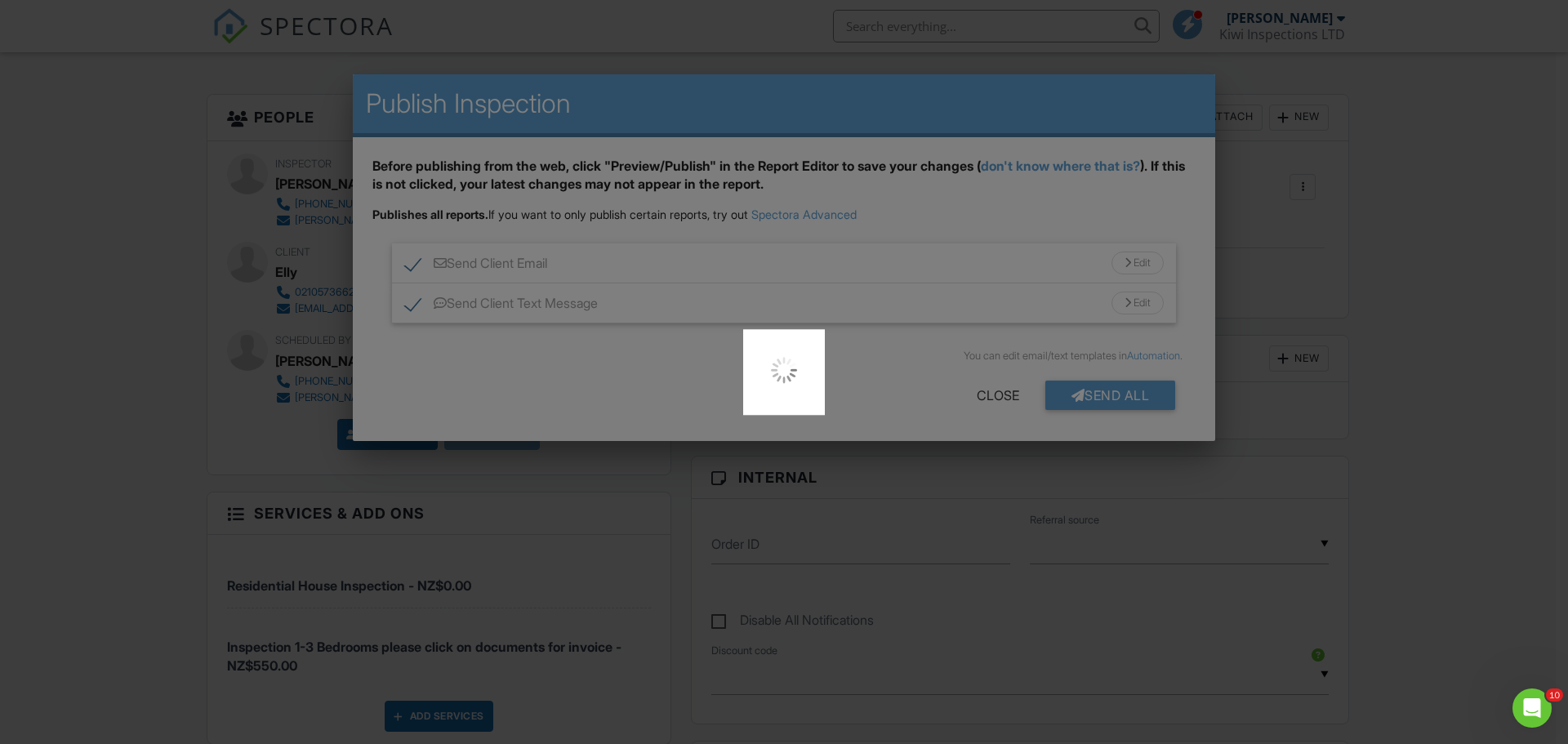 click at bounding box center [784, 372] 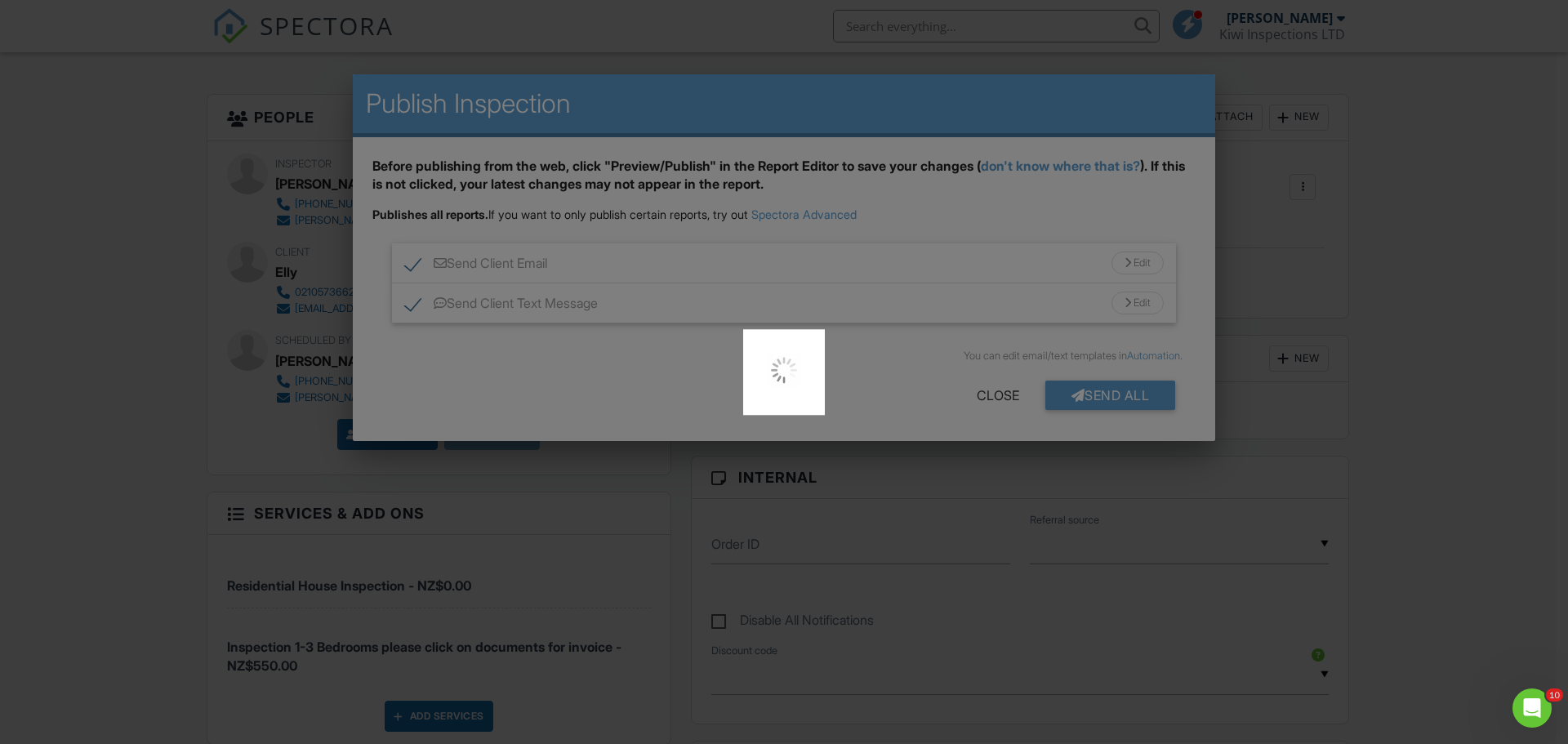 click at bounding box center (784, 372) 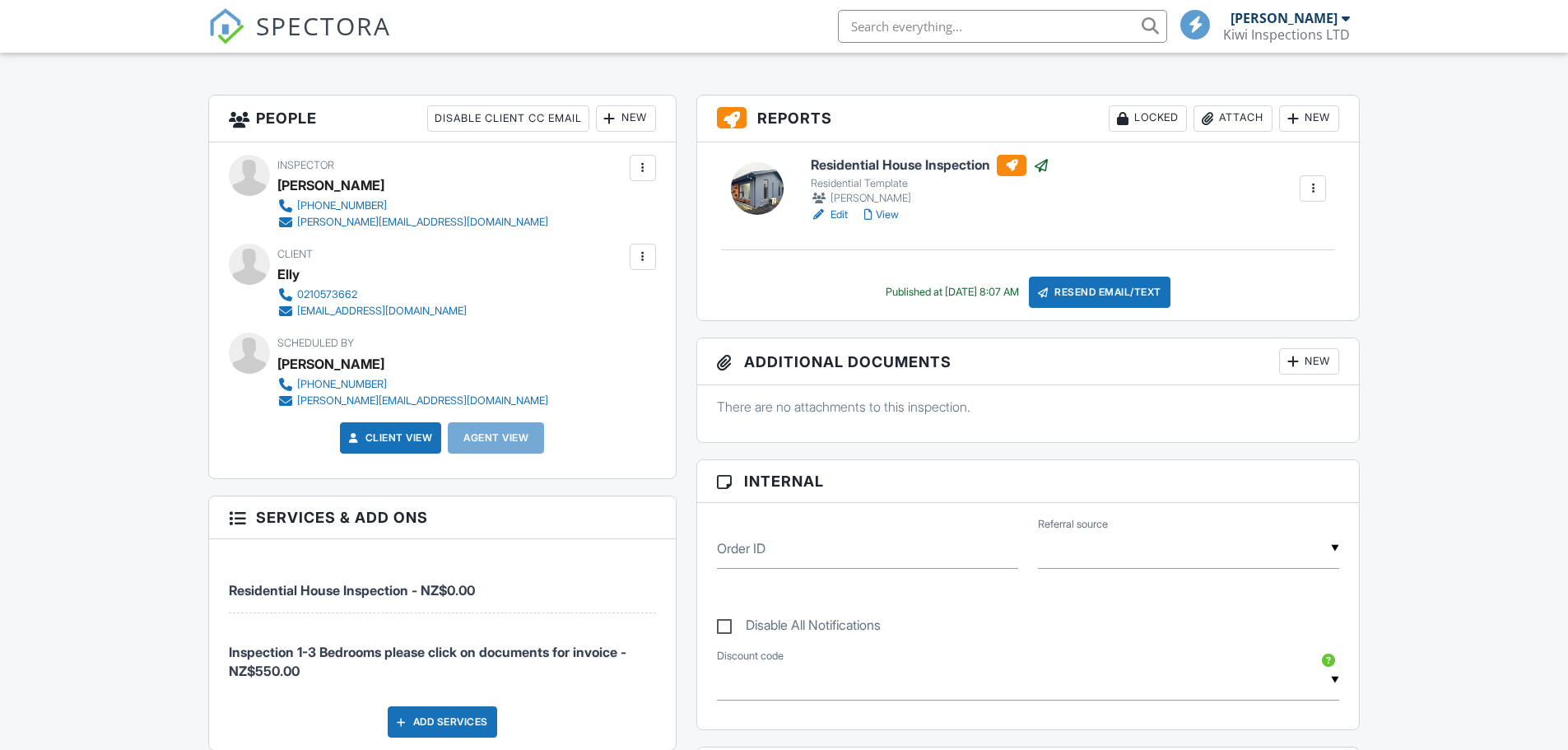 scroll, scrollTop: 439, scrollLeft: 0, axis: vertical 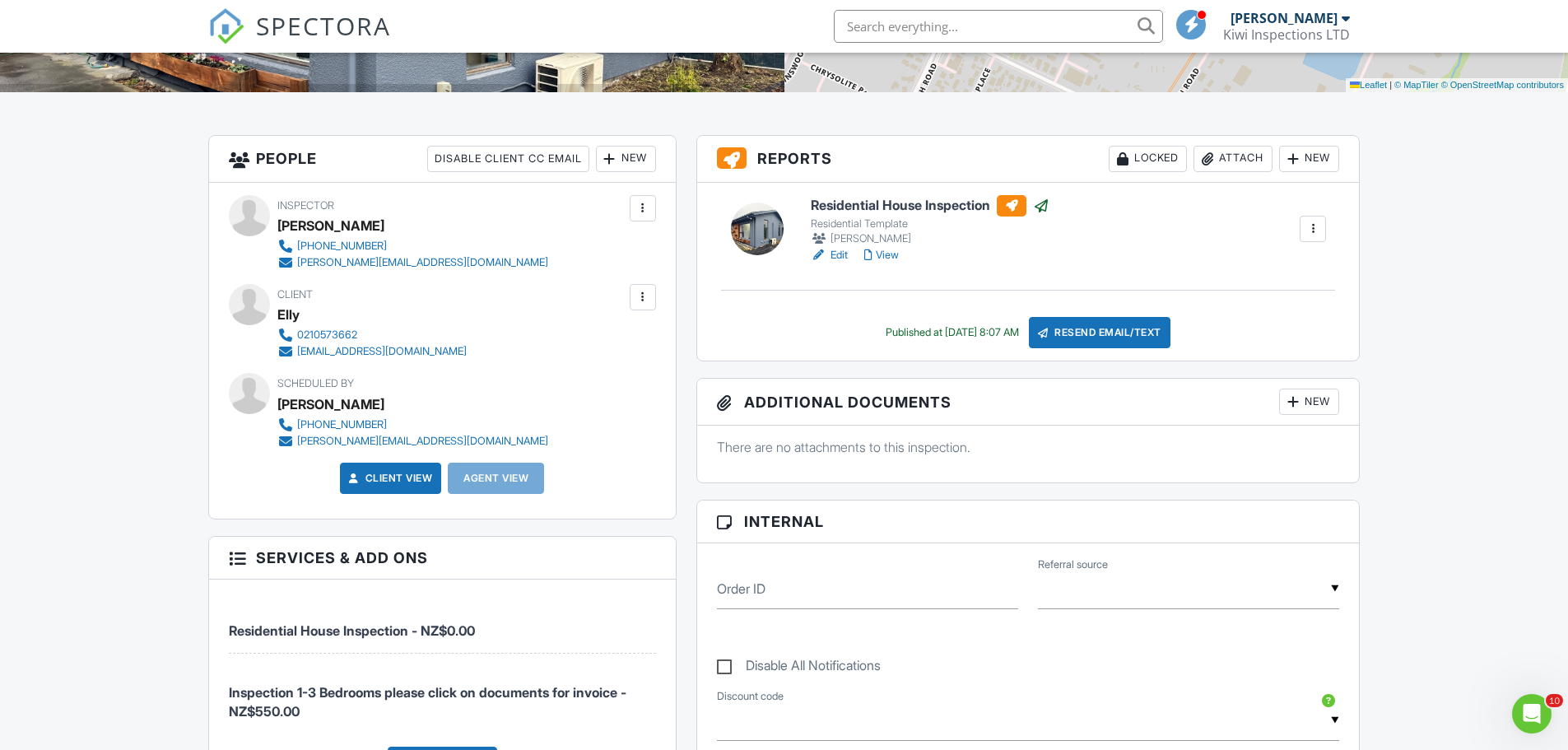 click on "New" at bounding box center [626, 159] 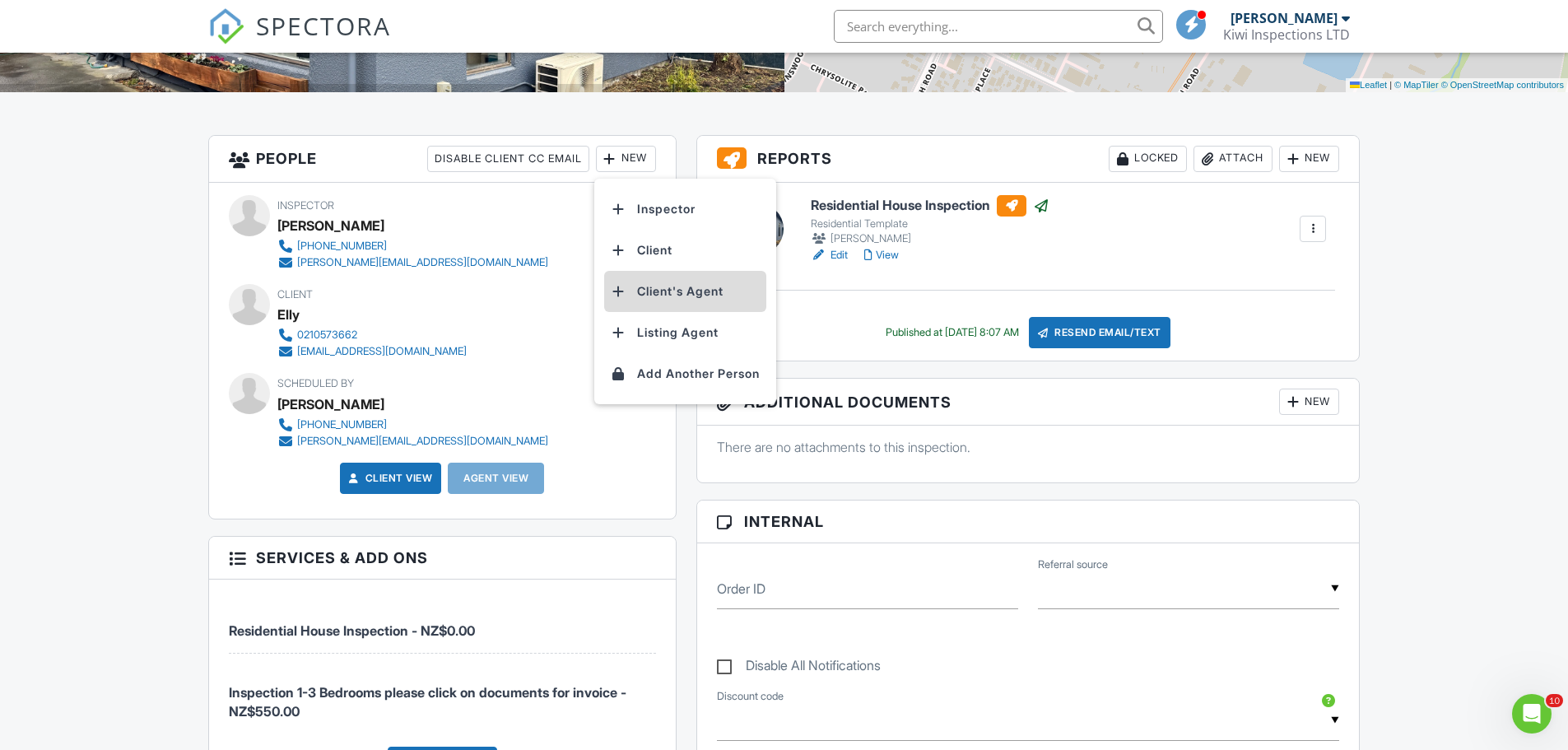 click on "Client's Agent" at bounding box center [685, 291] 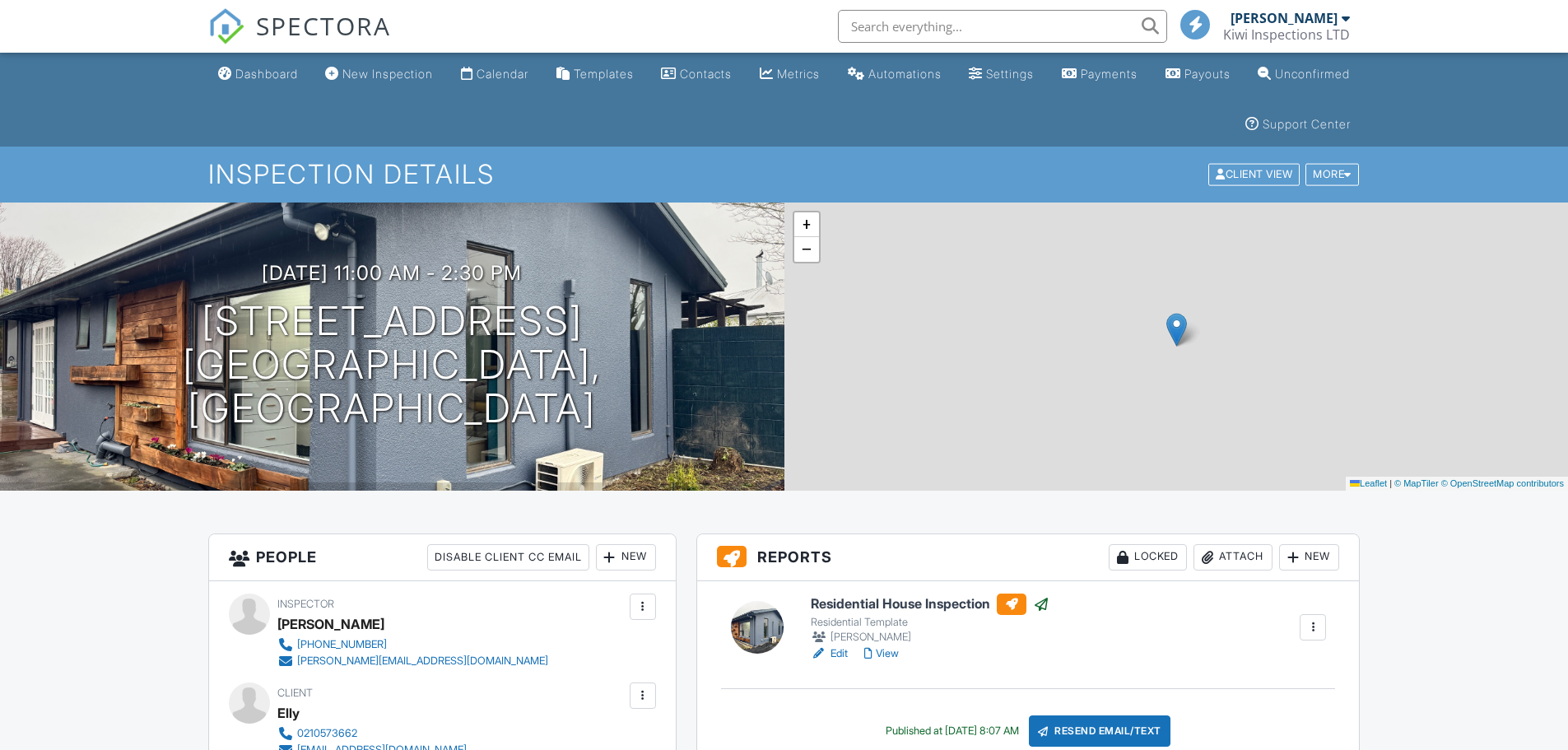 scroll, scrollTop: 358, scrollLeft: 0, axis: vertical 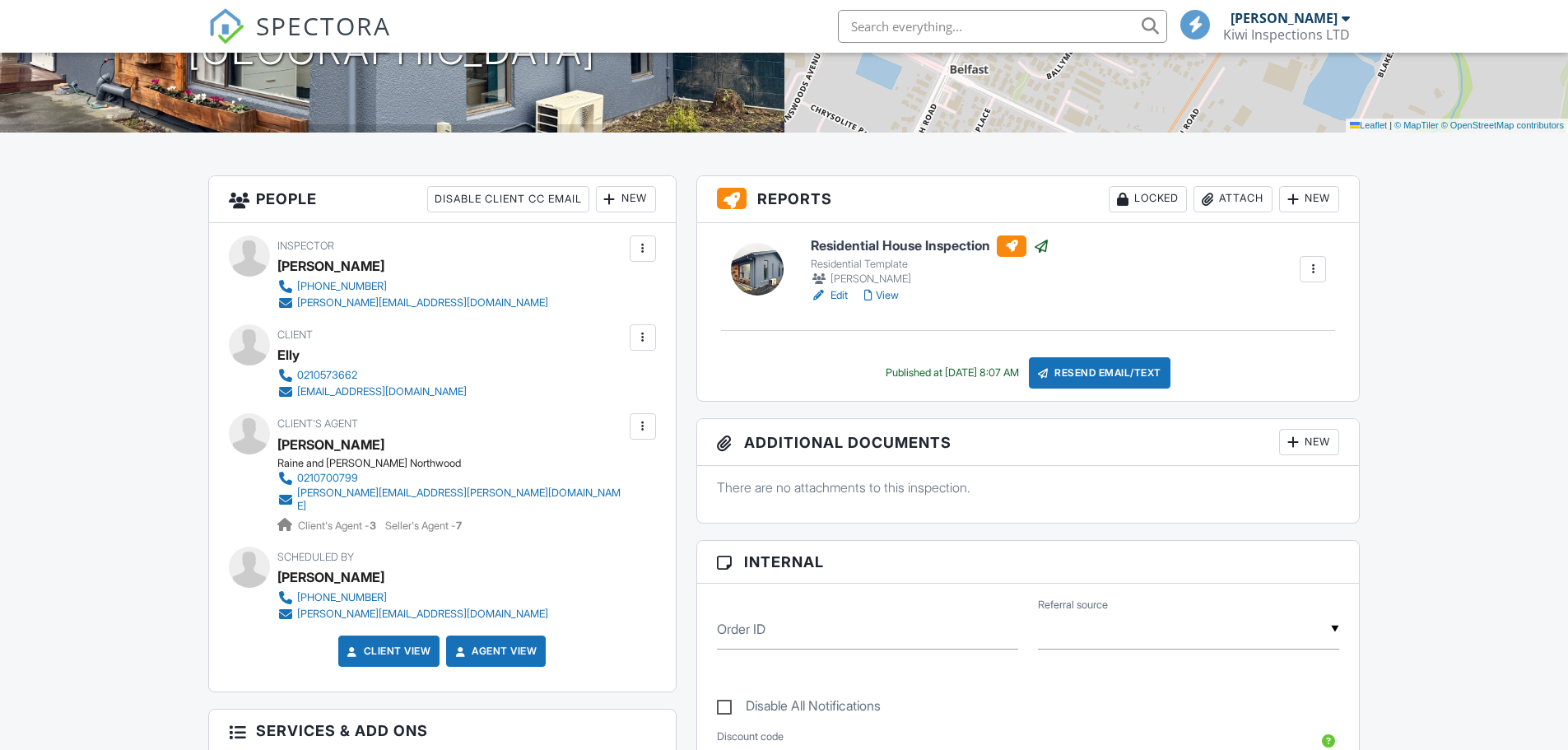 click on "Resend Email/Text" at bounding box center [1100, 373] 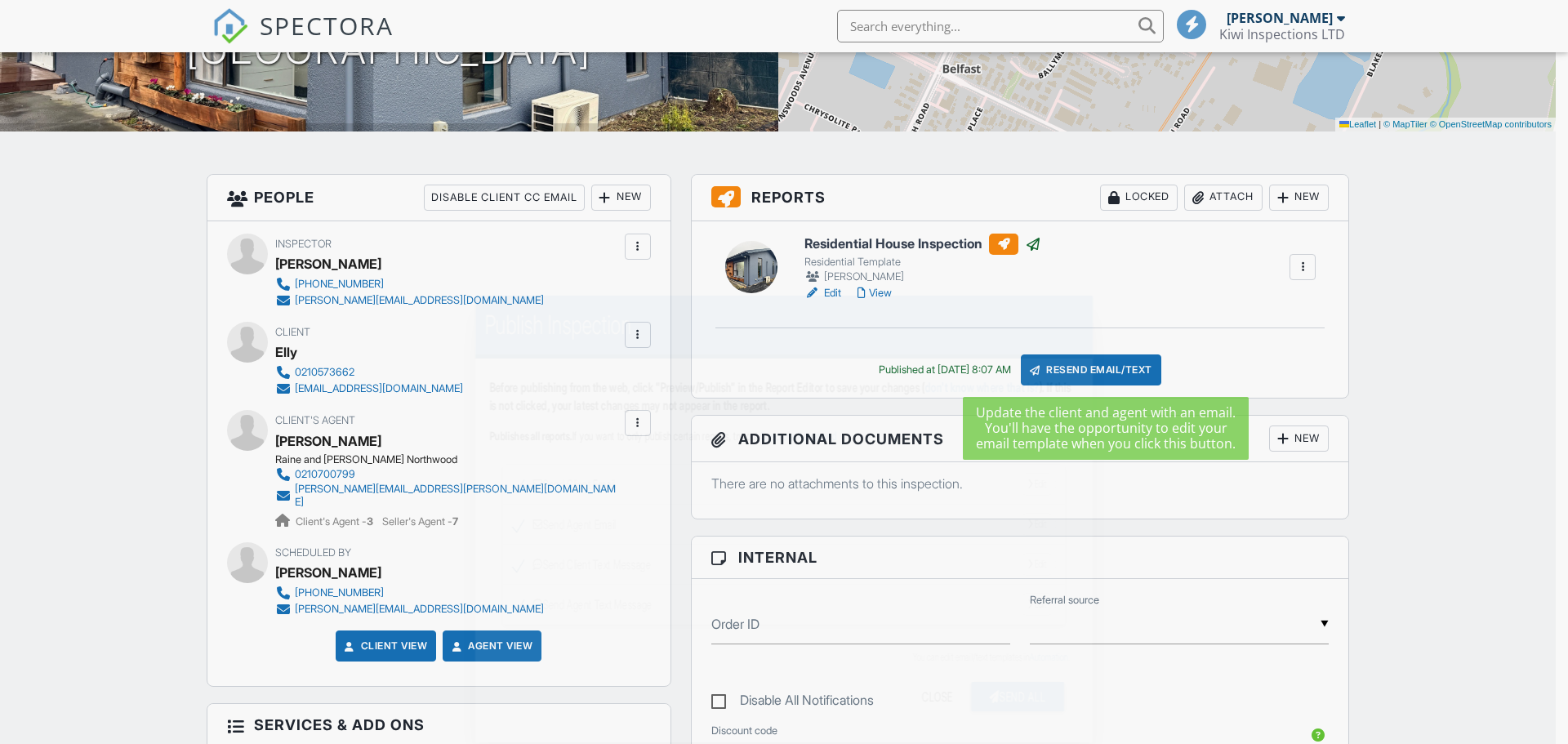 scroll, scrollTop: 395, scrollLeft: 0, axis: vertical 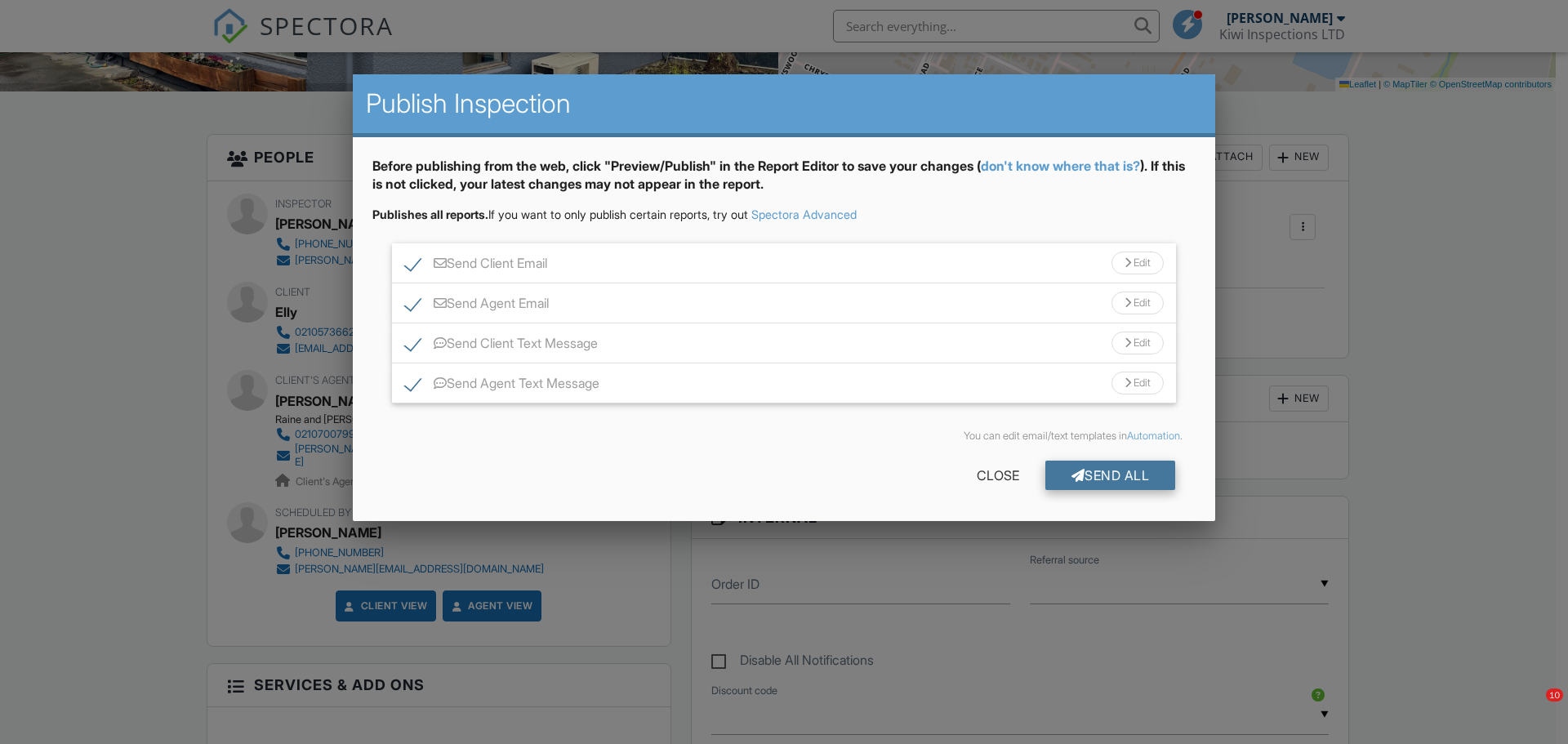 click on "Send All" at bounding box center (1111, 475) 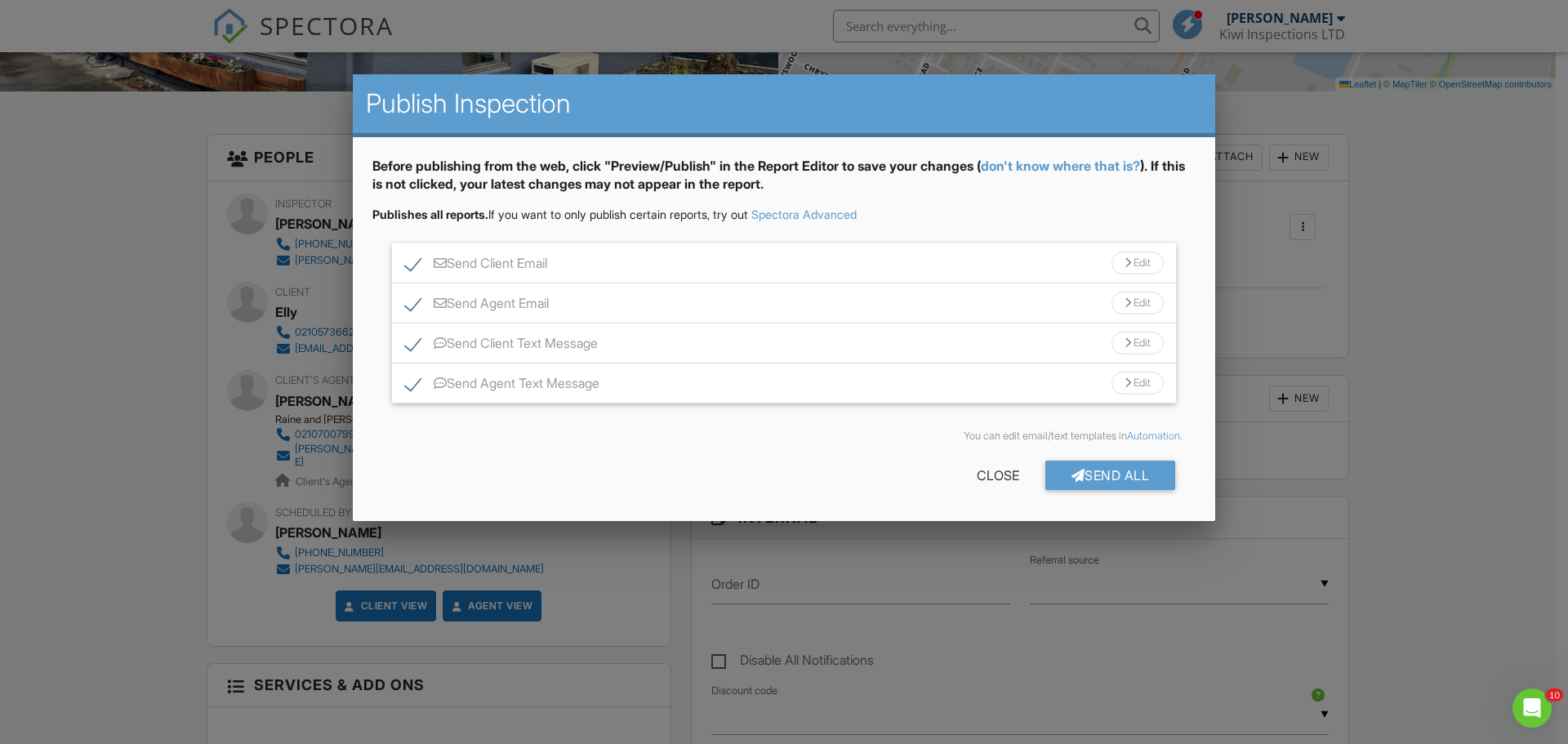 scroll, scrollTop: 0, scrollLeft: 0, axis: both 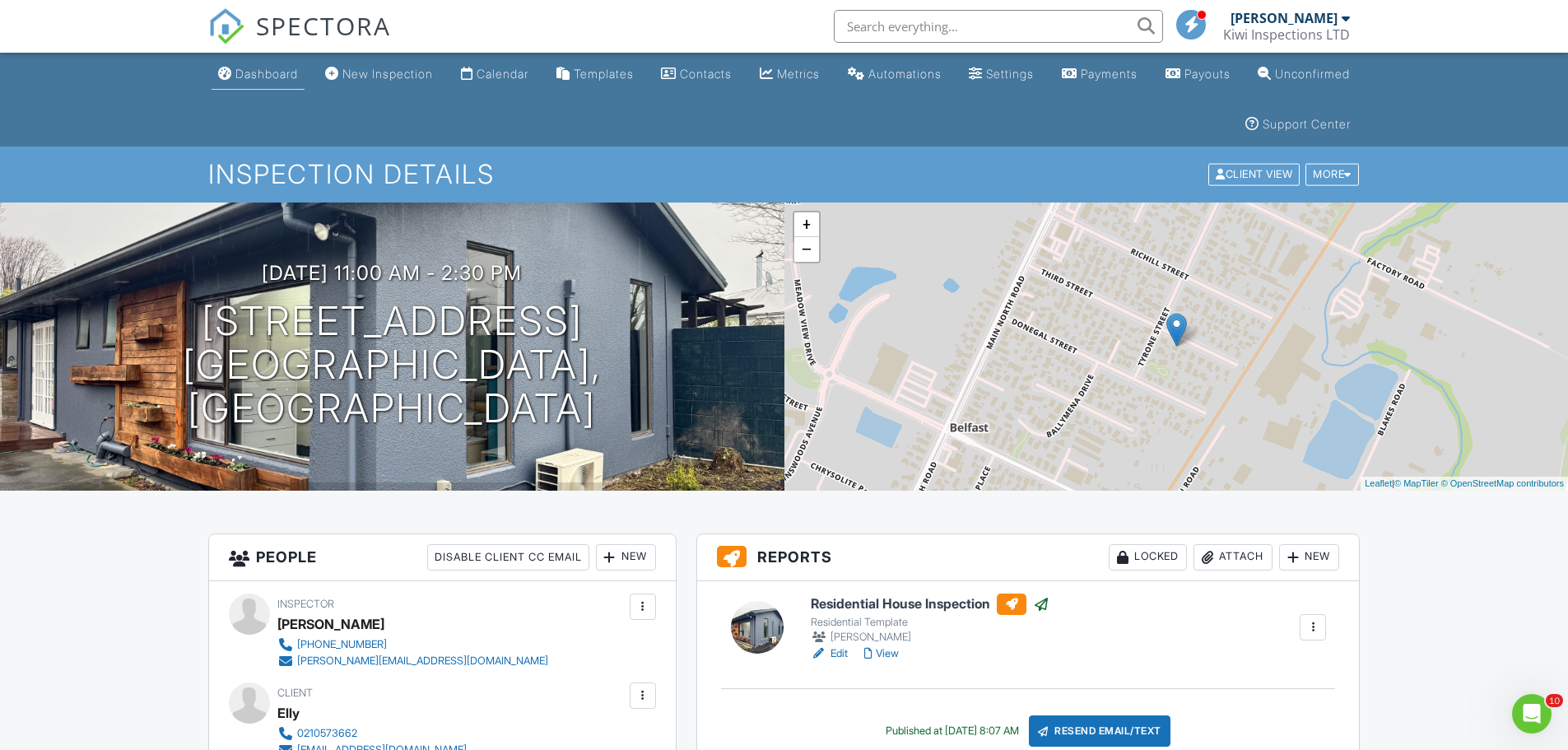 click on "Dashboard" at bounding box center (267, 73) 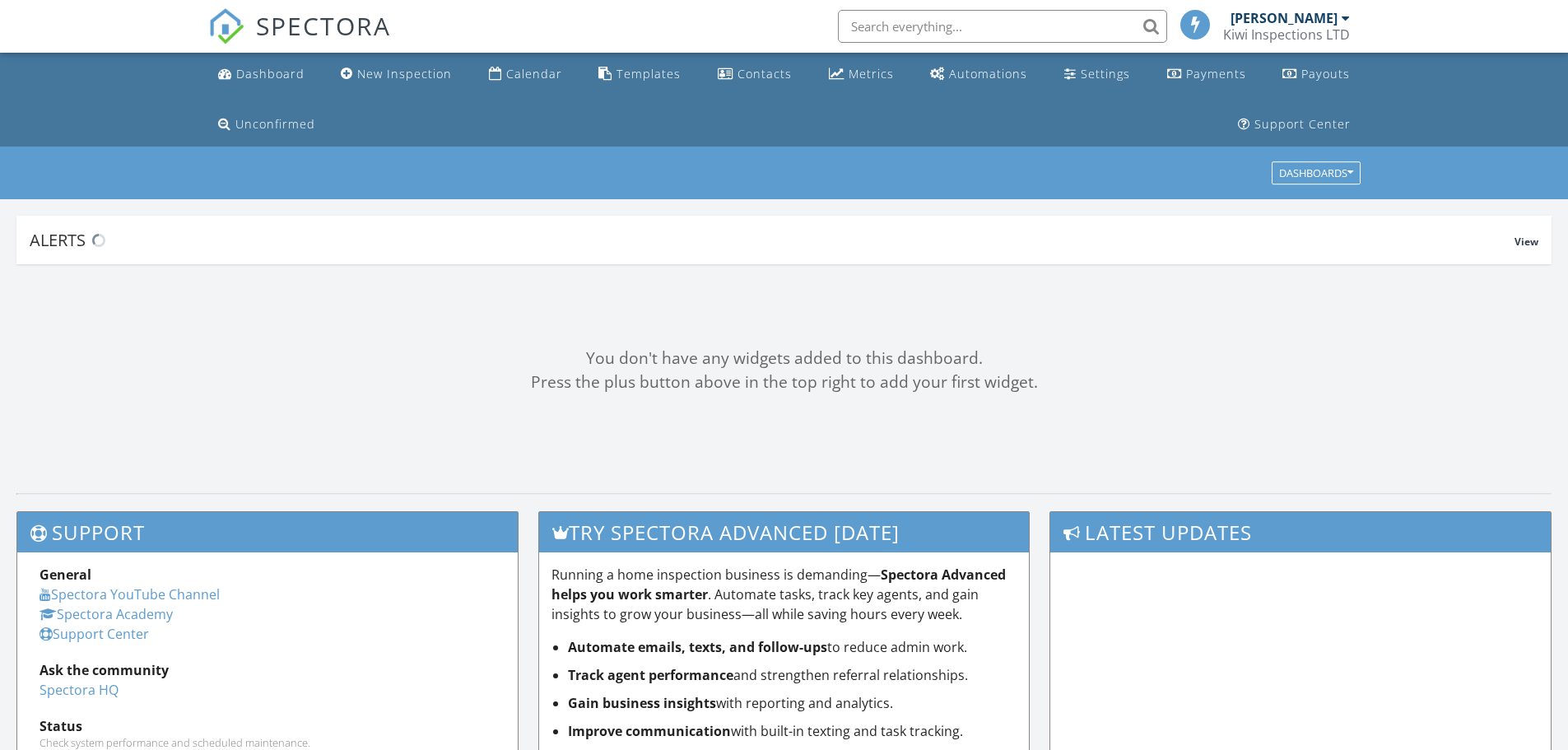 scroll, scrollTop: 0, scrollLeft: 0, axis: both 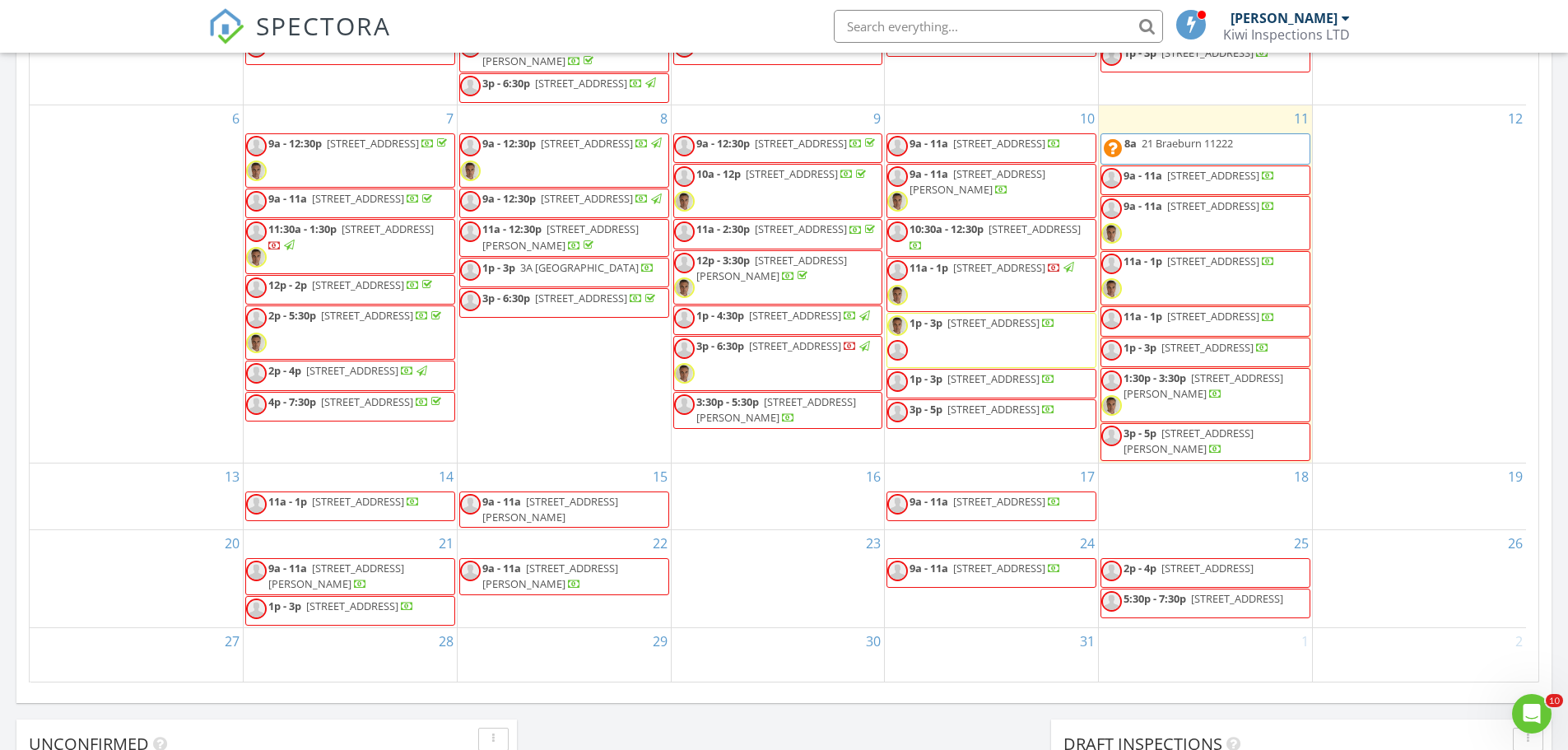 click on "14
11a - 1p
12A Parklands Dr, Christchurch 8022" at bounding box center [350, 496] 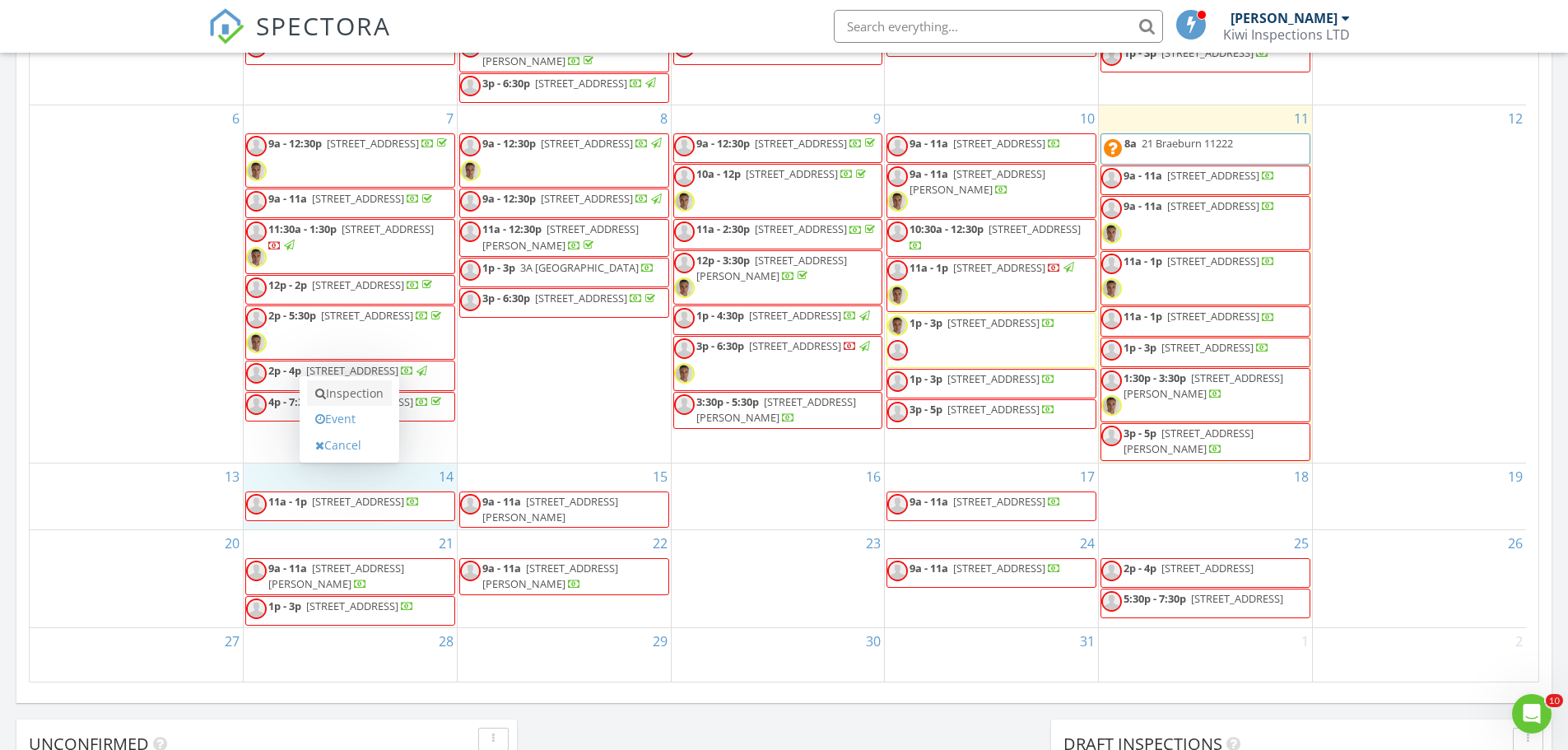 click on "Inspection" at bounding box center [349, 394] 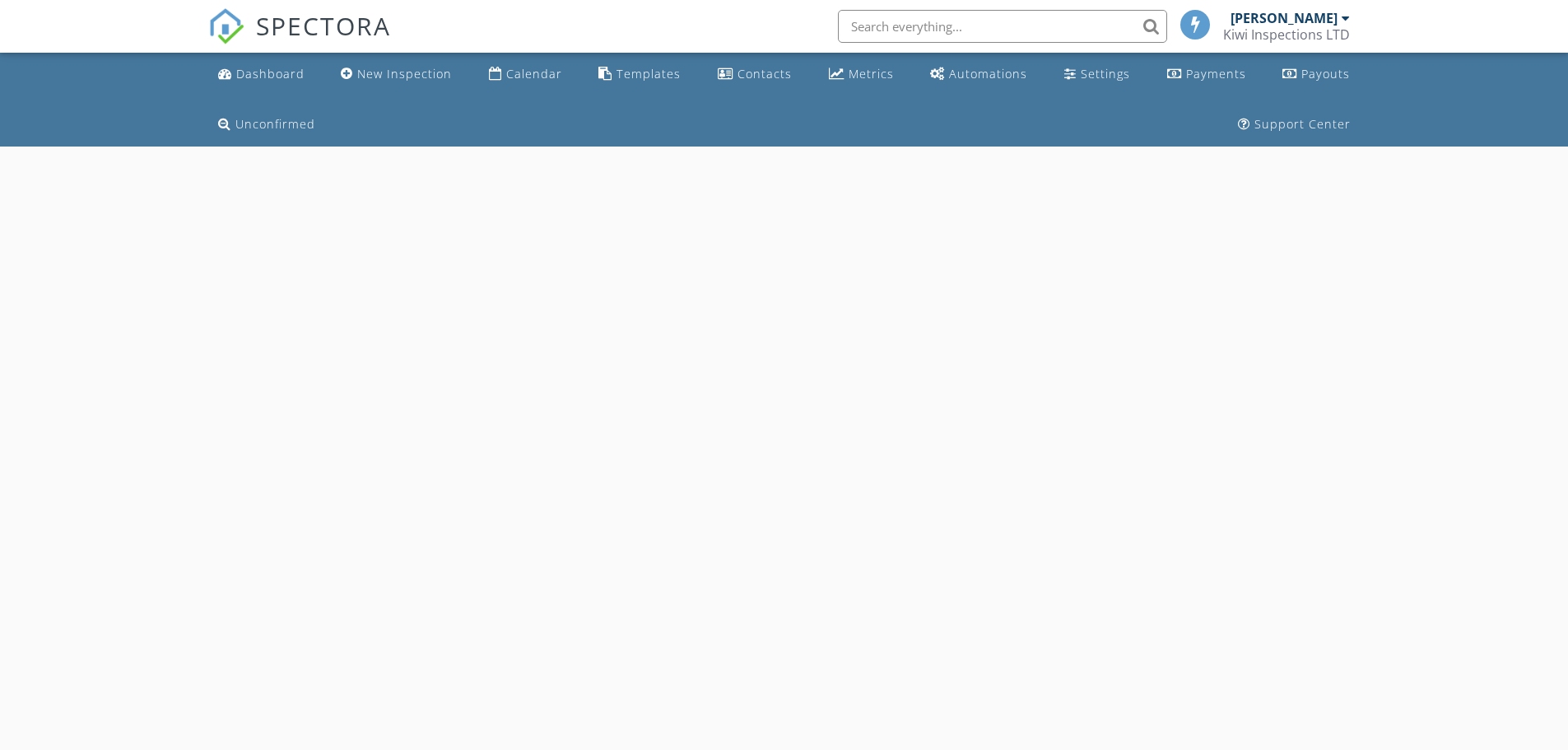 scroll, scrollTop: 0, scrollLeft: 0, axis: both 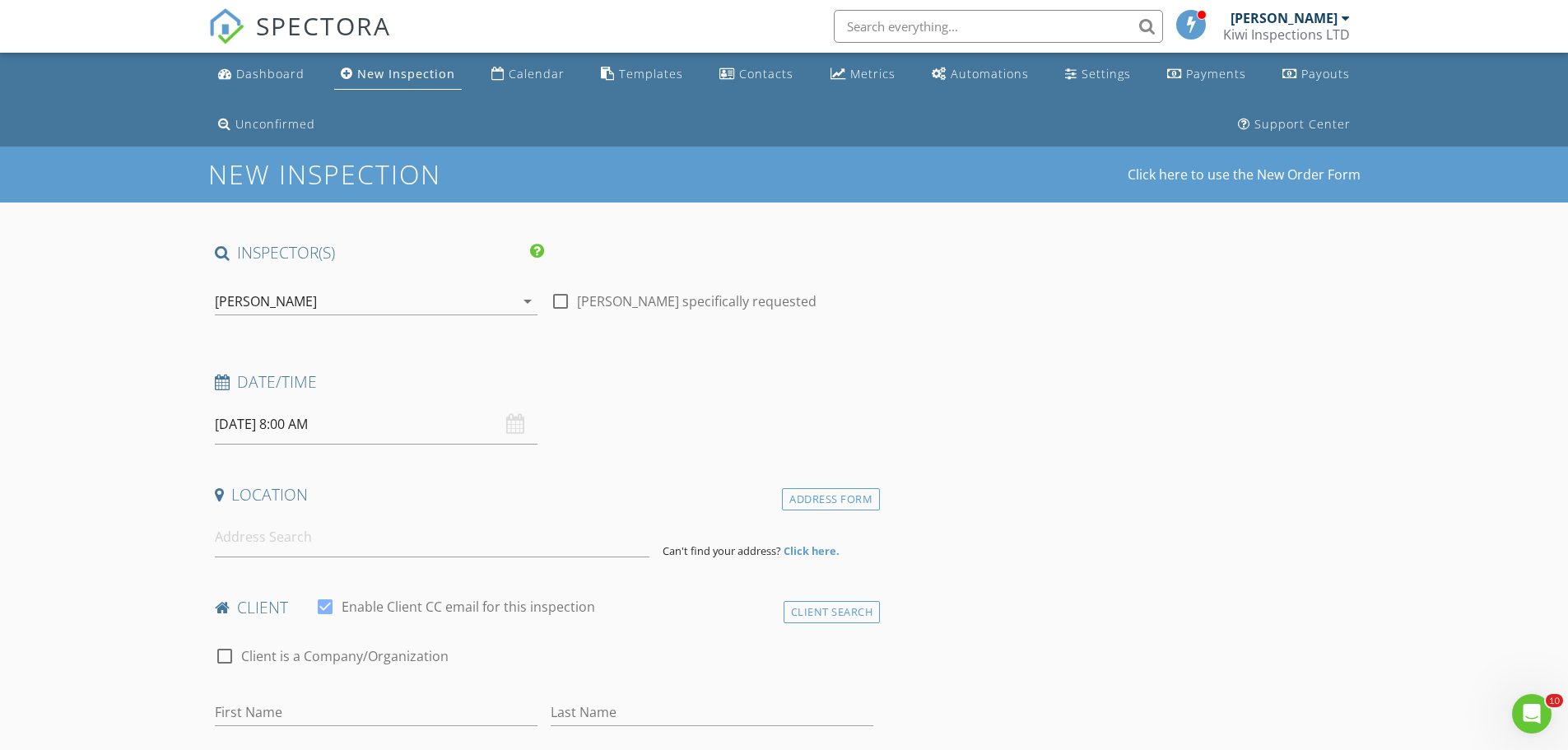 click on "[DATE] 8:00 AM" at bounding box center (376, 424) 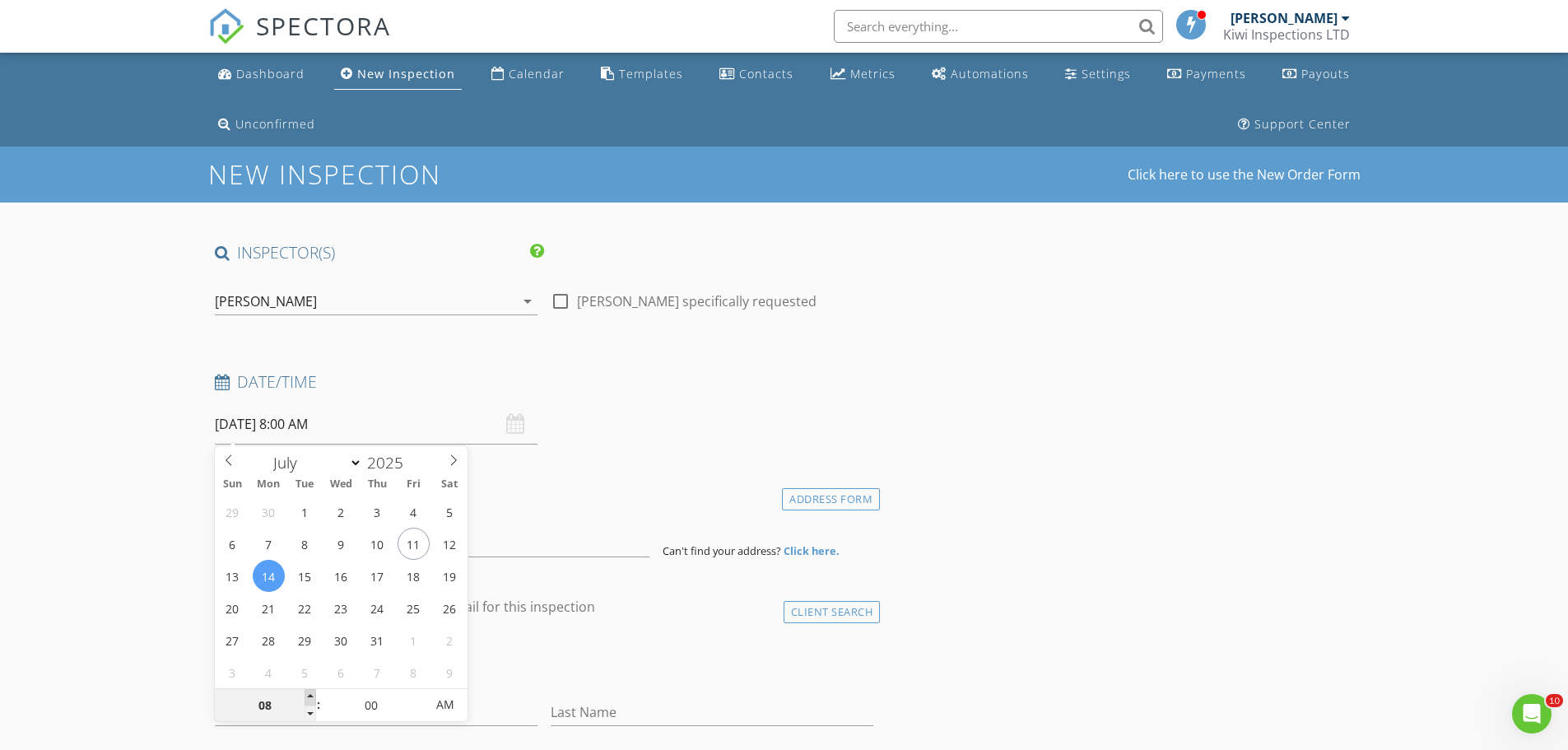type on "09" 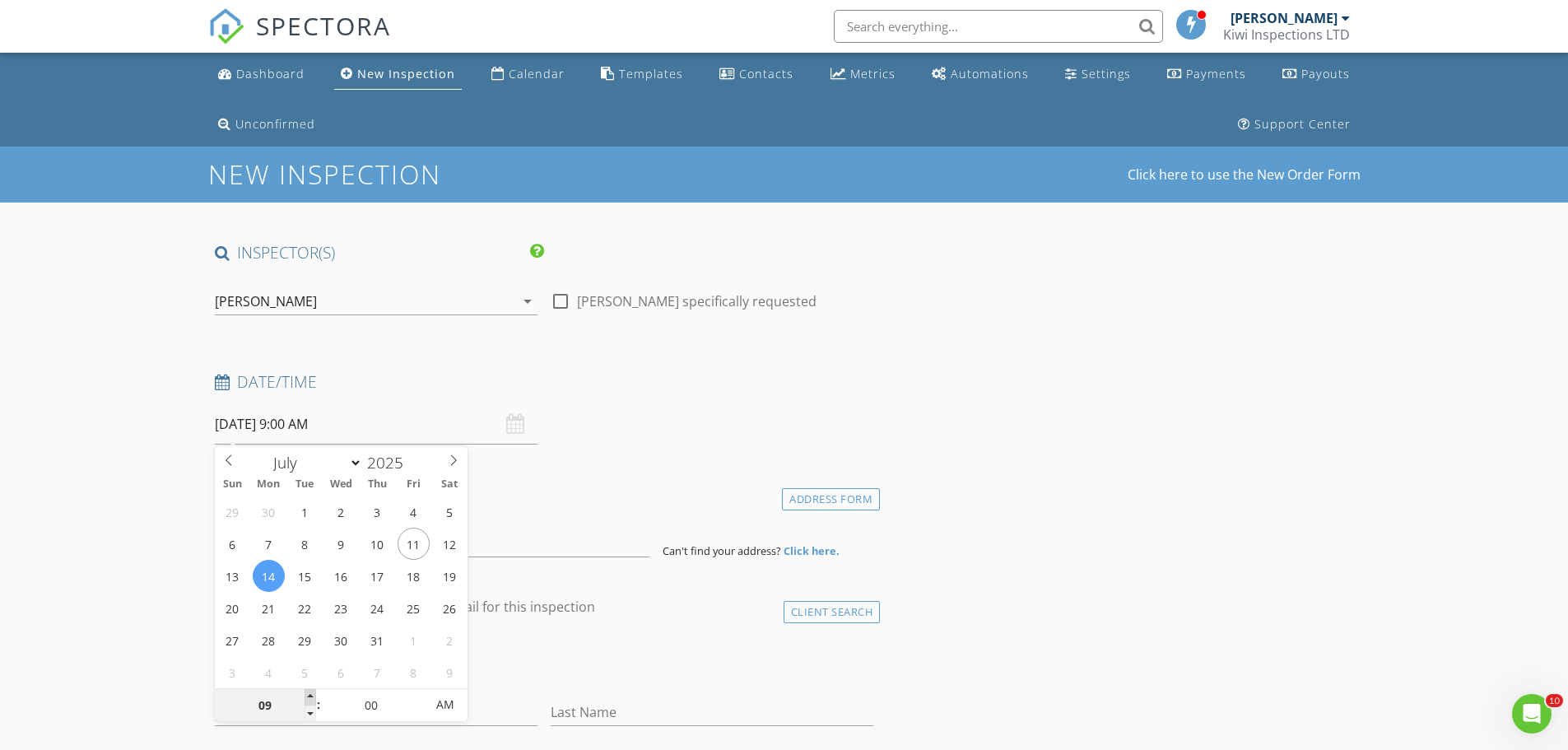 click at bounding box center [310, 697] 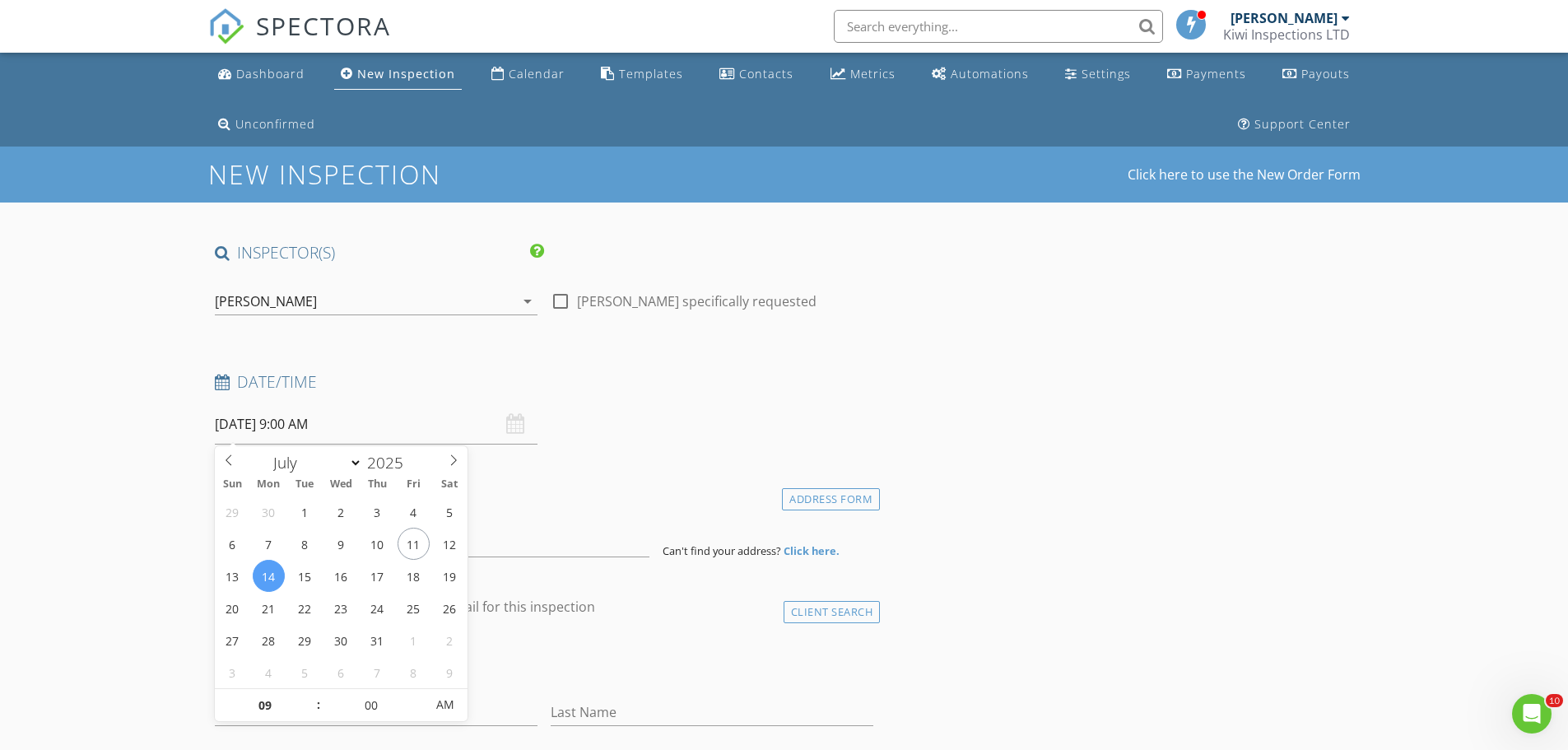 click on "New Inspection
Click here to use the New Order Form
INSPECTOR(S)
check_box   [PERSON_NAME]   PRIMARY   check_box_outline_blank   [PERSON_NAME]     [PERSON_NAME] arrow_drop_down   check_box_outline_blank [PERSON_NAME] specifically requested
Date/Time
[DATE] 9:00 AM
Location
Address Form       Can't find your address?   Click here.
client
check_box Enable Client CC email for this inspection   Client Search     check_box_outline_blank Client is a Company/Organization     First Name   Last Name   Email   CC Email   Phone           Notes   Private Notes
ADD ADDITIONAL client
SERVICES
check_box_outline_blank   Residential House Inspection   Residential House Inspection check_box_outline_blank   1-2 Bedrooms Please Check Documents for invoice   1-2 Bedrooms" at bounding box center [784, 1395] 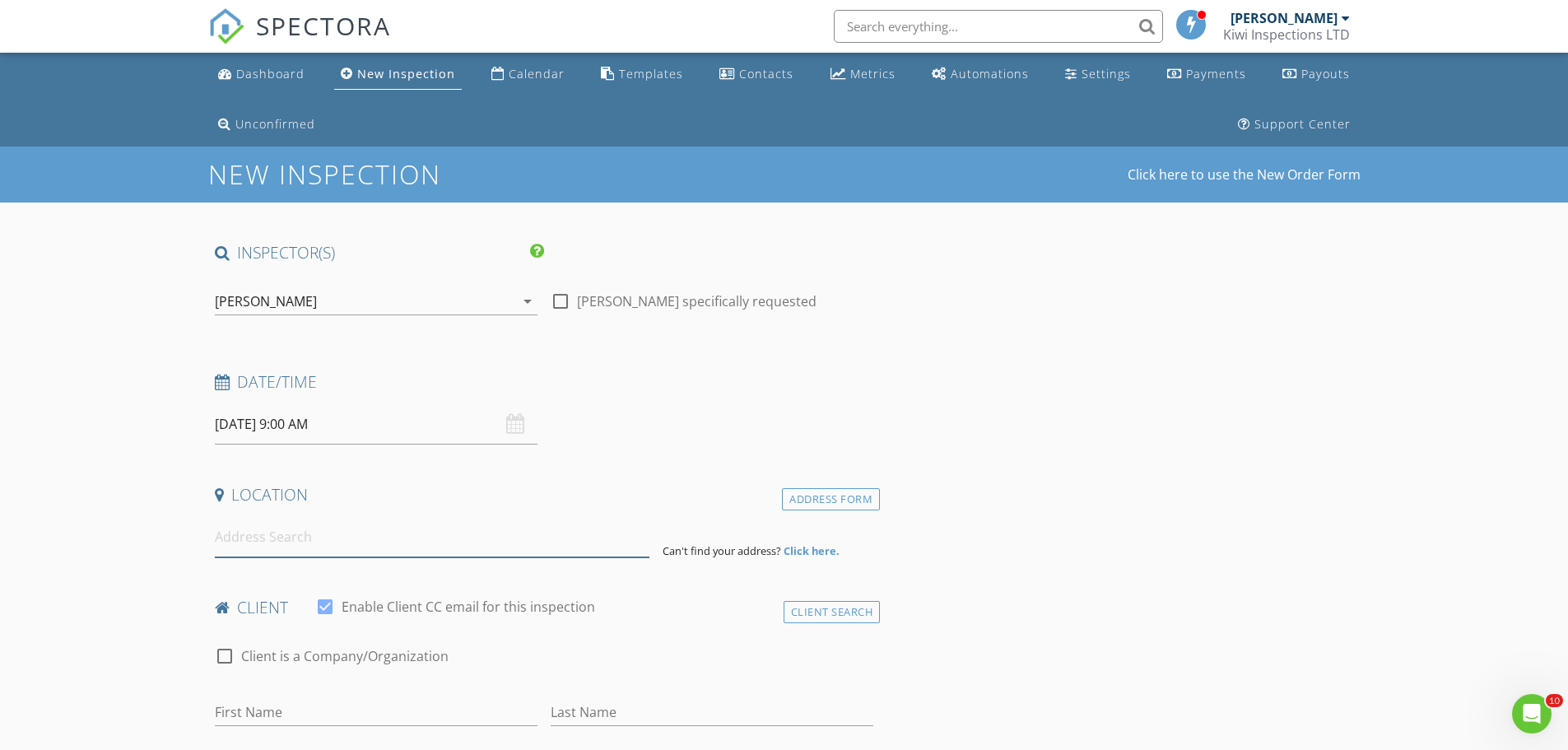 click at bounding box center (432, 537) 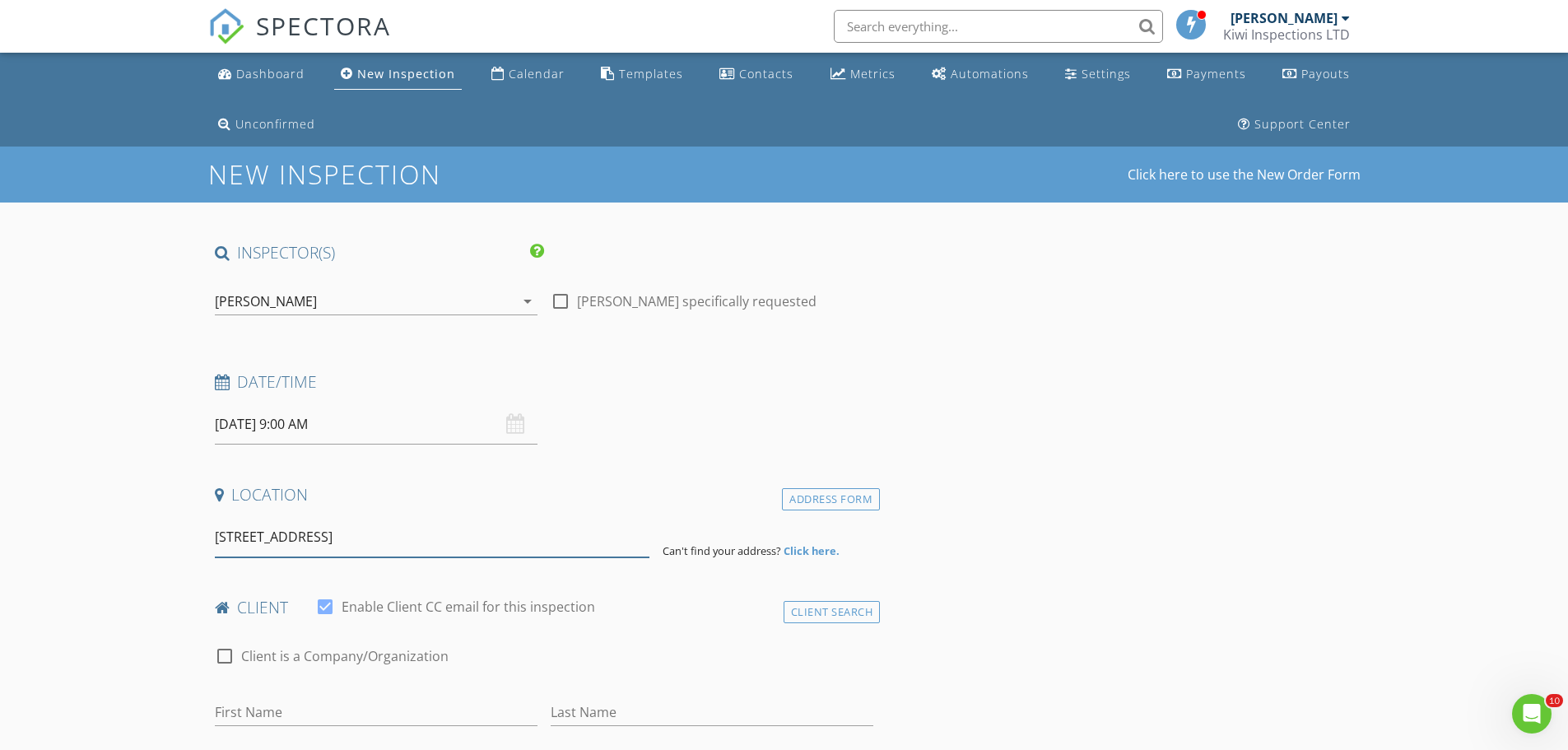 scroll, scrollTop: 220, scrollLeft: 0, axis: vertical 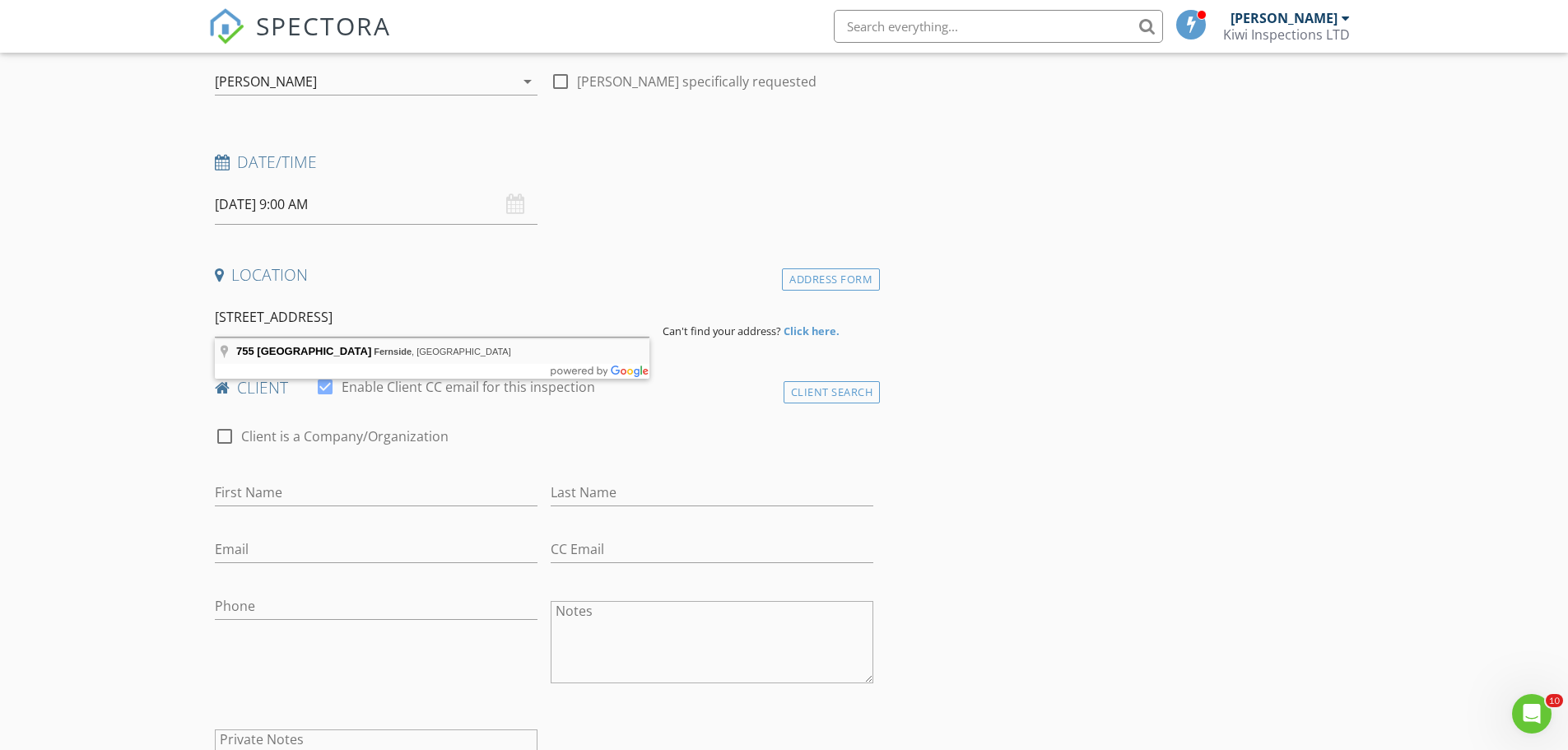 type on "755 Main Drain Road, Fernside, New Zealand" 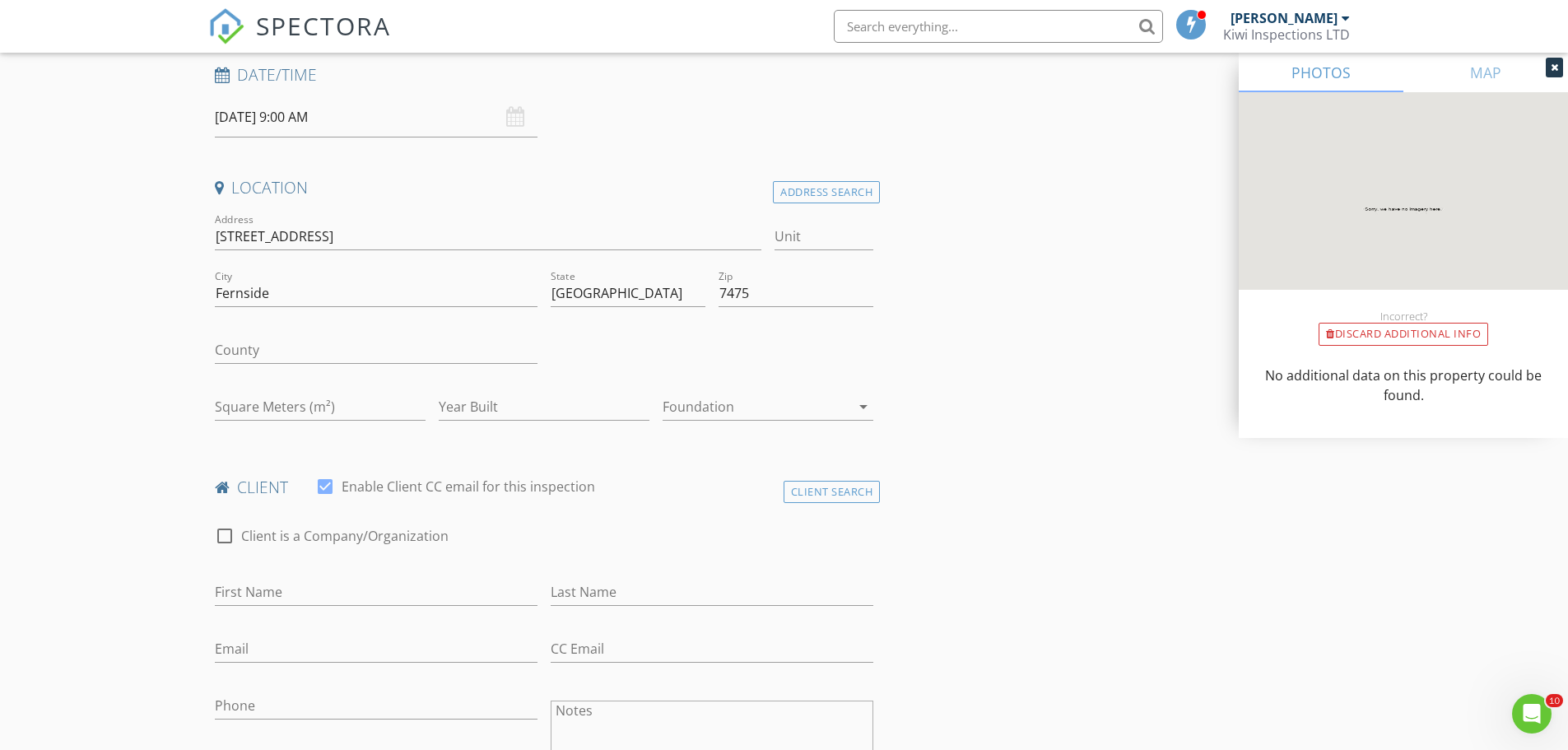 scroll, scrollTop: 439, scrollLeft: 0, axis: vertical 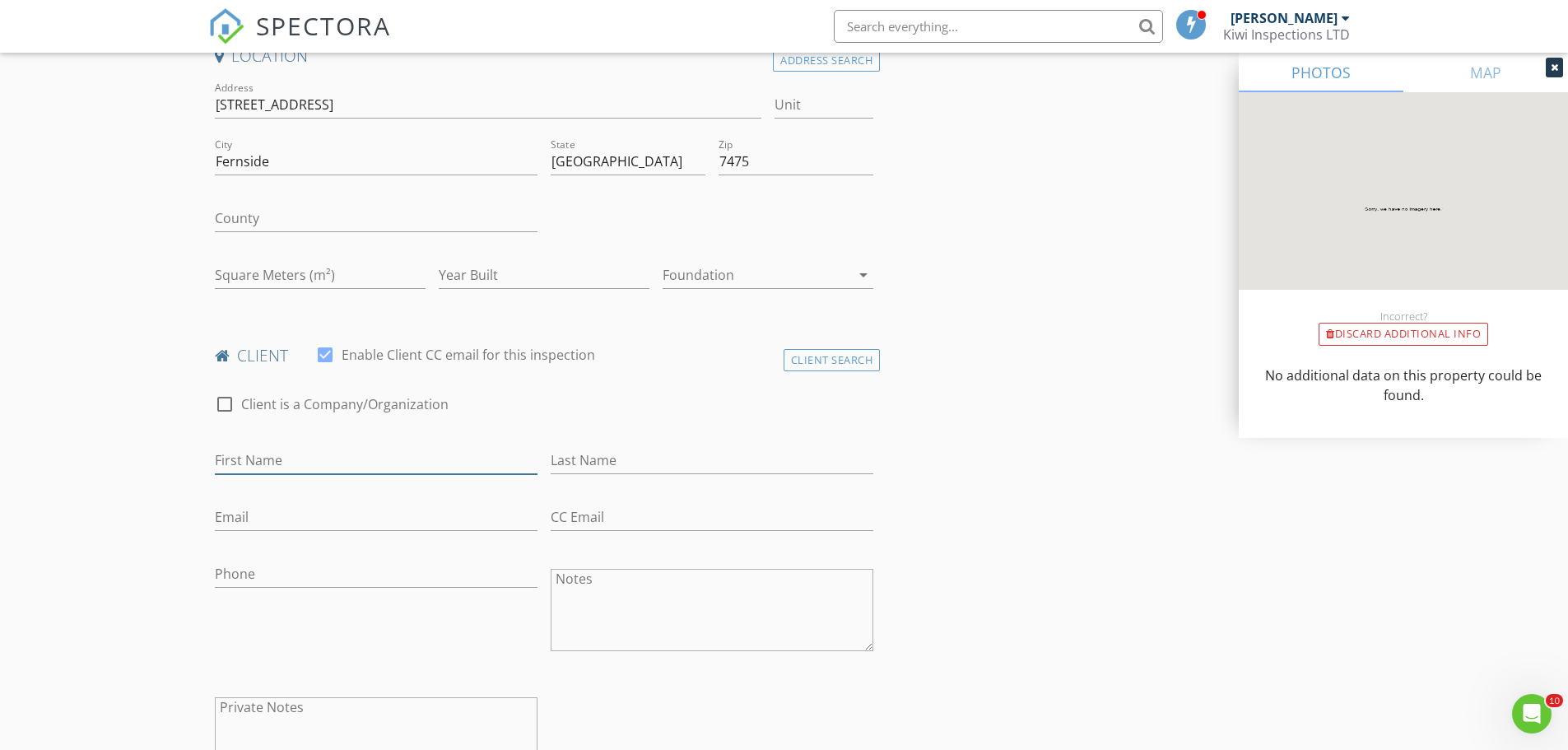 click on "First Name" at bounding box center (376, 460) 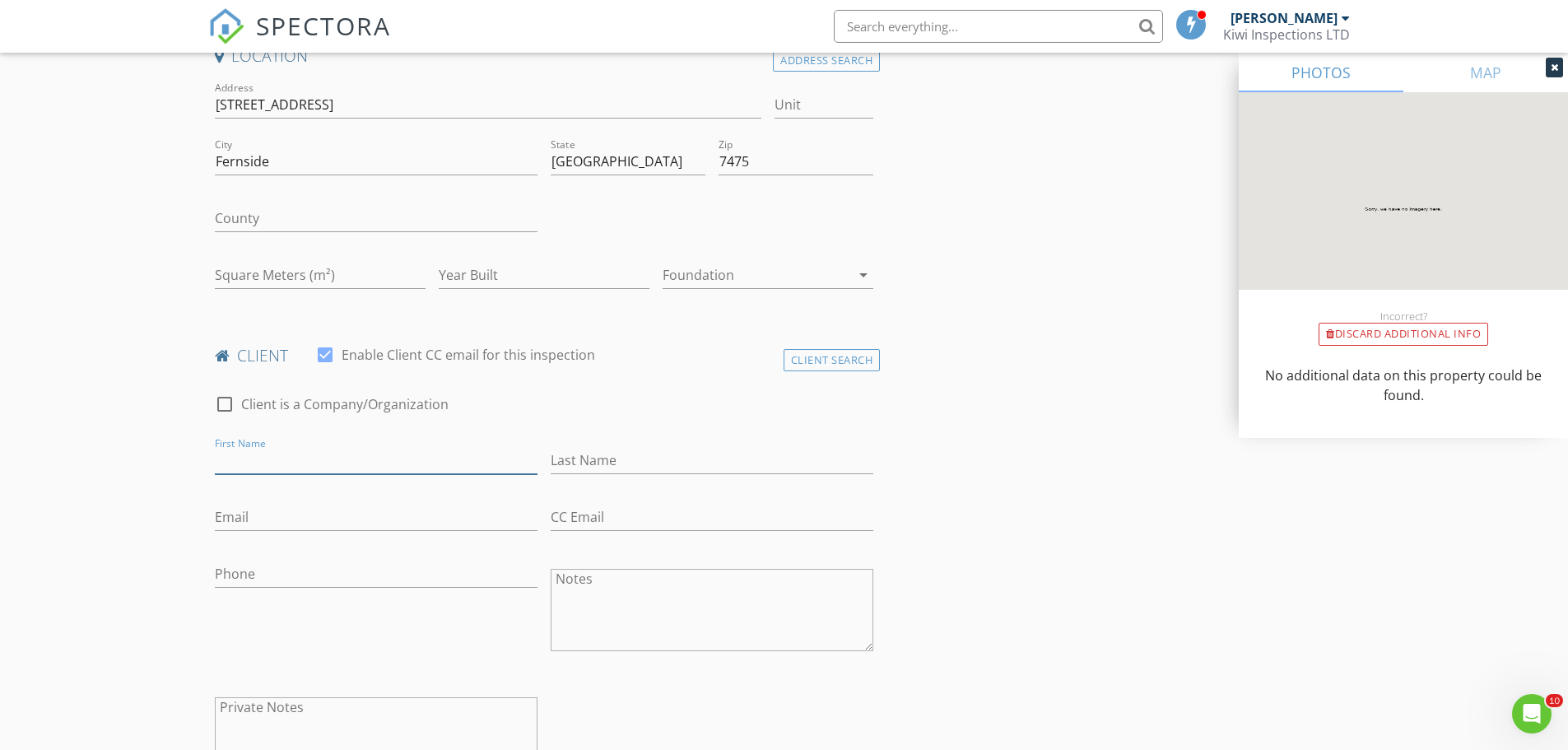 paste on "[PERSON_NAME]" 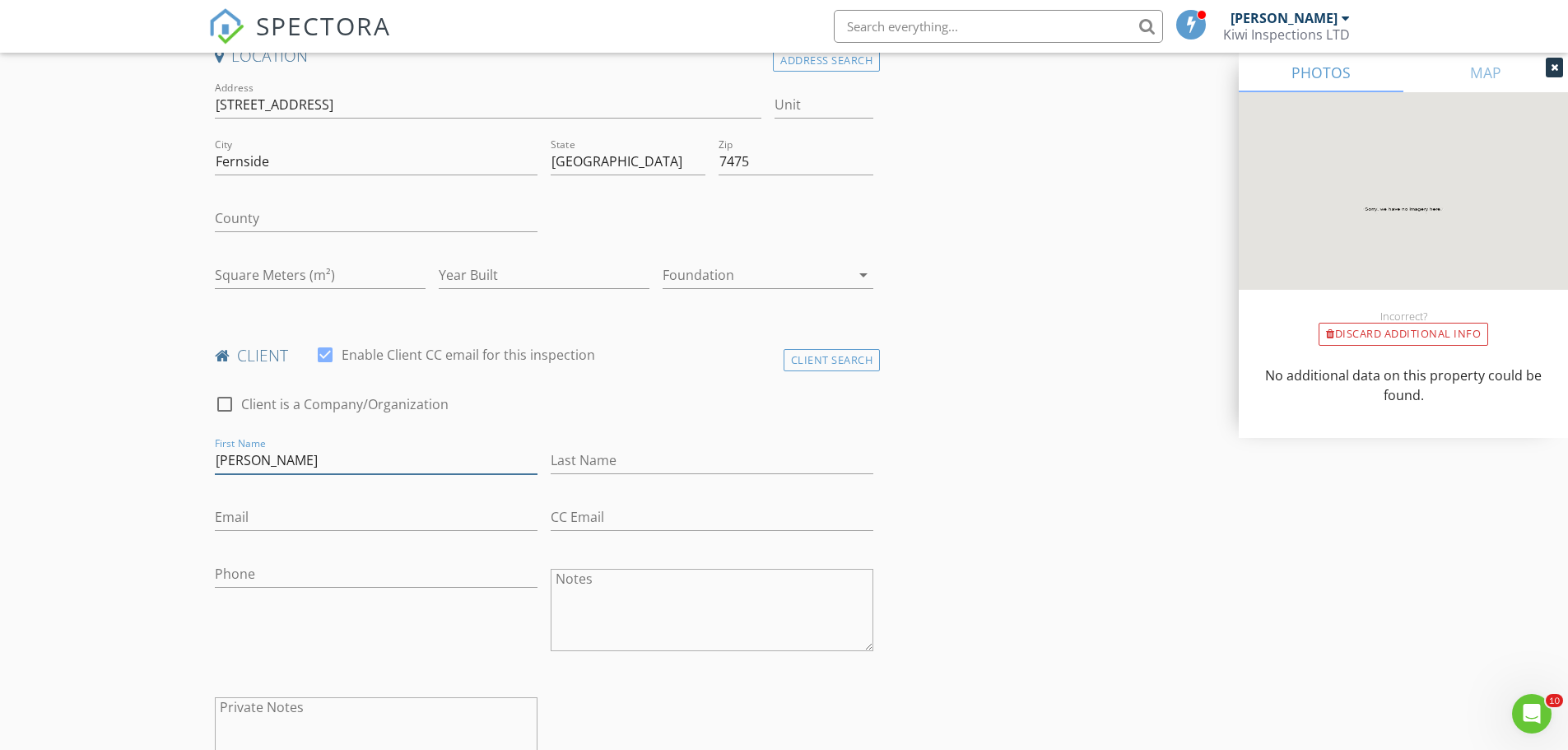 drag, startPoint x: 286, startPoint y: 465, endPoint x: 233, endPoint y: 460, distance: 53.23533 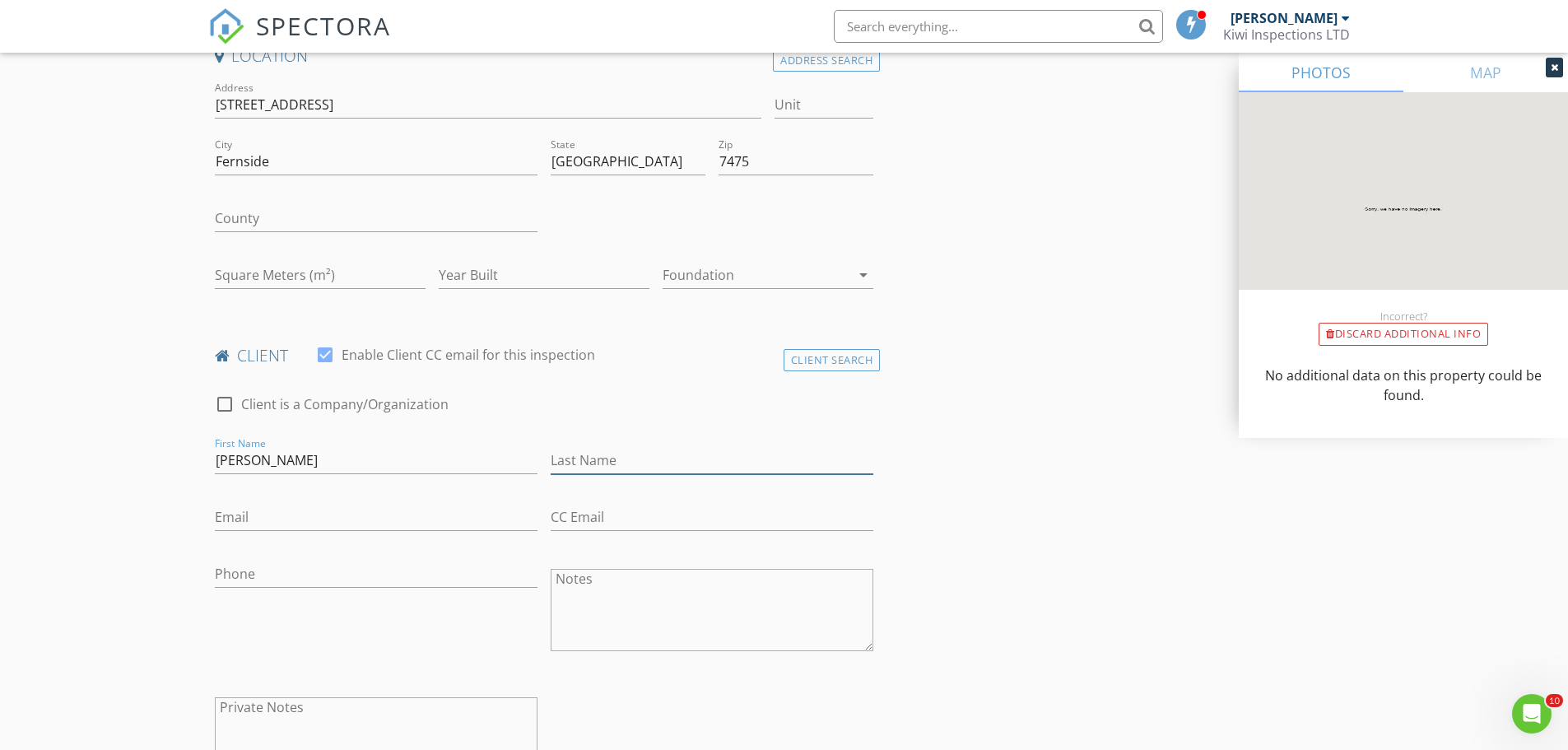 click on "Last Name" at bounding box center [712, 460] 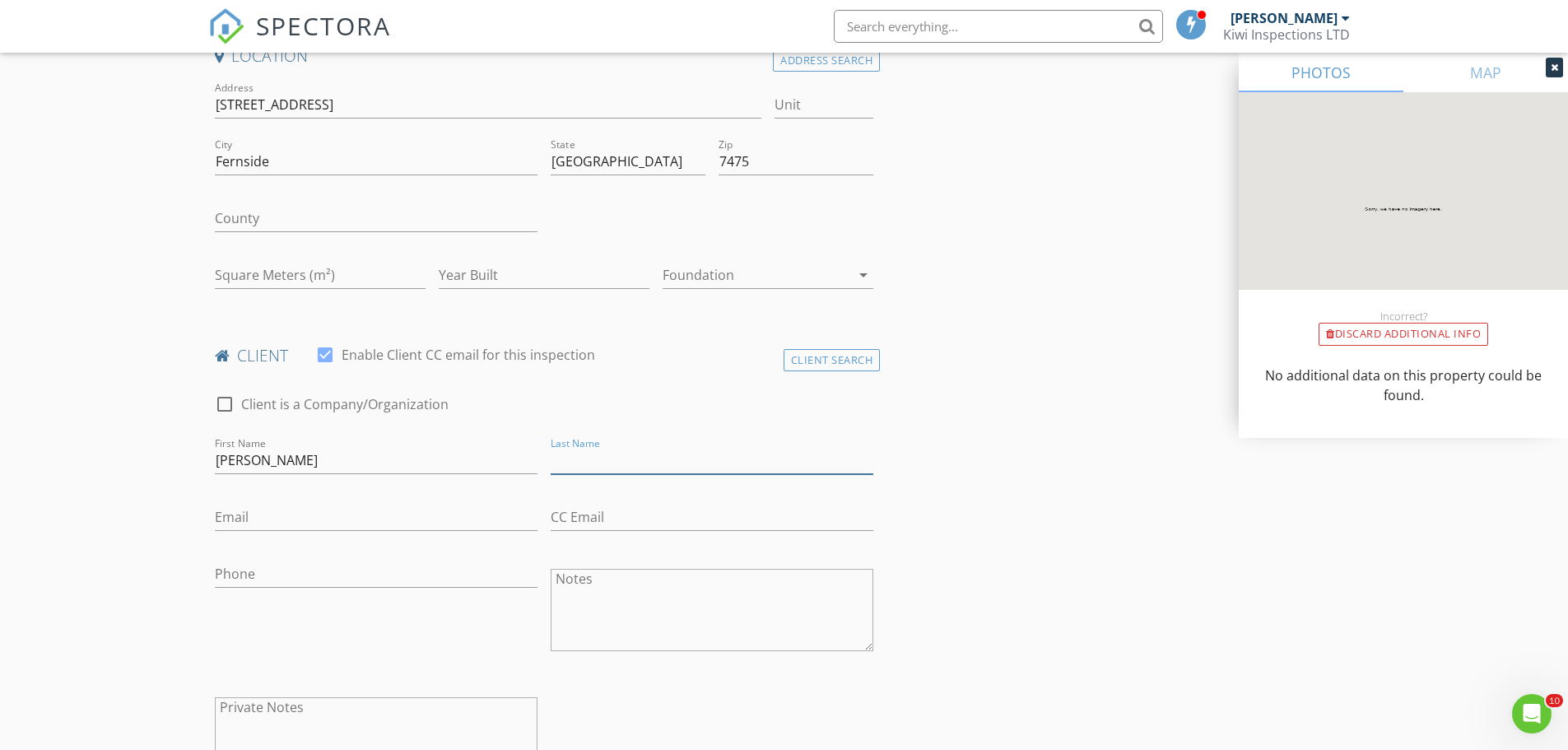 paste on "[PERSON_NAME]" 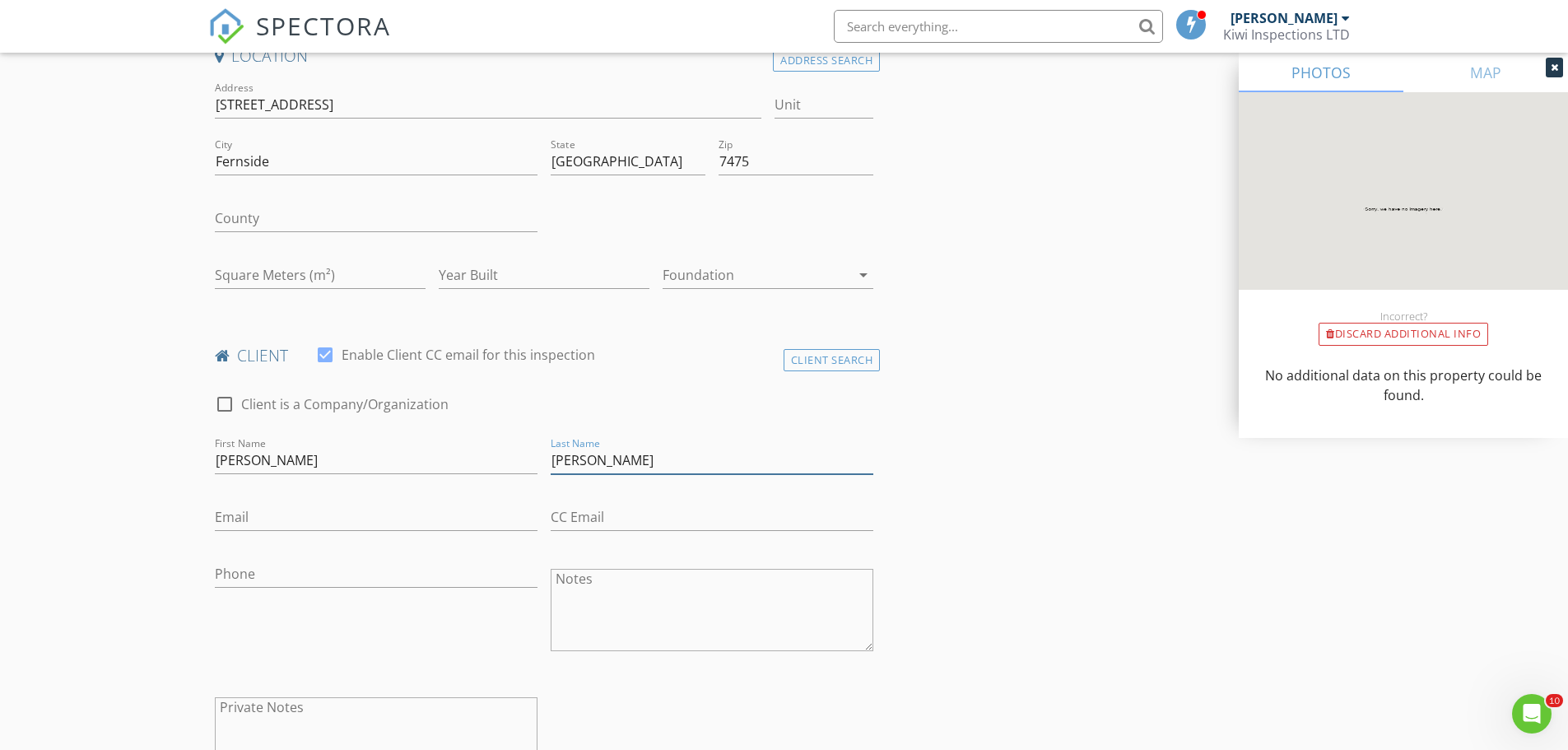 type on "[PERSON_NAME]" 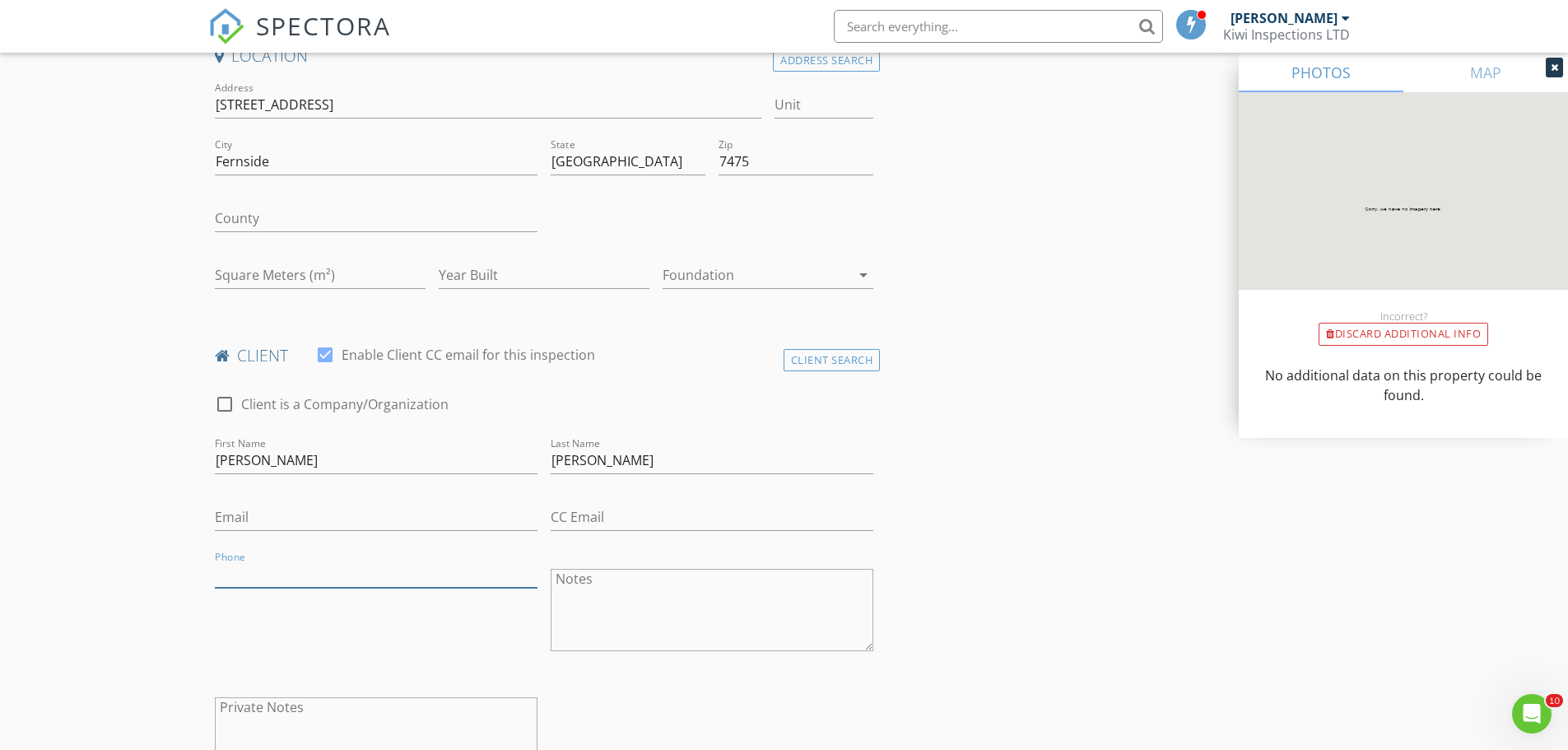 click on "Phone" at bounding box center [376, 574] 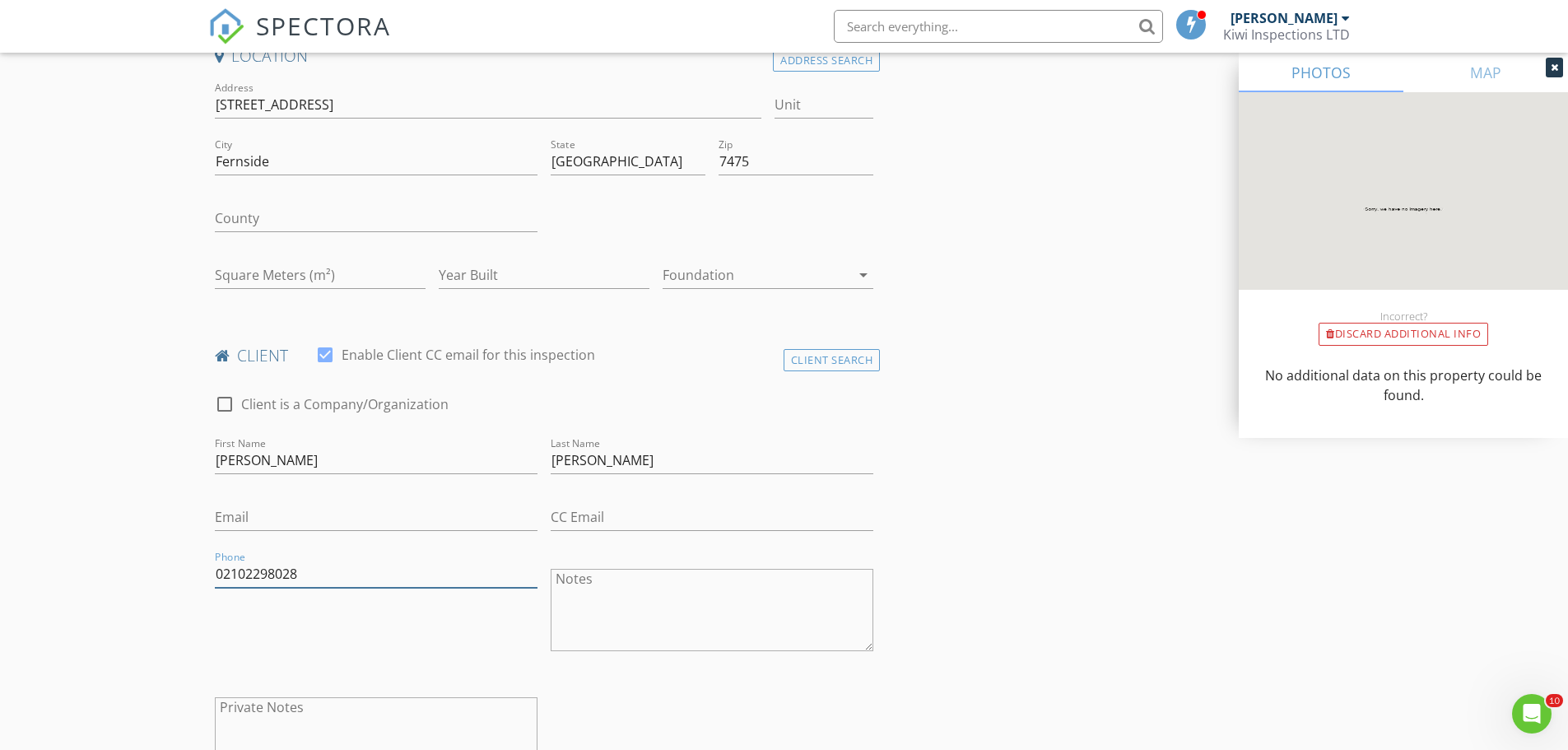 type on "02102298028" 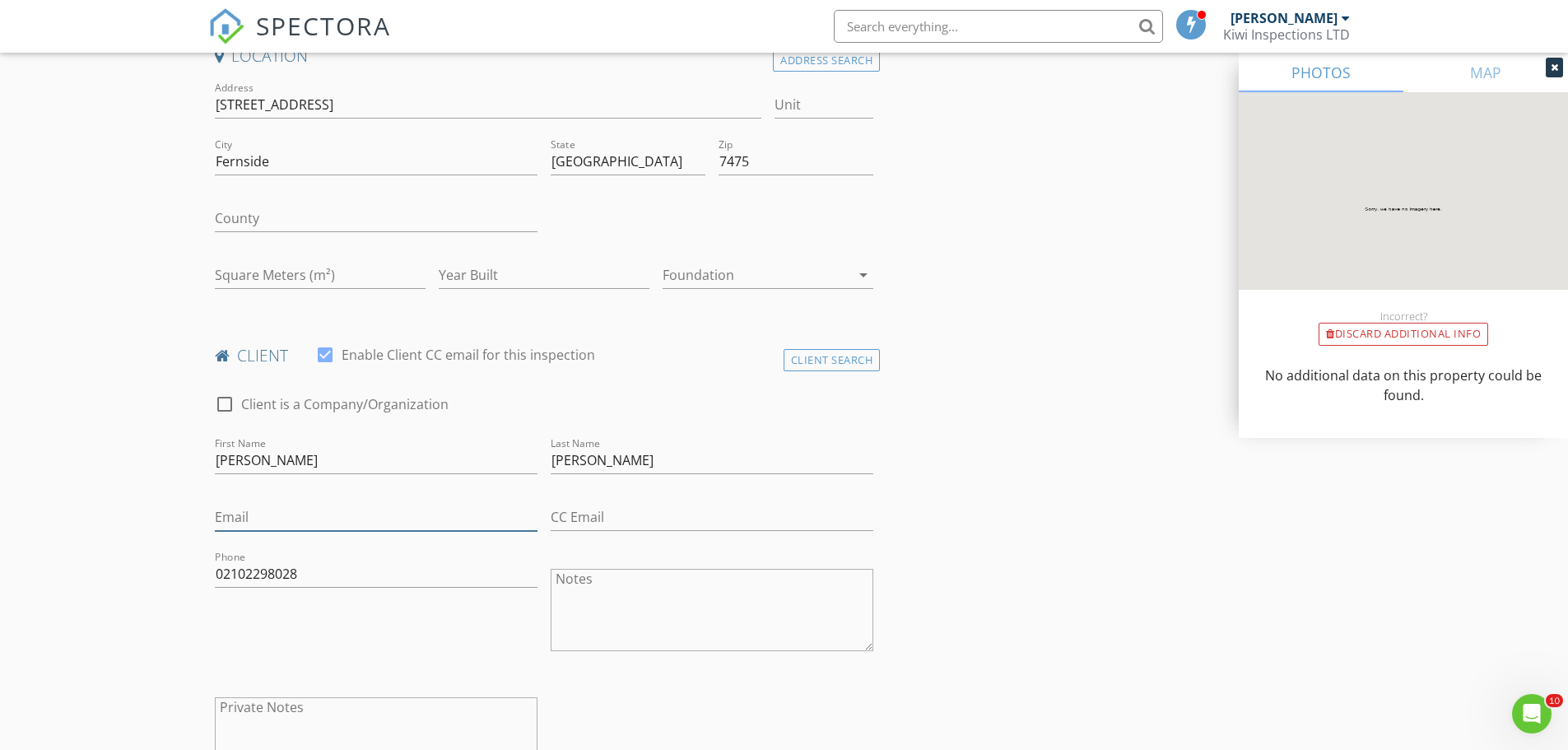 click on "Email" at bounding box center [376, 517] 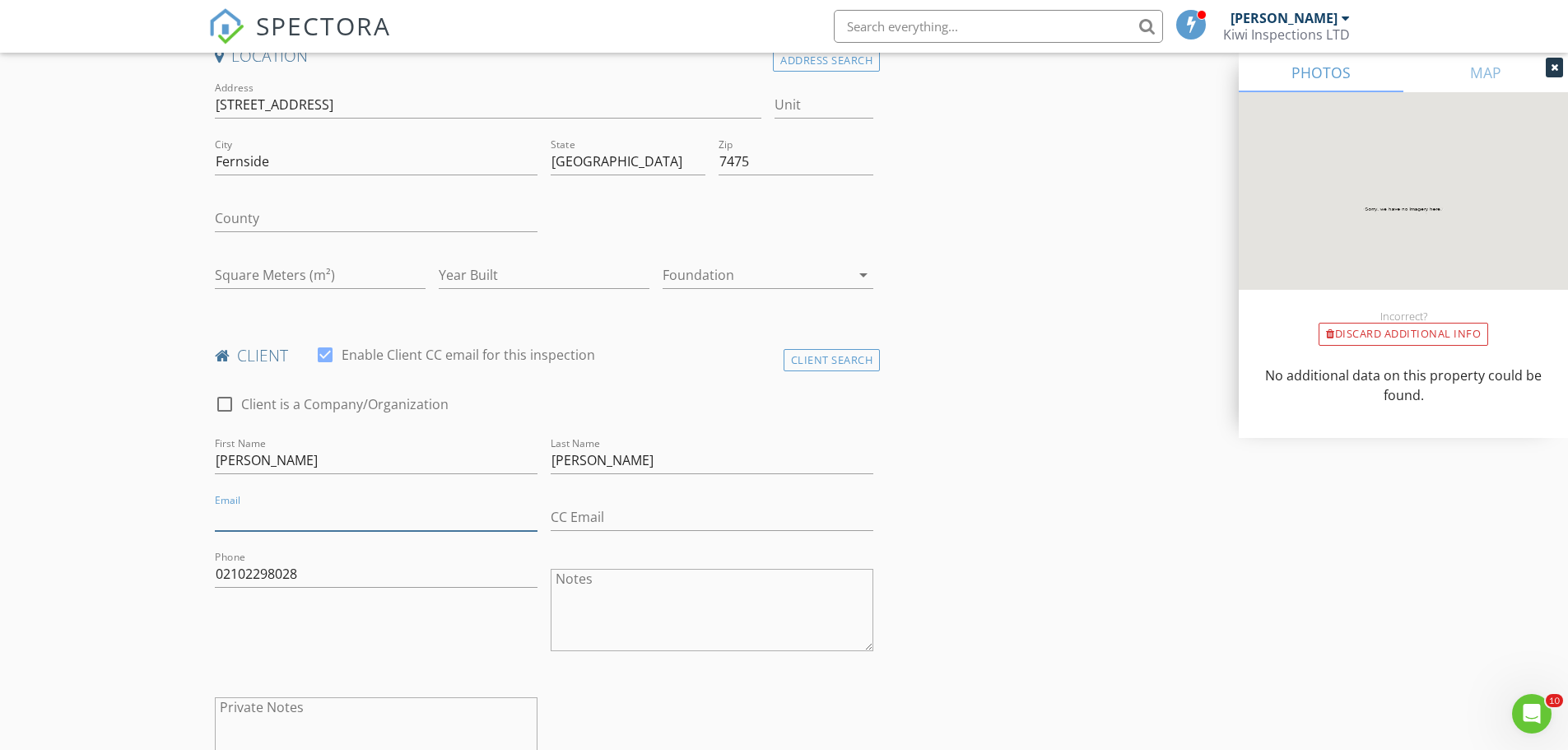 paste on "dimichele.turner@gmail.com" 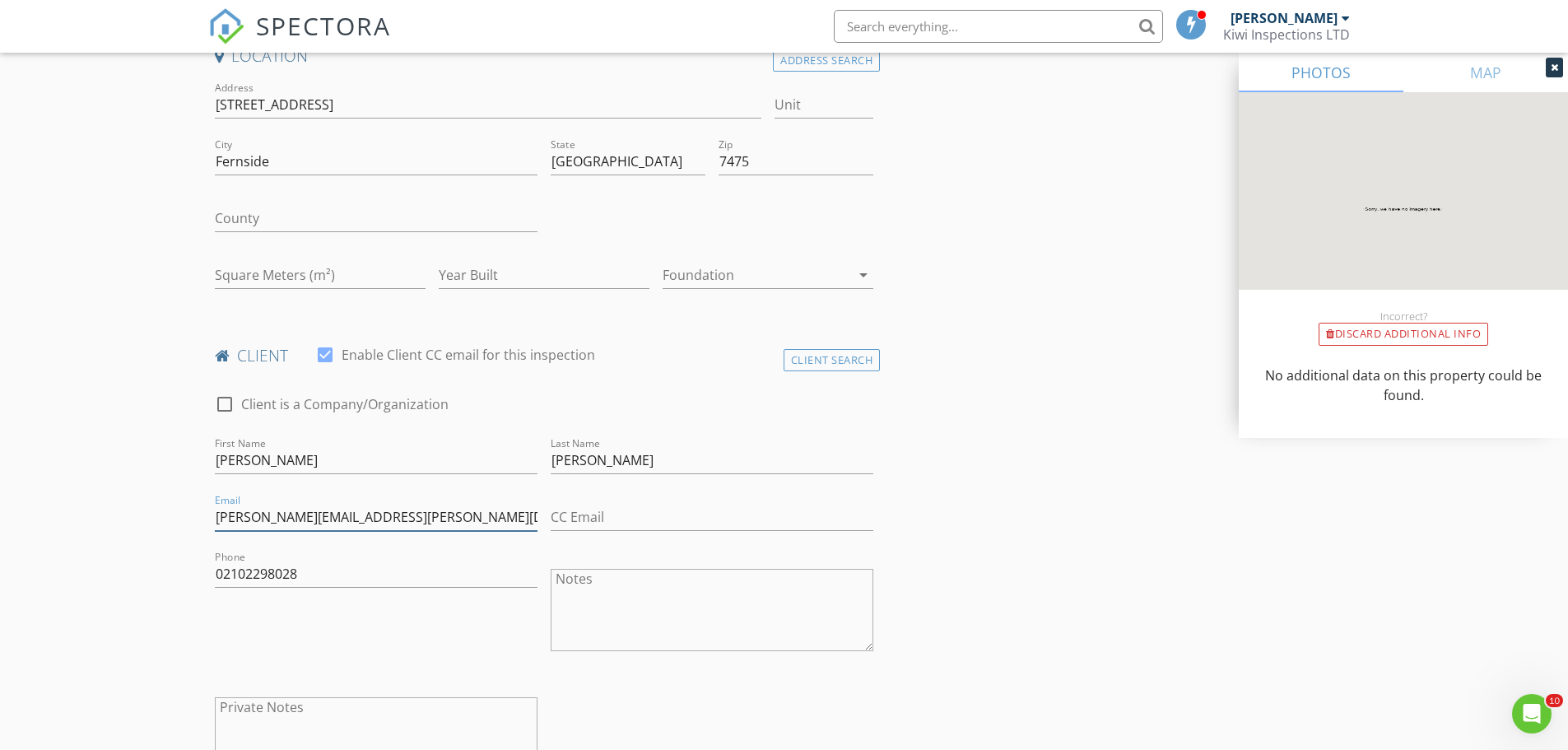type on "dimichele.turner@gmail.com" 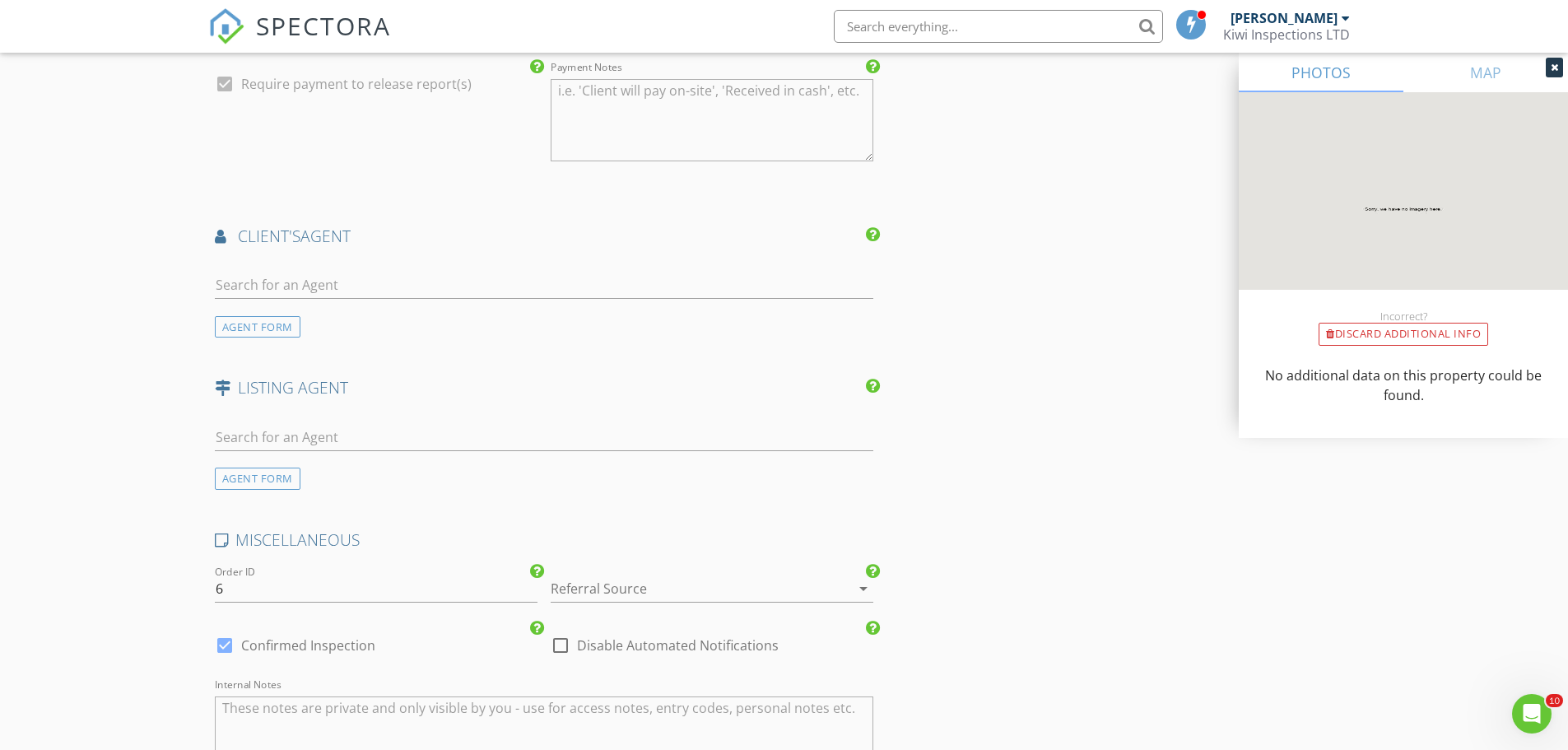 scroll, scrollTop: 1756, scrollLeft: 0, axis: vertical 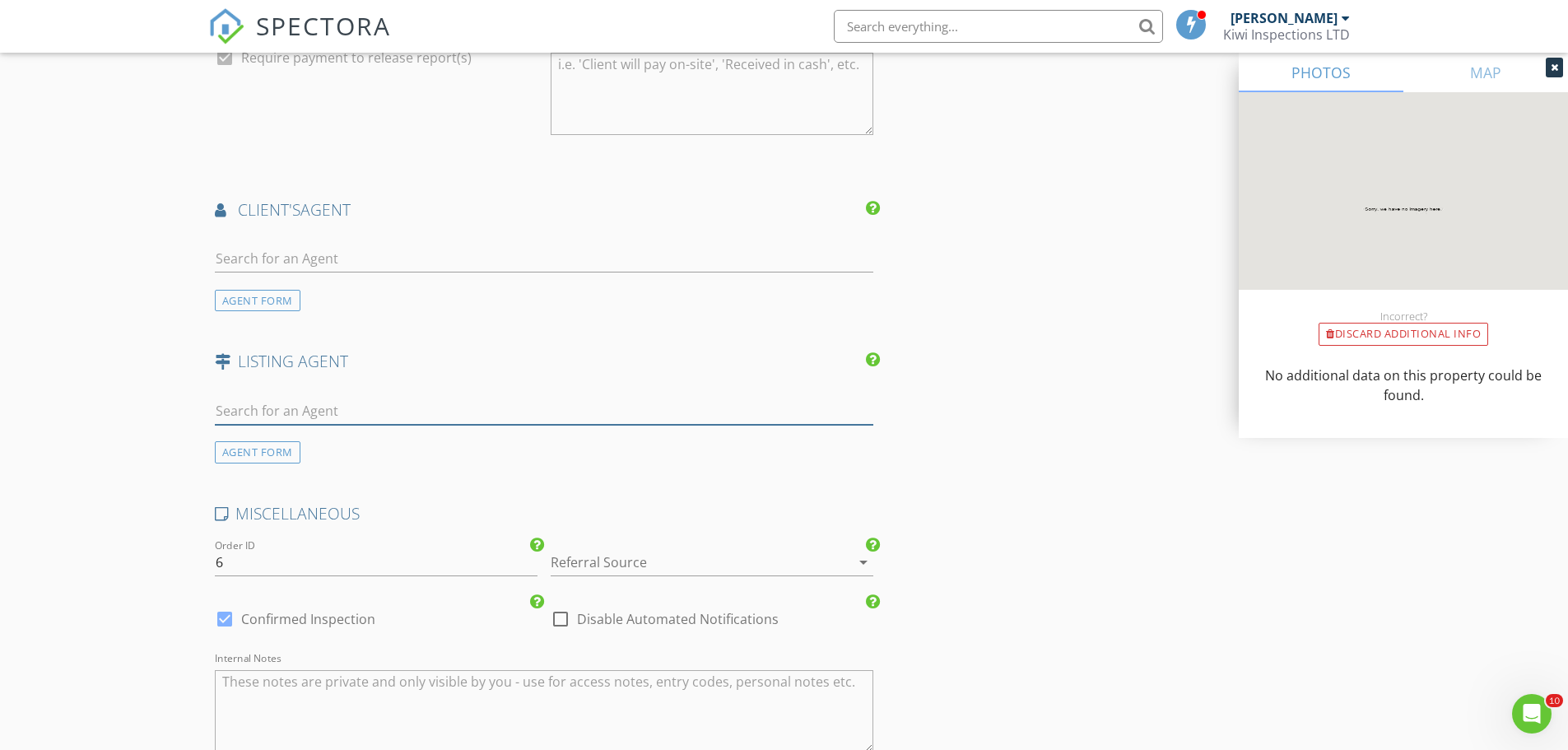 click at bounding box center [544, 411] 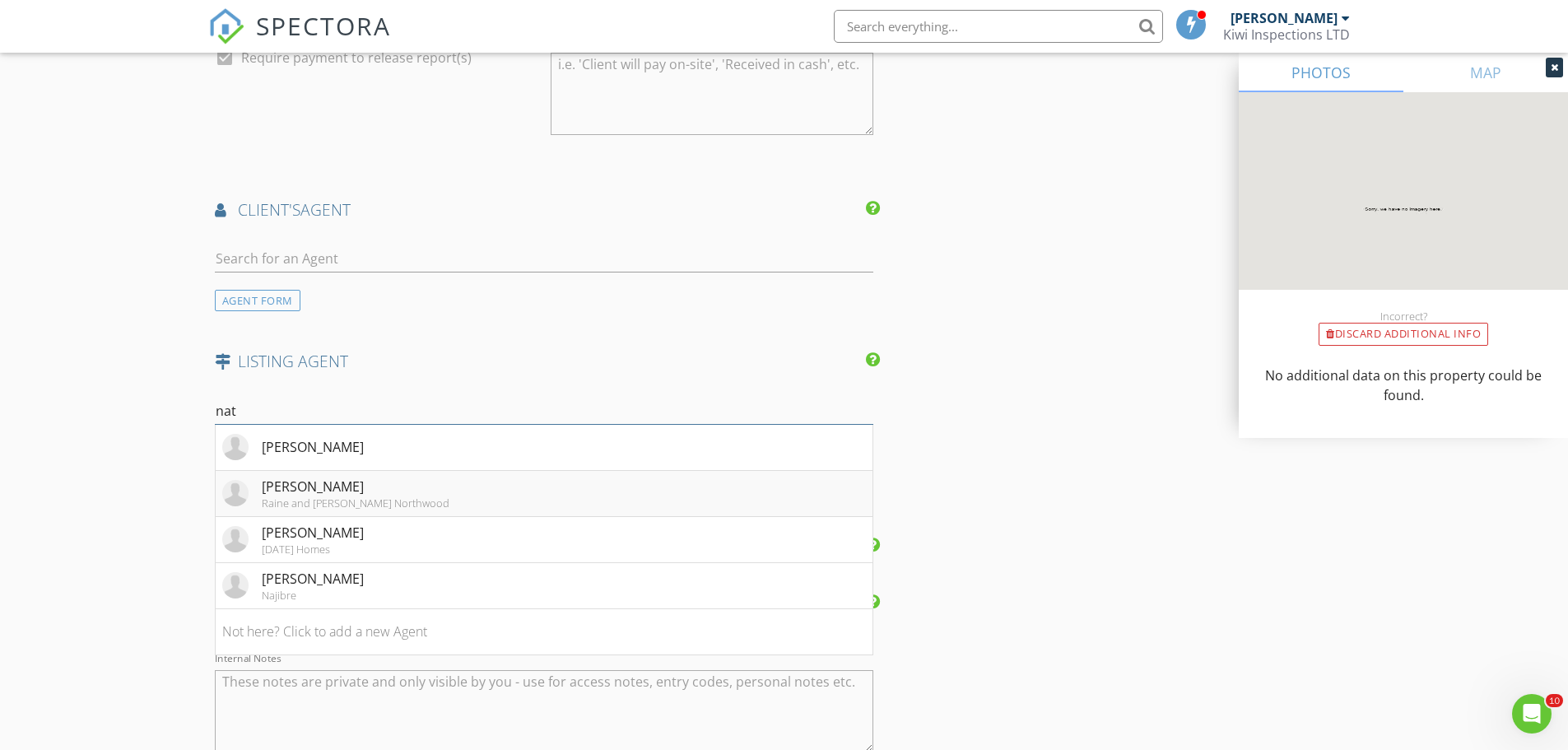 type on "nat" 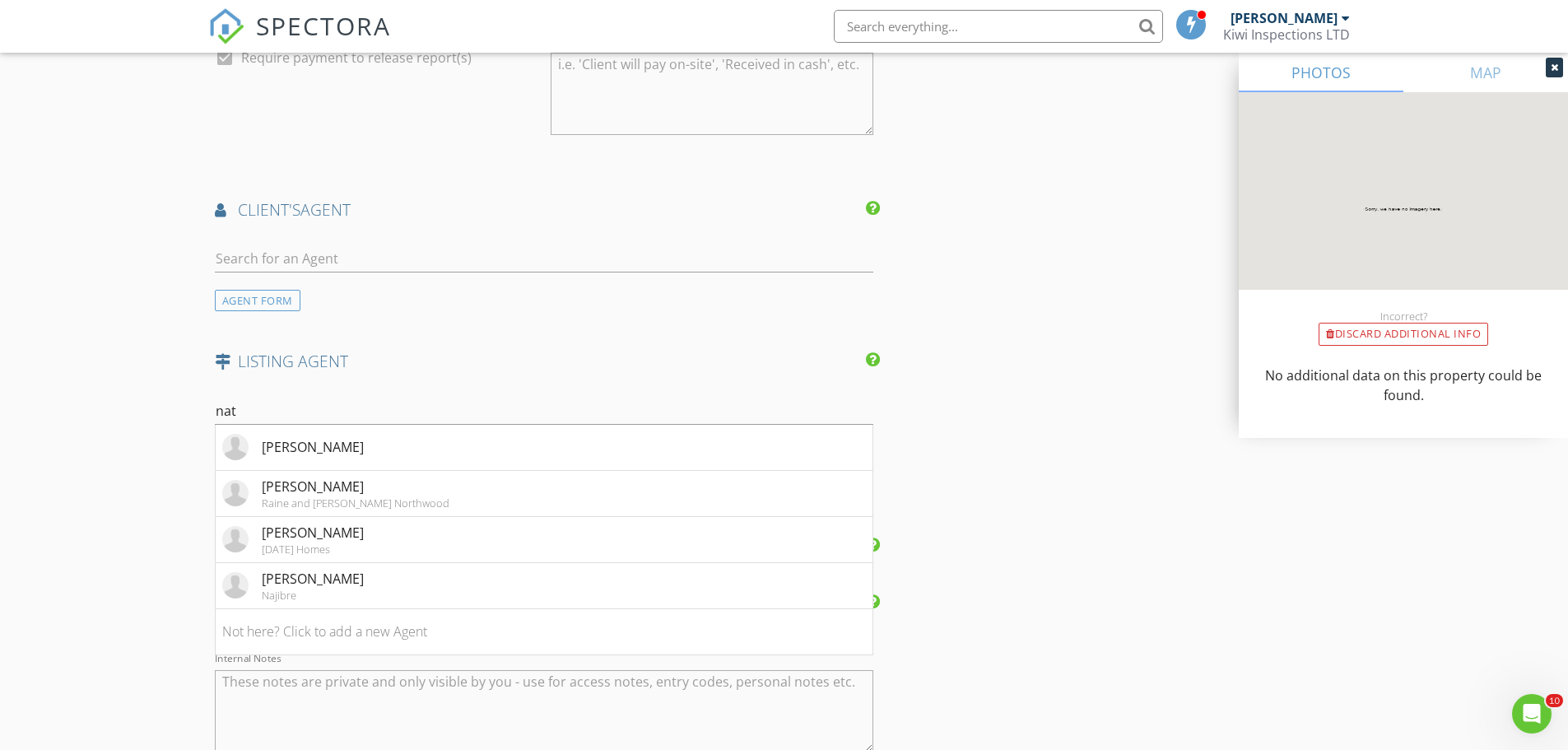 drag, startPoint x: 264, startPoint y: 488, endPoint x: 291, endPoint y: 491, distance: 27.16616 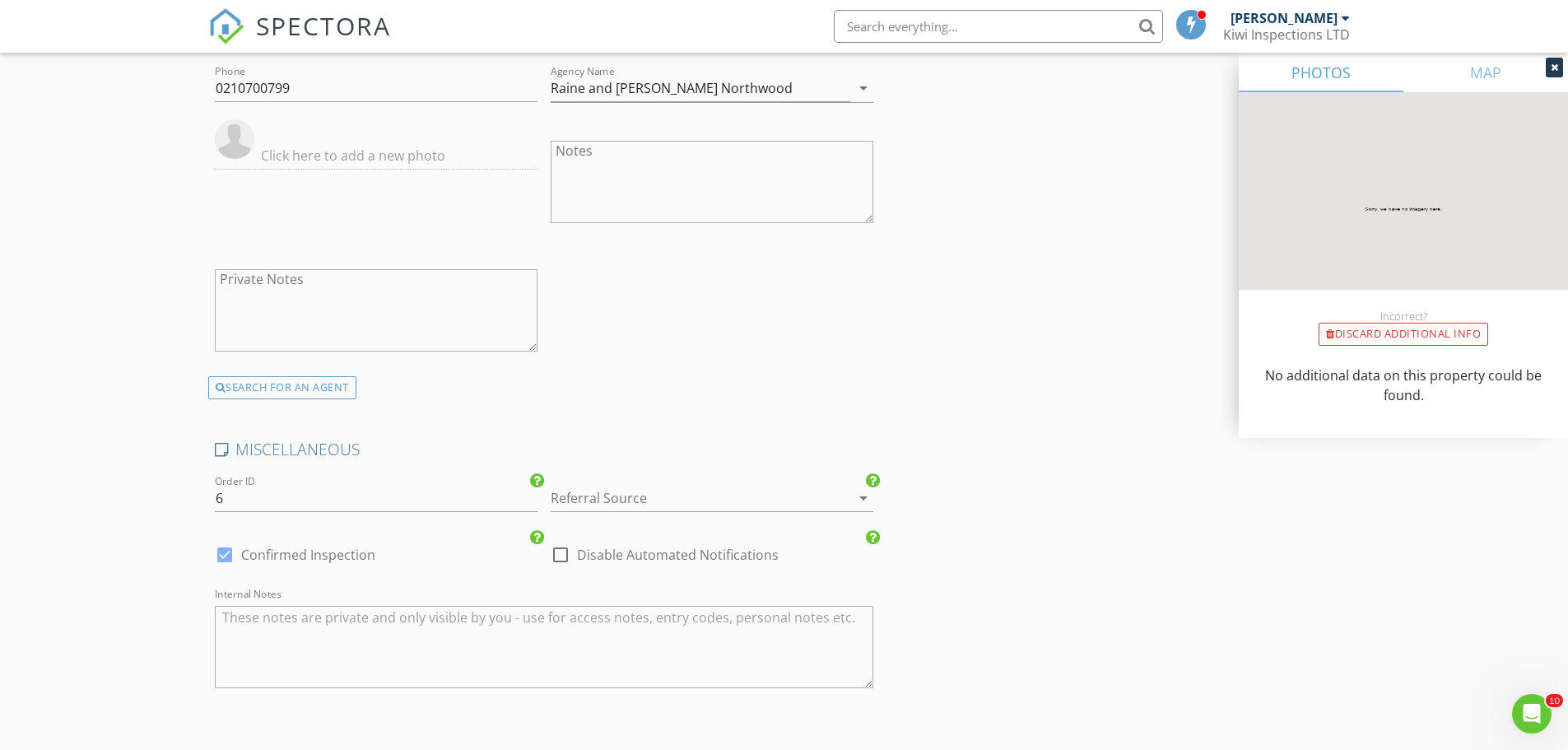scroll, scrollTop: 2196, scrollLeft: 0, axis: vertical 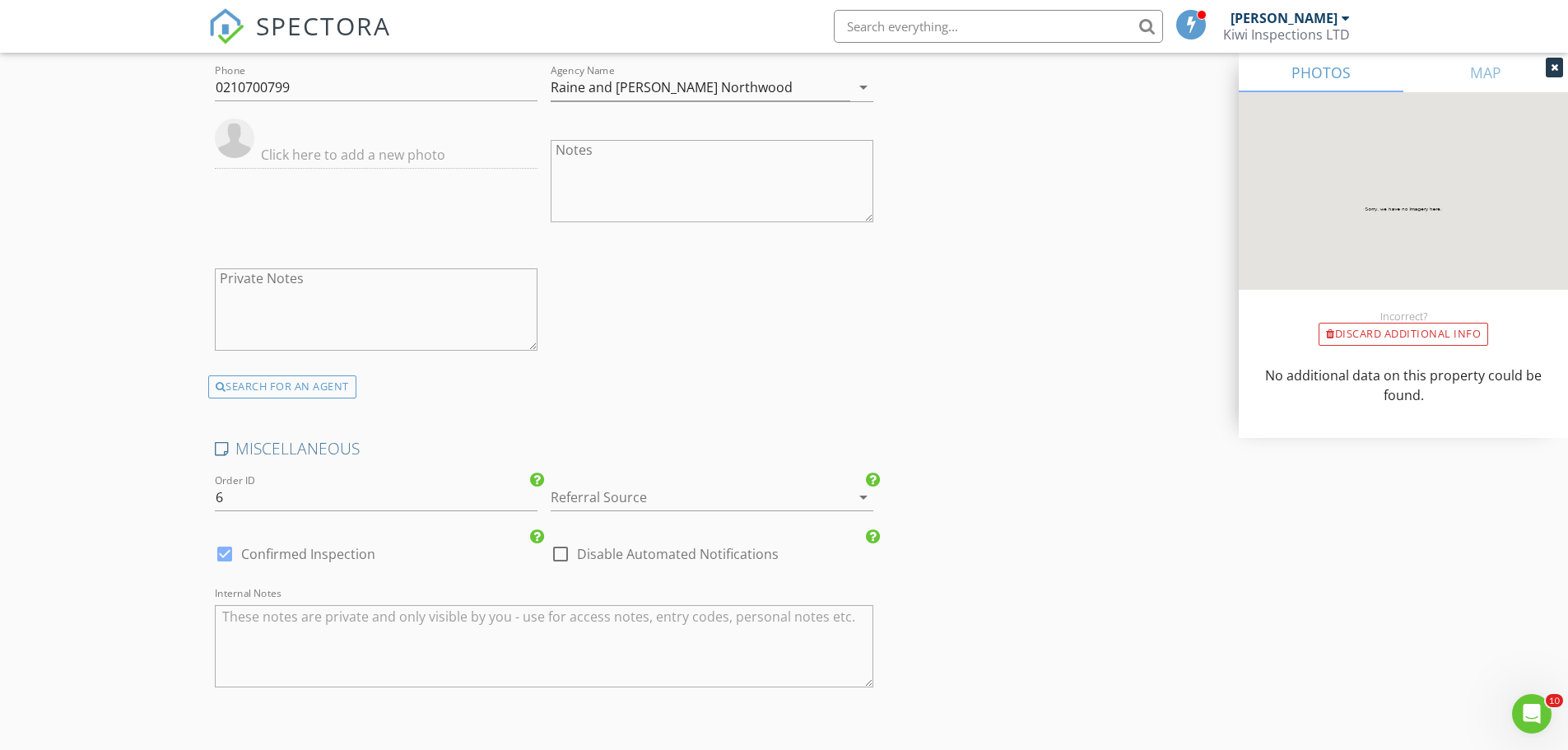 click at bounding box center [544, 646] 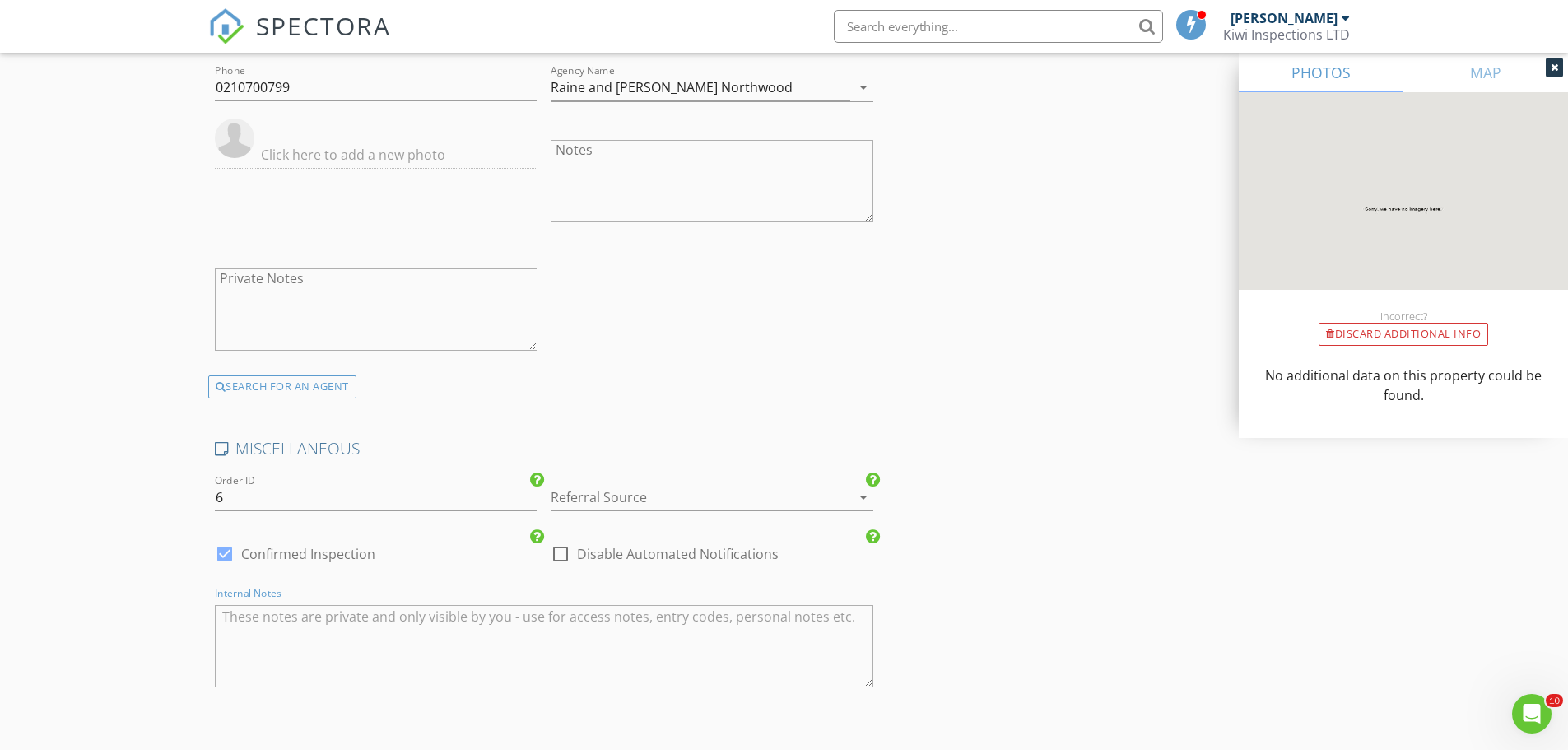 paste on "Hi Aaron. In addition to making sure the home is solid and not hiding anything, I'd be interested in getting an appraisal on the main shed ( man cave ) behind the house. We're intending on converting this into a venue so a heads-up on any nasties would be helpful. Not sure if your experience/scope covers this. I've also ticked invasive moisture testing - how much extra is this and what does it cover ??" 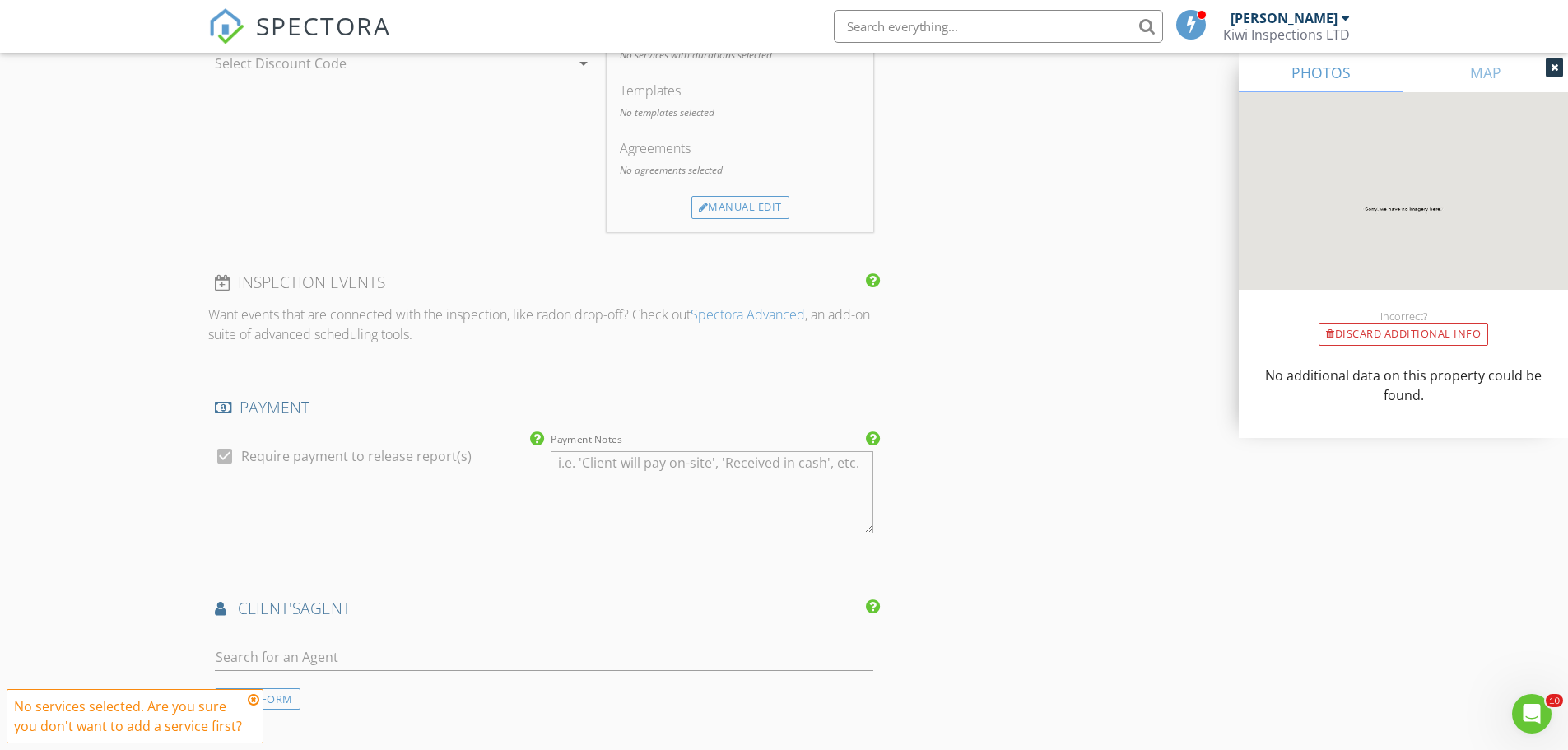 scroll, scrollTop: 918, scrollLeft: 0, axis: vertical 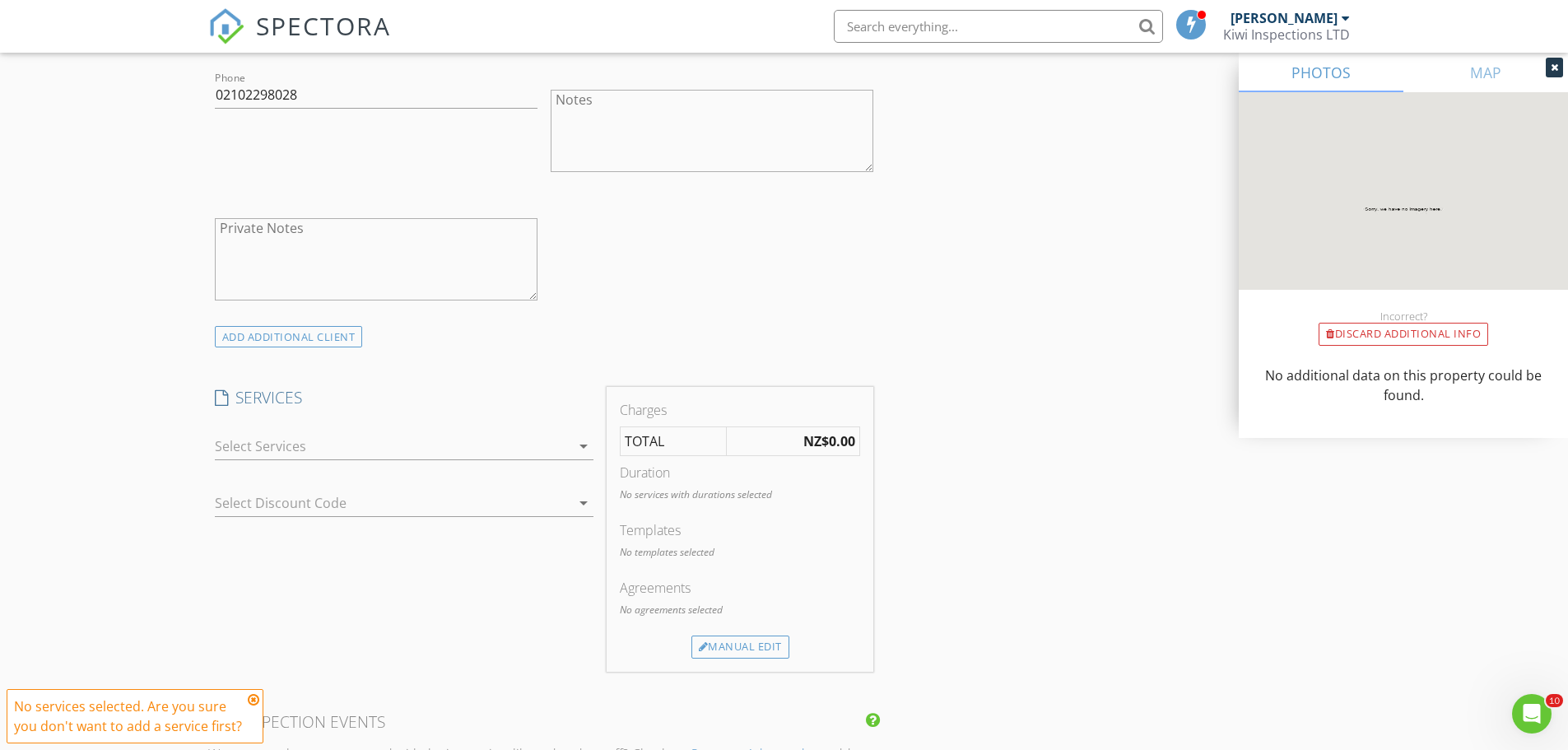 type on "Hi Aaron. In addition to making sure the home is solid and not hiding anything, I'd be interested in getting an appraisal on the main shed ( man cave ) behind the house. We're intending on converting this into a venue so a heads-up on any nasties would be helpful. Not sure if your experience/scope covers this. I've also ticked invasive moisture testing - how much extra is this and what does it cover ??" 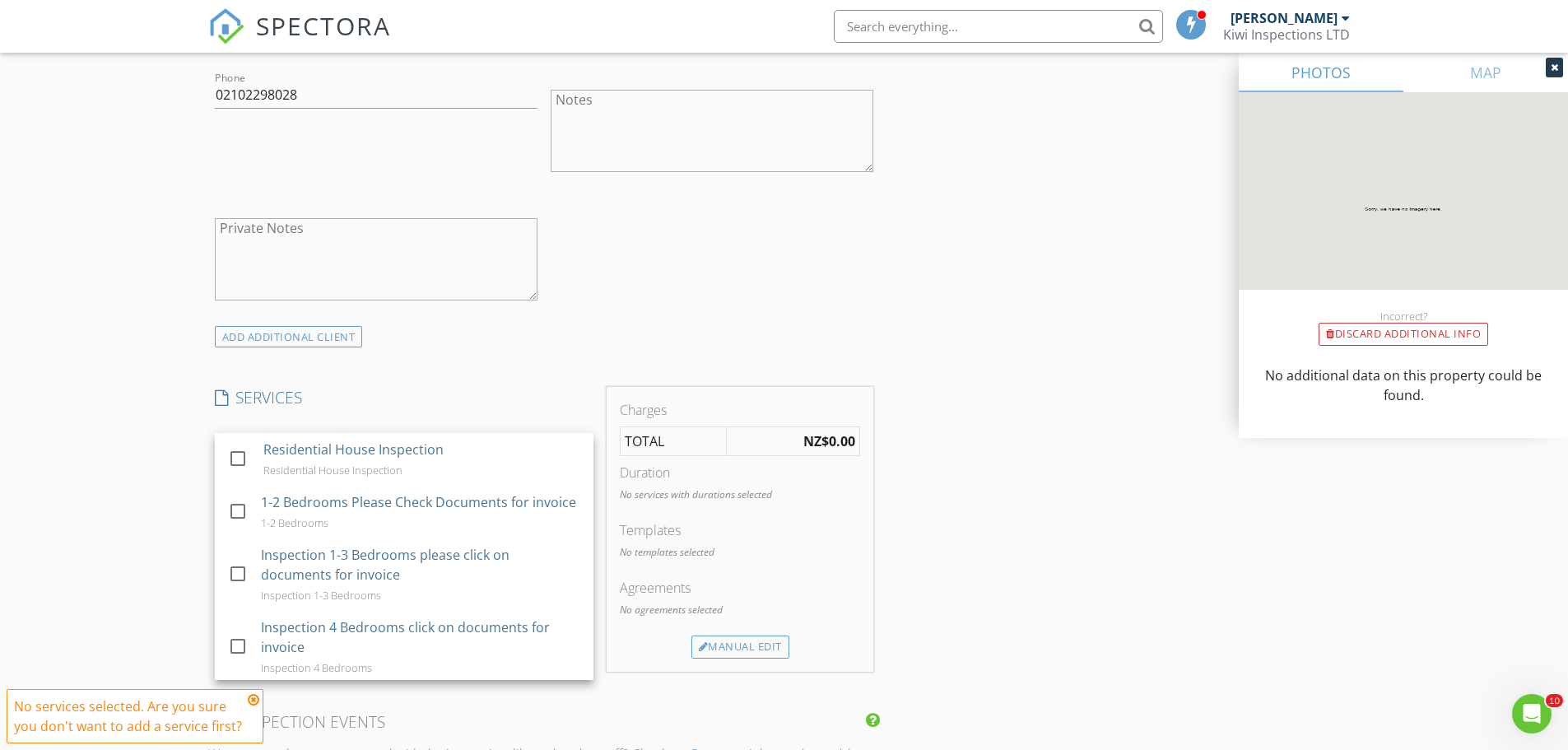 click on "Residential House Inspection" at bounding box center (353, 450) 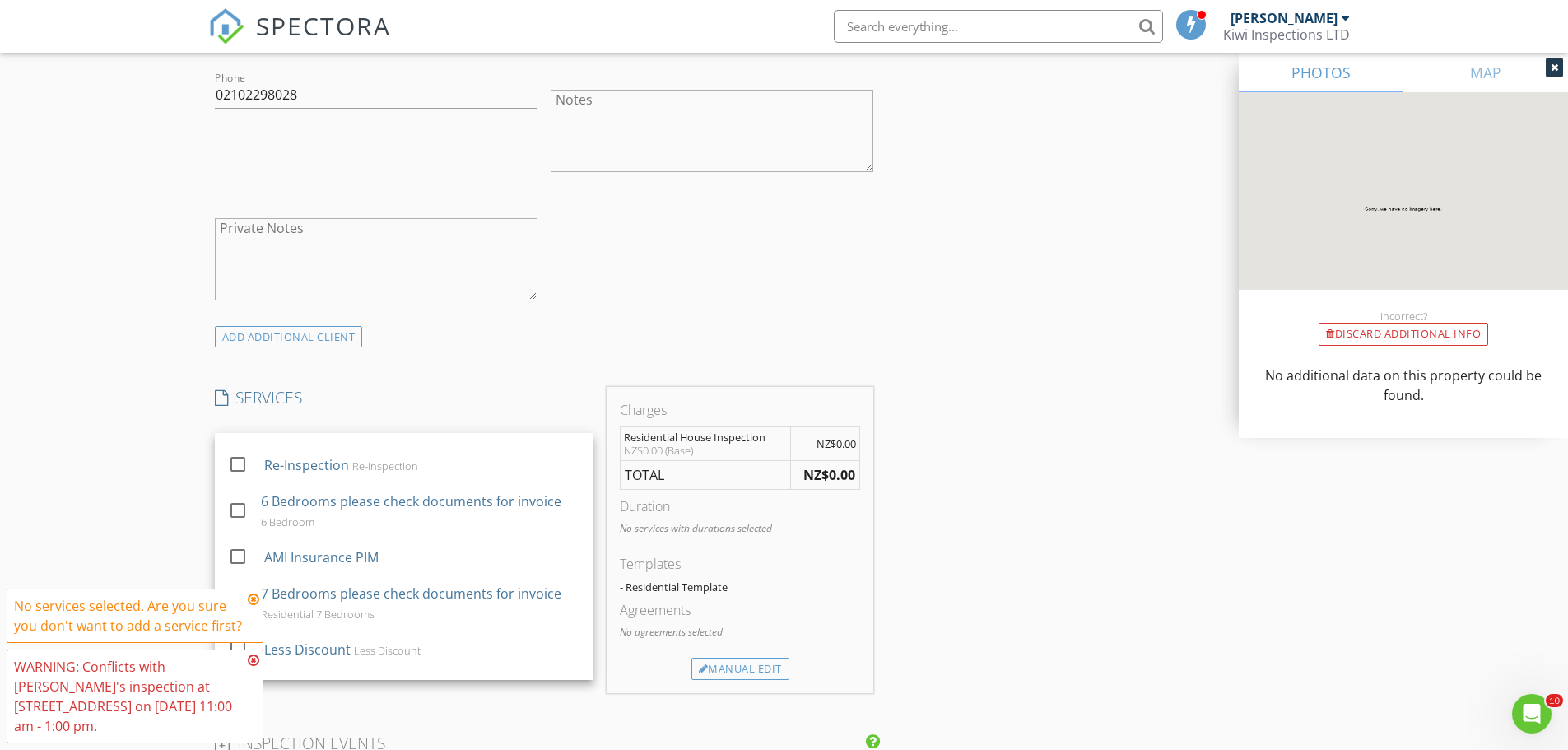 scroll, scrollTop: 583, scrollLeft: 0, axis: vertical 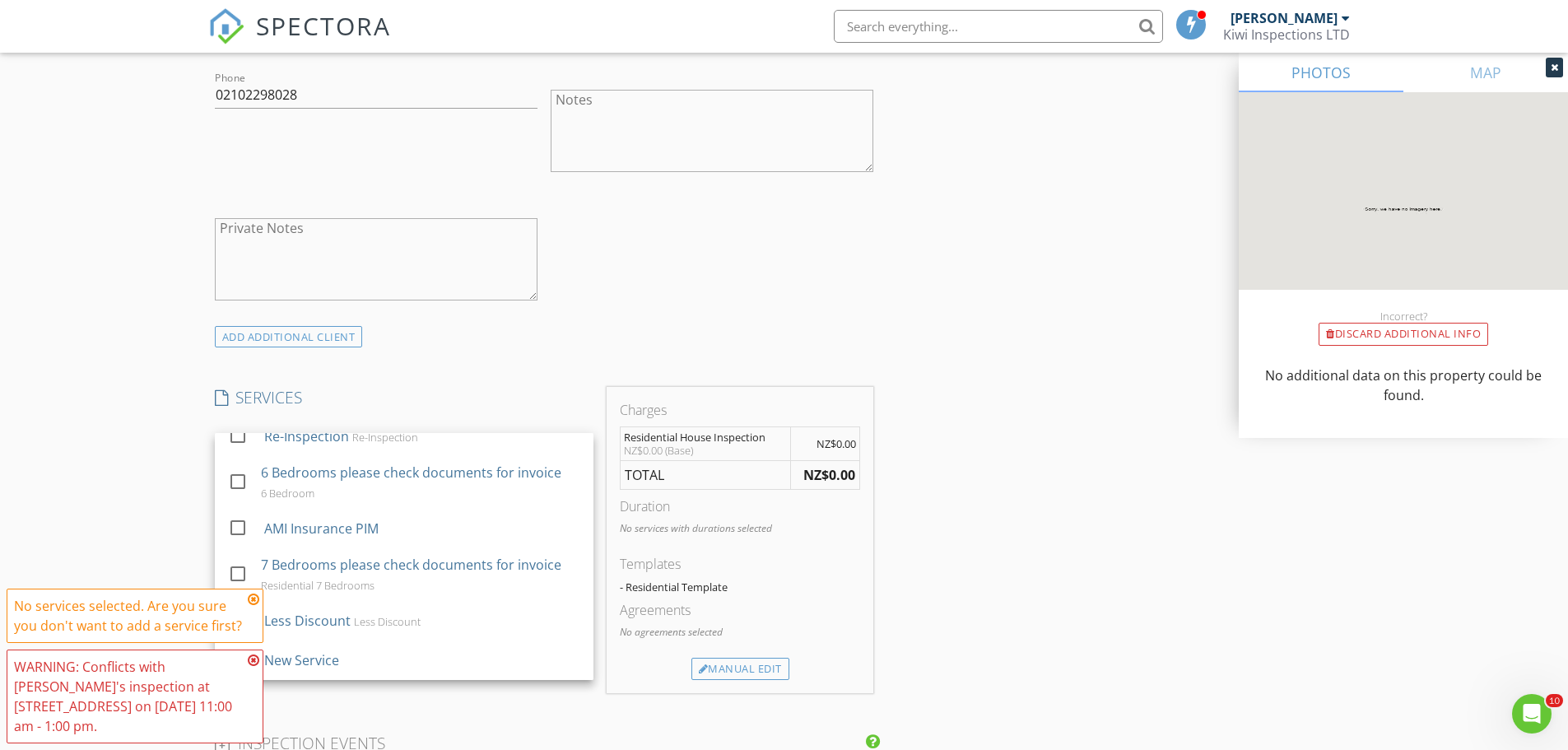 click at bounding box center [254, 599] 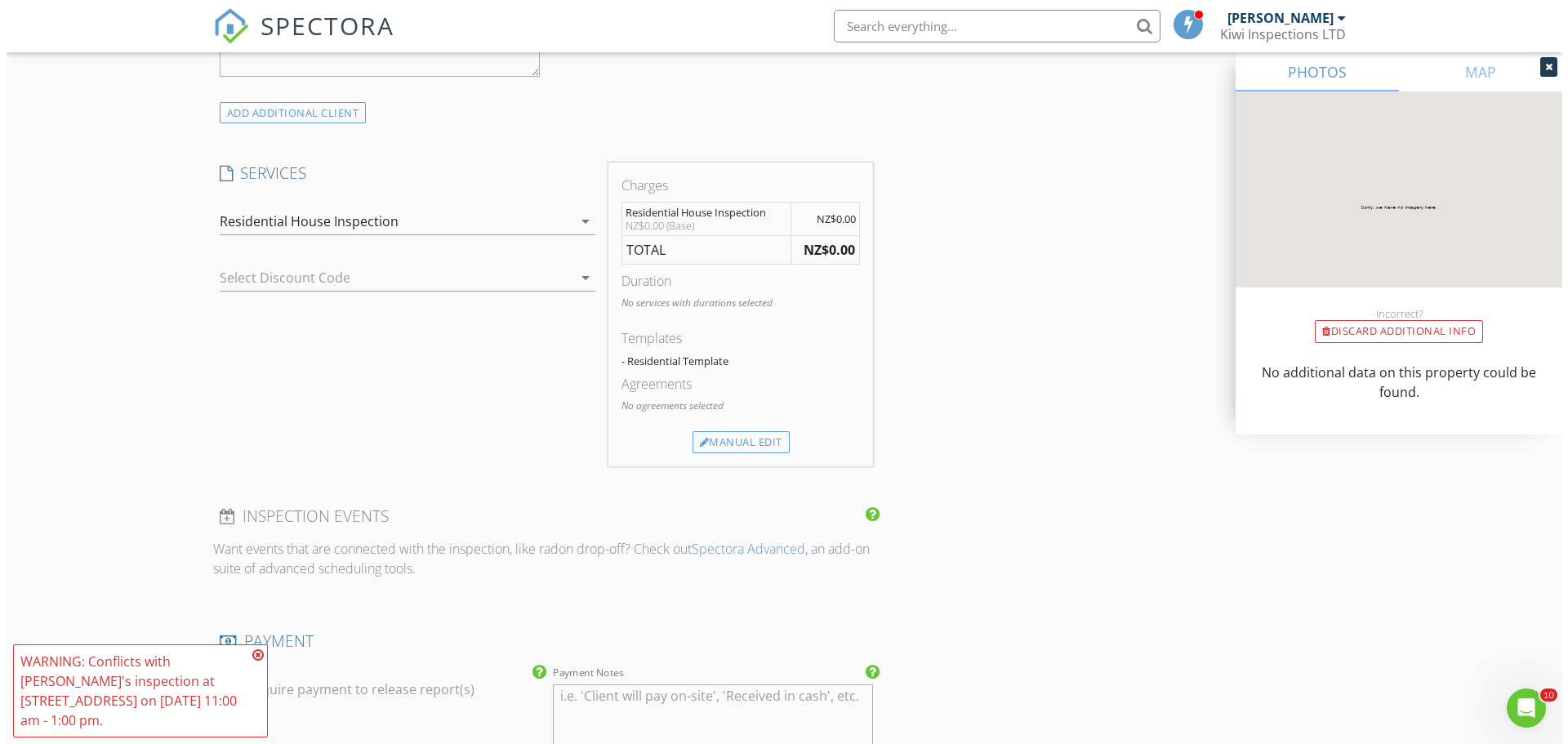 scroll, scrollTop: 2457, scrollLeft: 0, axis: vertical 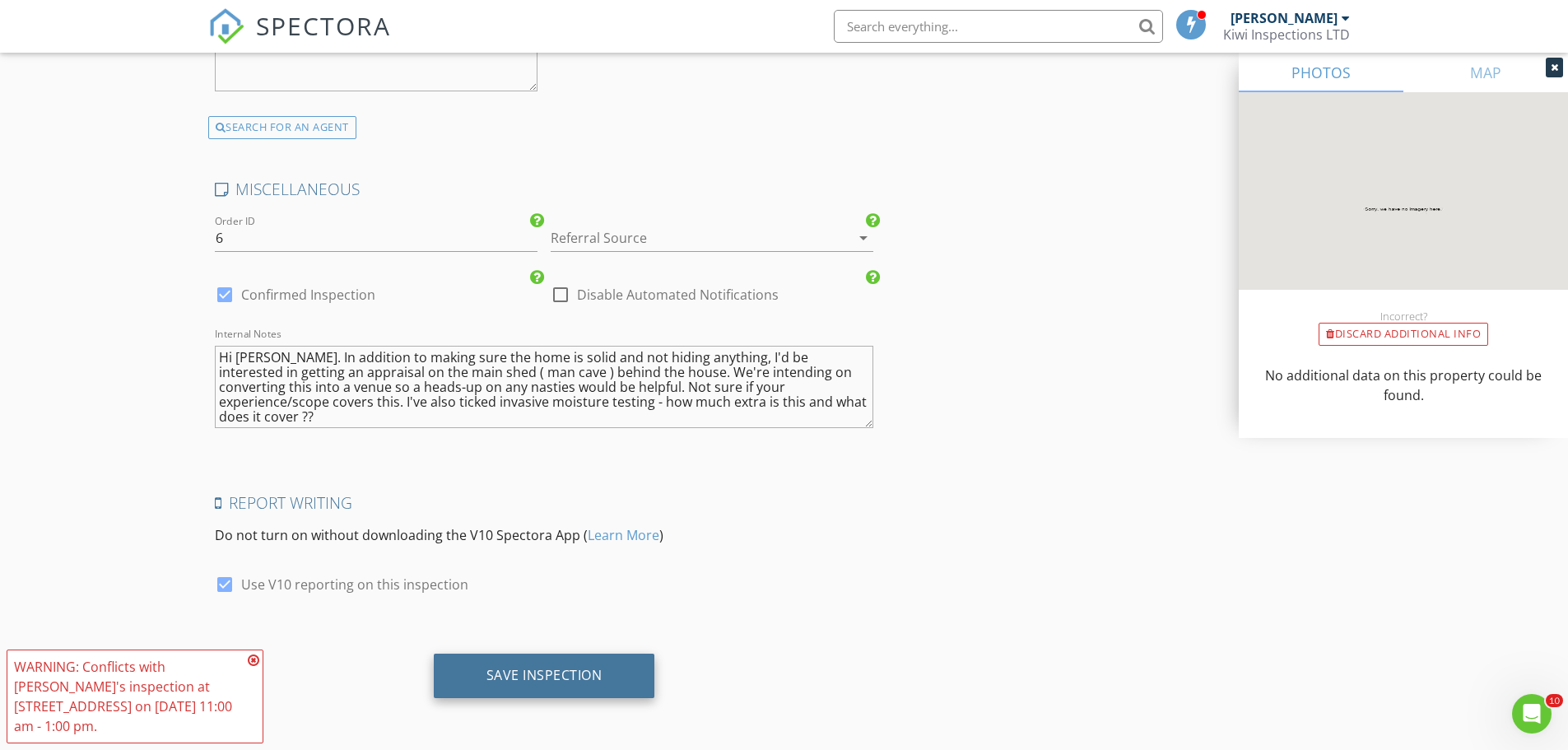 click on "Save Inspection" at bounding box center [544, 675] 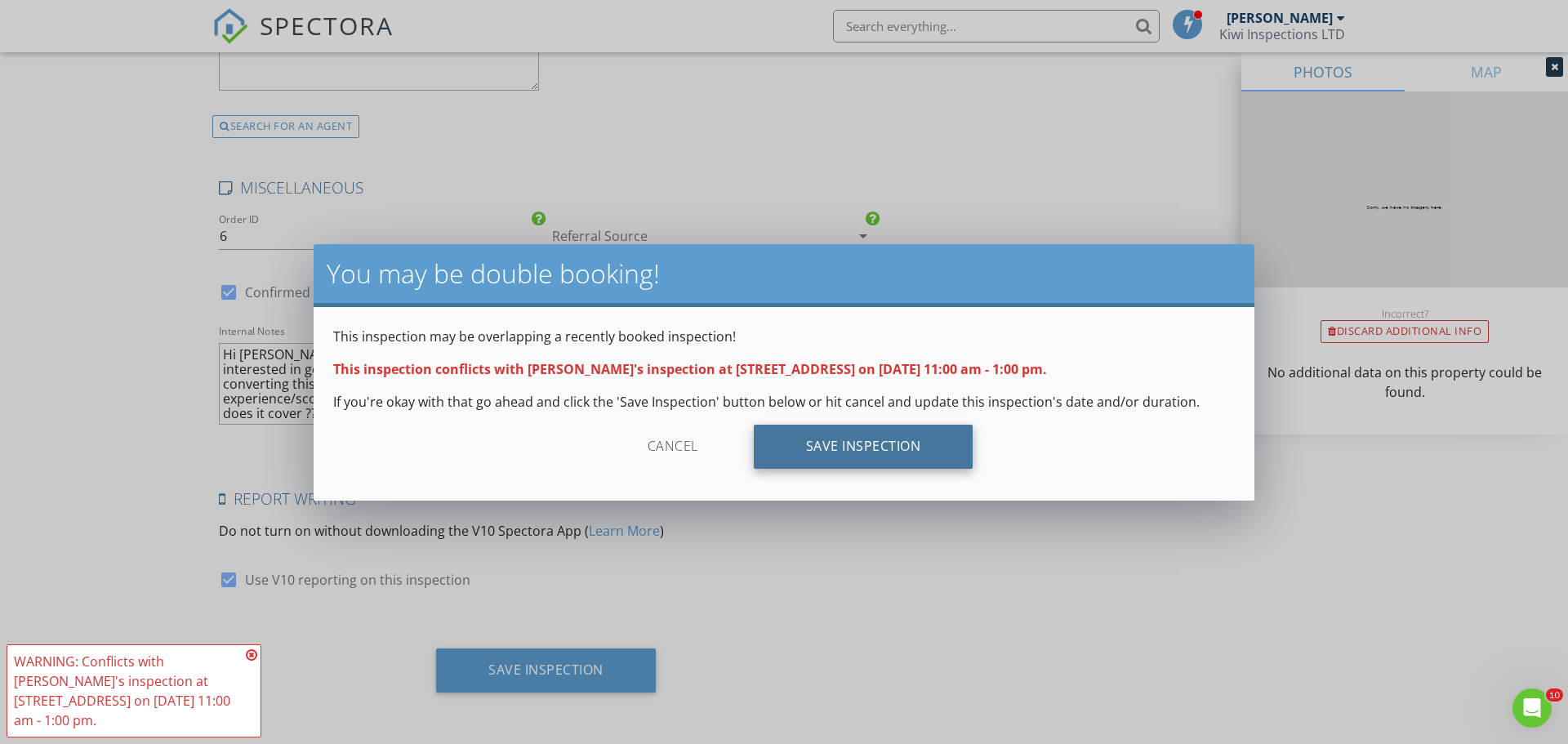click on "Save Inspection" at bounding box center [863, 447] 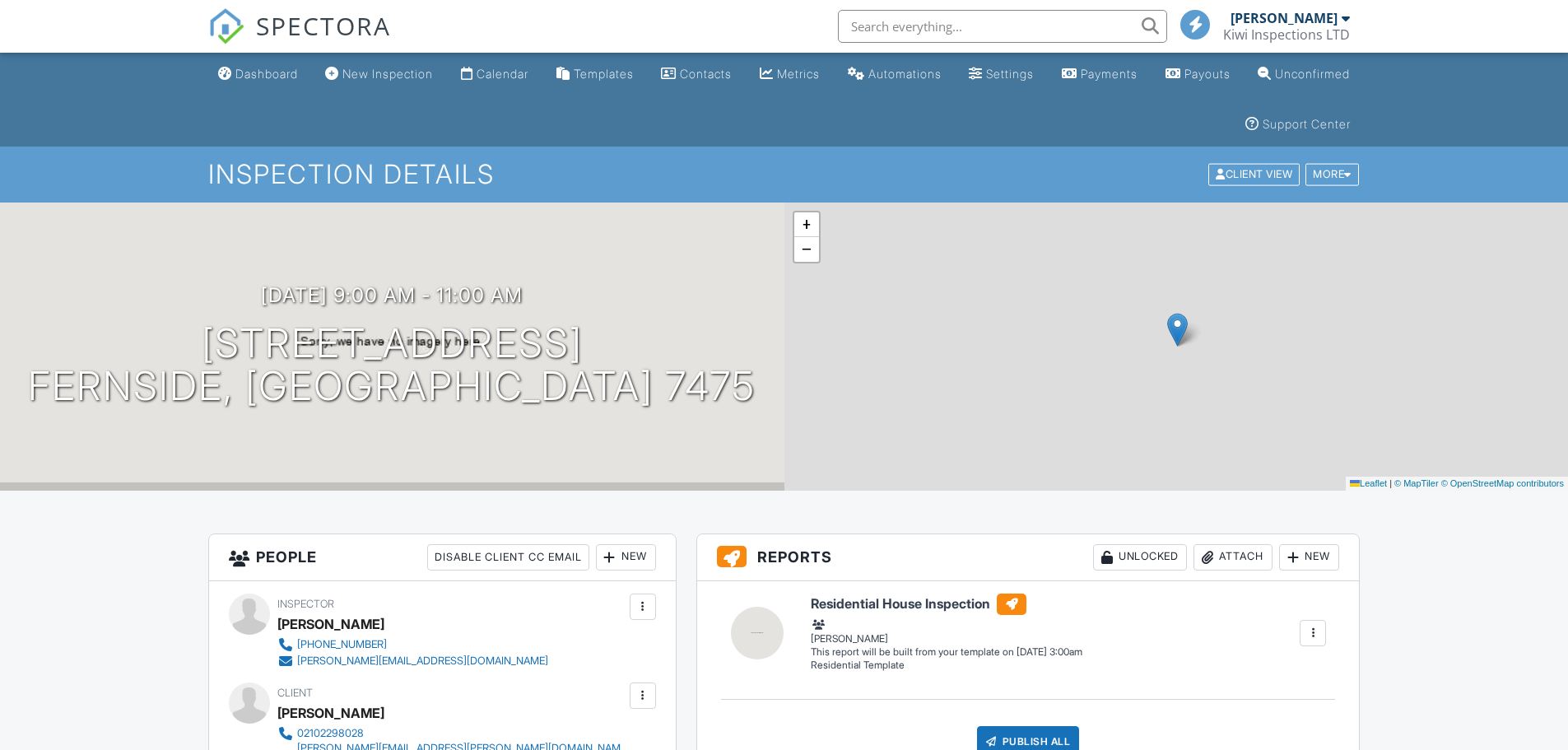 scroll, scrollTop: 0, scrollLeft: 0, axis: both 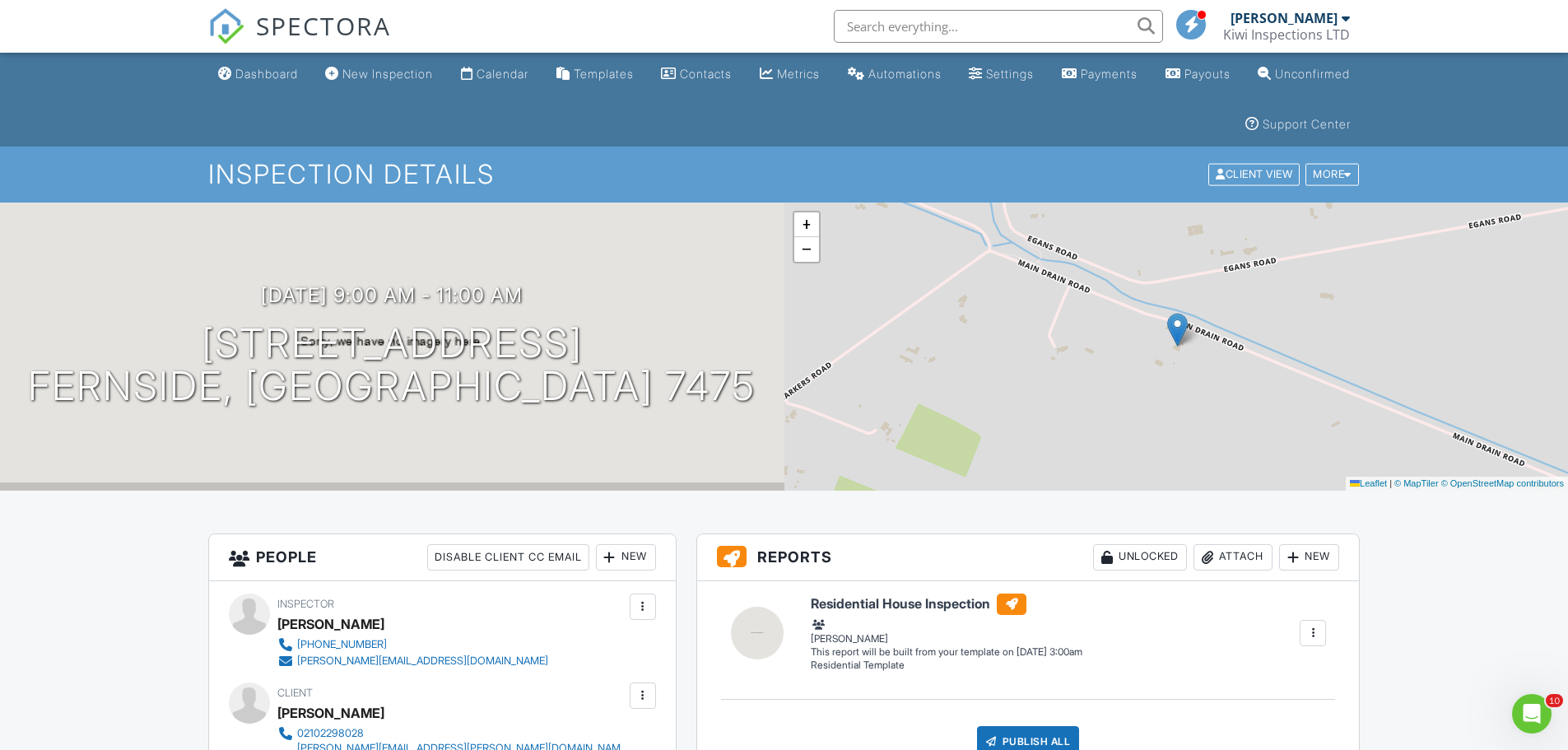 drag, startPoint x: 261, startPoint y: 71, endPoint x: 292, endPoint y: 70, distance: 31.016125 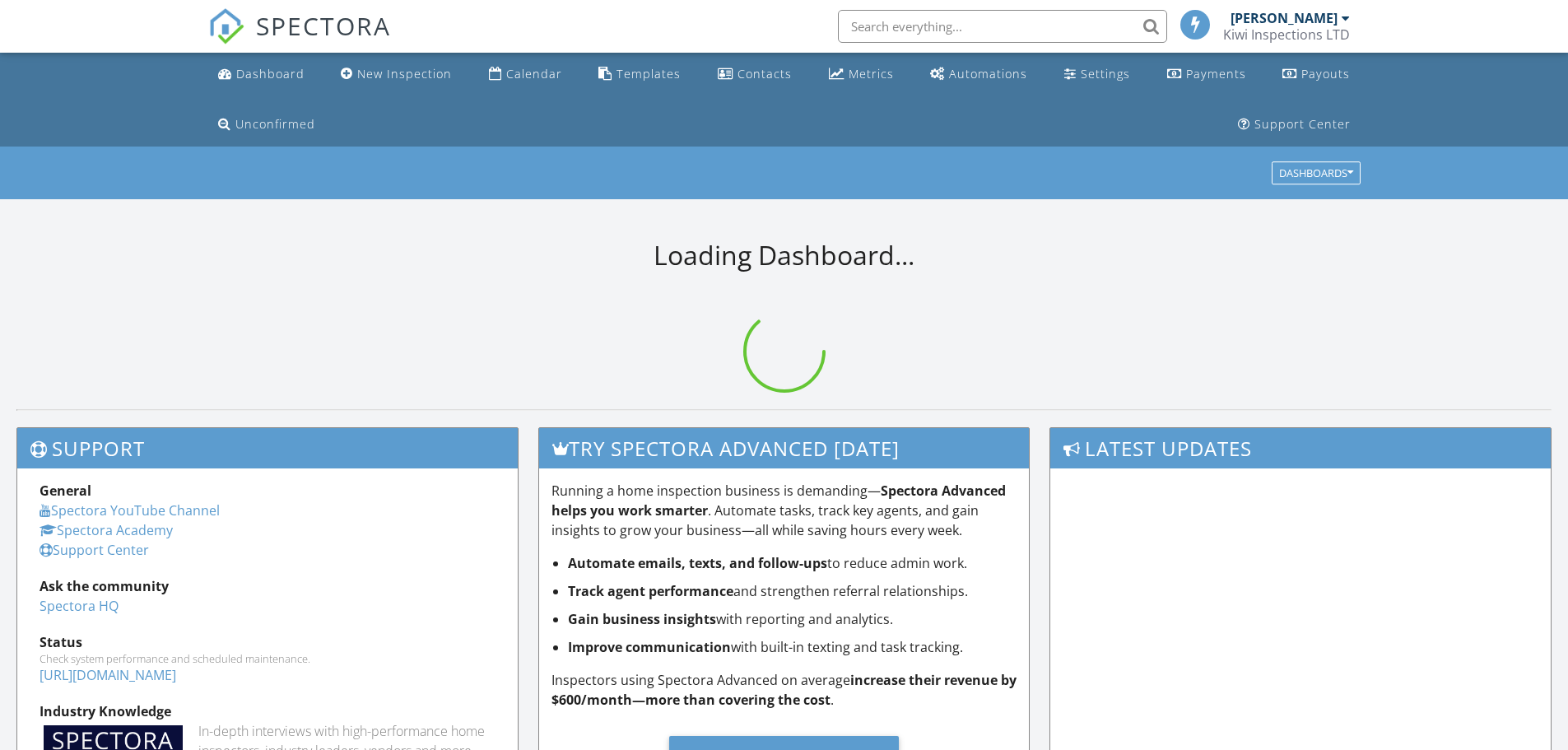 scroll, scrollTop: 0, scrollLeft: 0, axis: both 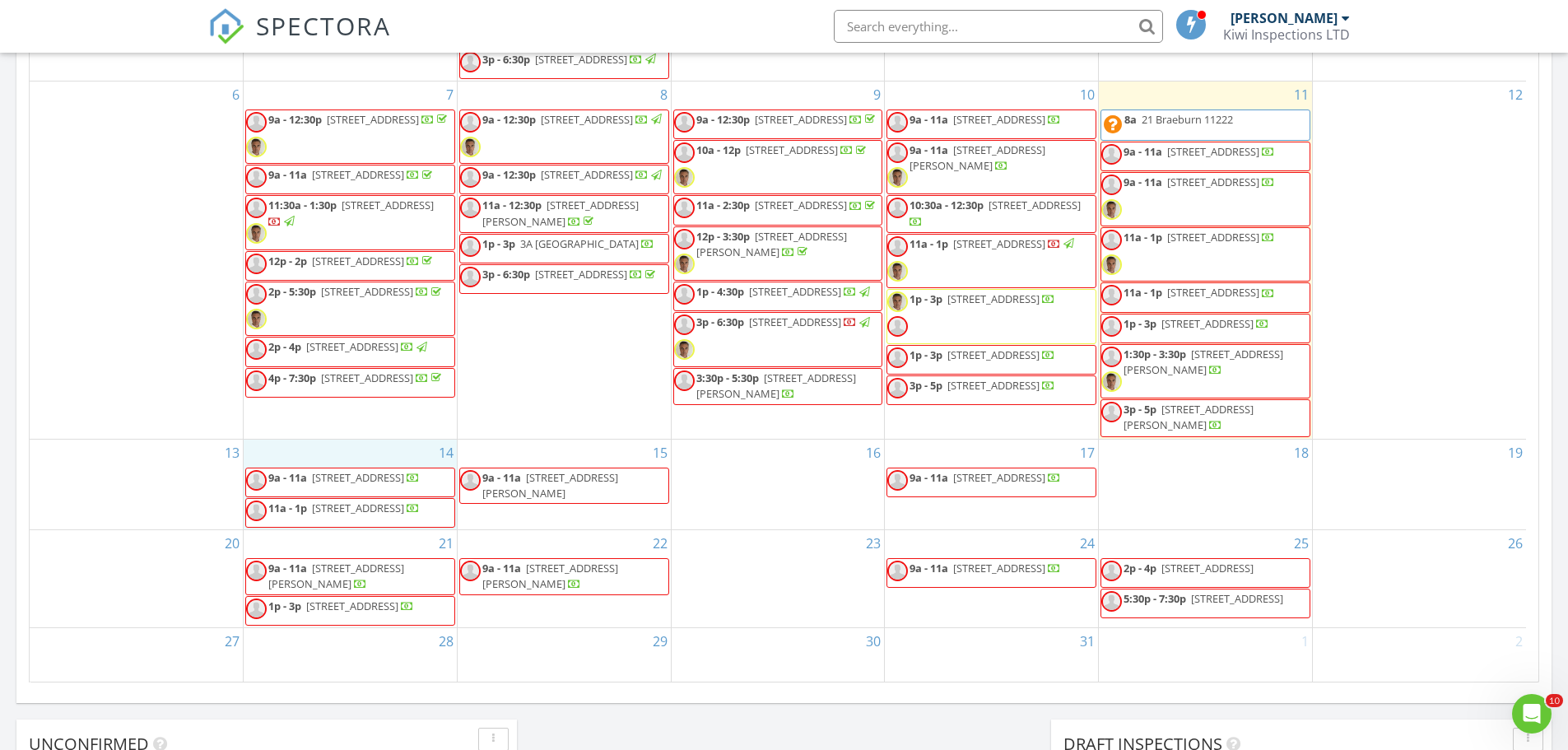 click on "14
9a - 11a
755 Main Drain Rd, Fernside 7475
11a - 1p
12A Parklands Dr, Christchurch 8022" at bounding box center (350, 484) 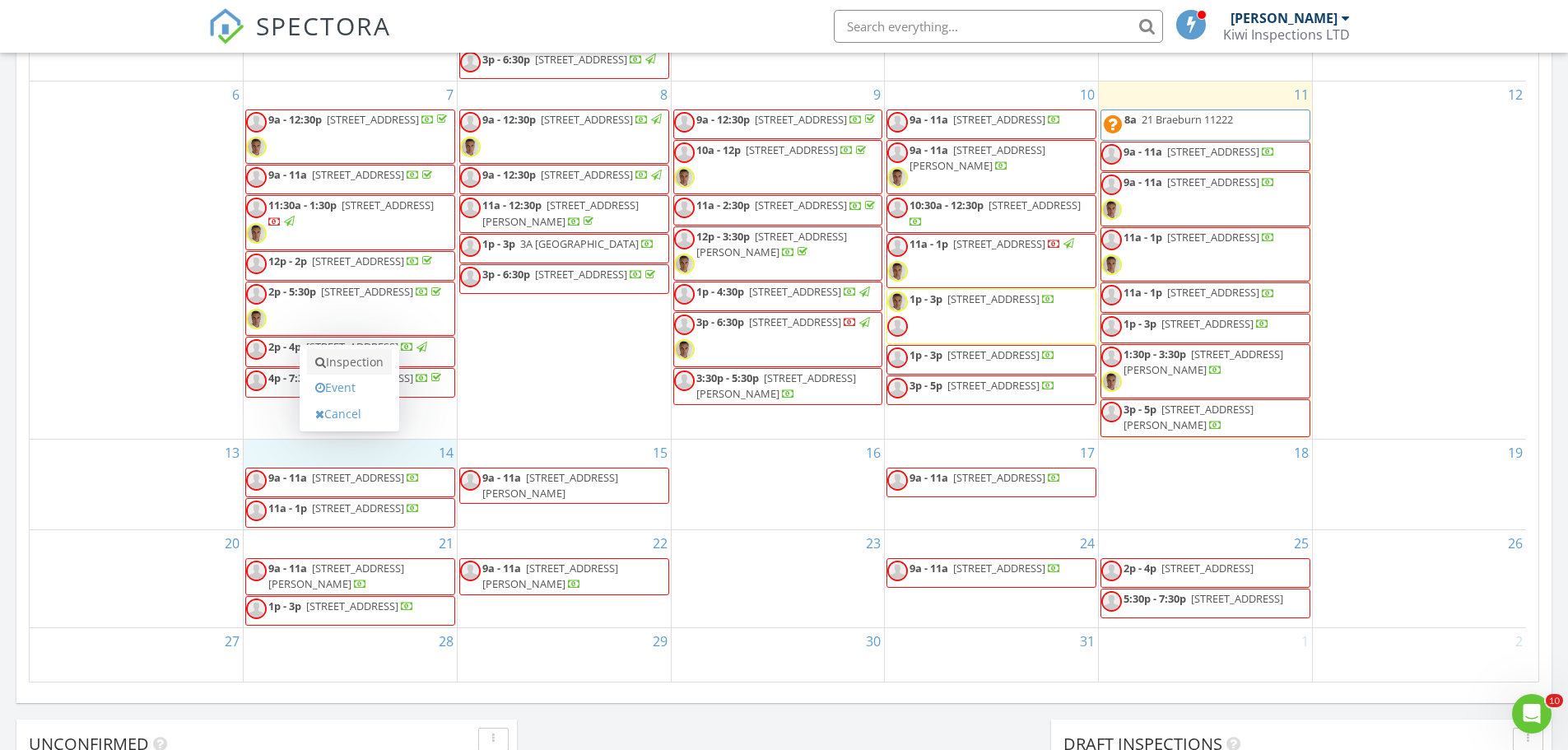 click on "Inspection" at bounding box center (349, 362) 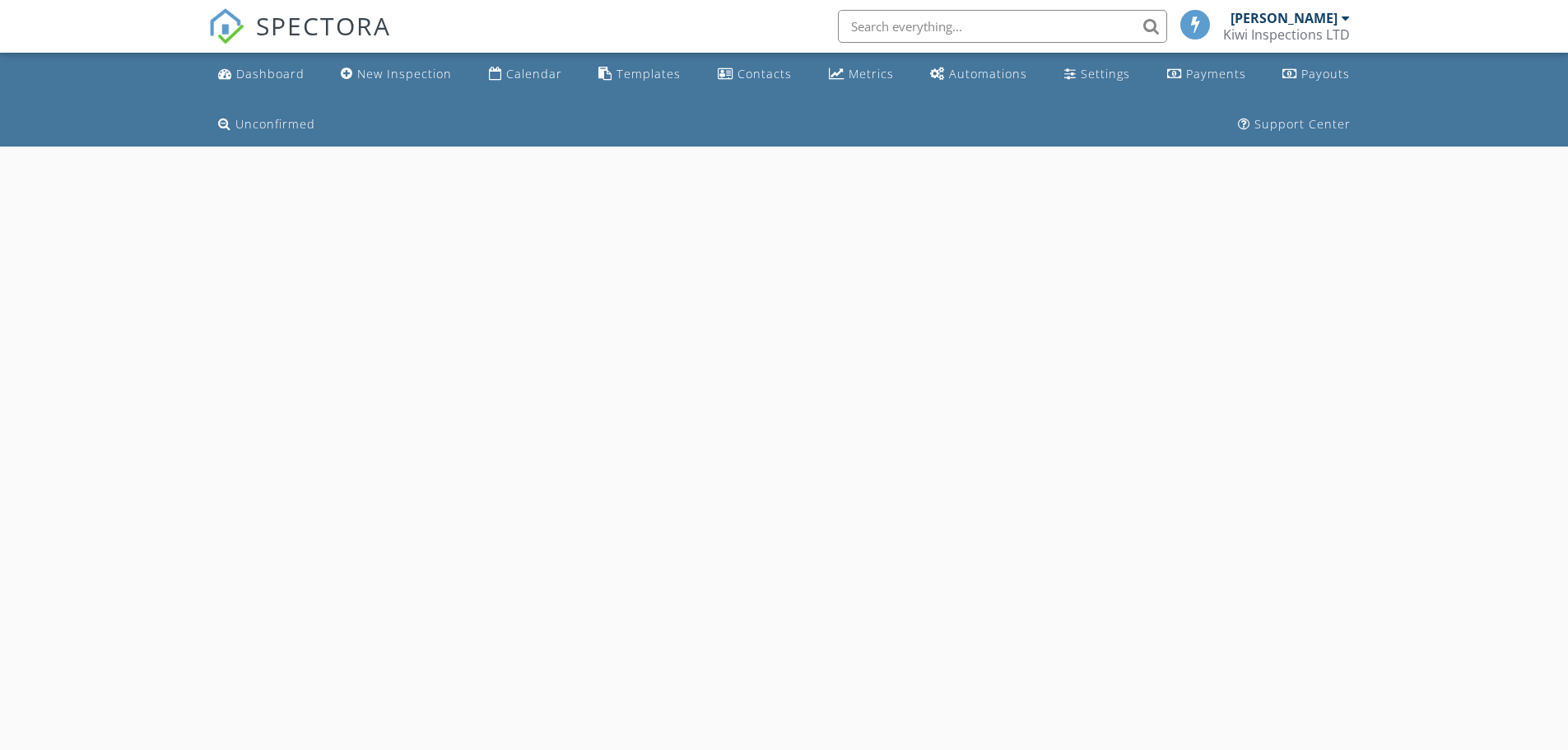 scroll, scrollTop: 0, scrollLeft: 0, axis: both 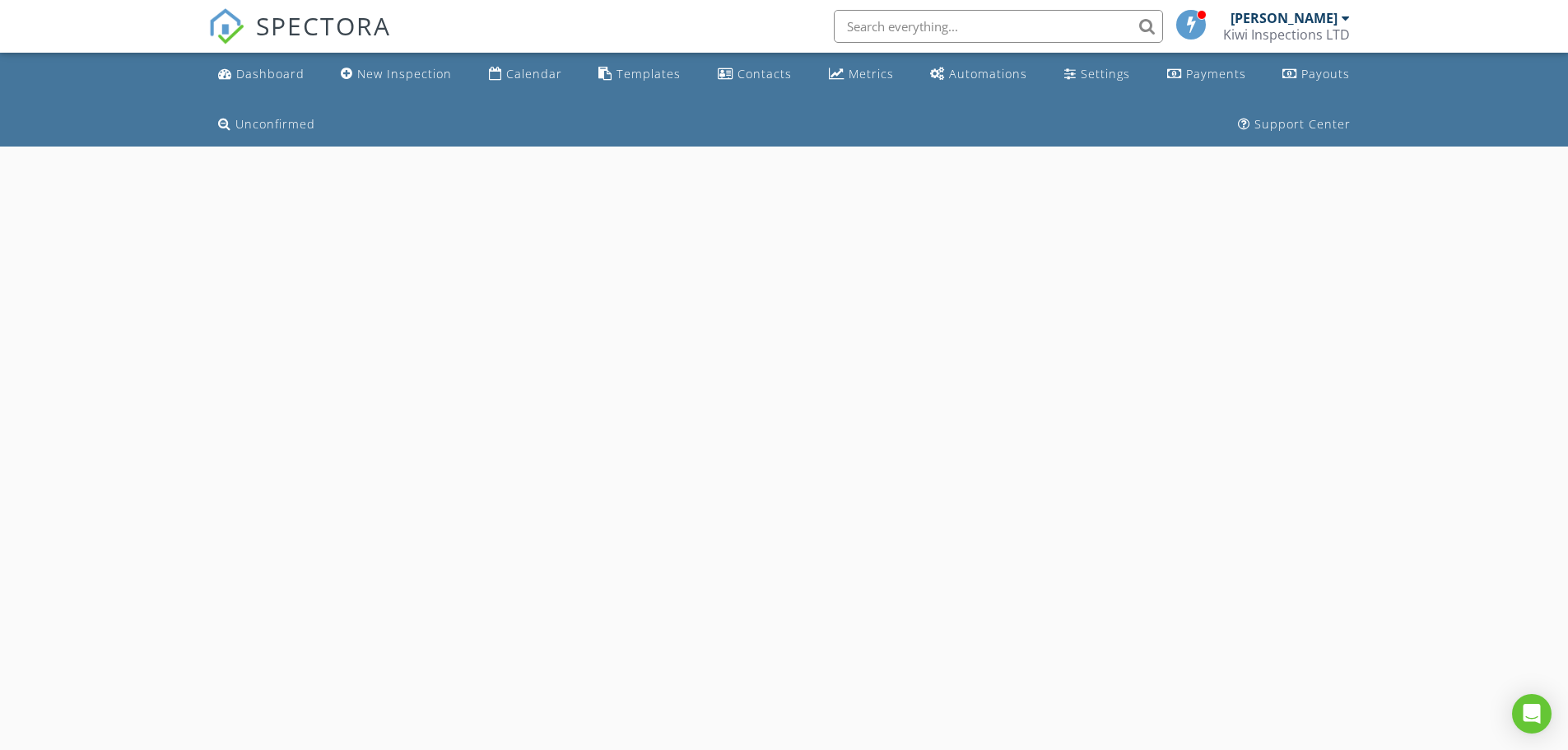 select on "6" 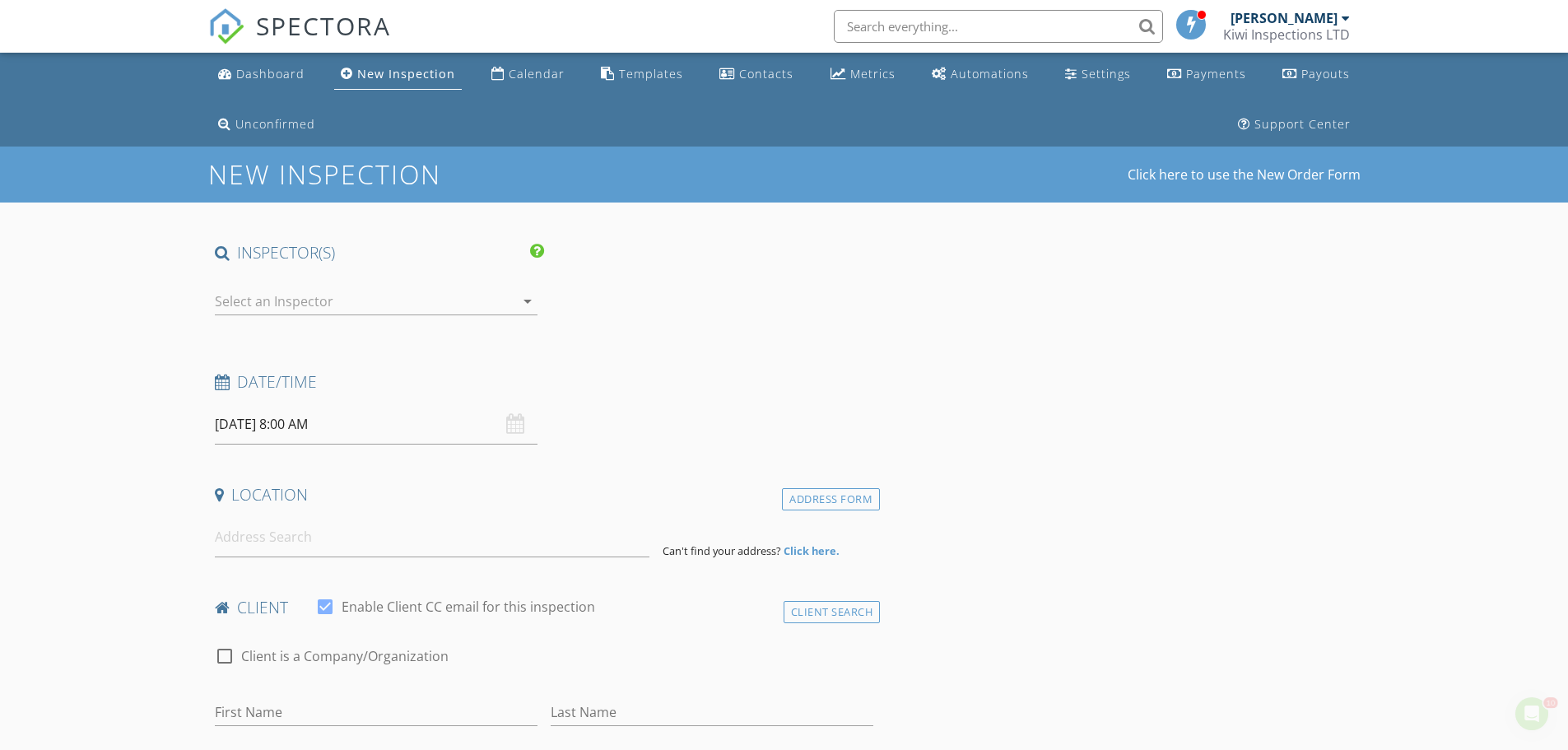 scroll, scrollTop: 0, scrollLeft: 0, axis: both 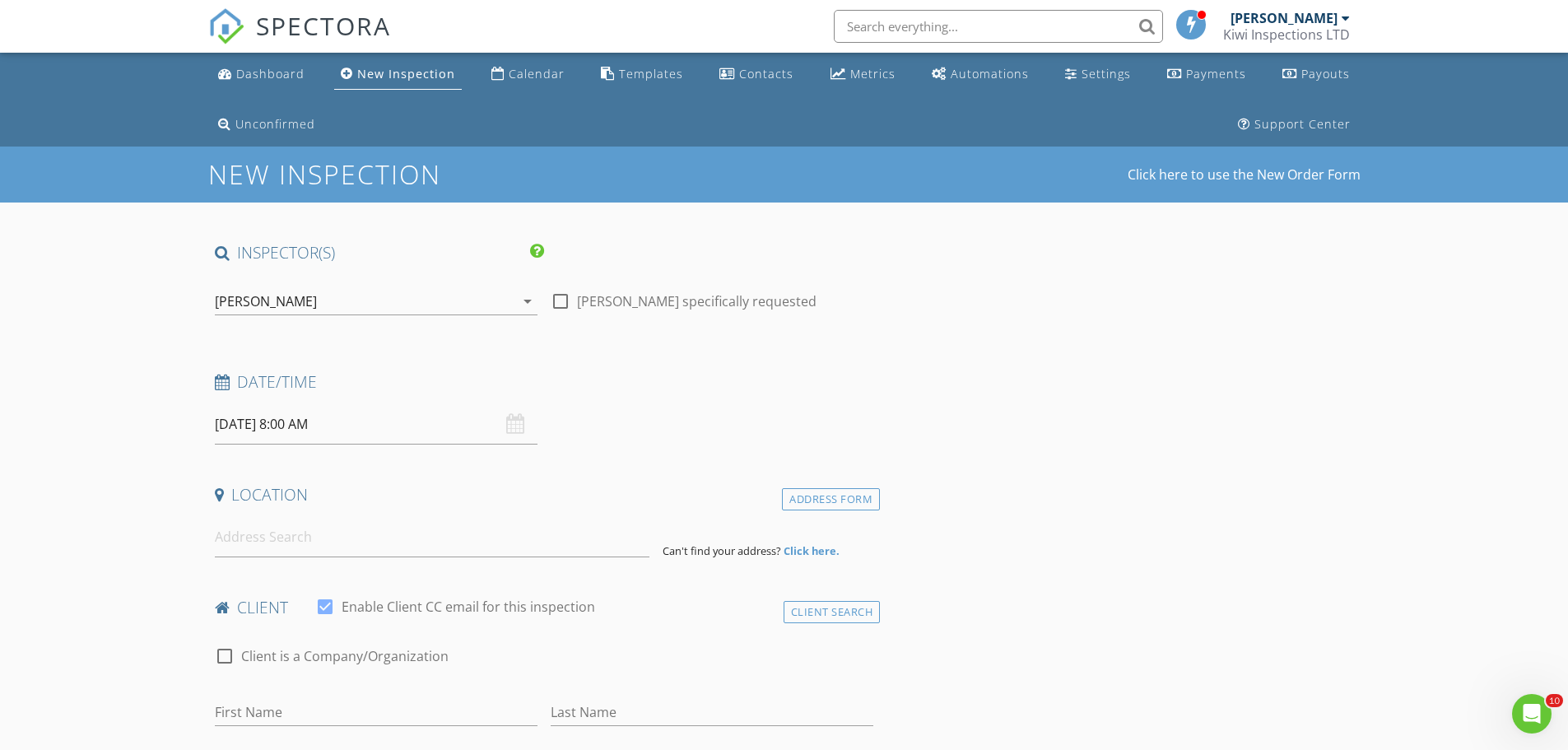 click on "[DATE] 8:00 AM" at bounding box center [376, 424] 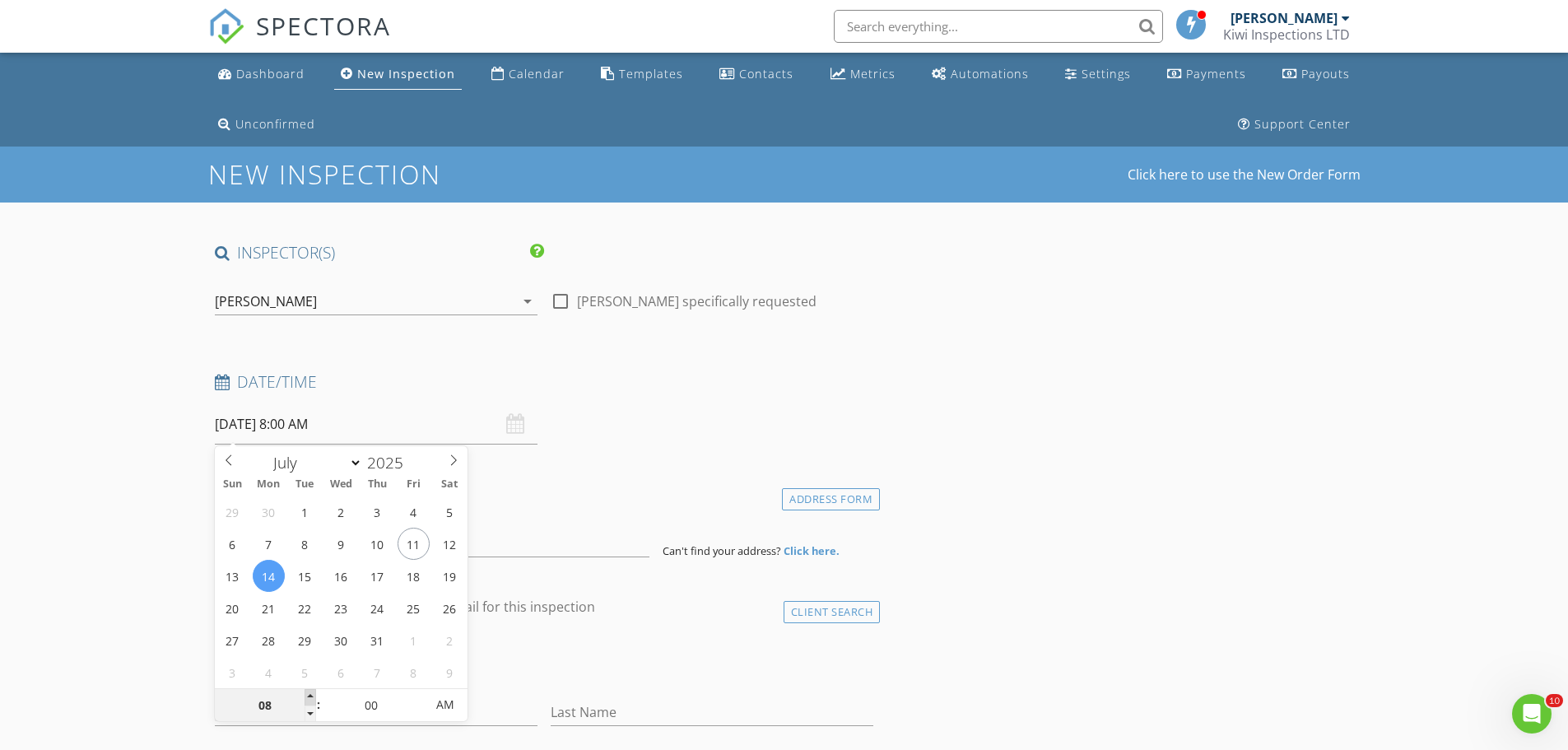 type on "09" 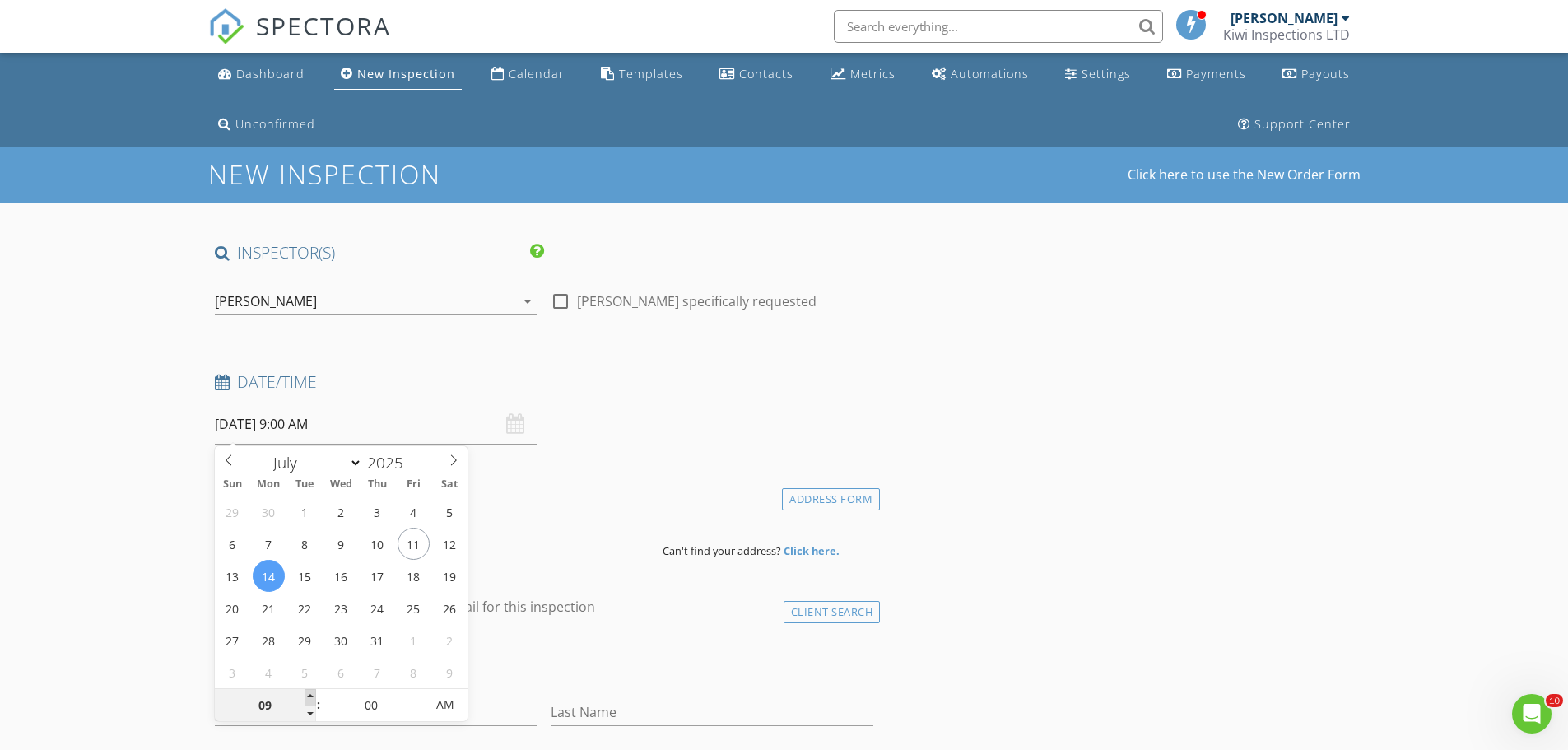 click at bounding box center [310, 697] 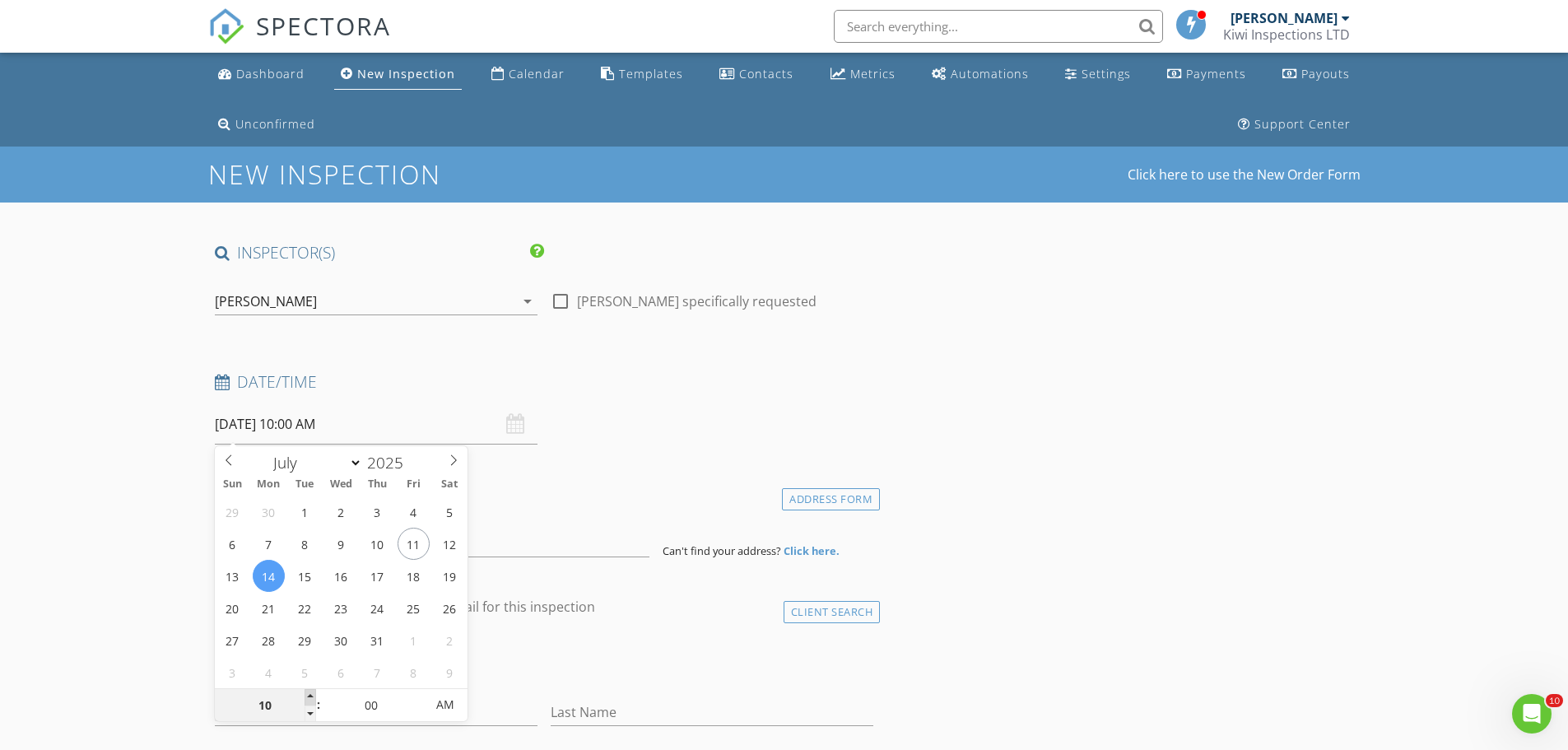 click at bounding box center (310, 697) 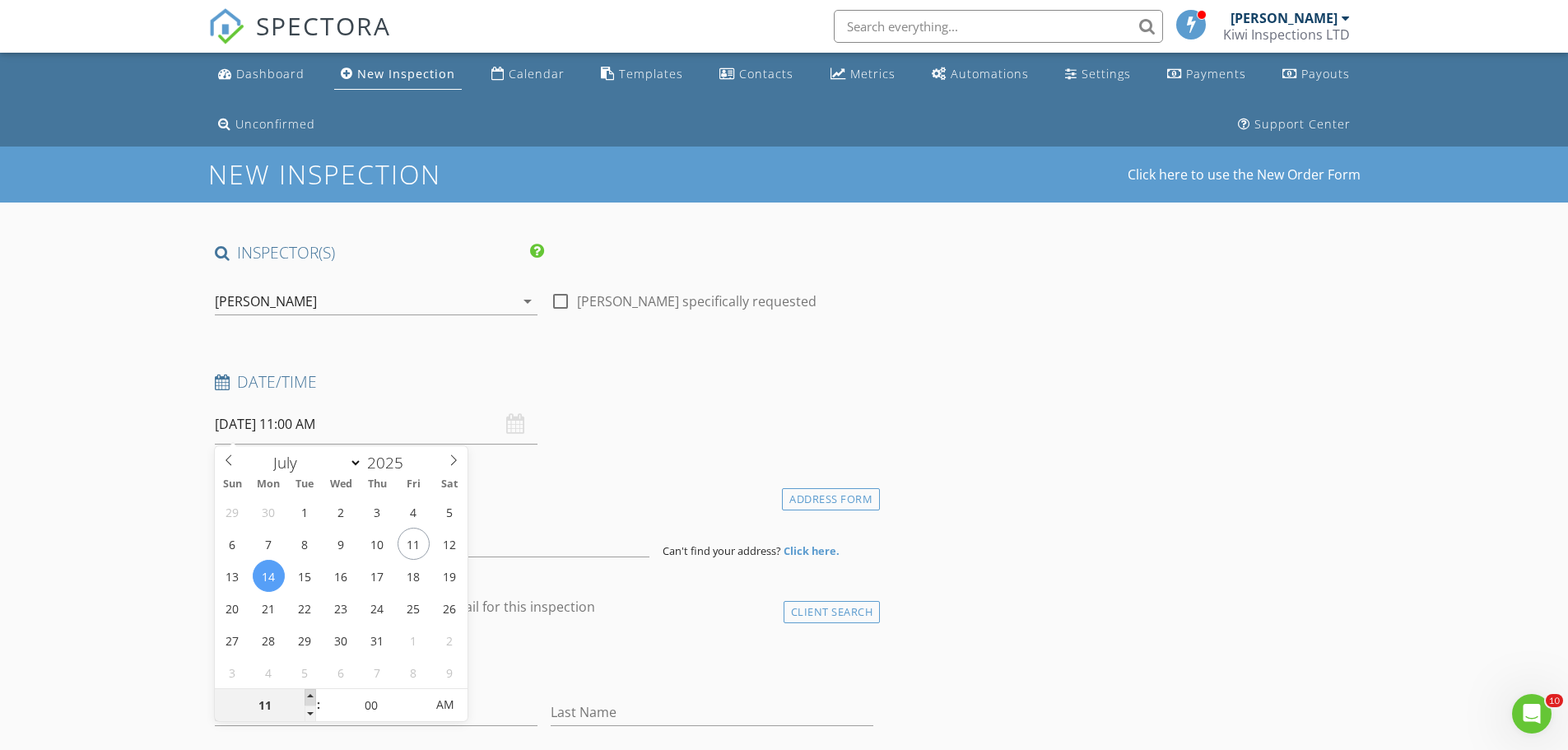 click at bounding box center [310, 697] 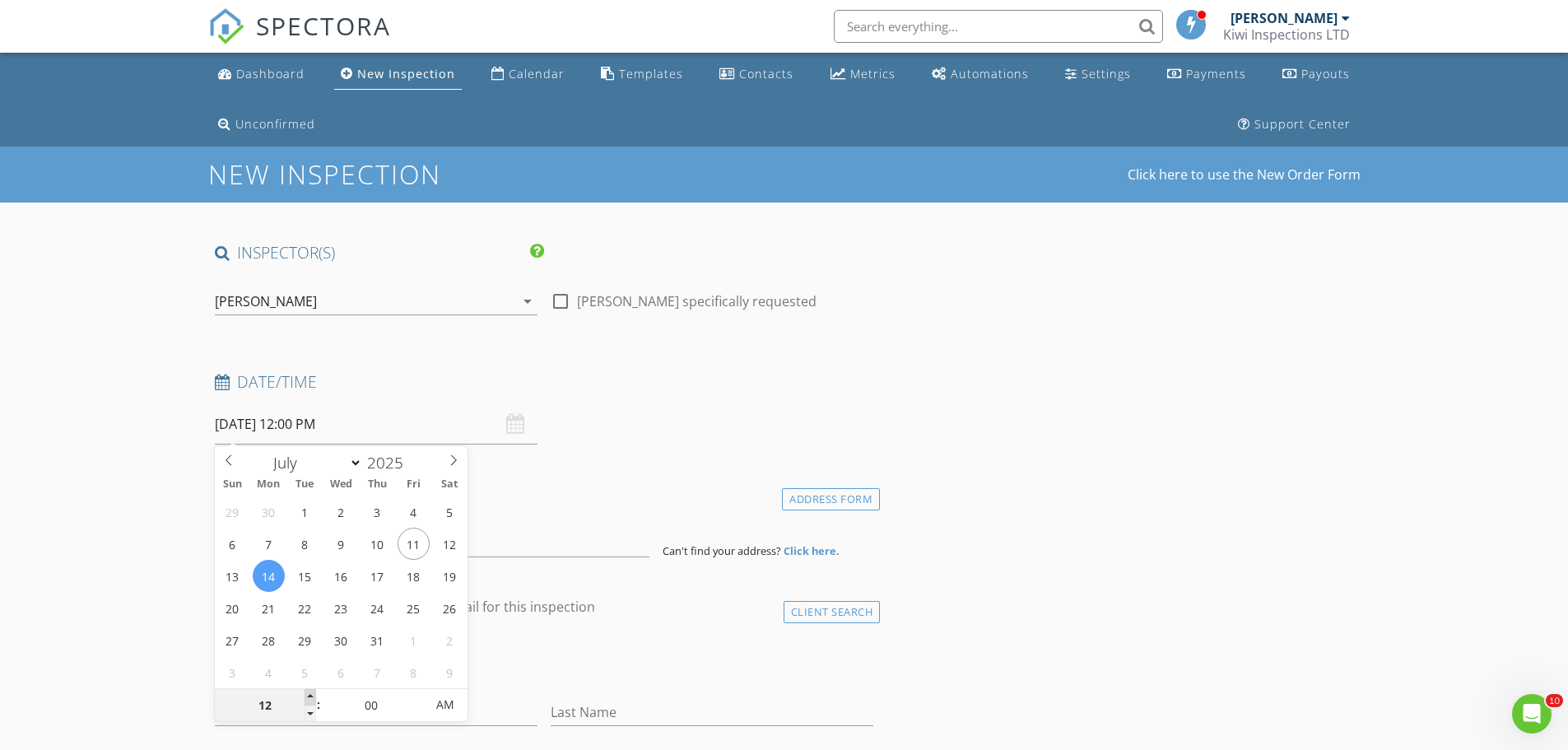 click at bounding box center (310, 697) 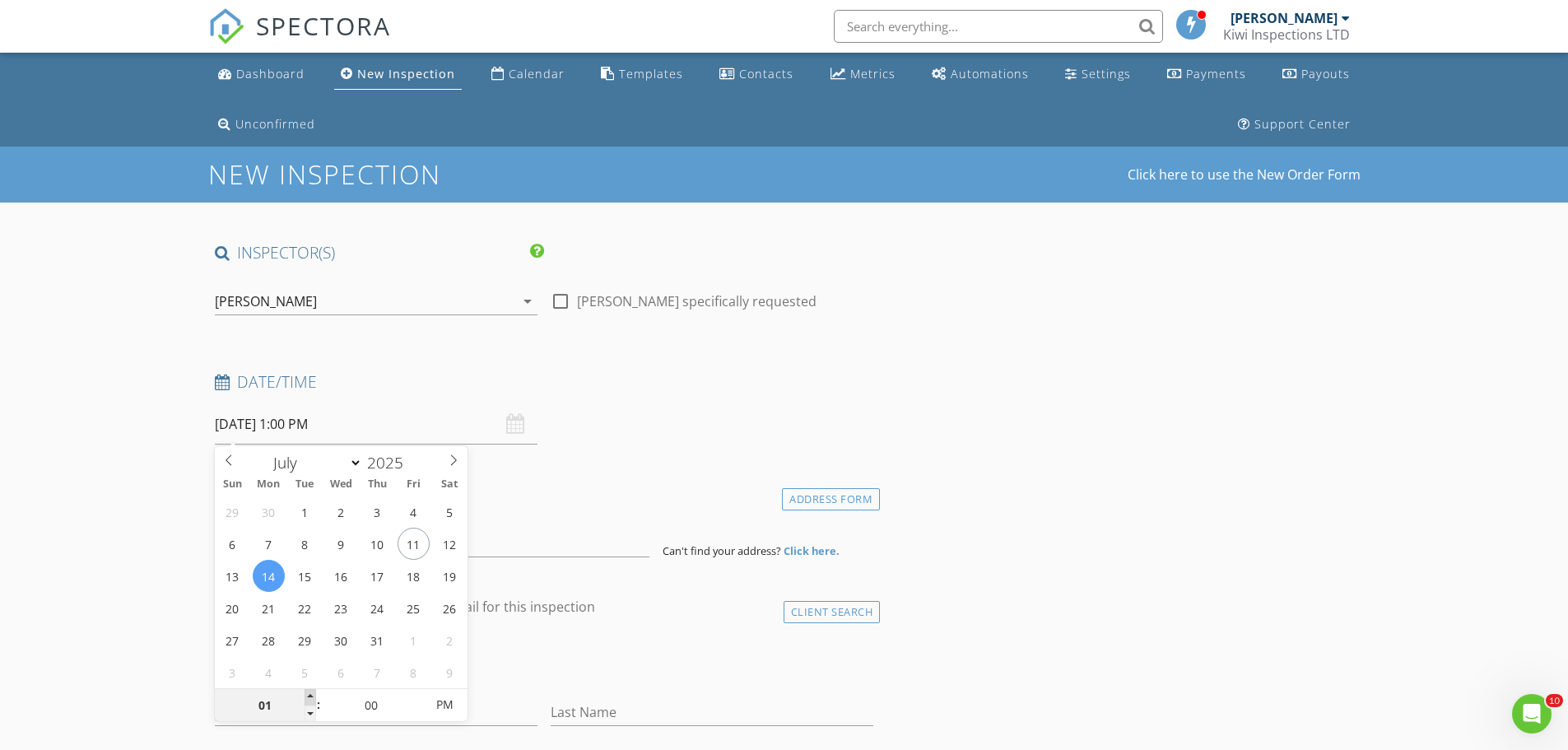 click at bounding box center (310, 697) 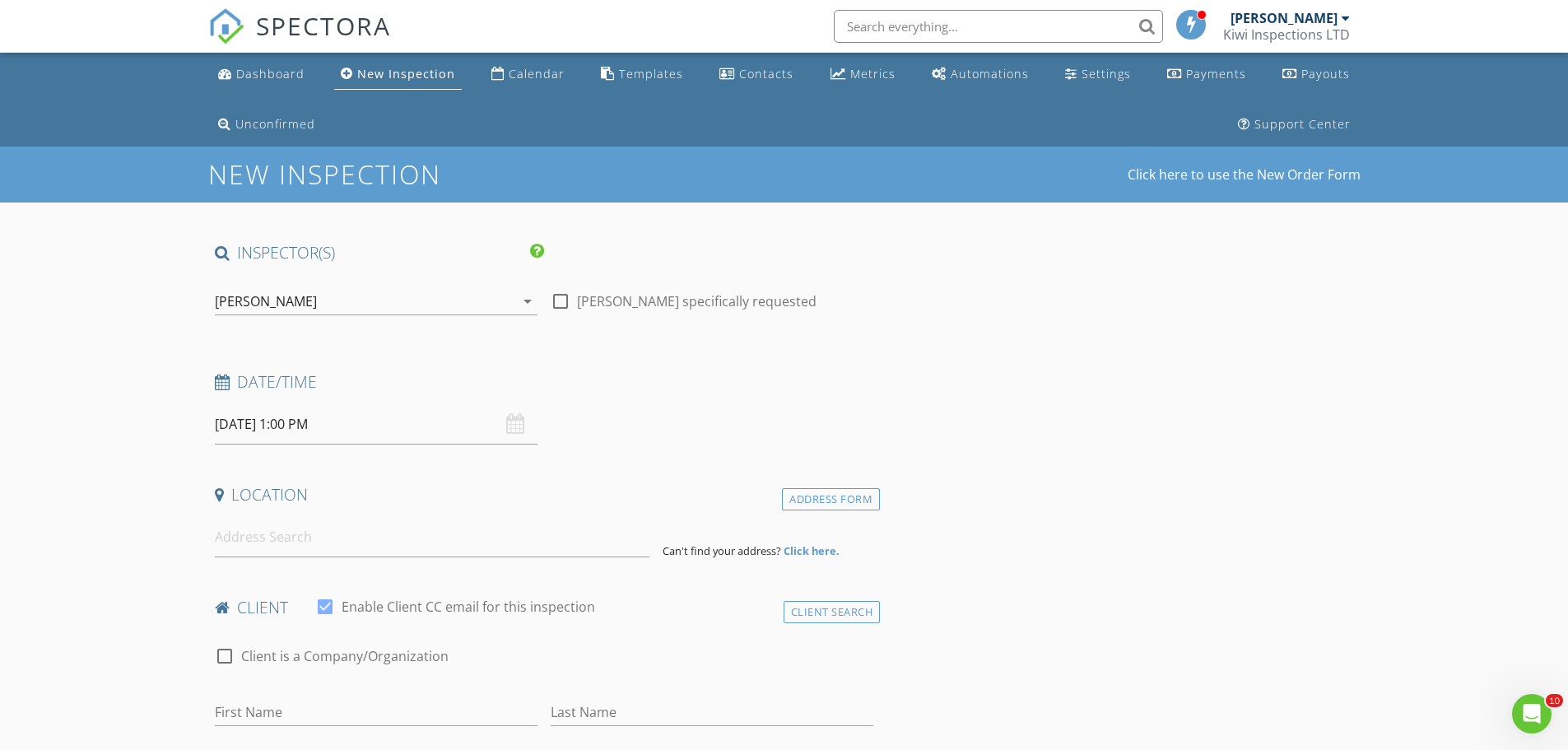 drag, startPoint x: 110, startPoint y: 593, endPoint x: 125, endPoint y: 576, distance: 22.671568 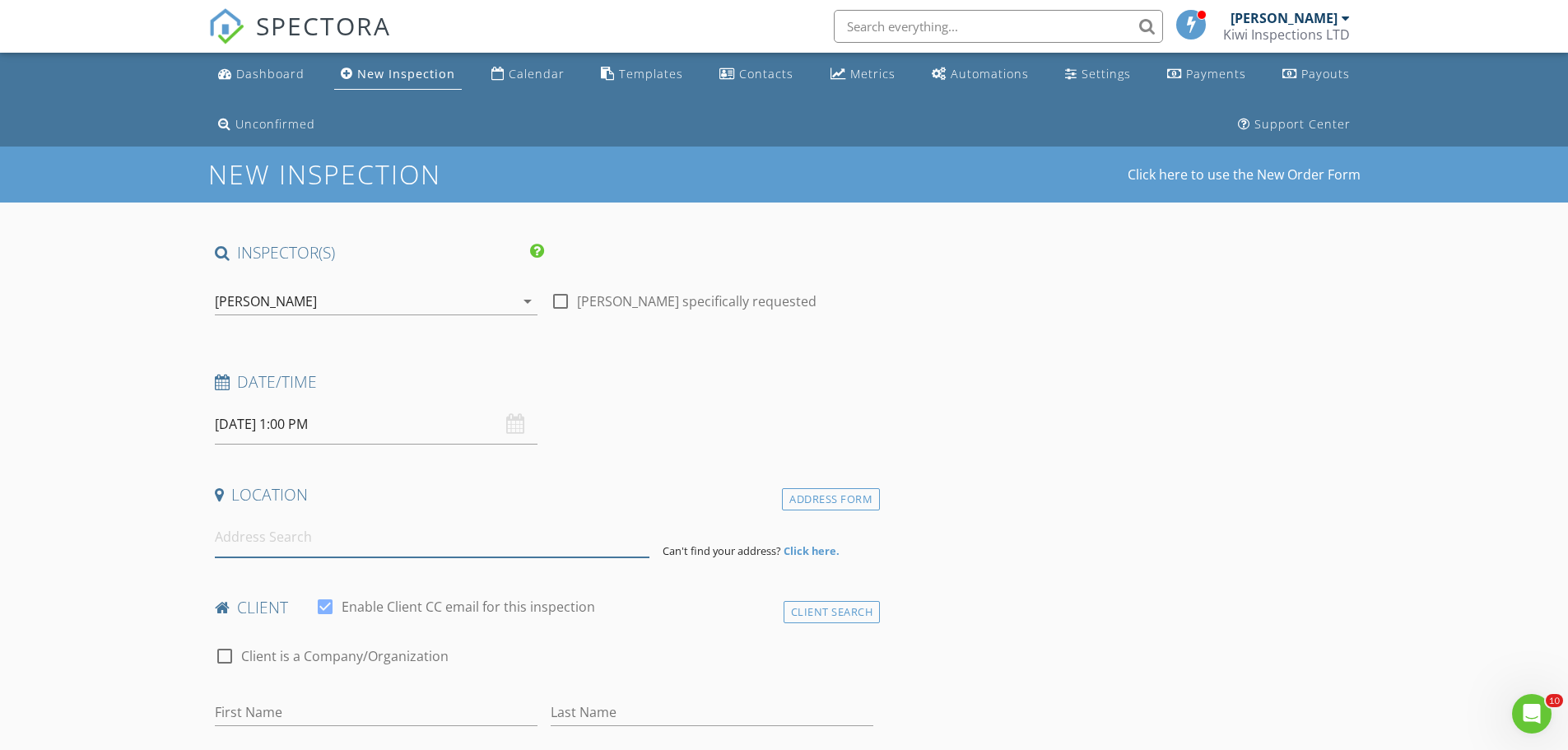 click at bounding box center [432, 537] 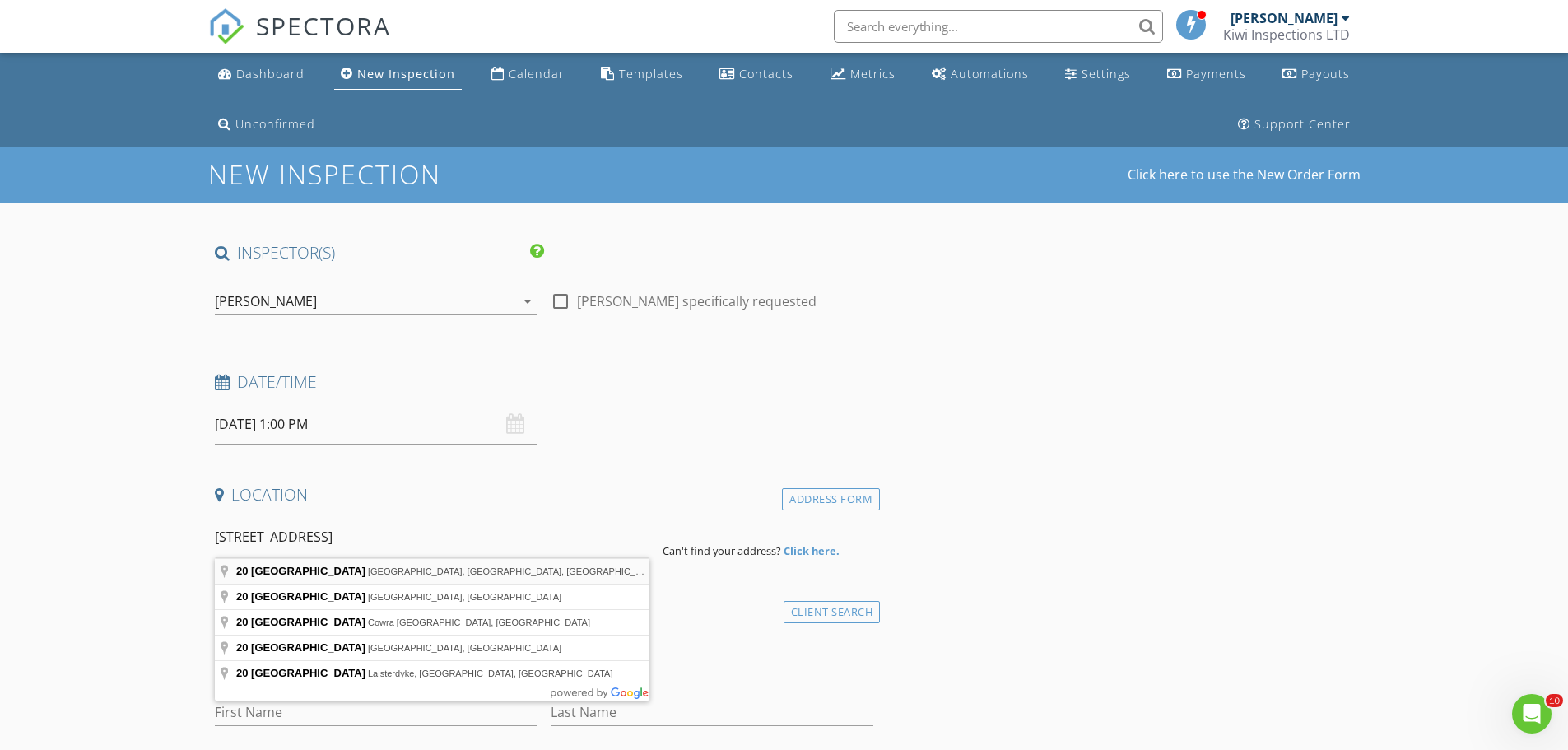 type on "20 Keswick Street, Woolston, Christchurch, New Zealand" 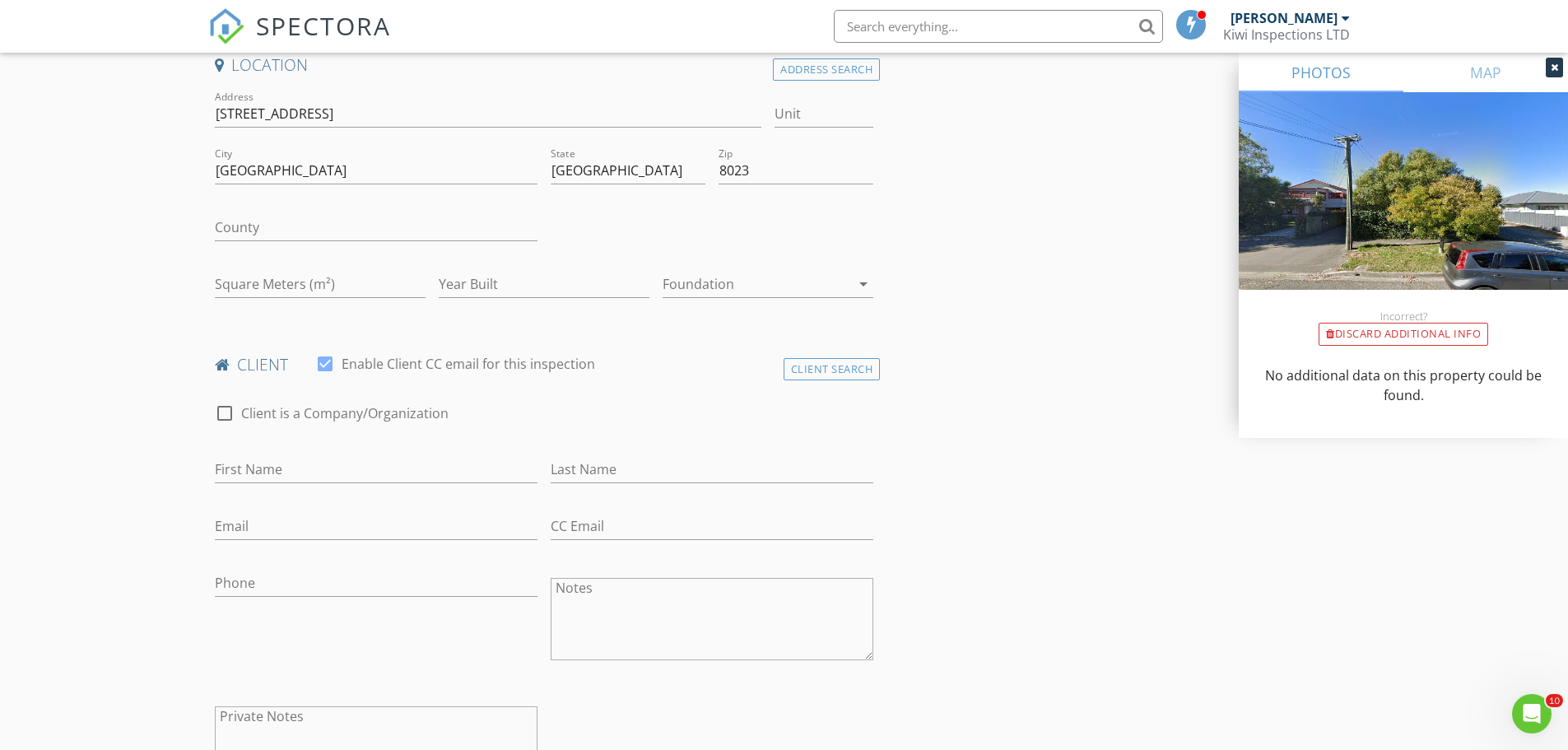 scroll, scrollTop: 439, scrollLeft: 0, axis: vertical 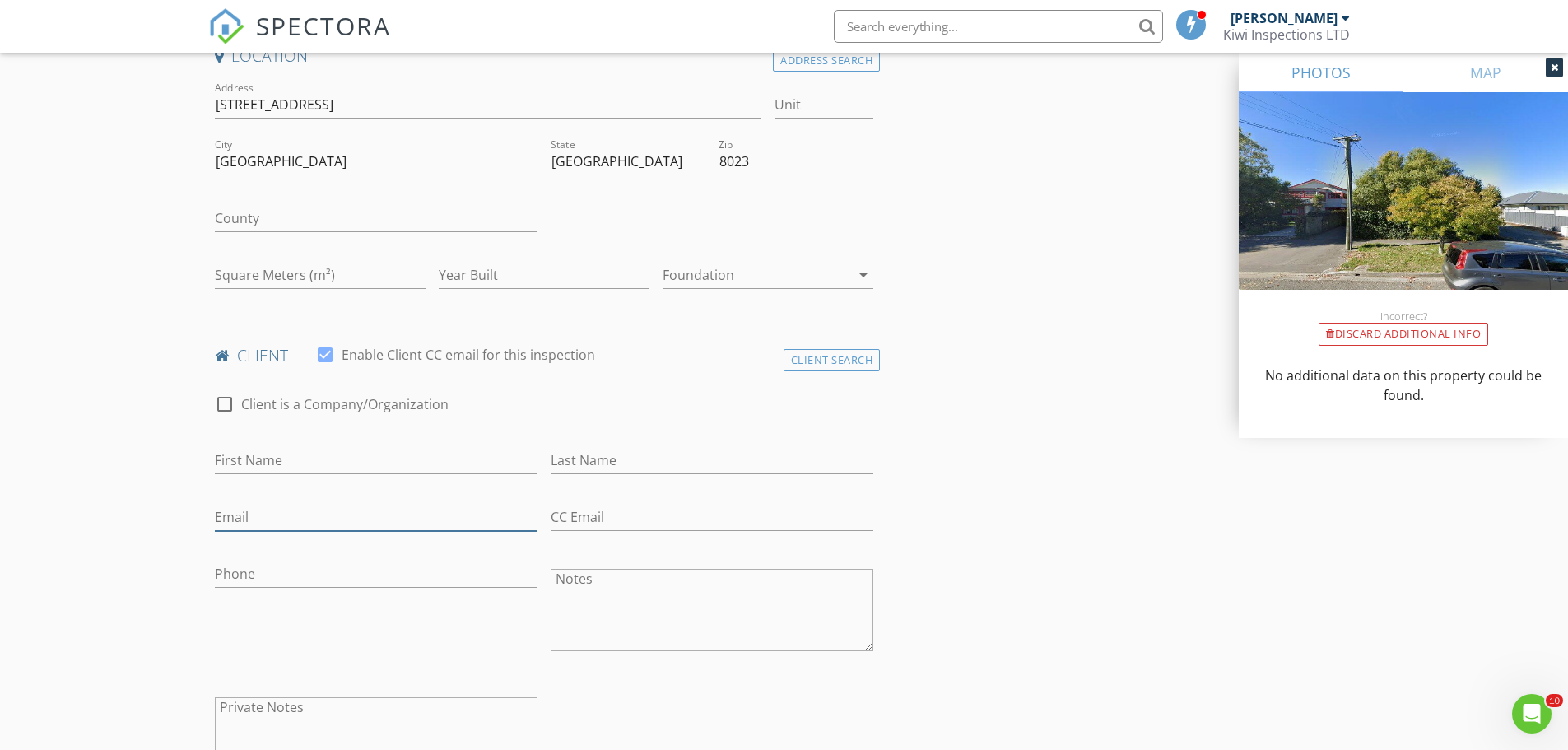 click on "Email" at bounding box center (376, 517) 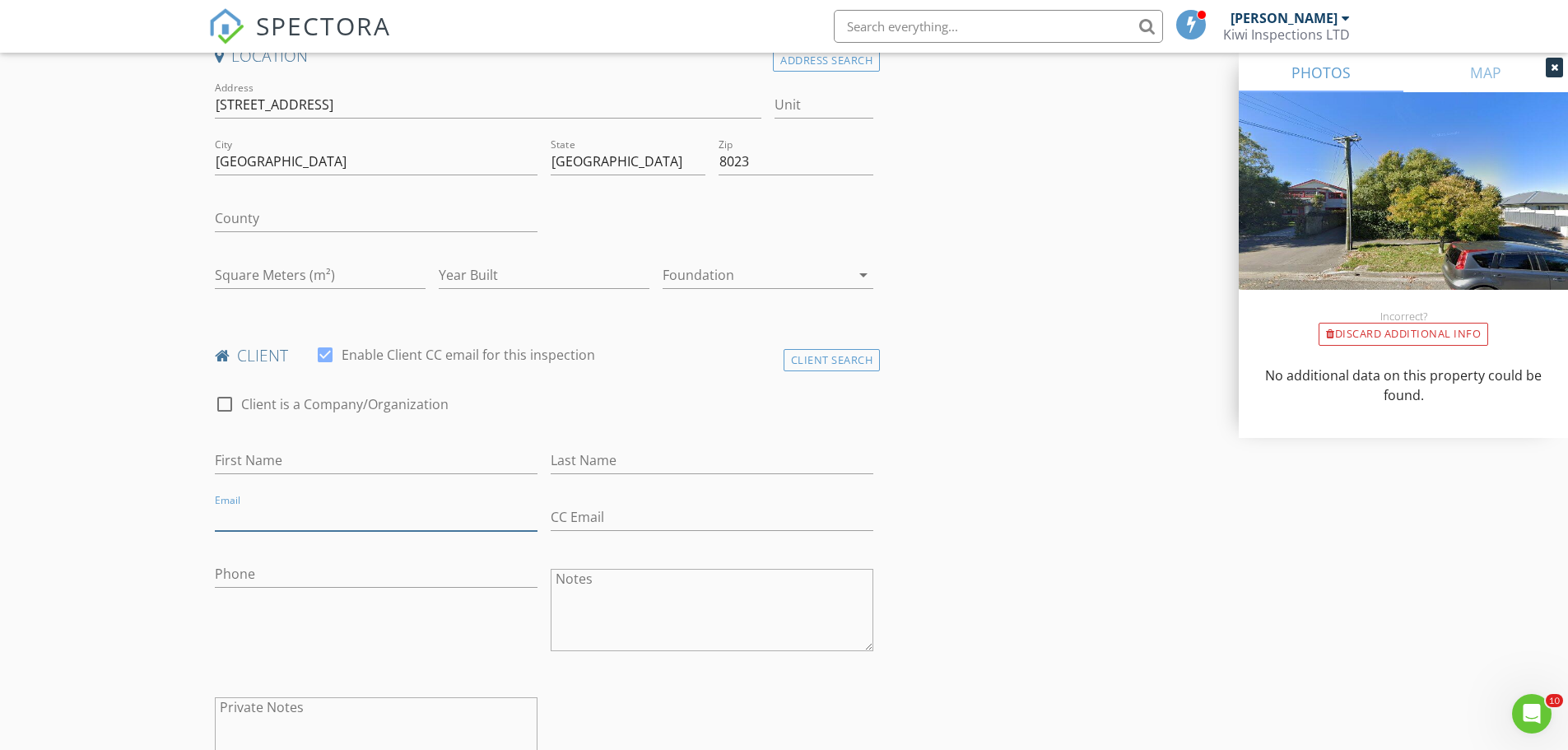 paste on "Info@huddleofhouses.co.nz" 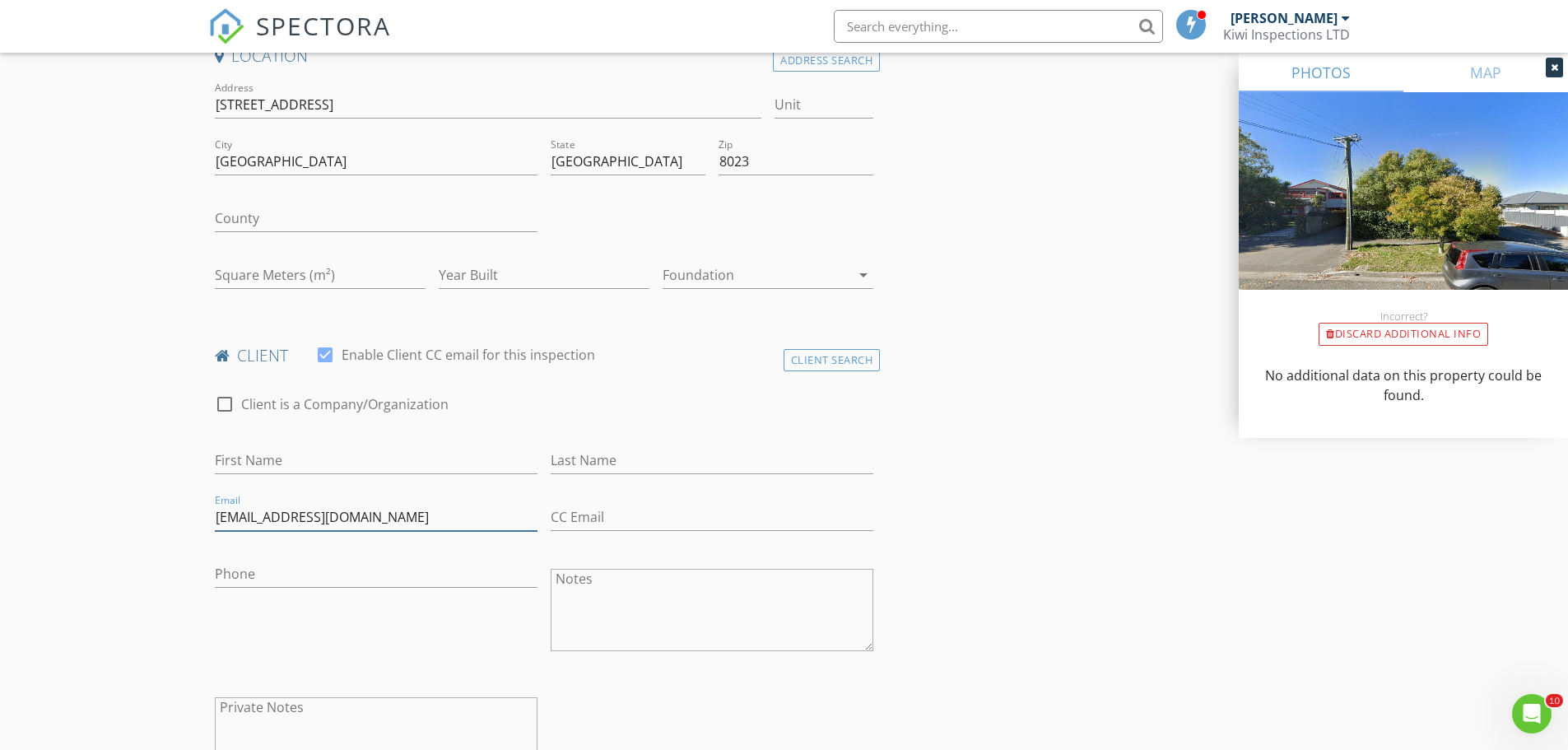 type on "Info@huddleofhouses.co.nz" 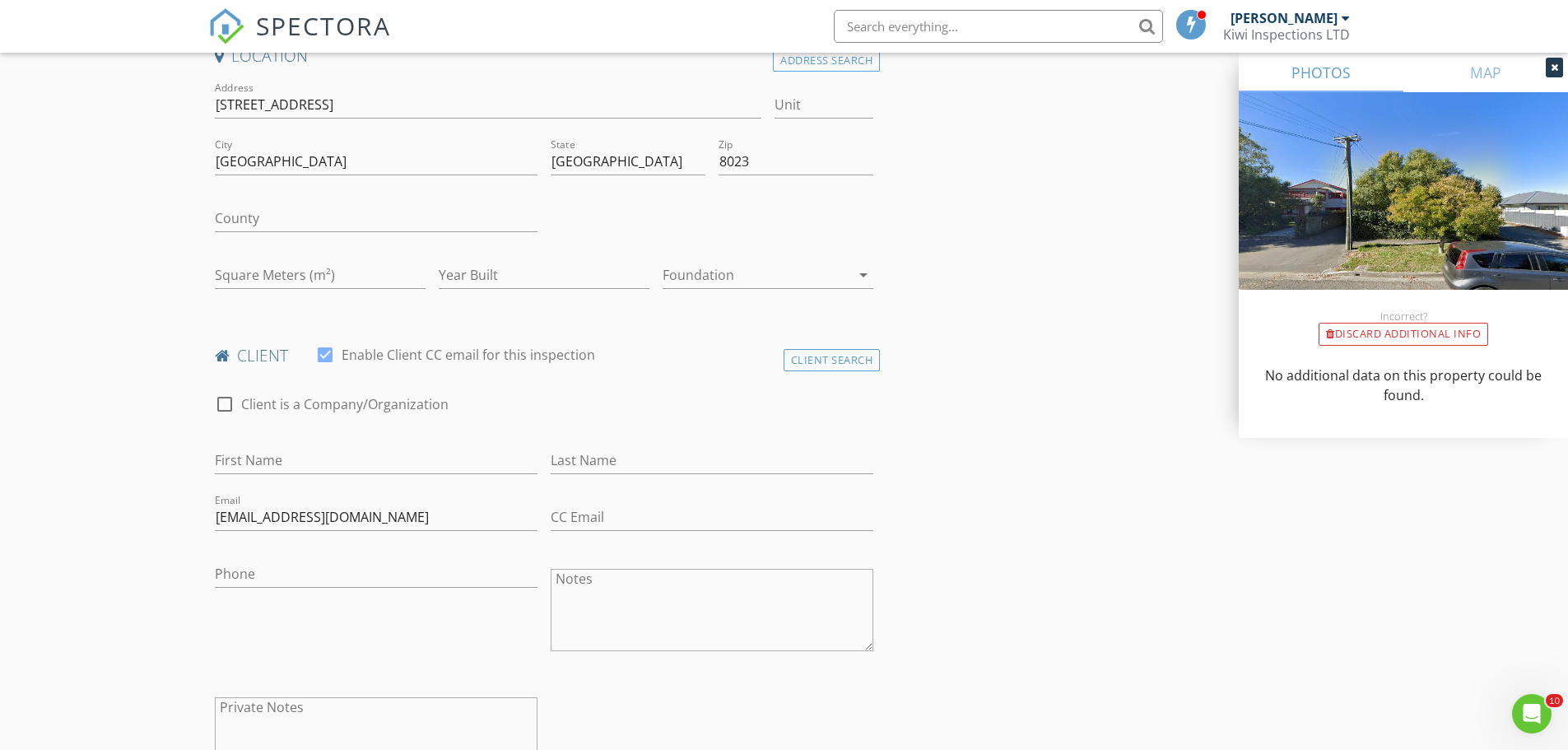 click on "First Name" at bounding box center (376, 464) 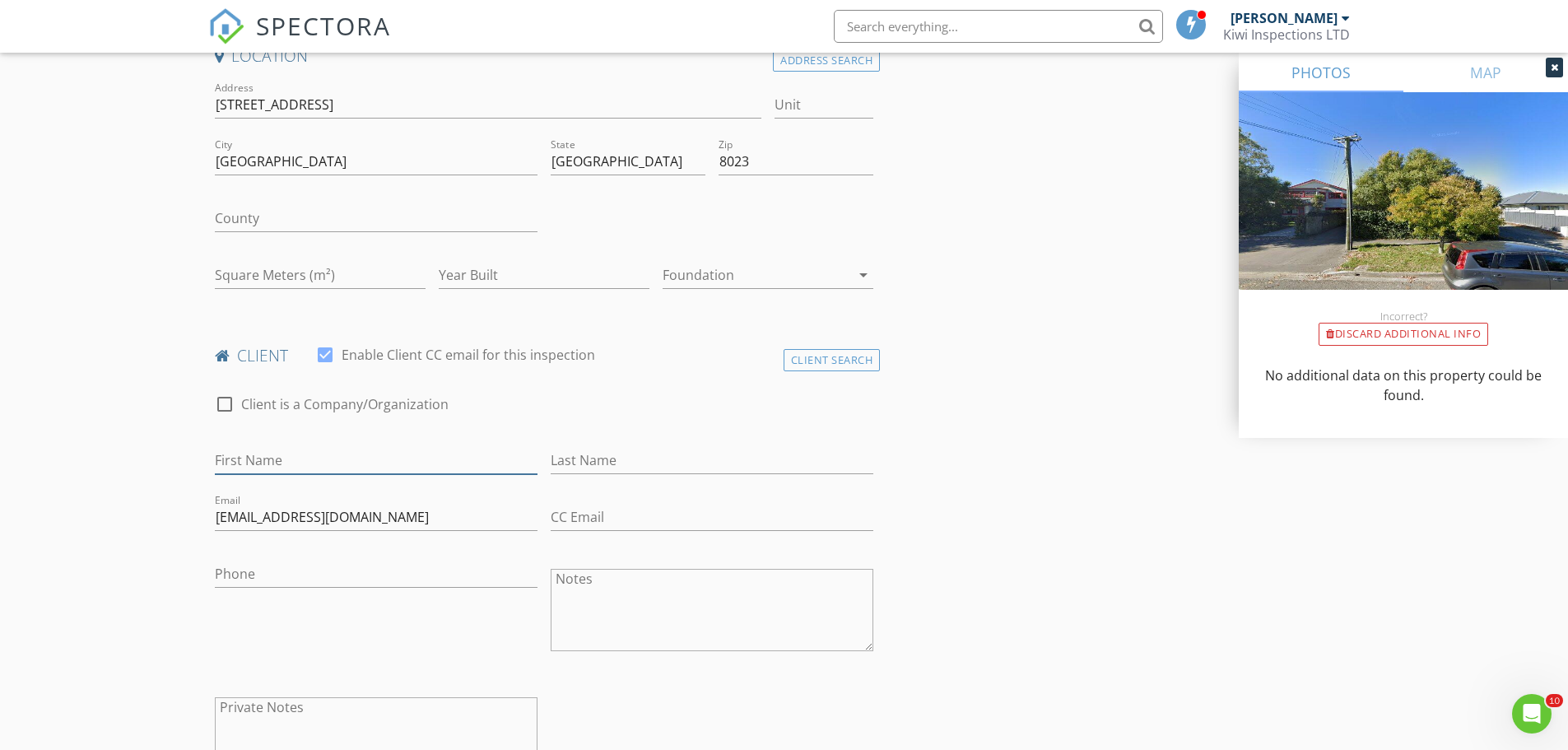 click on "First Name" at bounding box center [376, 460] 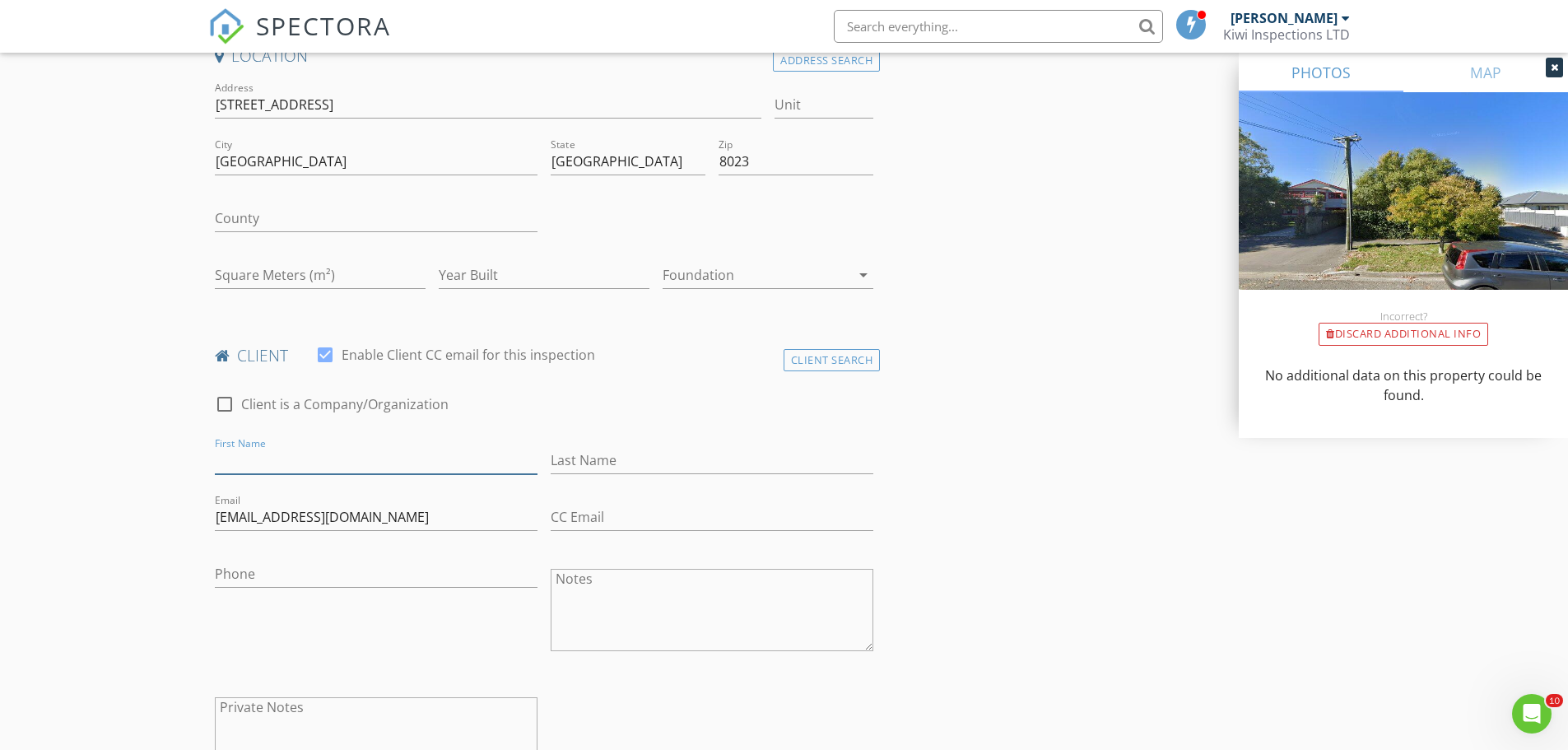 paste on "Jacob Thomson" 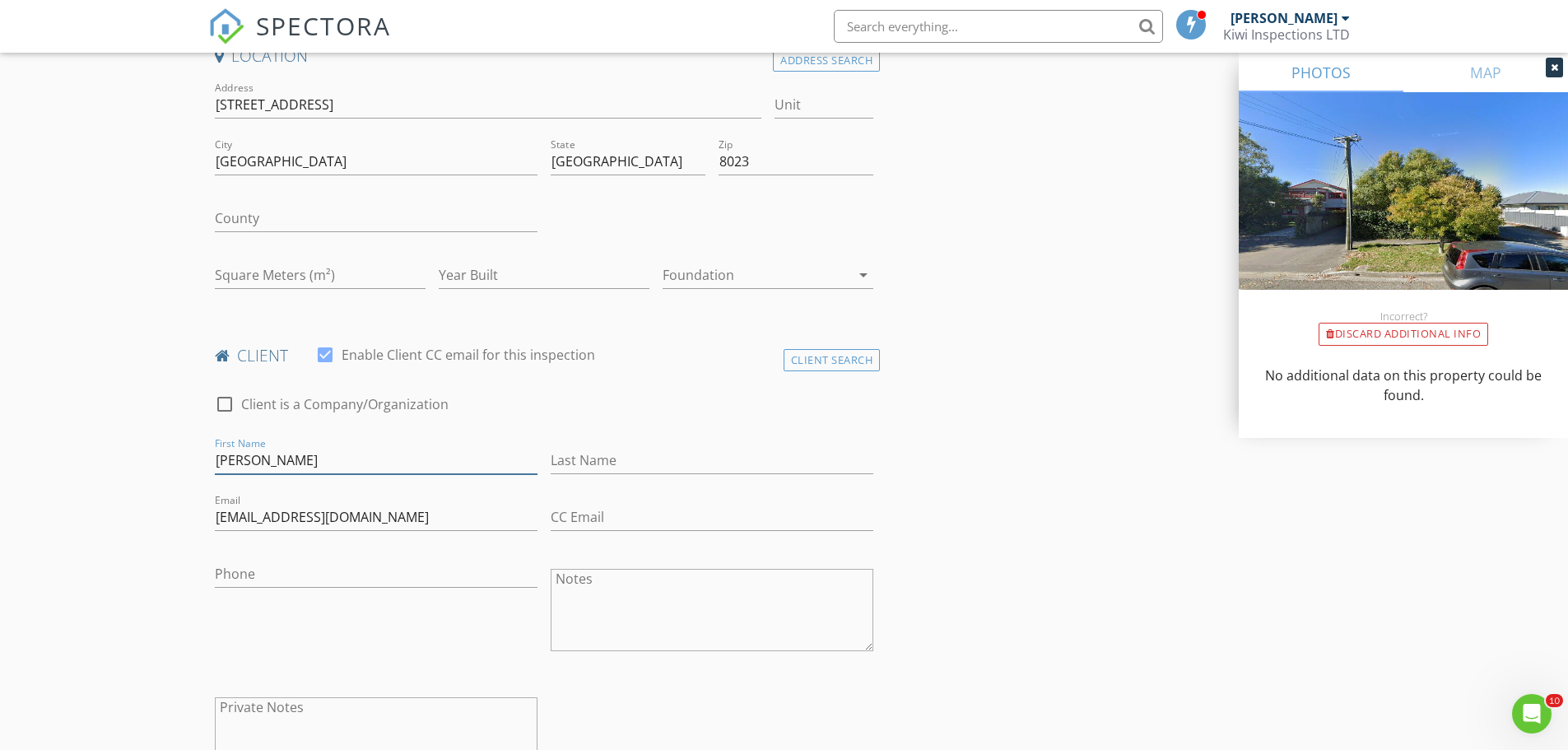 drag, startPoint x: 326, startPoint y: 454, endPoint x: 250, endPoint y: 461, distance: 76.32169 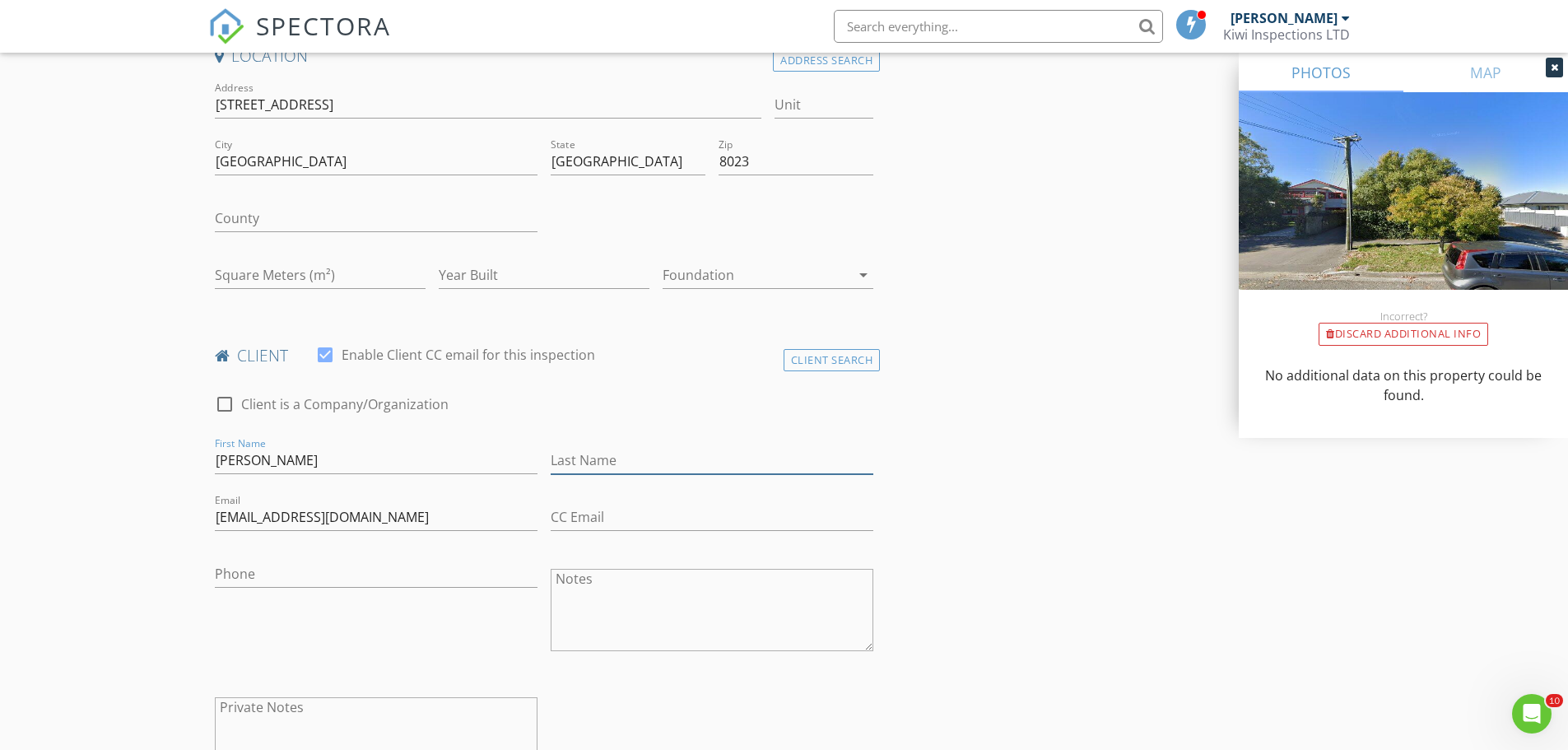 click on "Last Name" at bounding box center [712, 460] 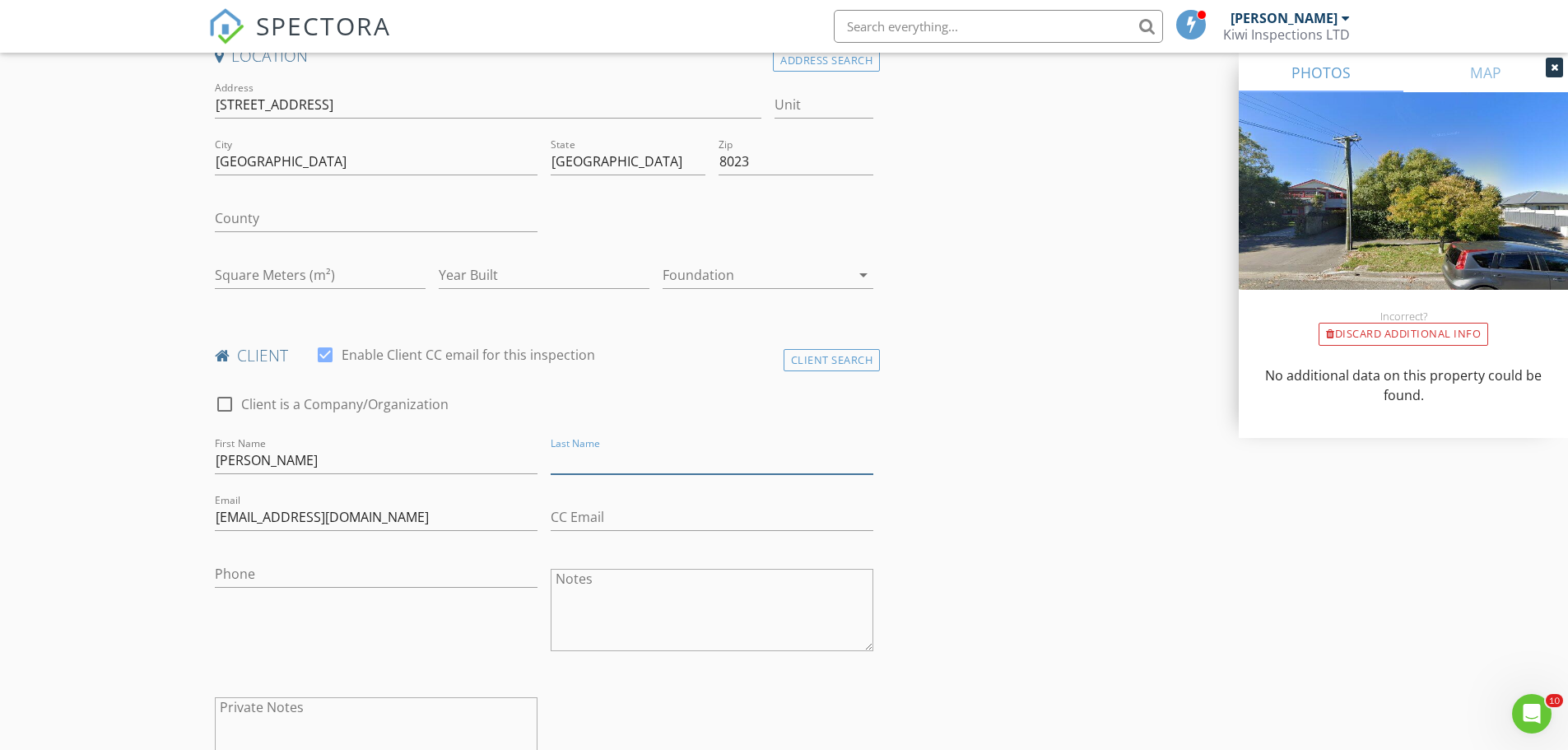 paste on "Thomson" 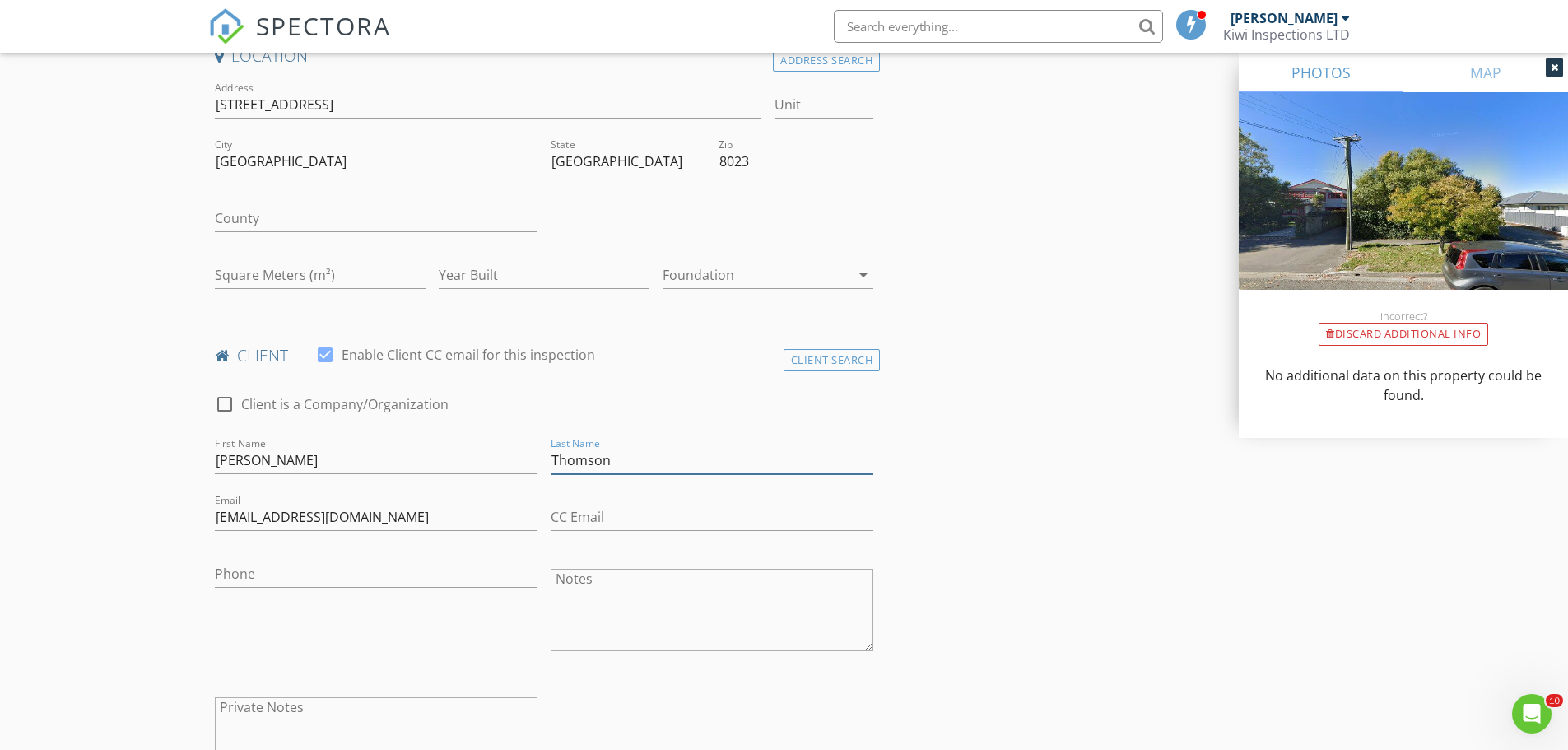 type on "Thomson" 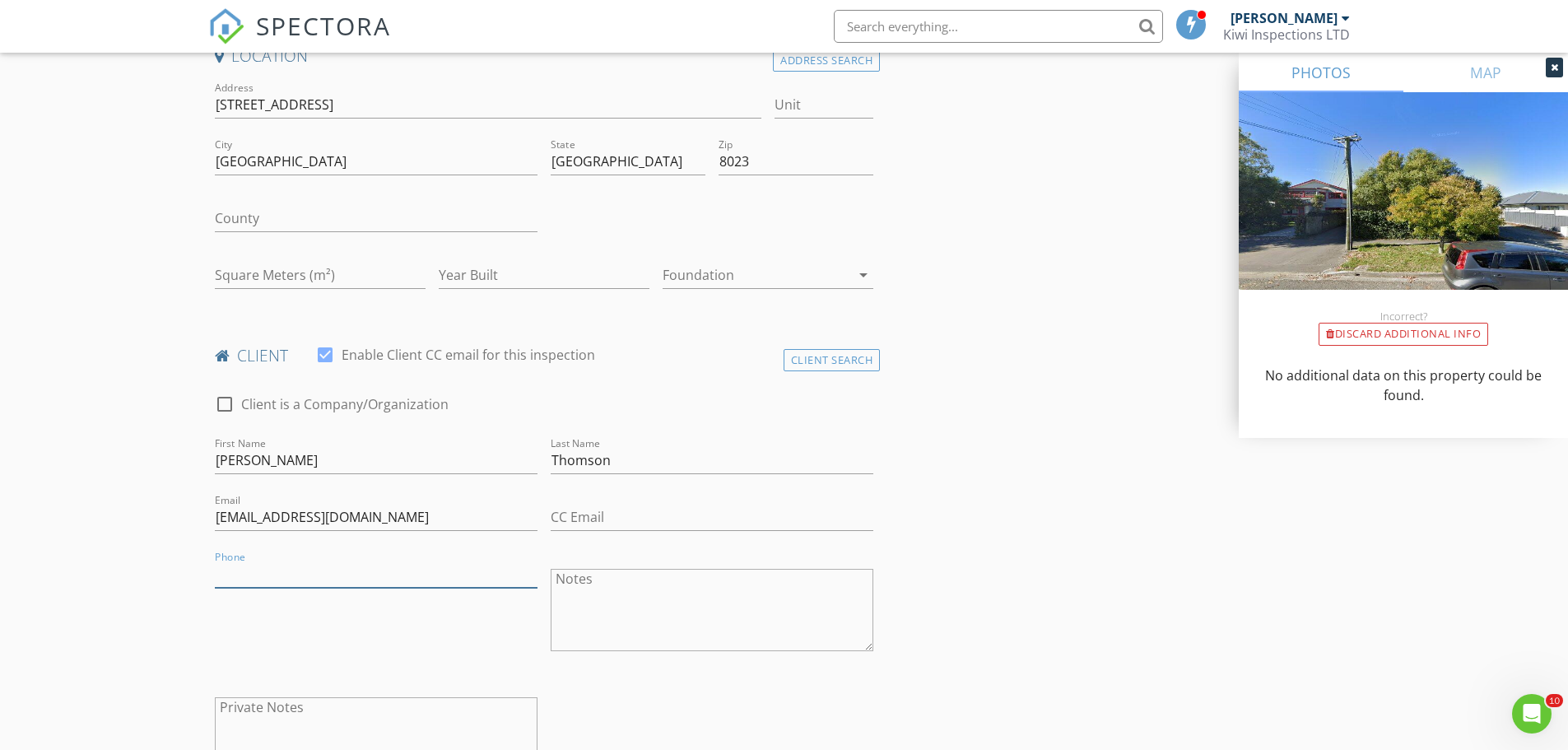 click on "Phone" at bounding box center [376, 574] 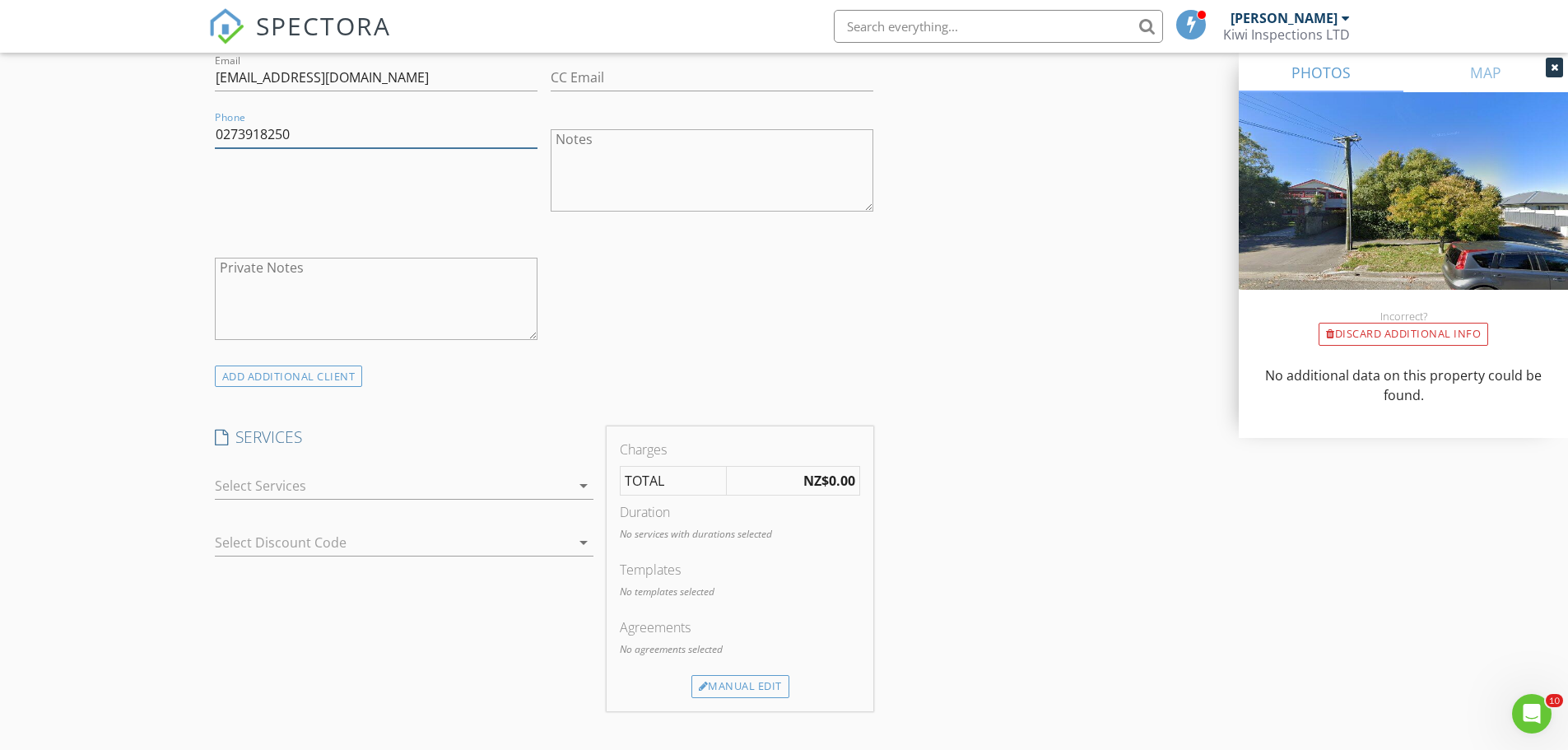 scroll, scrollTop: 1097, scrollLeft: 0, axis: vertical 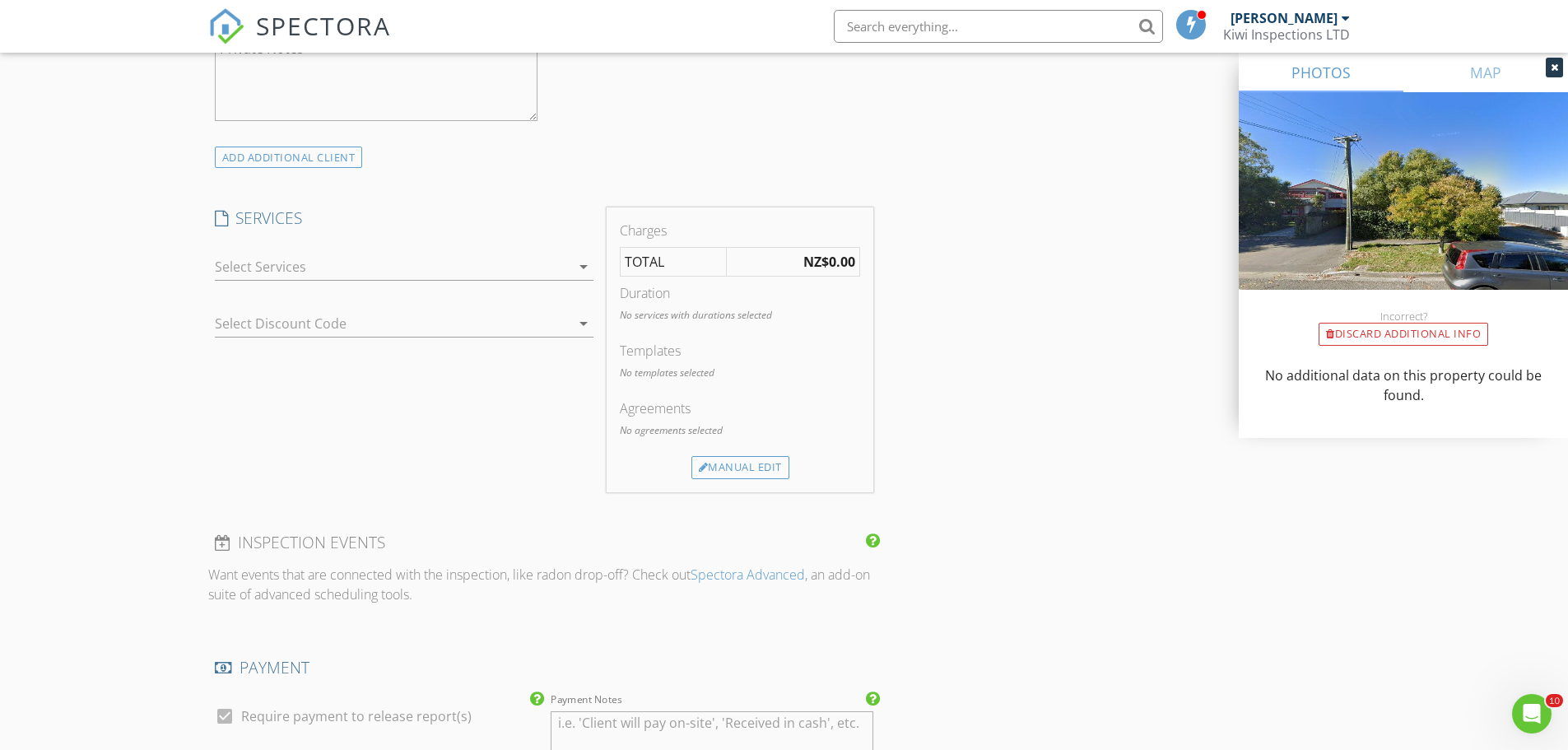 type on "0273918250" 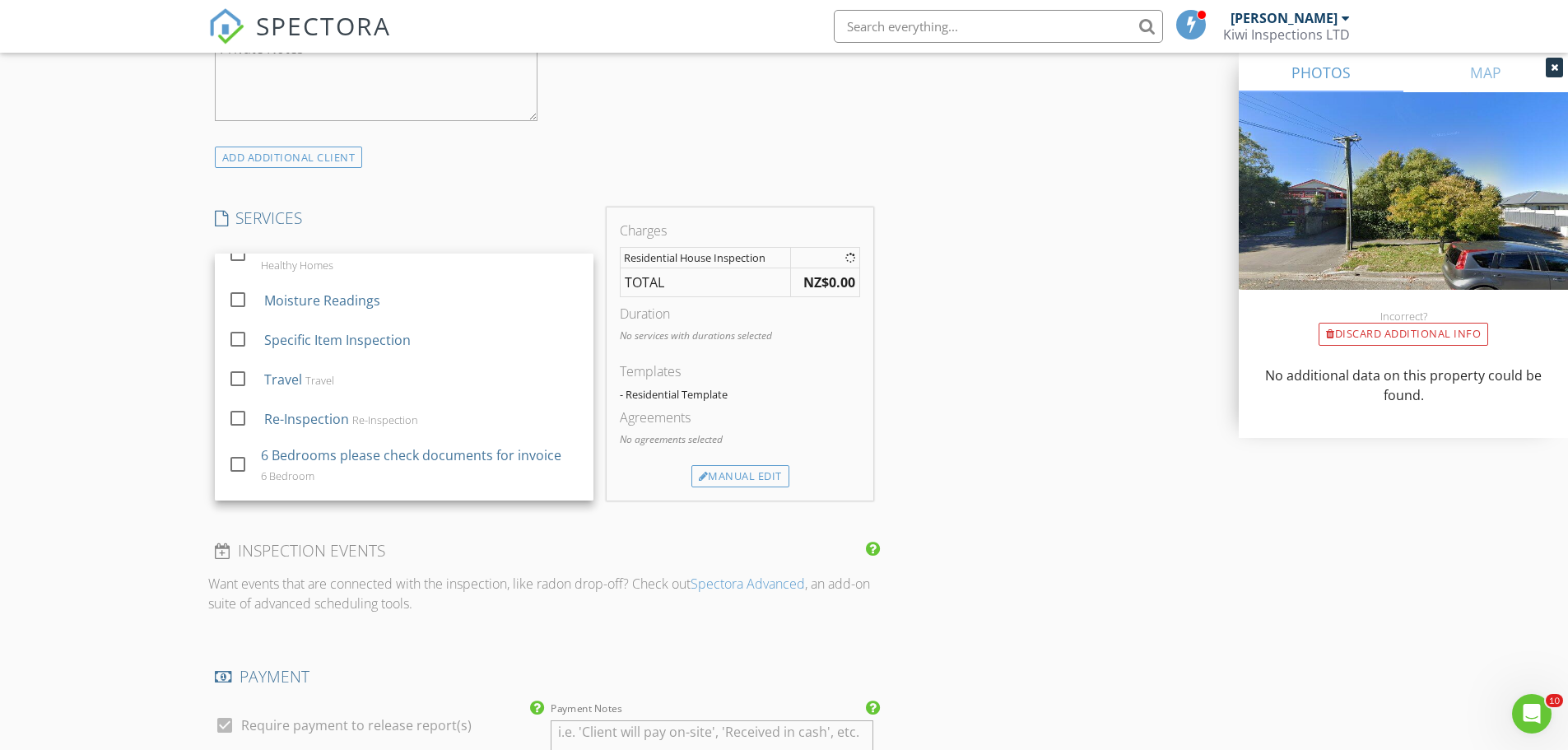 scroll, scrollTop: 439, scrollLeft: 0, axis: vertical 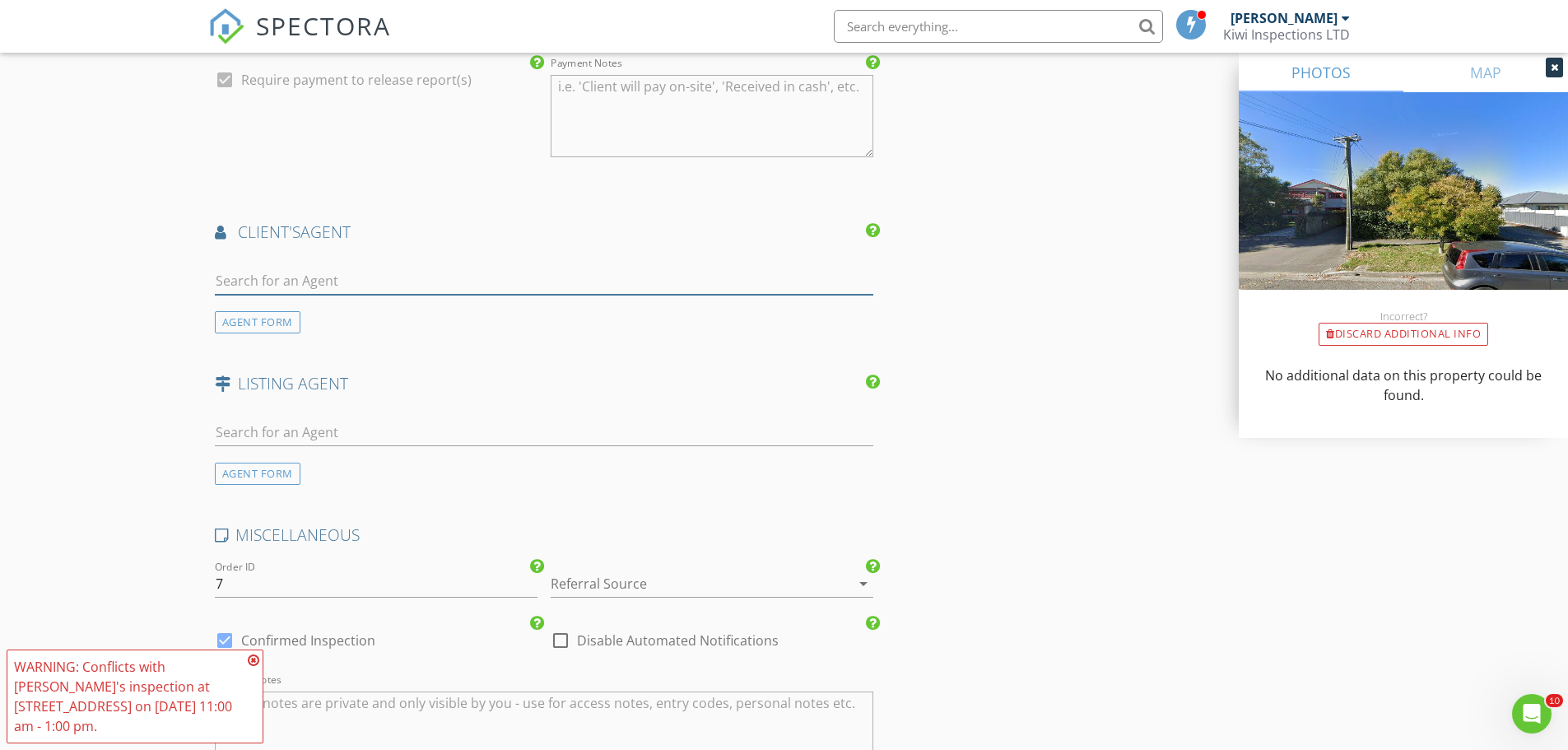 click at bounding box center [544, 281] 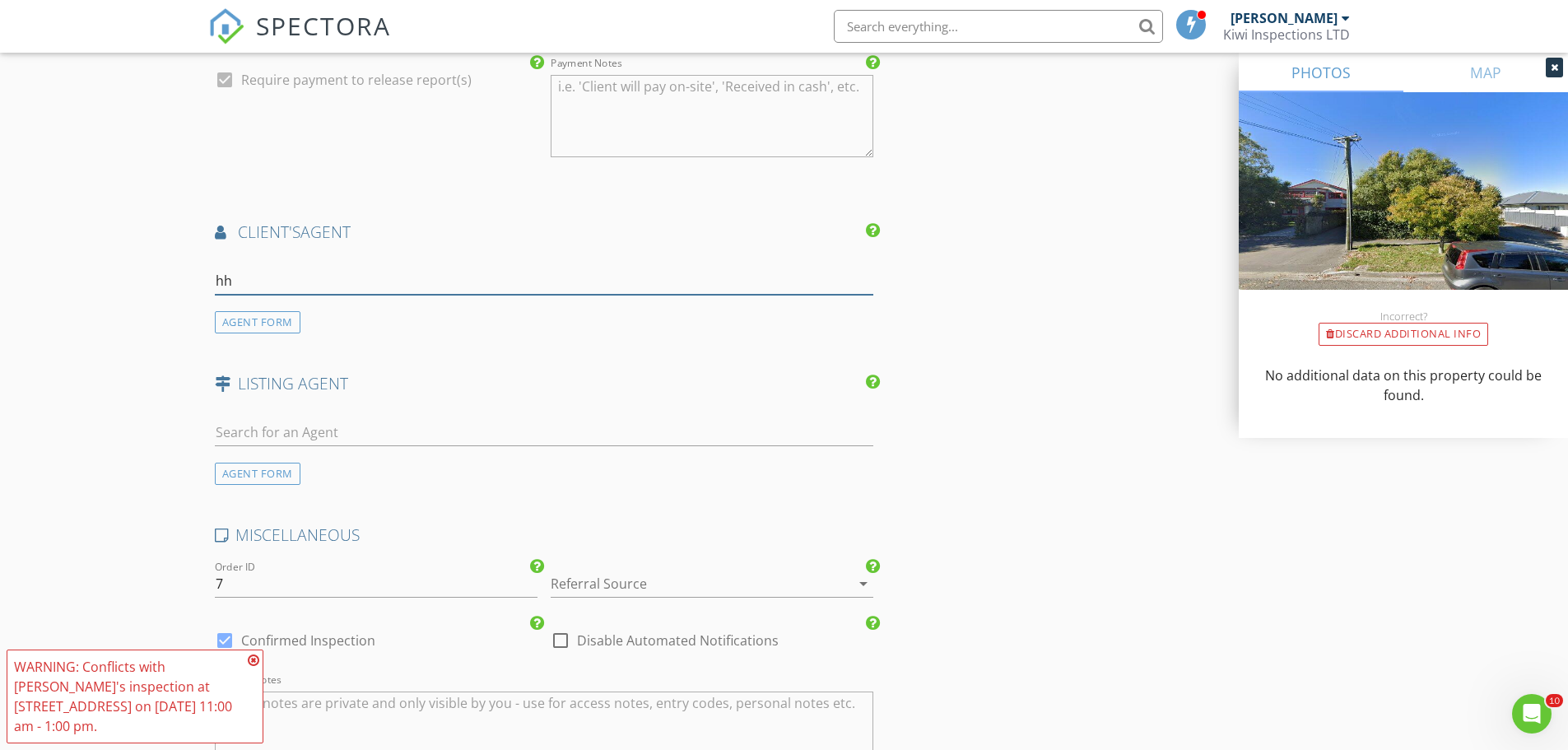type on "h" 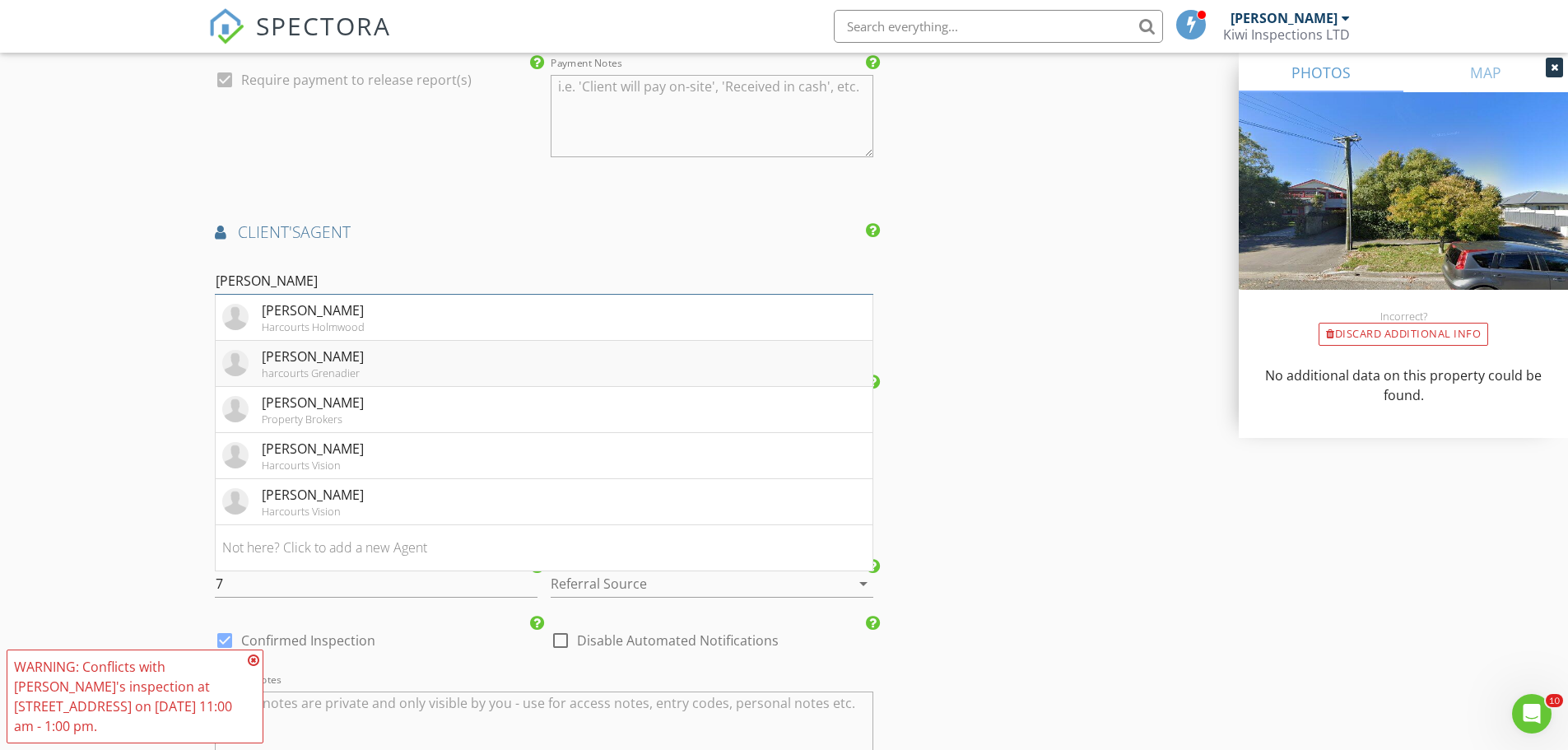 type on "john" 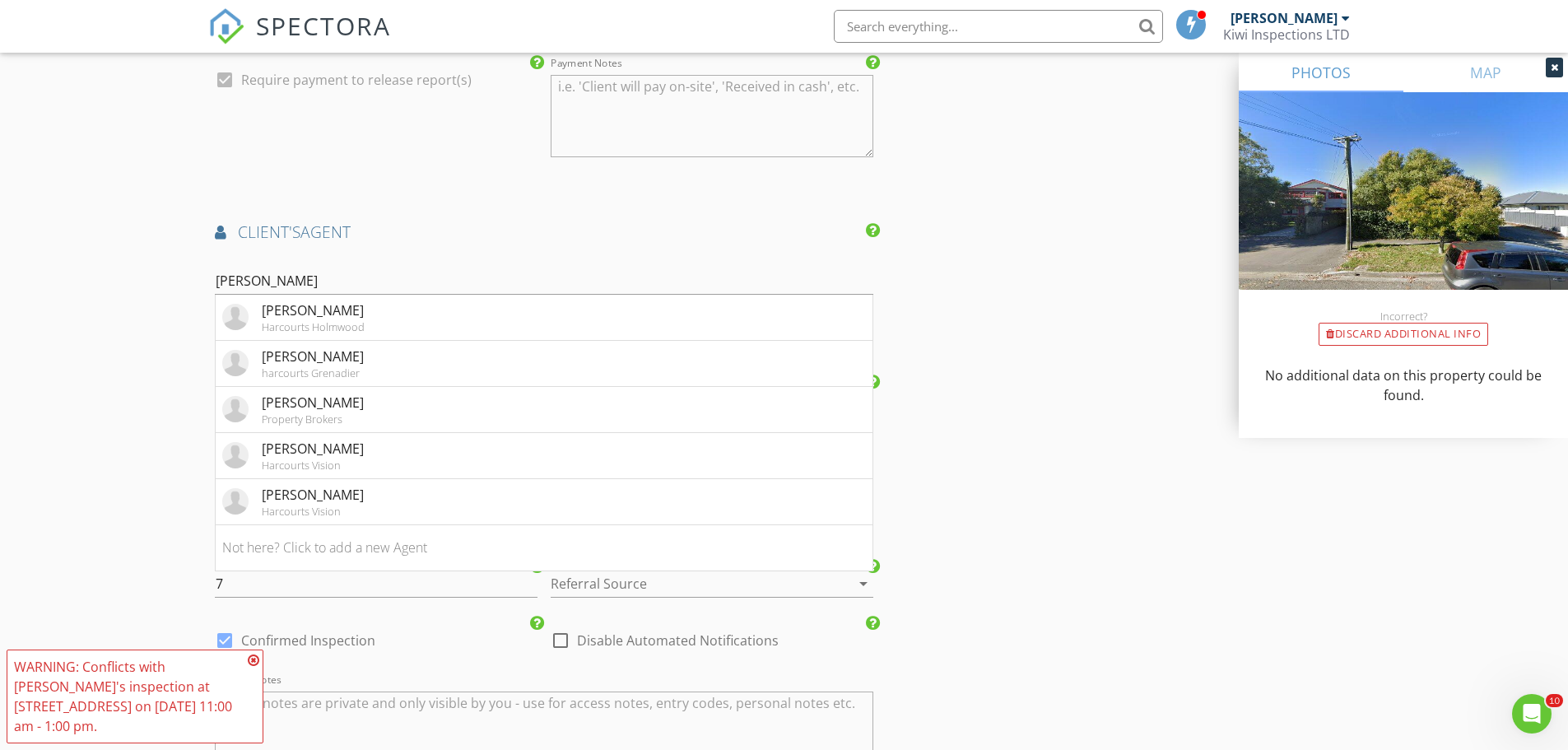 click on "harcourts Grenadier" at bounding box center [313, 373] 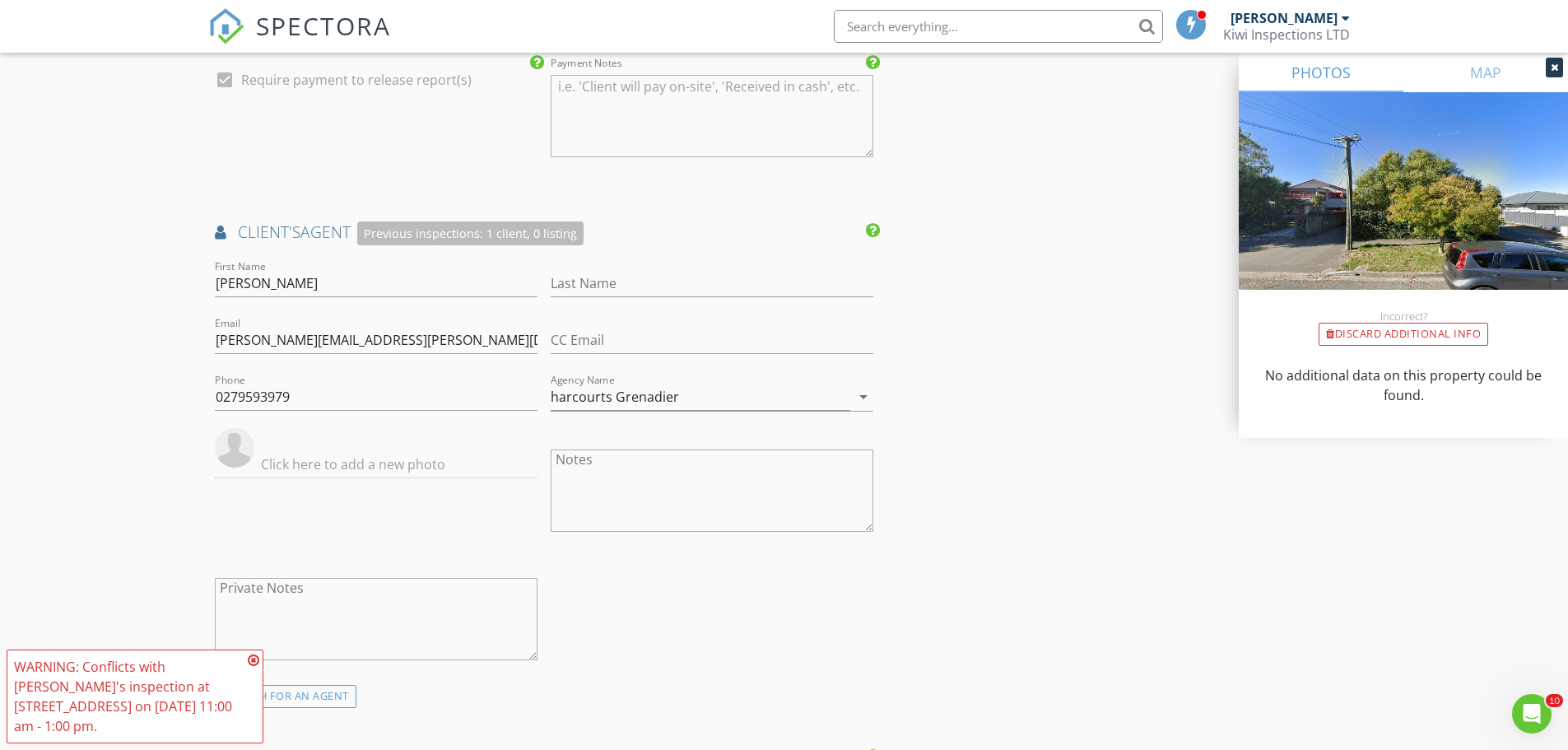 click at bounding box center (254, 660) 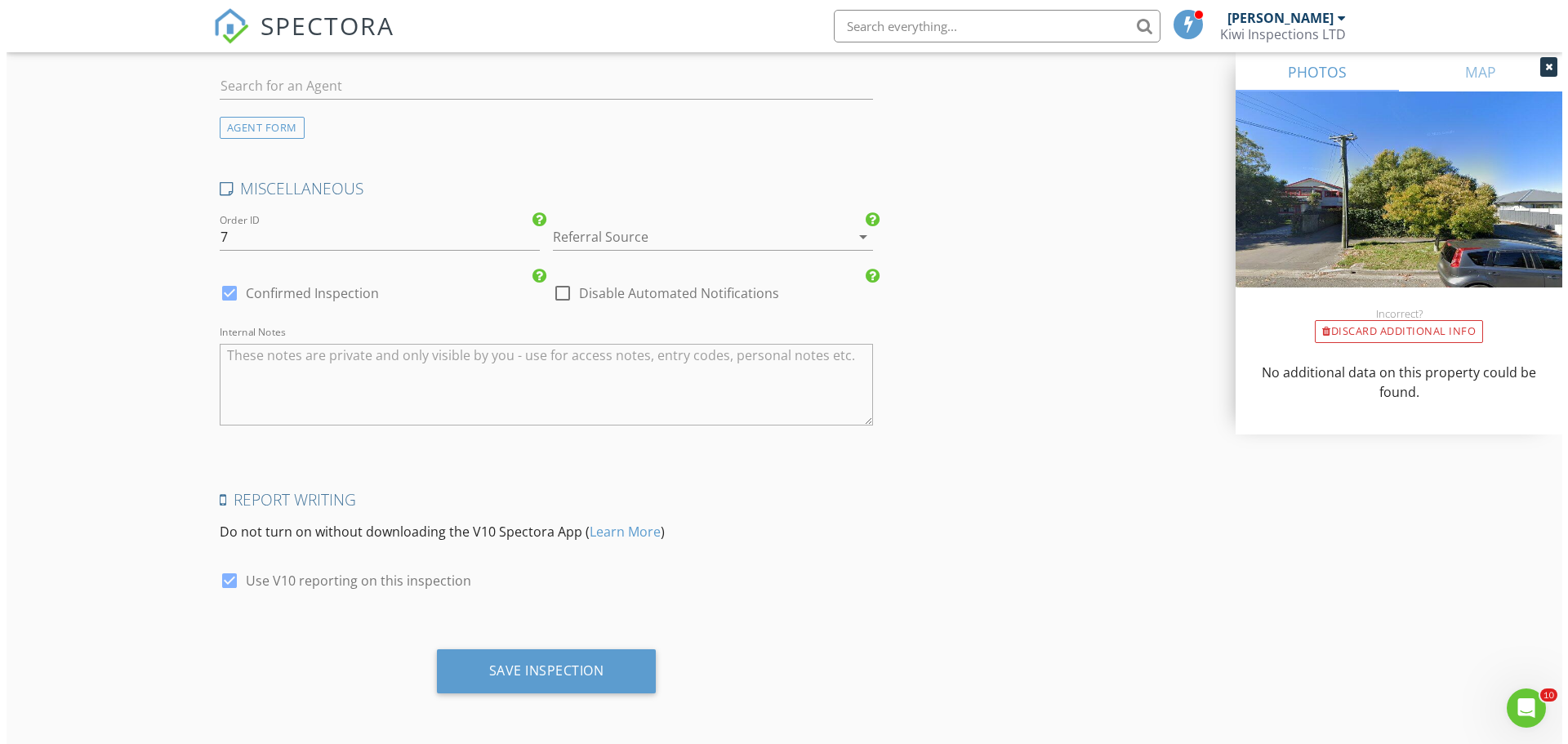 scroll, scrollTop: 2457, scrollLeft: 0, axis: vertical 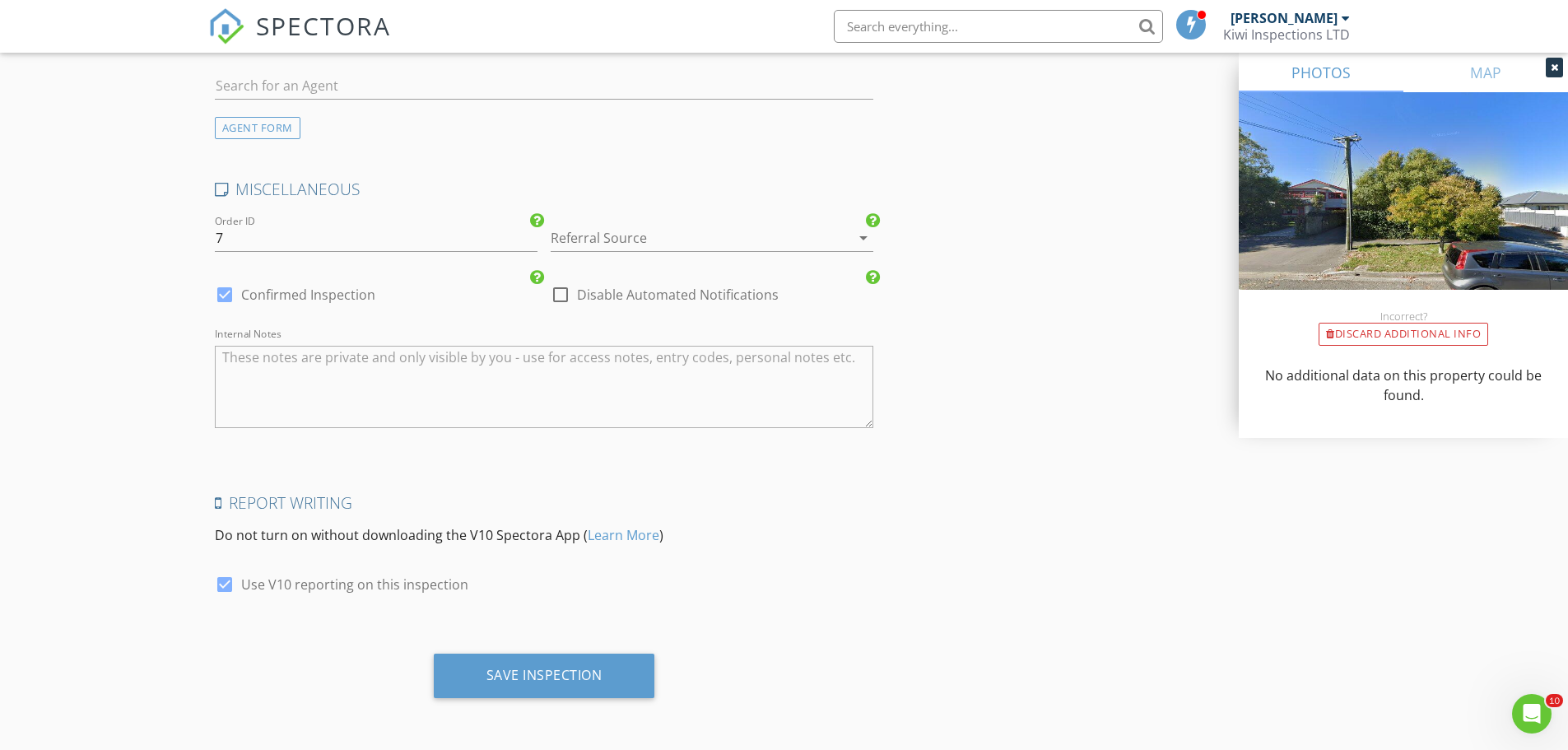 drag, startPoint x: 625, startPoint y: 684, endPoint x: 639, endPoint y: 682, distance: 14.142136 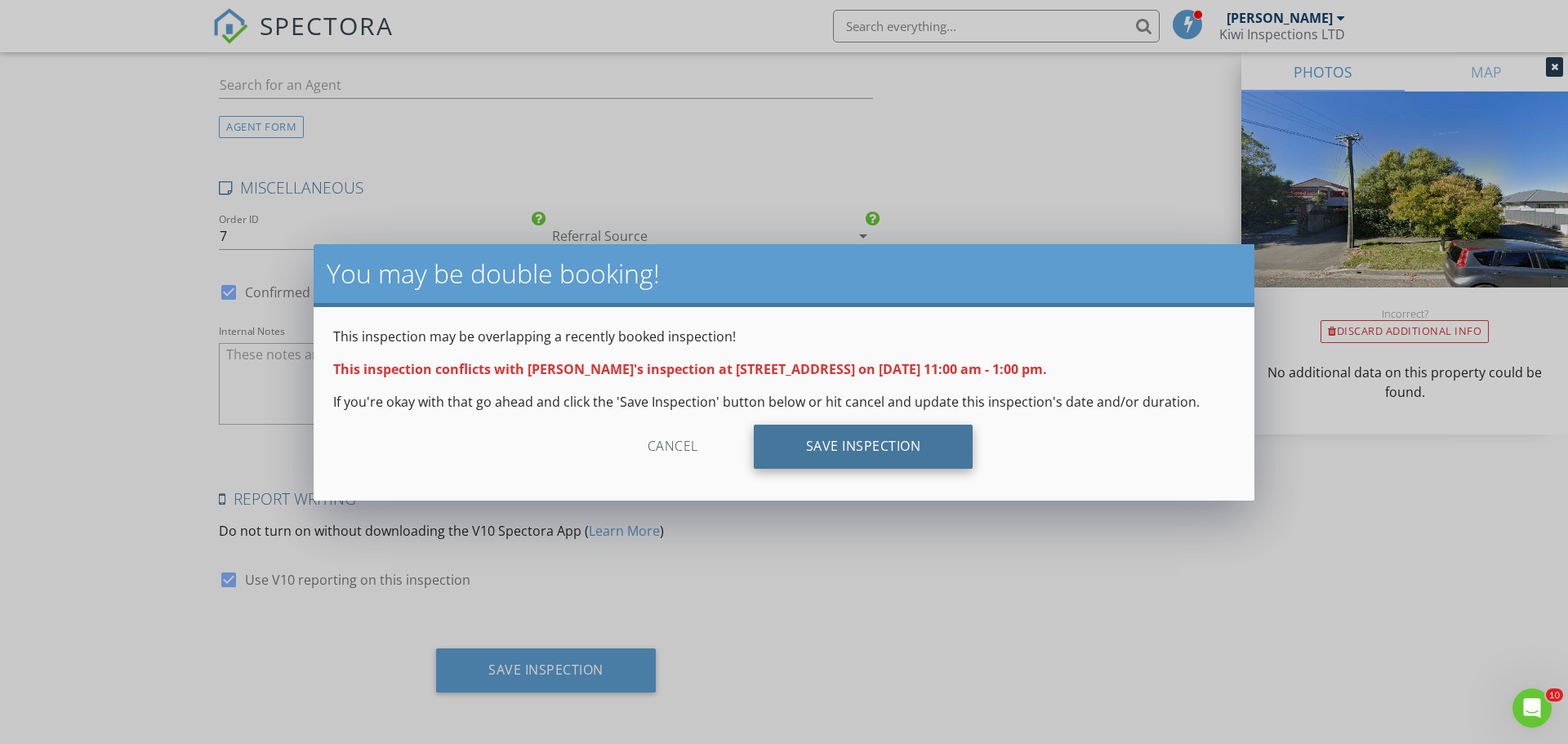 click on "Save Inspection" at bounding box center (863, 447) 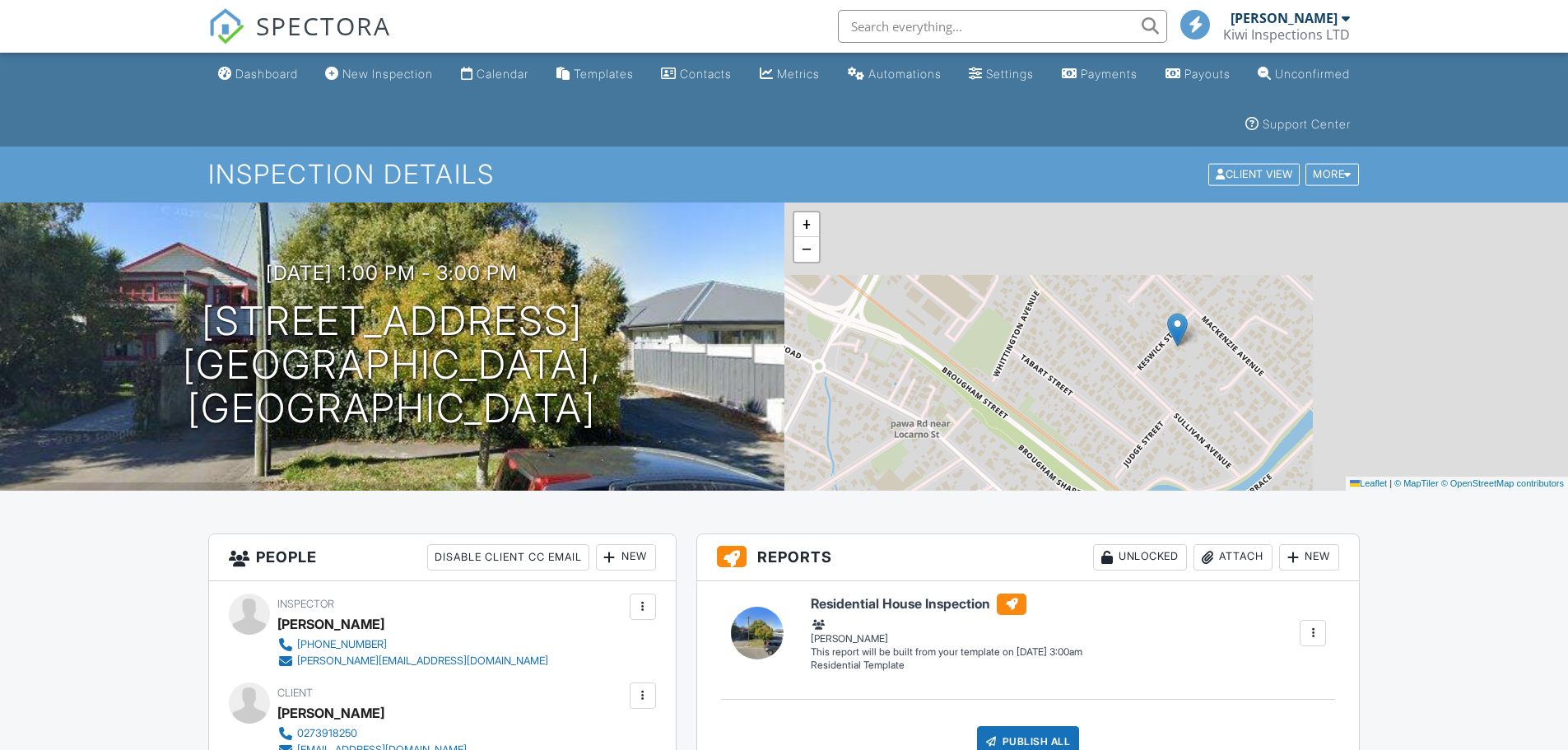 scroll, scrollTop: 0, scrollLeft: 0, axis: both 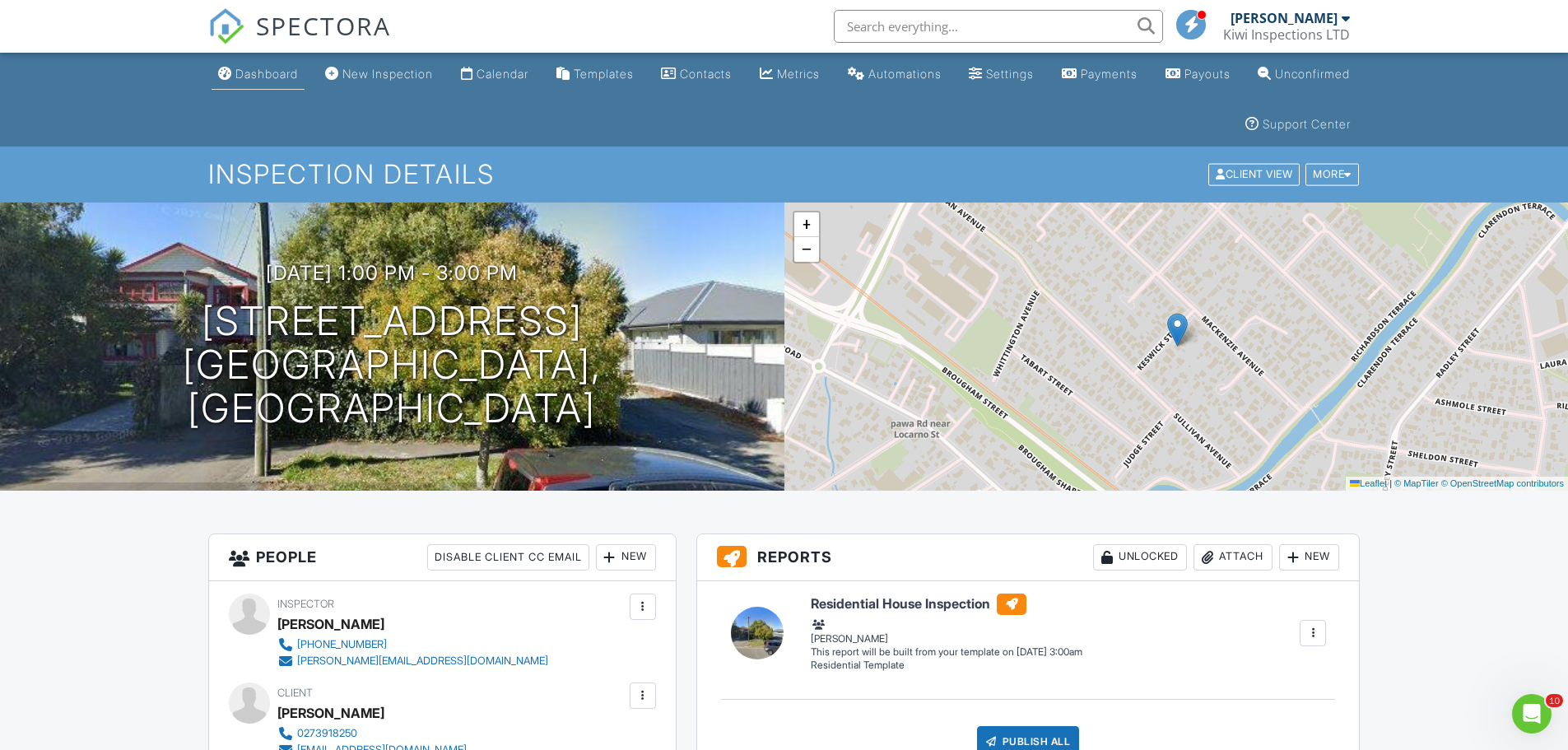 click on "Dashboard" at bounding box center [267, 73] 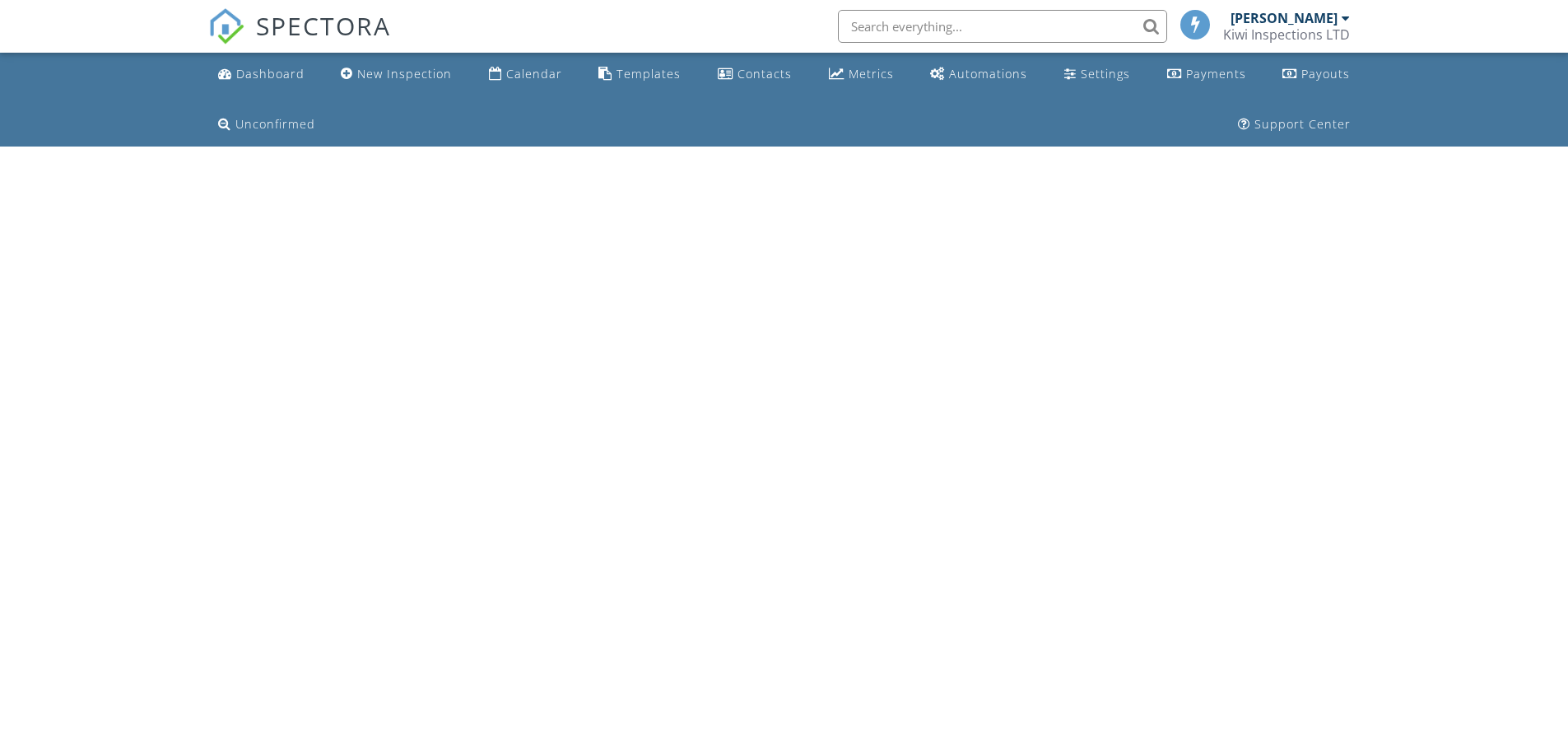 scroll, scrollTop: 0, scrollLeft: 0, axis: both 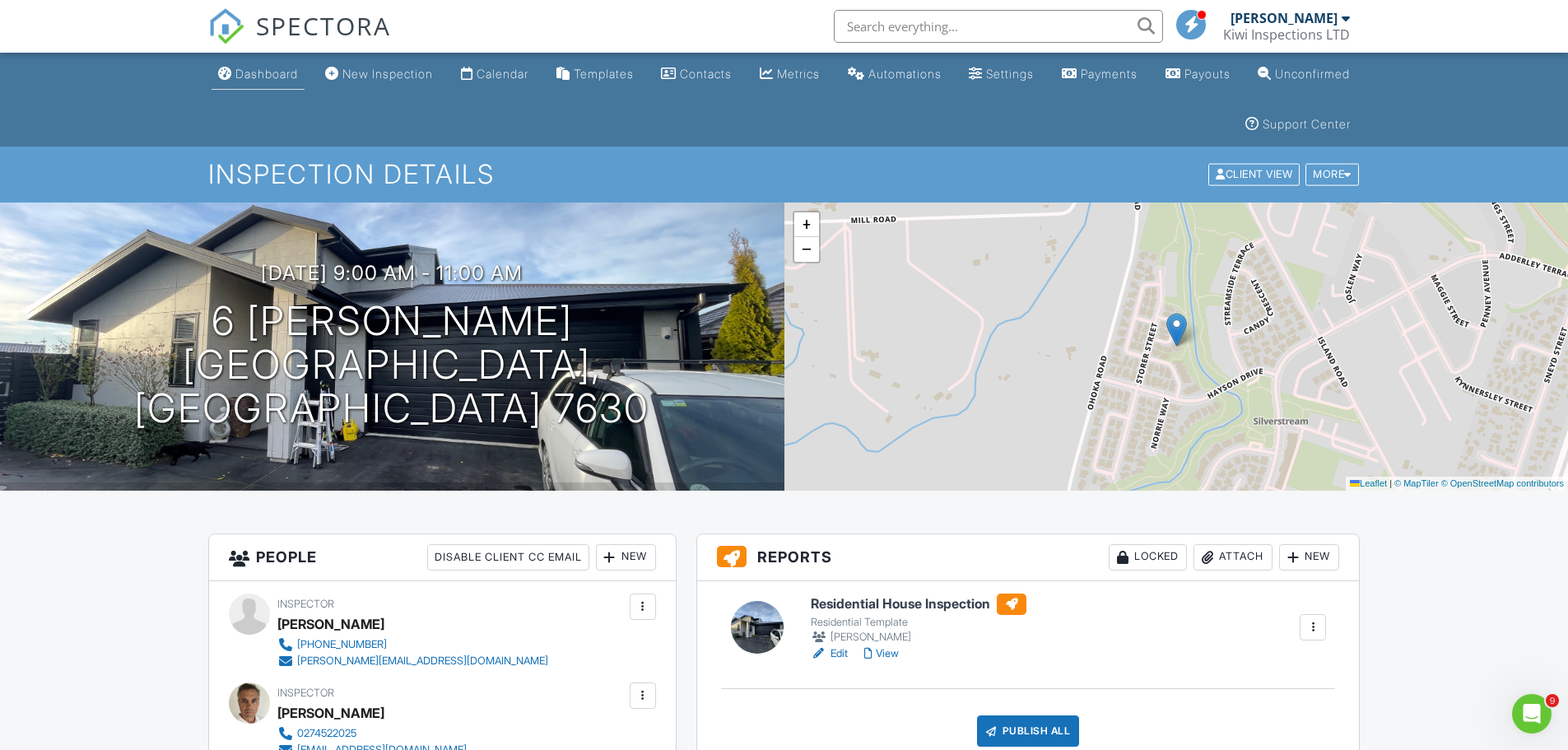 click on "Dashboard" at bounding box center [267, 73] 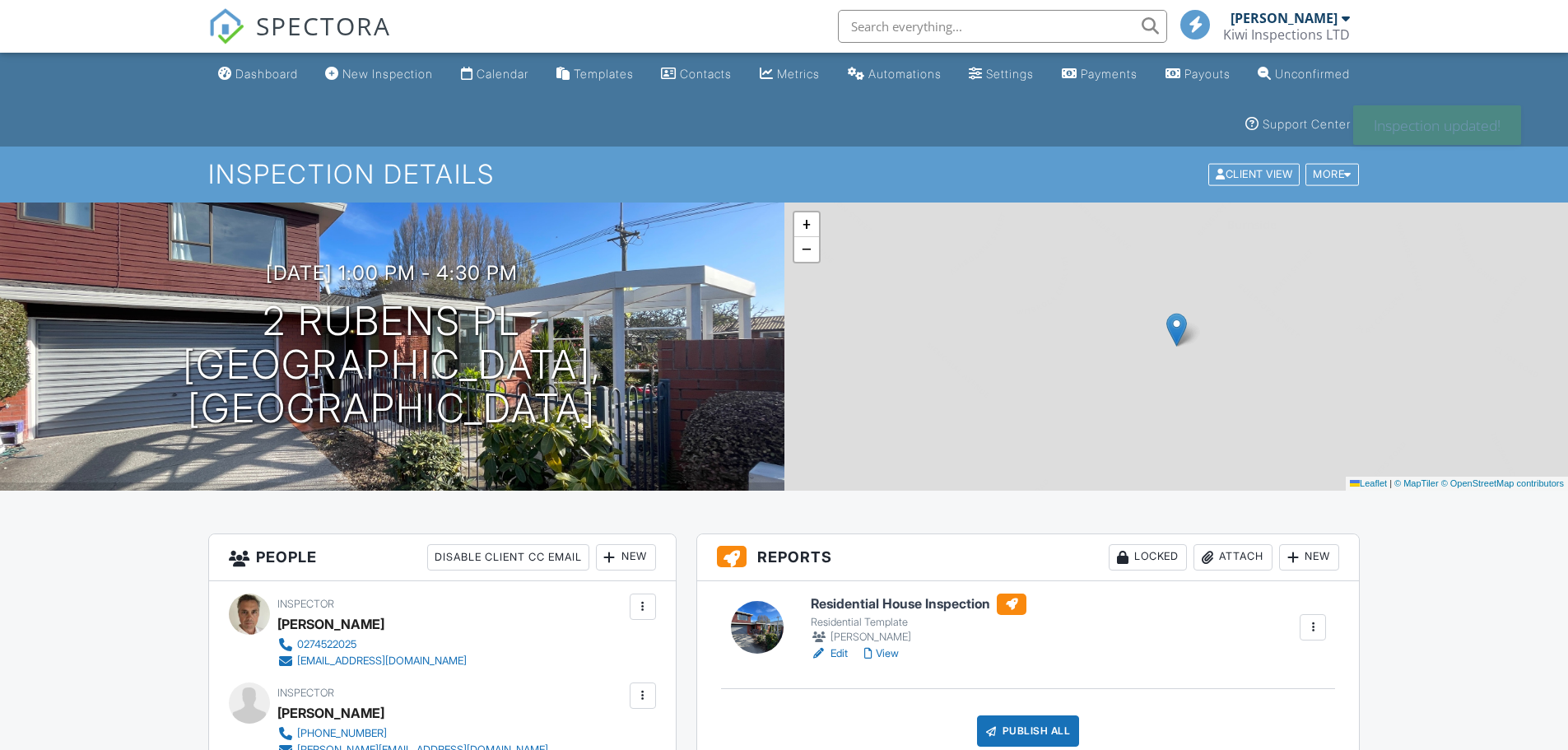 scroll, scrollTop: 0, scrollLeft: 0, axis: both 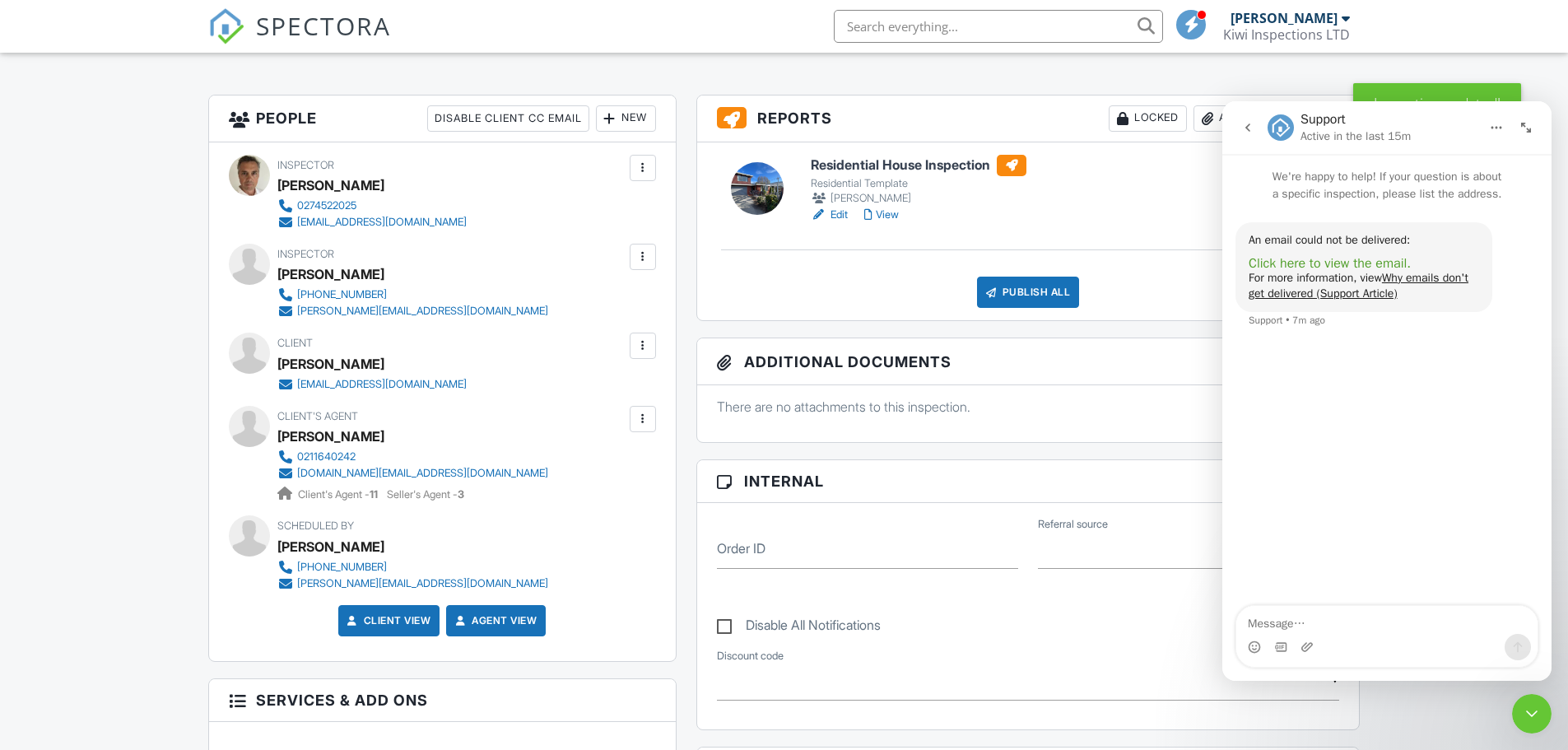 click on "Click here to view the email." at bounding box center [1329, 263] 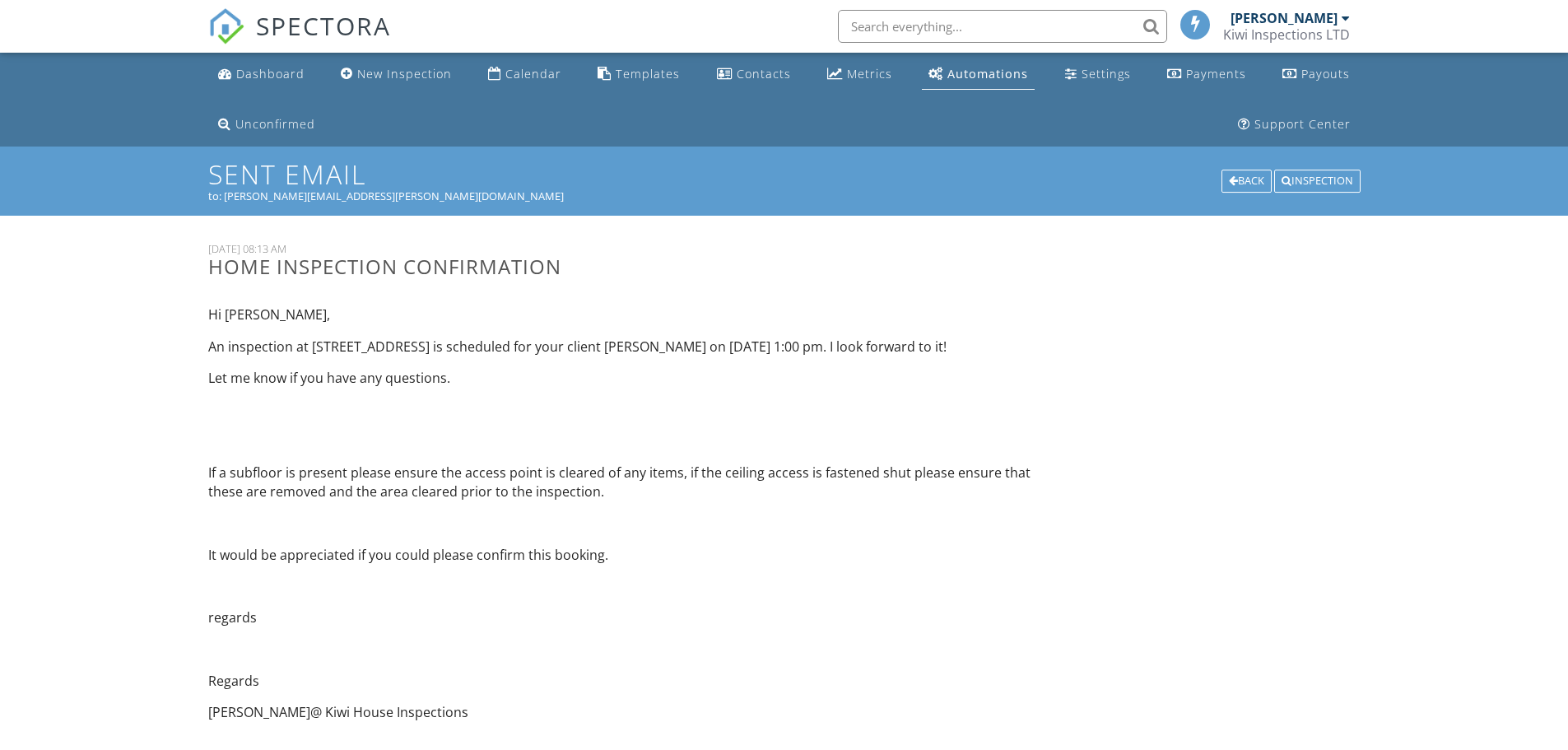 scroll, scrollTop: 0, scrollLeft: 0, axis: both 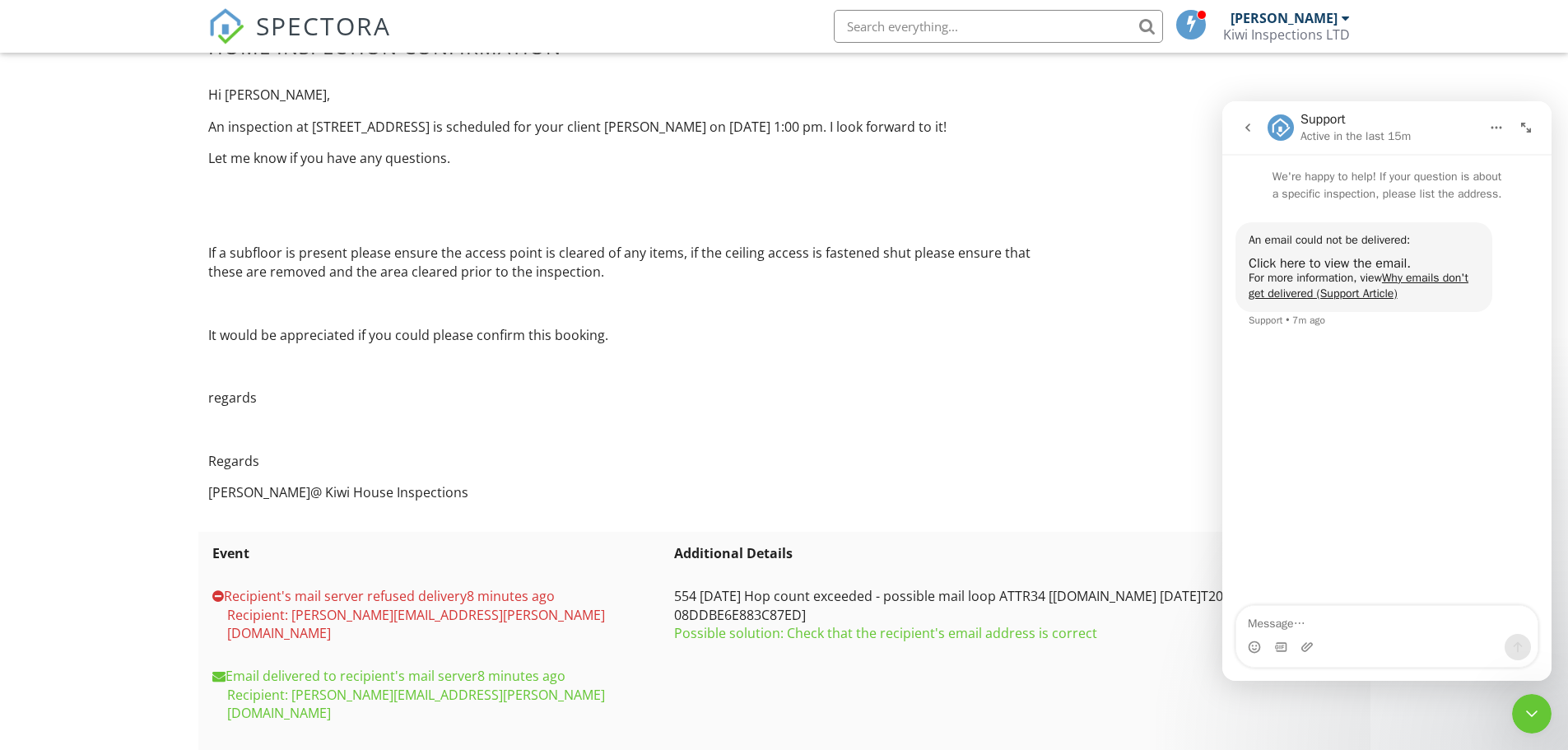 click at bounding box center [1526, 128] 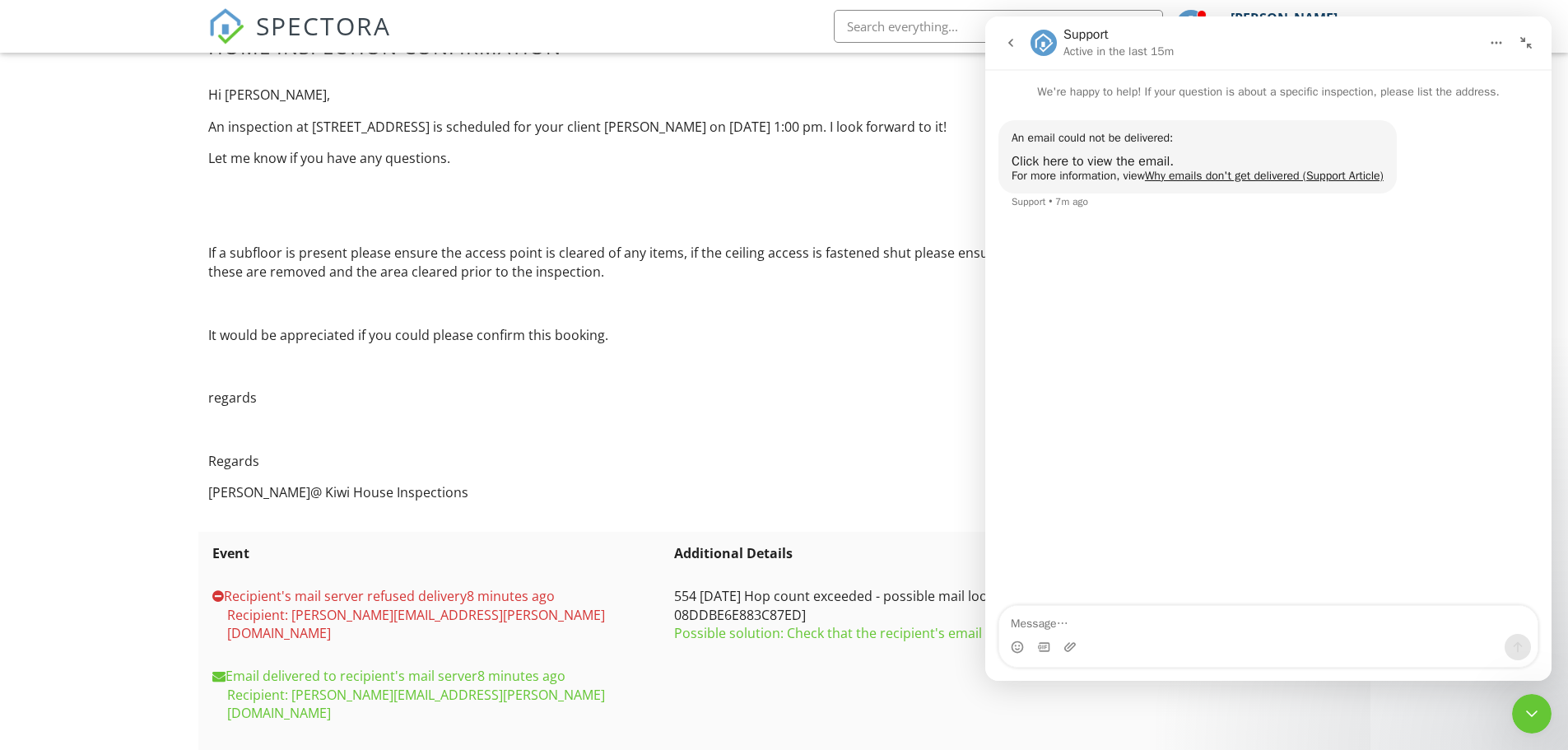 click 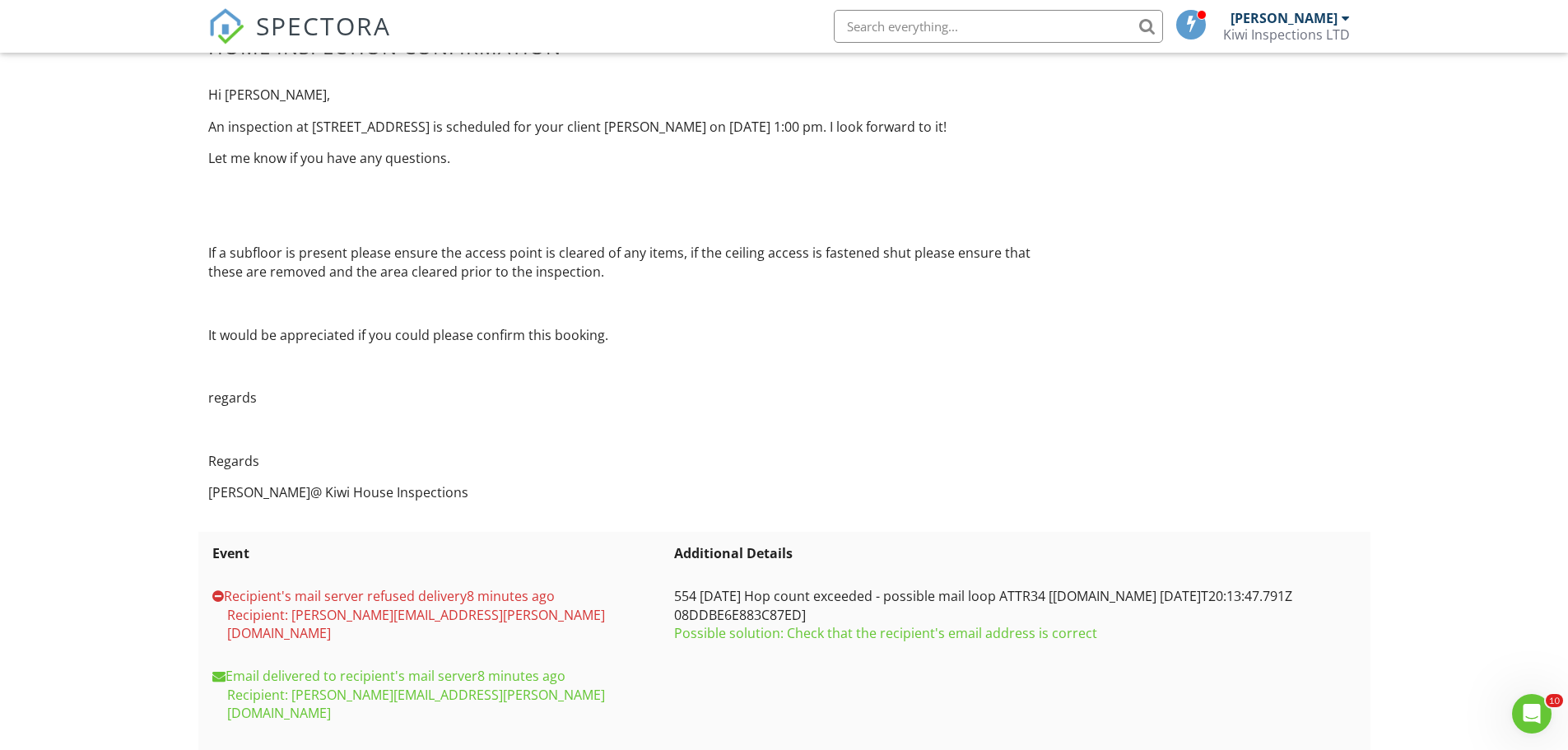 scroll, scrollTop: 0, scrollLeft: 0, axis: both 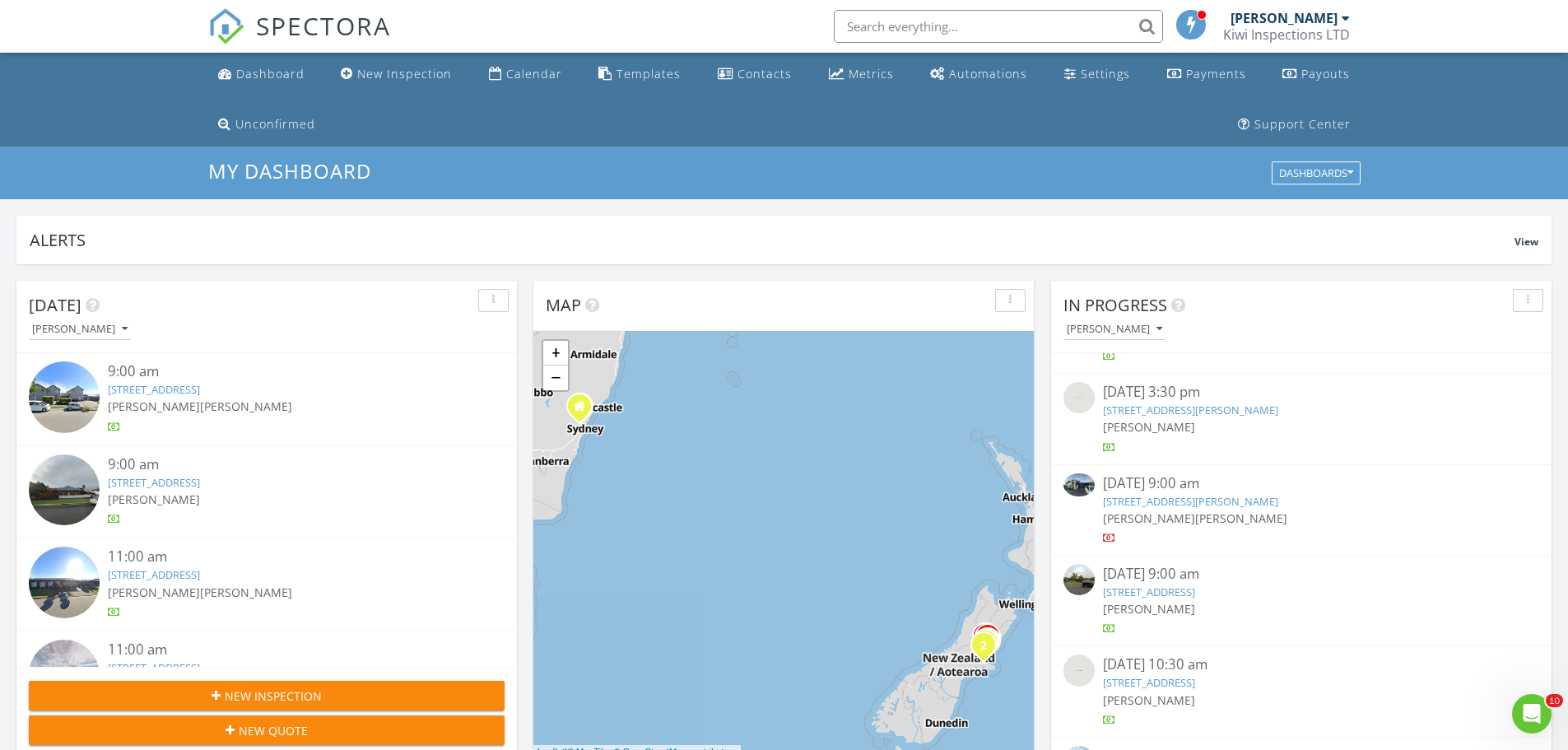 click on "[STREET_ADDRESS][PERSON_NAME]" at bounding box center (1190, 501) 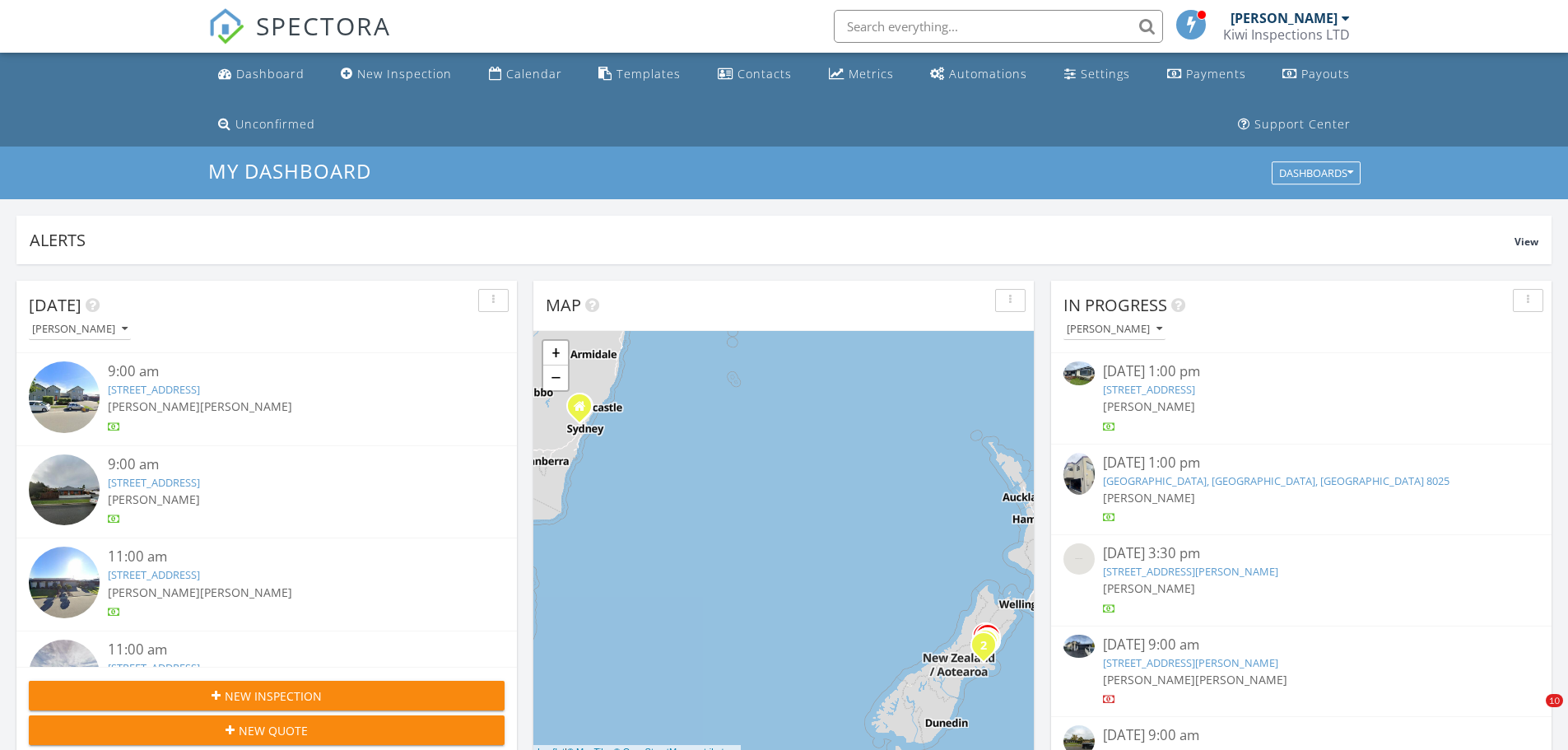 scroll, scrollTop: 0, scrollLeft: 0, axis: both 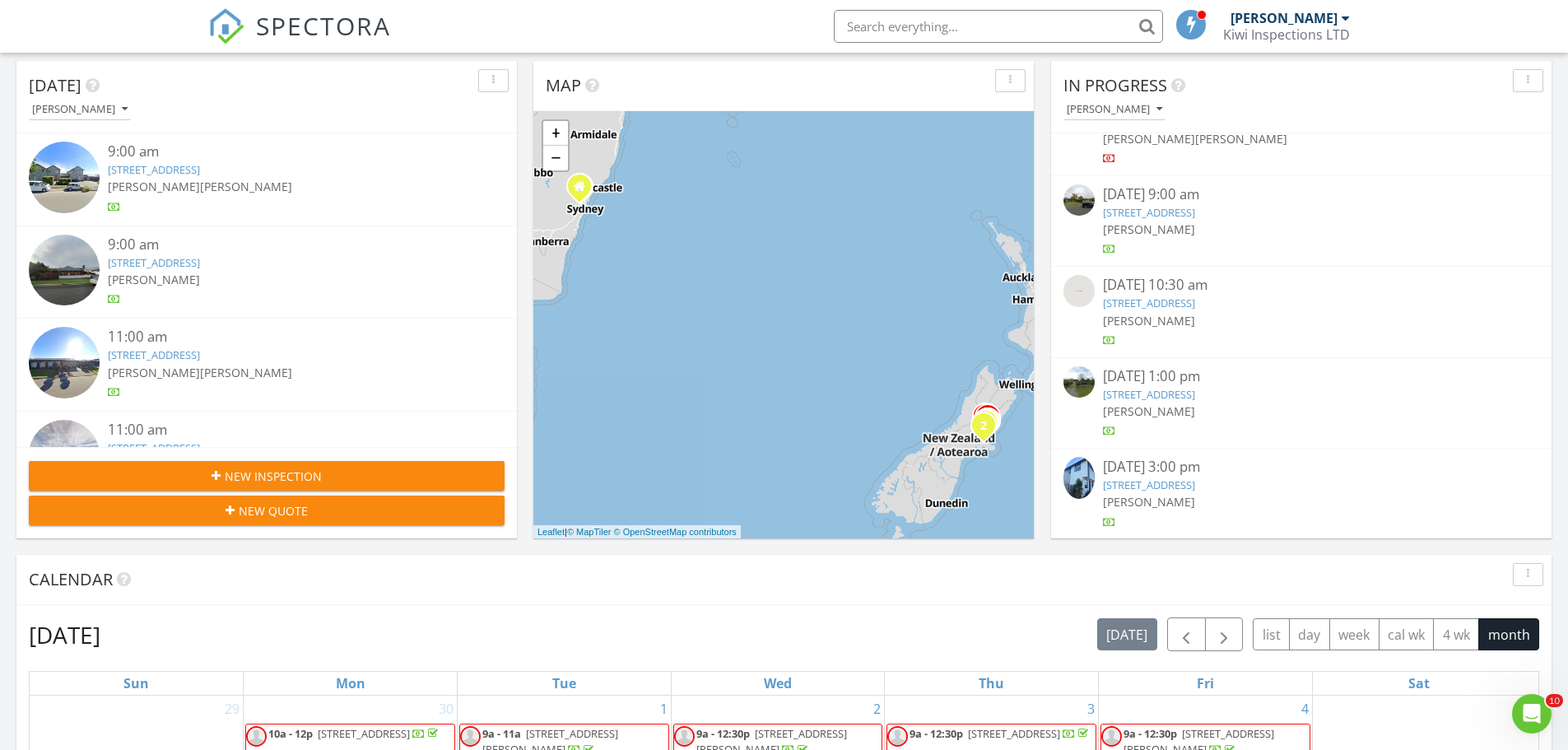 click on "[STREET_ADDRESS]" at bounding box center [1149, 485] 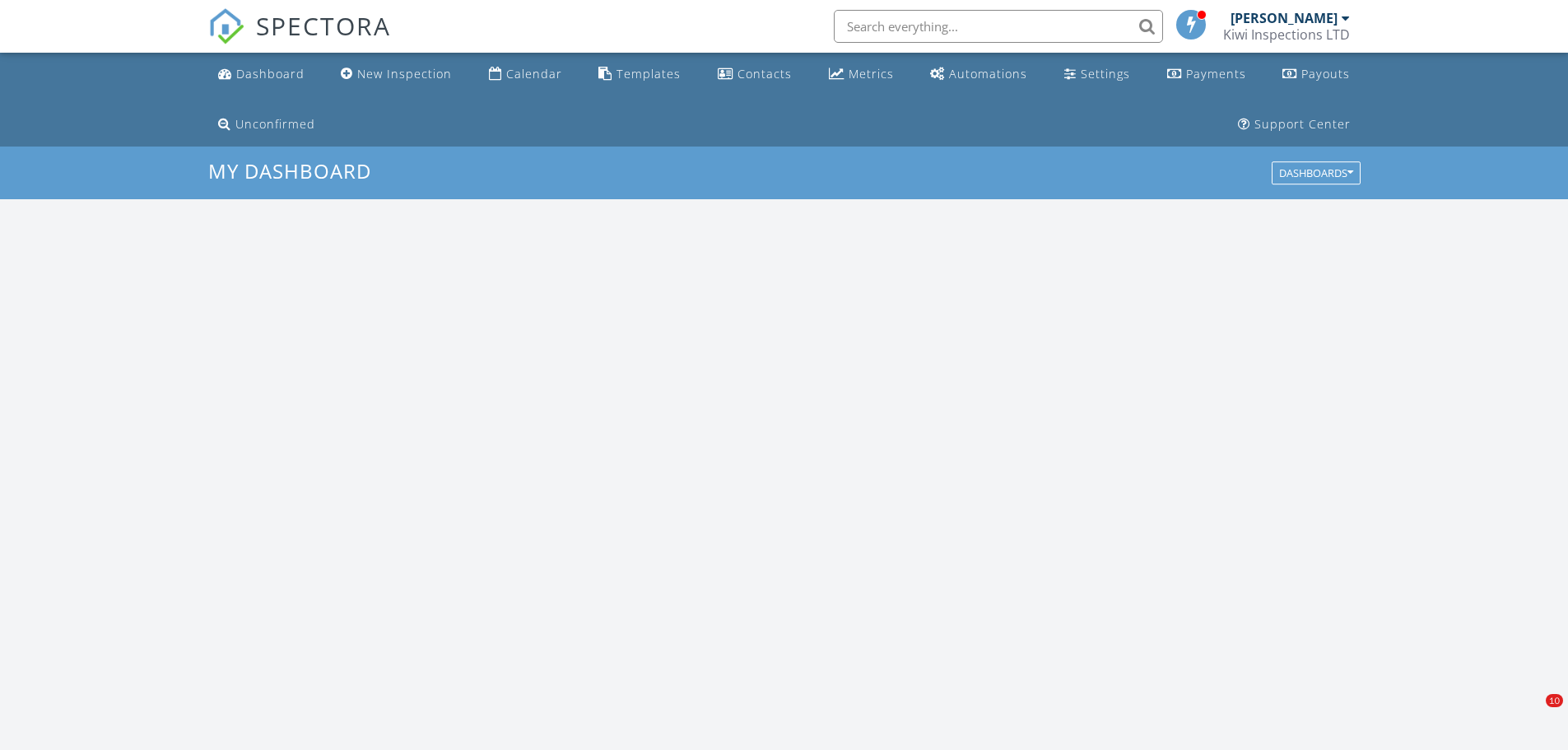 scroll, scrollTop: 10, scrollLeft: 0, axis: vertical 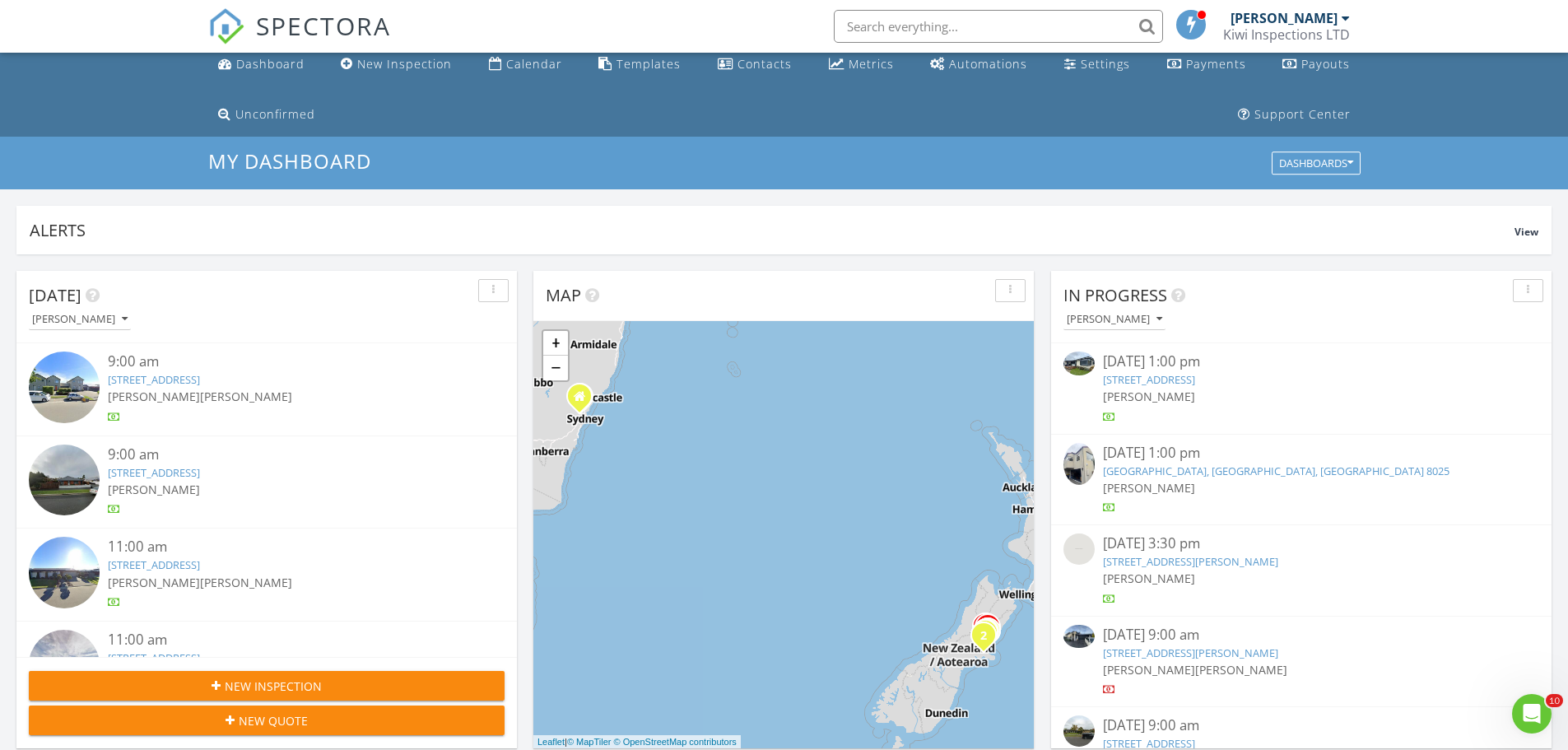 click on "6 Tyson Cres, Kaiapoi, Canterbury Region 7630" at bounding box center (1190, 653) 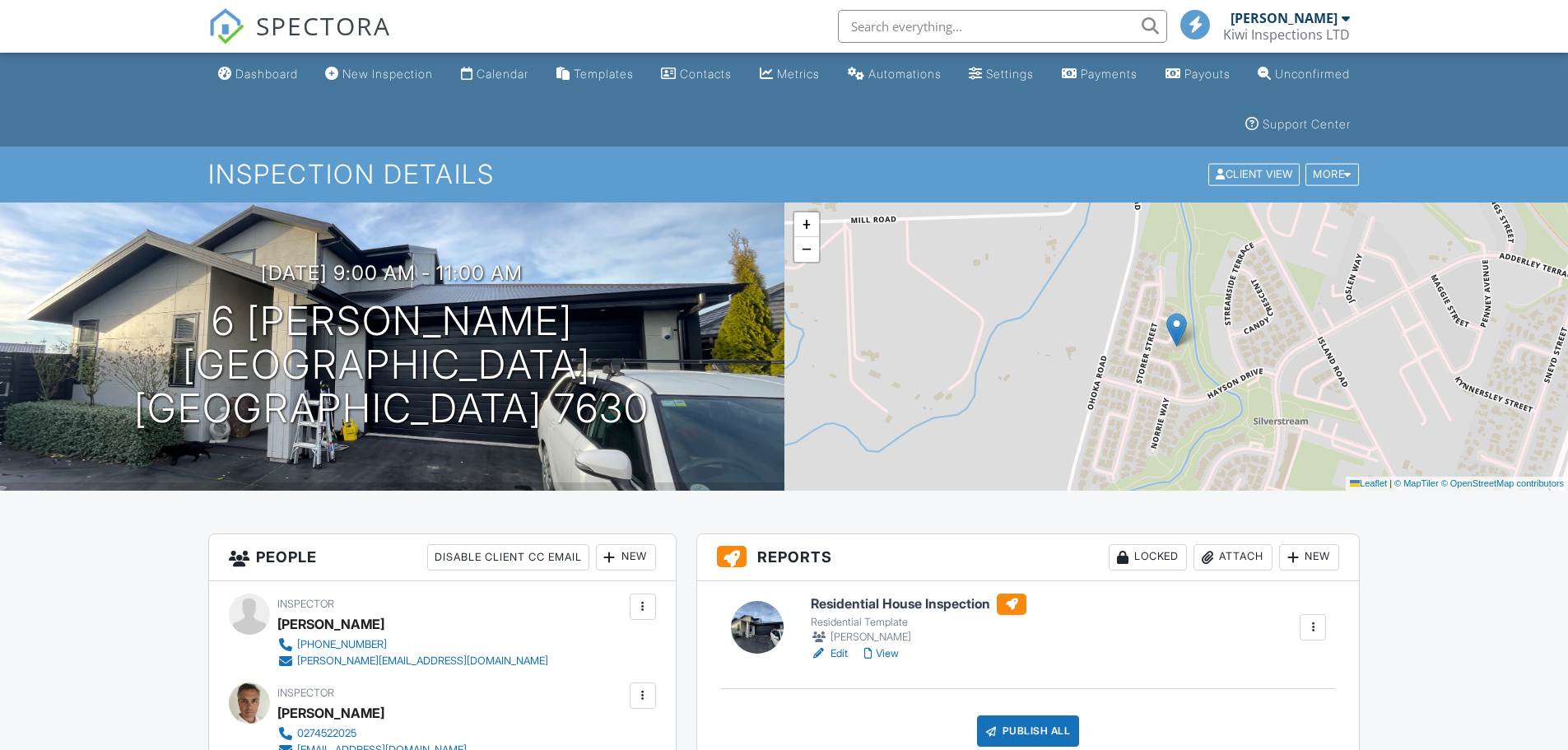 scroll, scrollTop: 507, scrollLeft: 0, axis: vertical 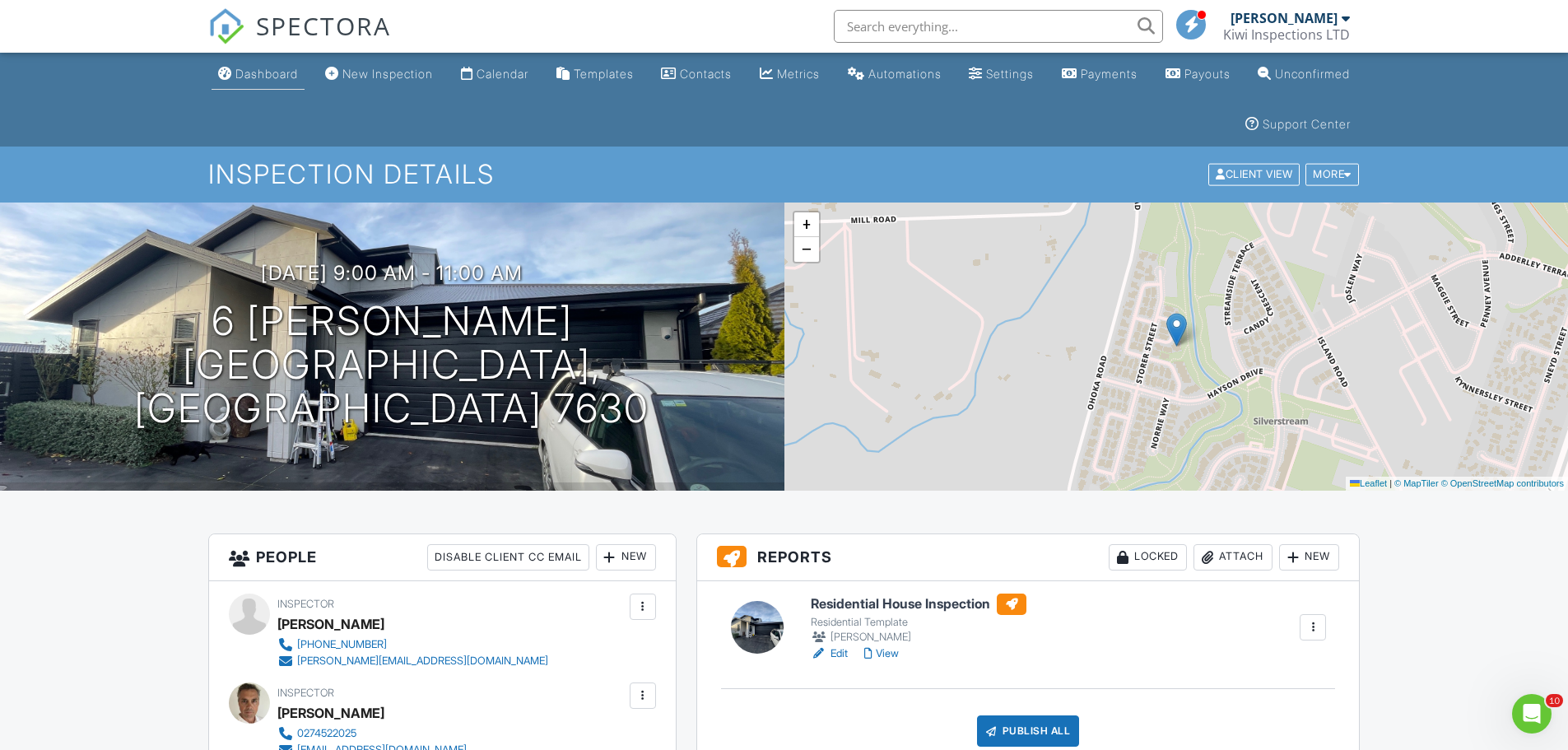 click on "Dashboard" at bounding box center (267, 73) 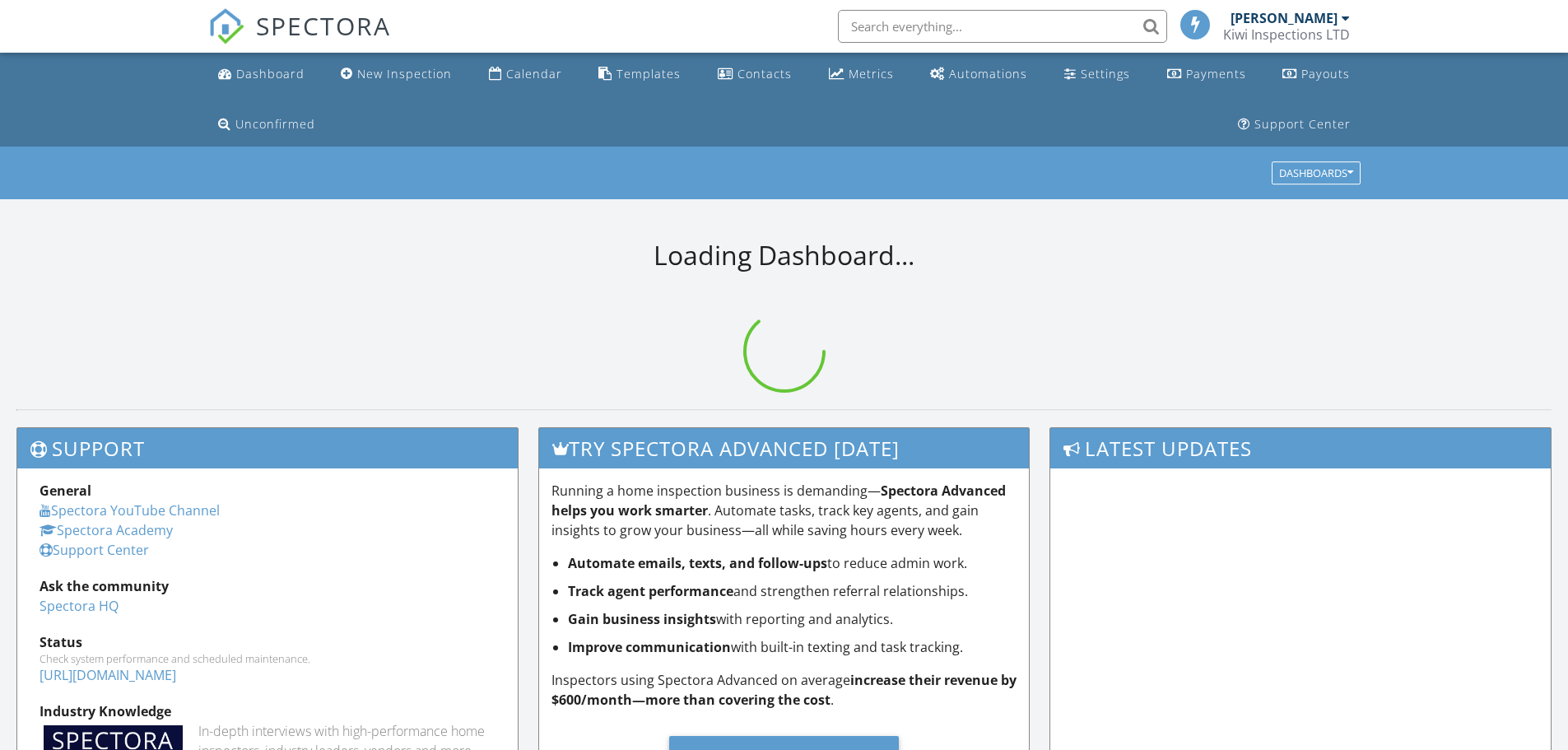 scroll, scrollTop: 0, scrollLeft: 0, axis: both 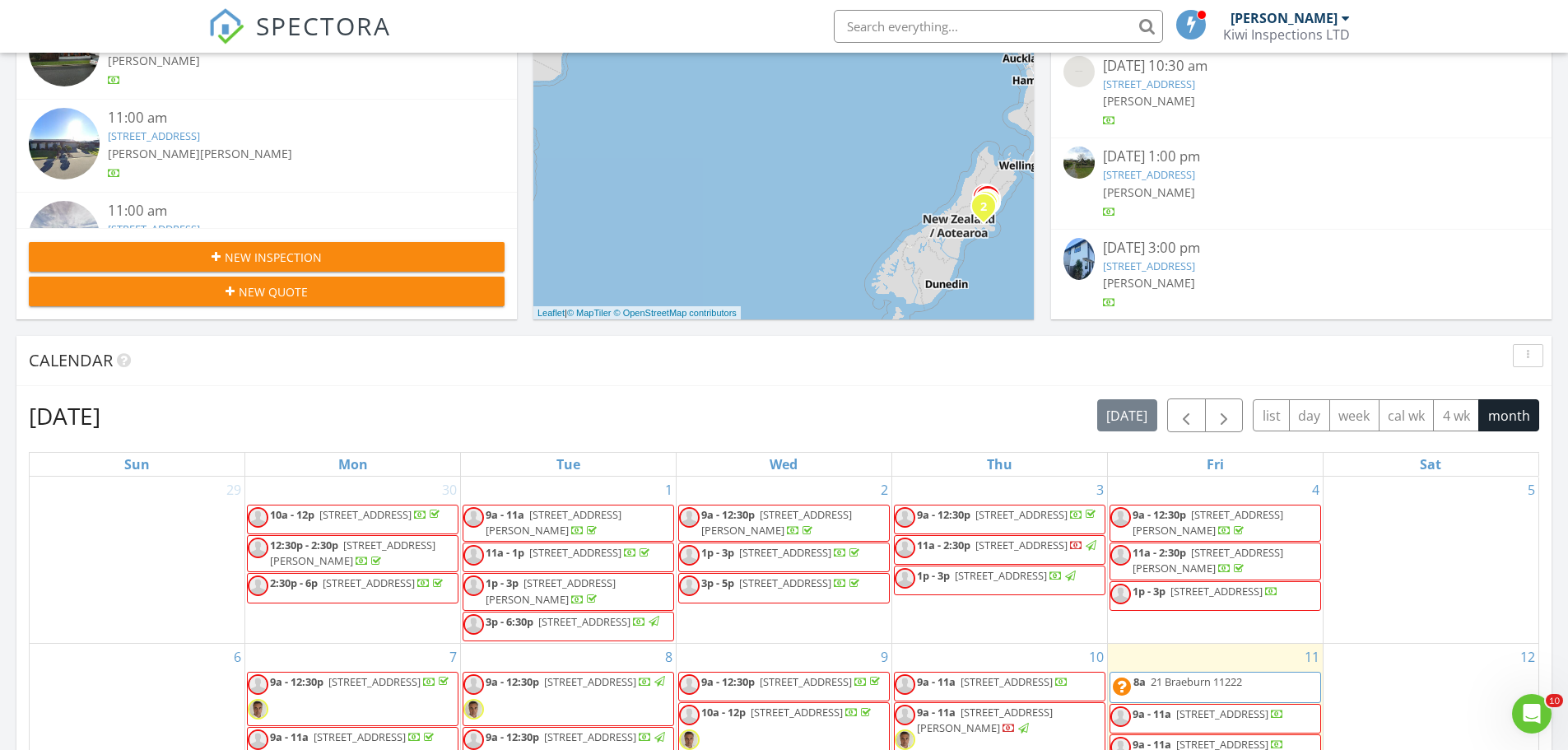 click on "61 Peverel St 4, Christchurch, Canterbury Region 8041" at bounding box center [1149, 266] 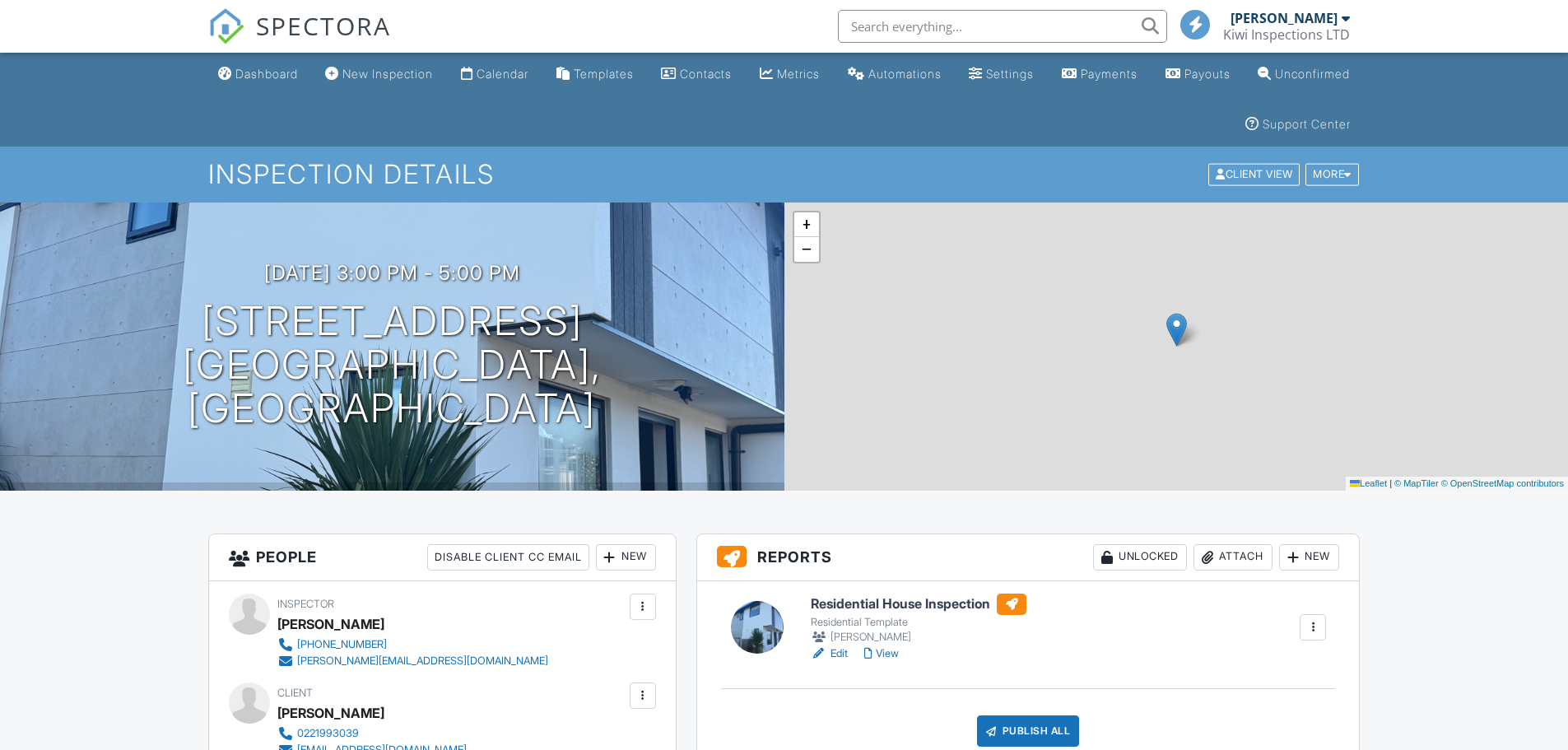 scroll, scrollTop: 0, scrollLeft: 0, axis: both 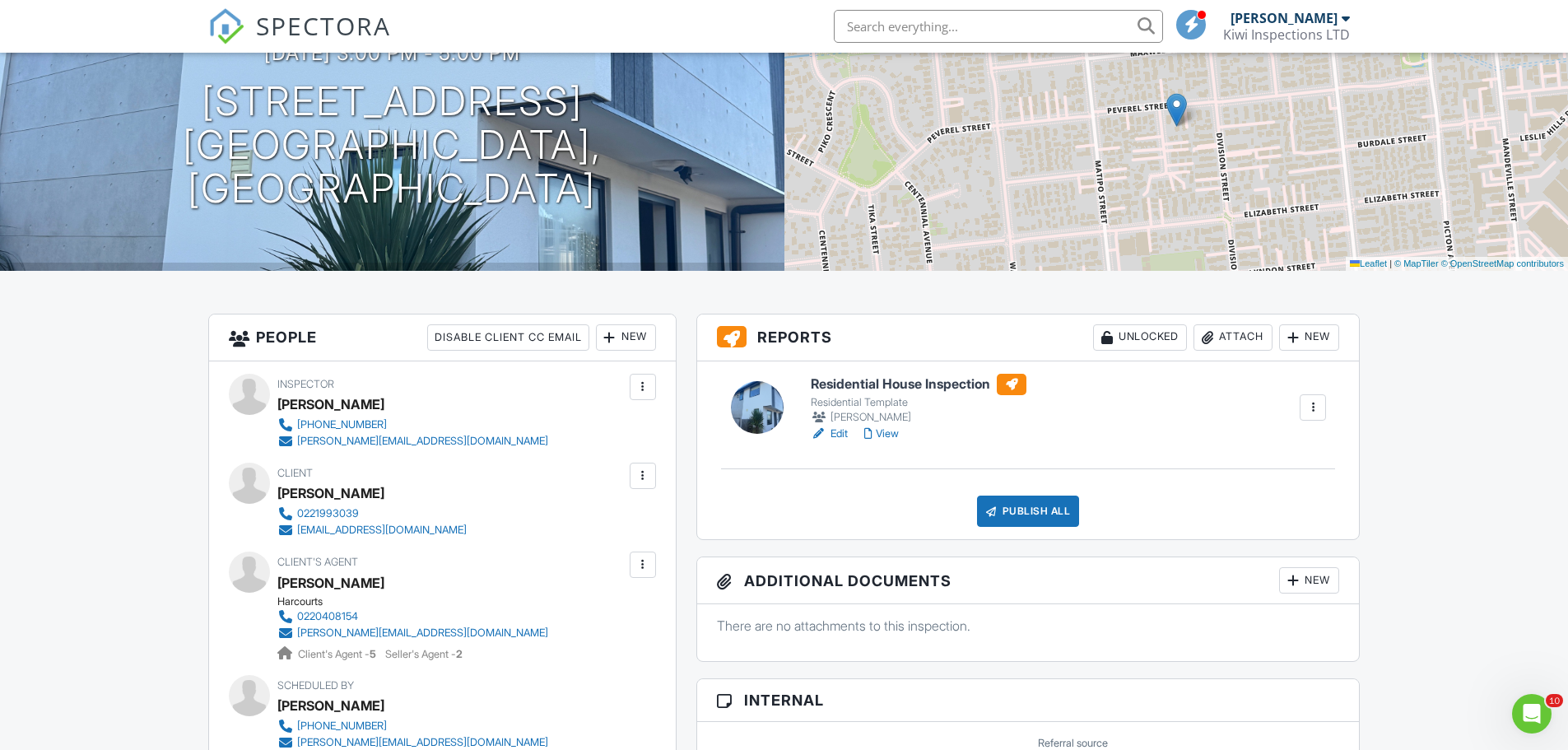 click on "Edit" at bounding box center (829, 434) 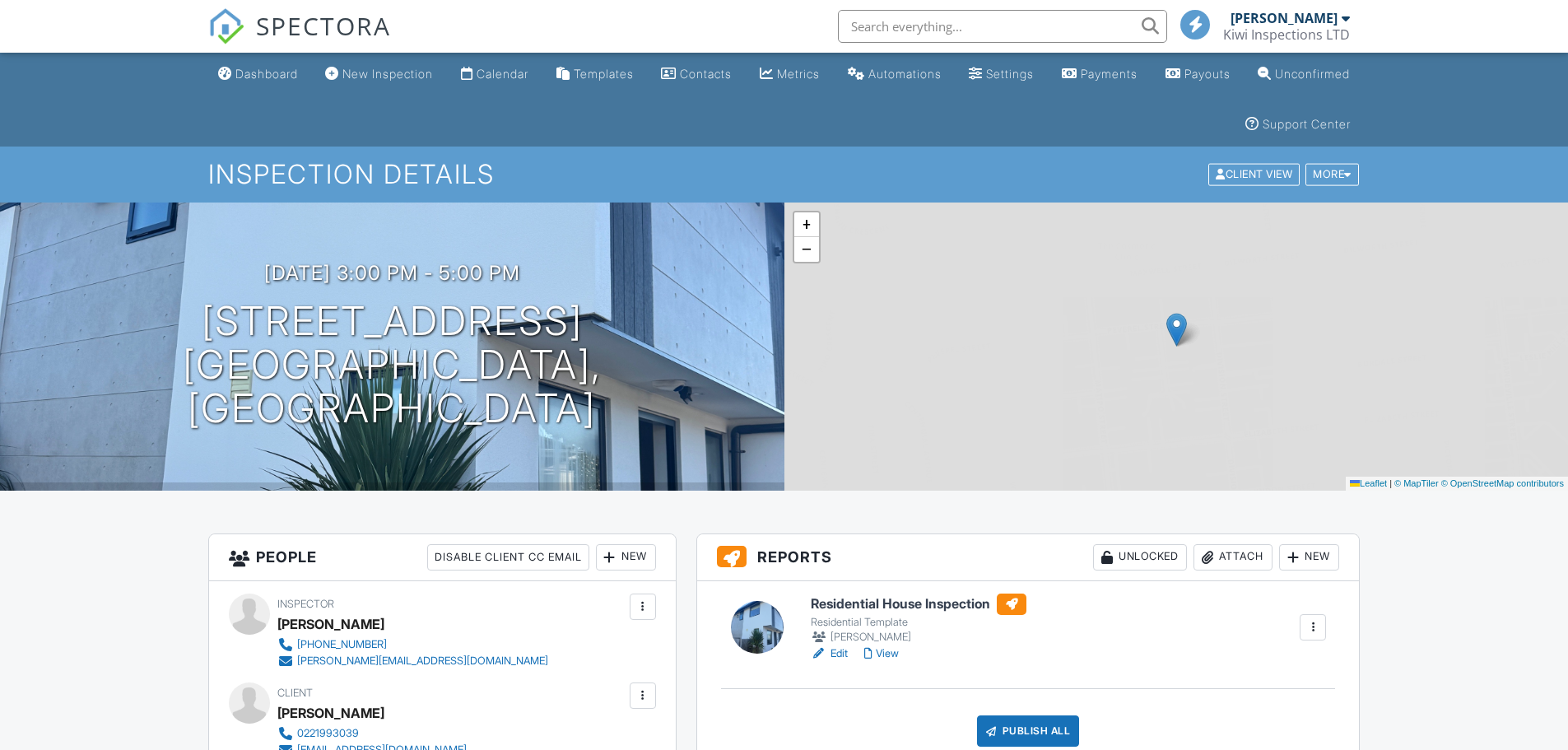 scroll, scrollTop: 0, scrollLeft: 0, axis: both 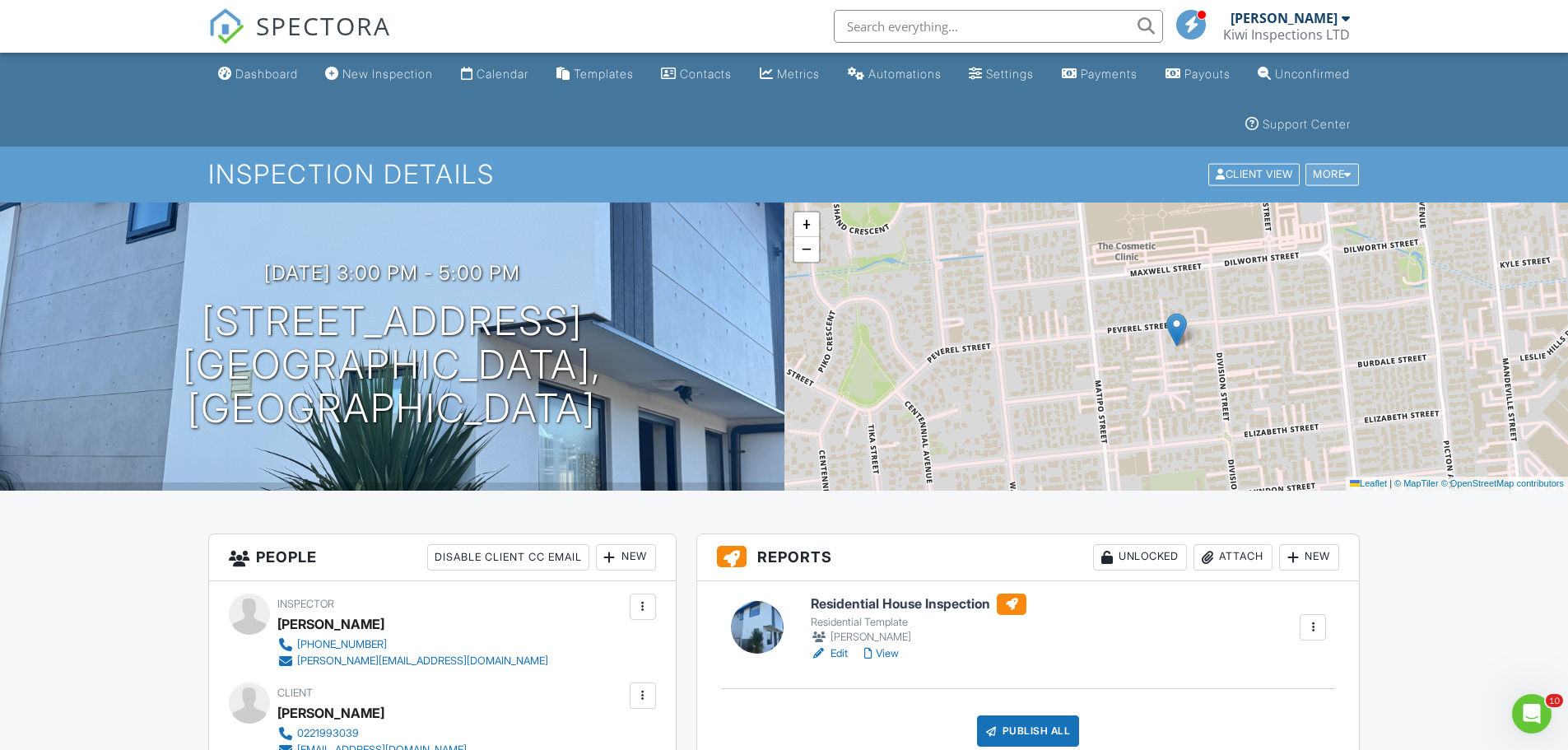 click on "More" at bounding box center [1332, 175] 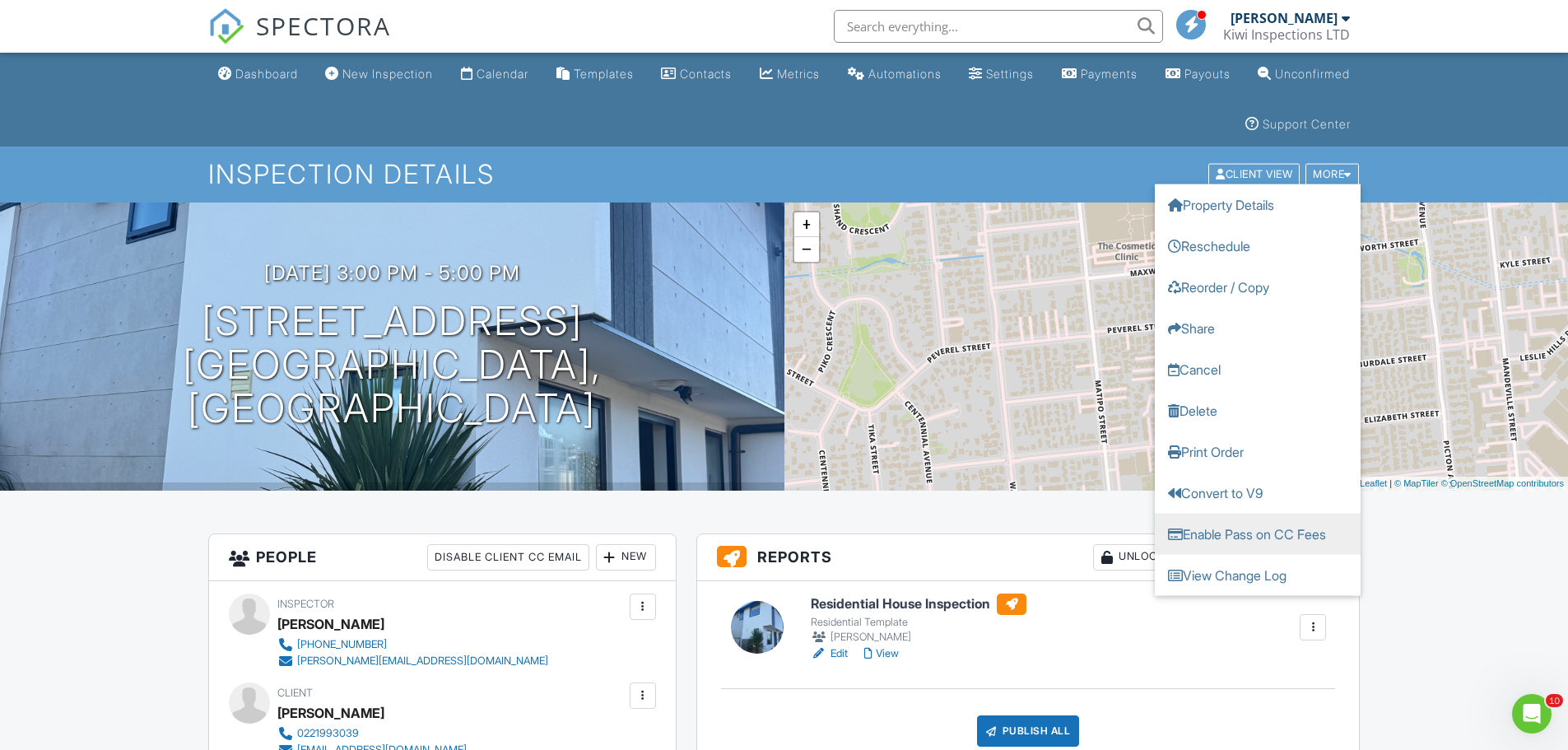 click on "Enable Pass on CC Fees" at bounding box center [1258, 534] 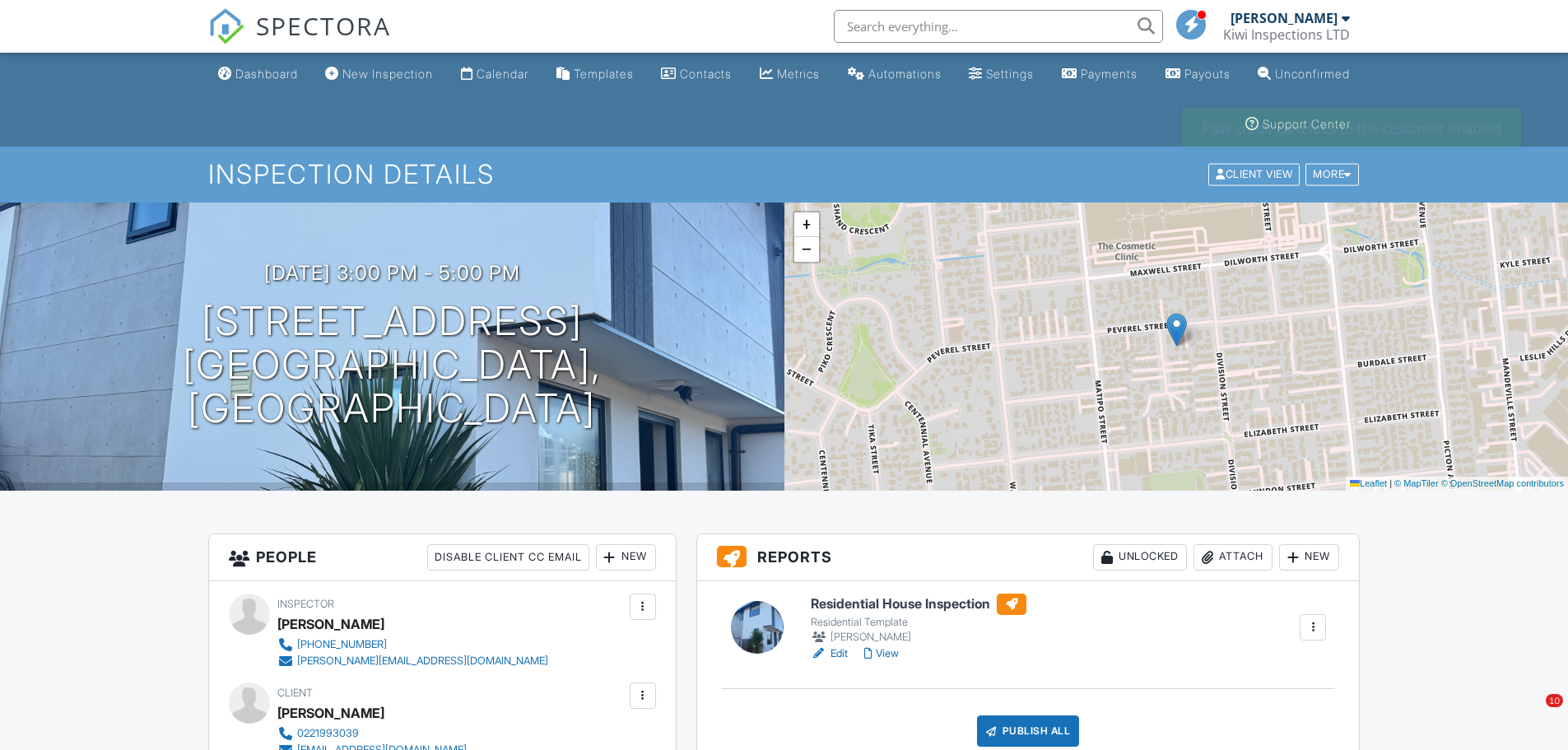 scroll, scrollTop: 0, scrollLeft: 0, axis: both 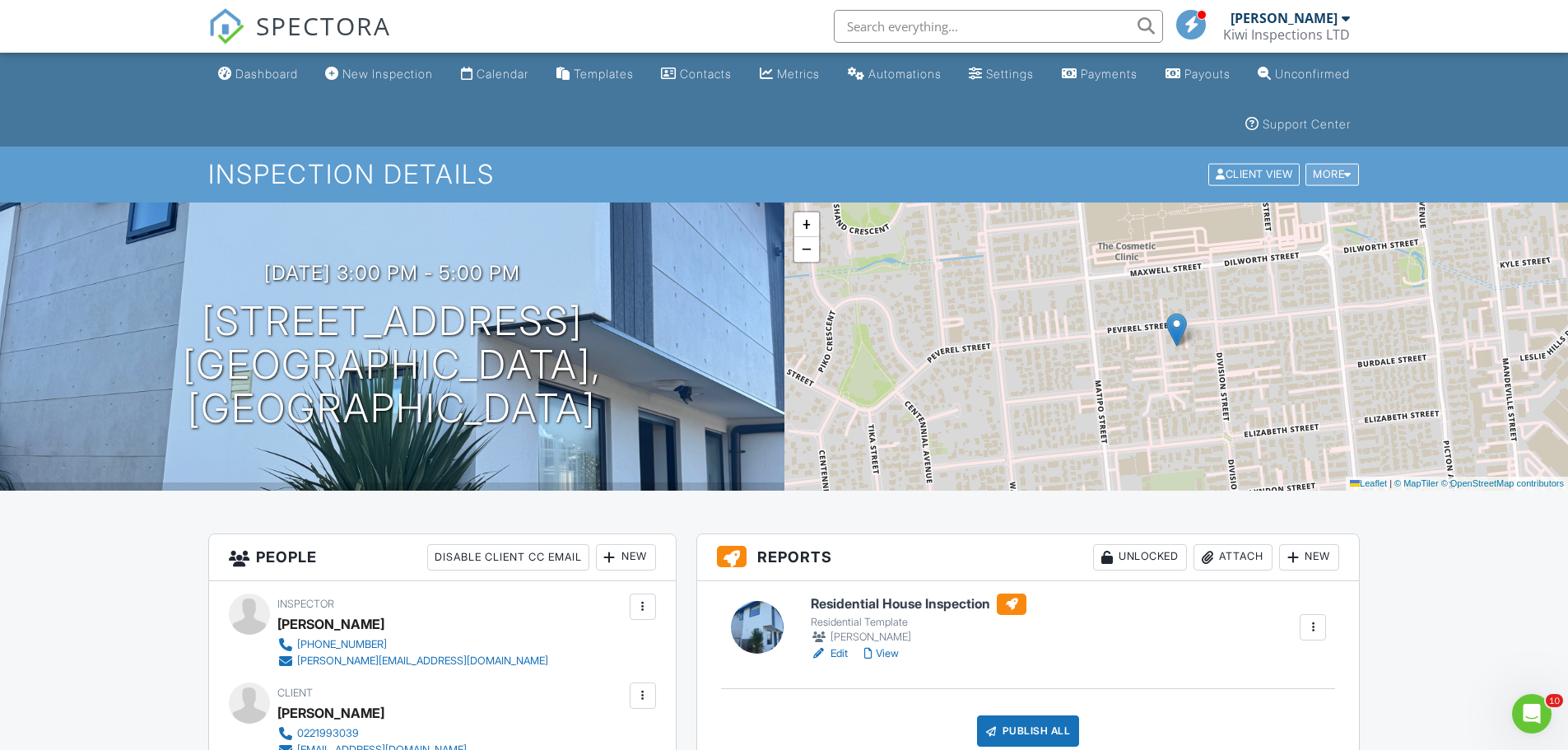 click on "More" at bounding box center [1332, 175] 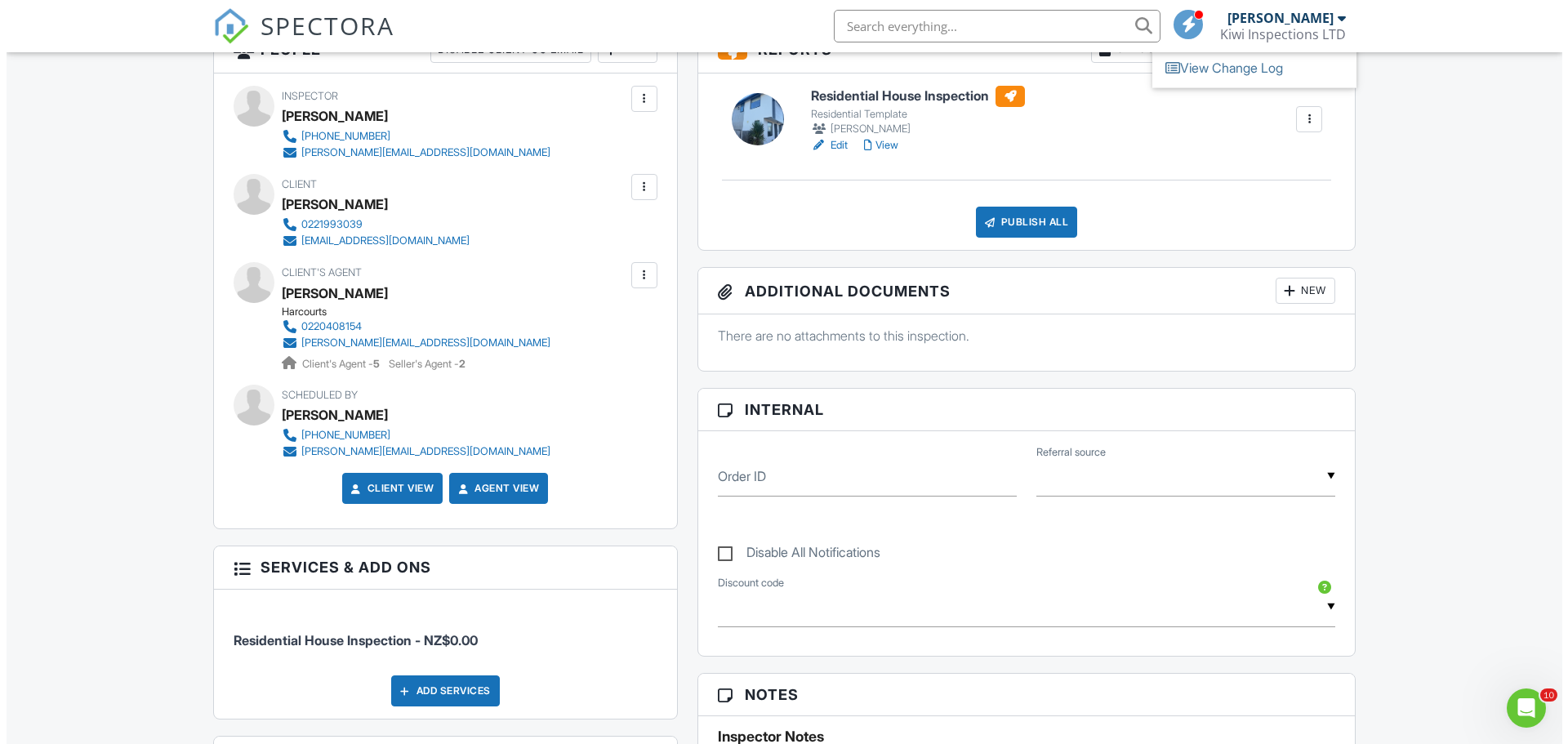 scroll, scrollTop: 653, scrollLeft: 0, axis: vertical 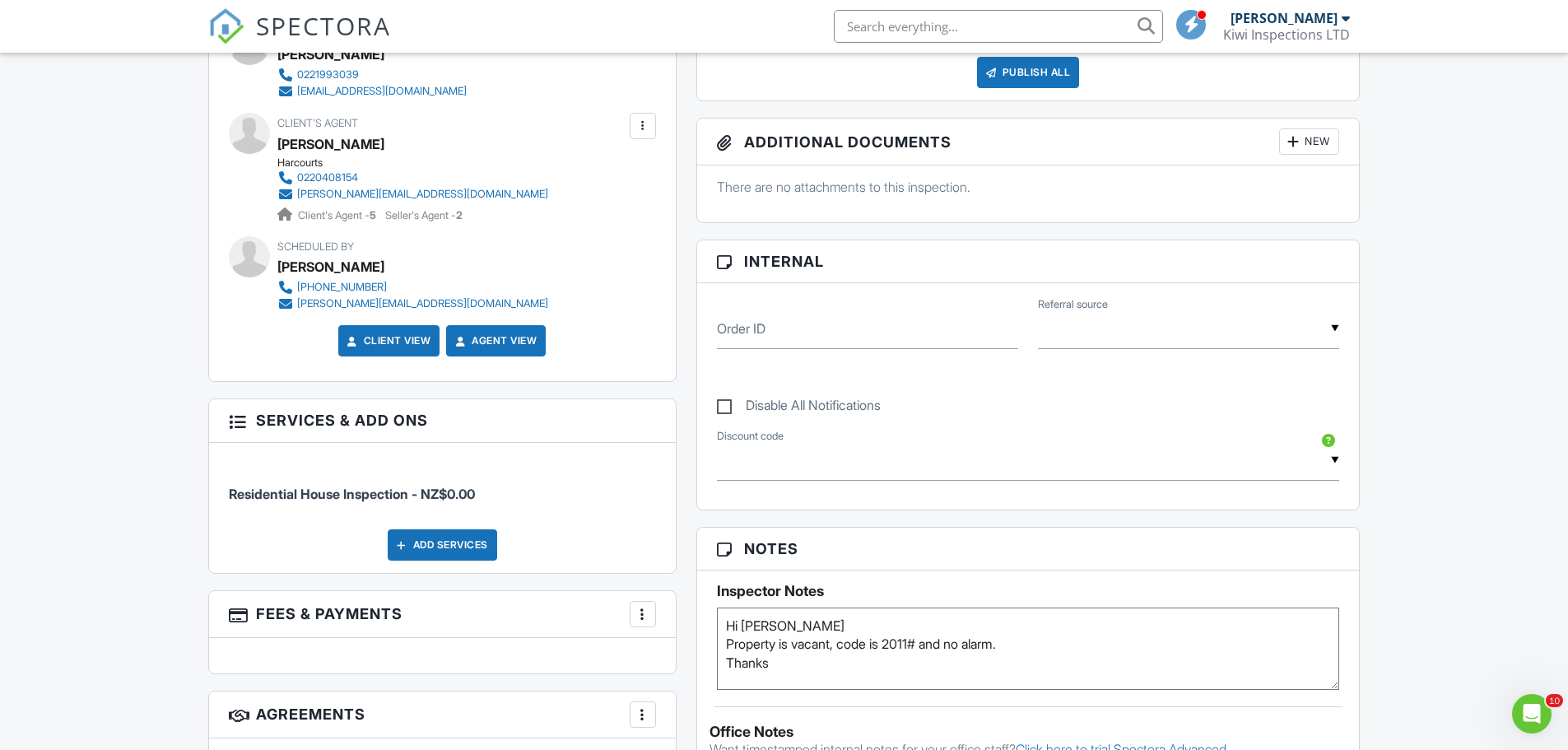 click on "Add Services" at bounding box center (442, 545) 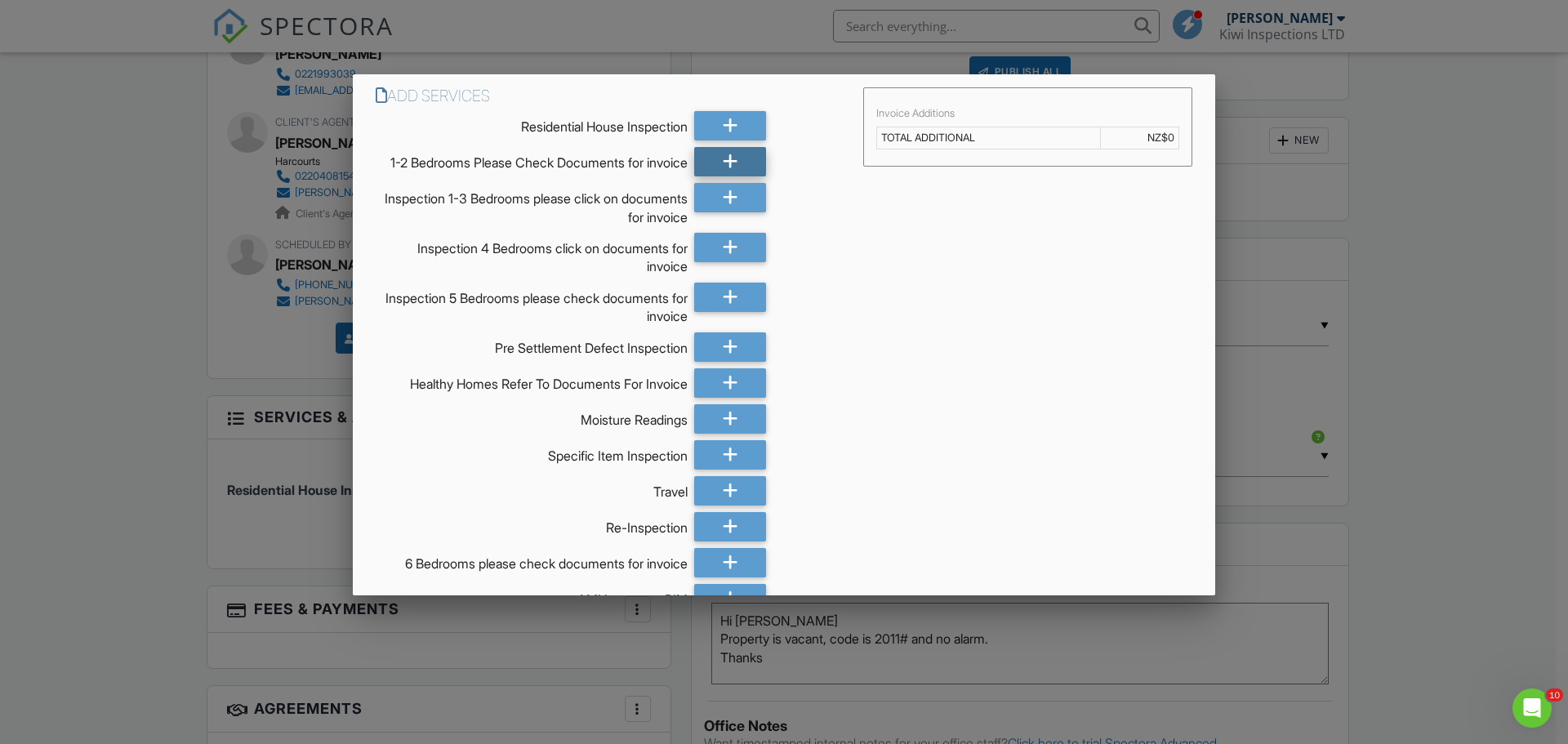 click at bounding box center [730, 162] 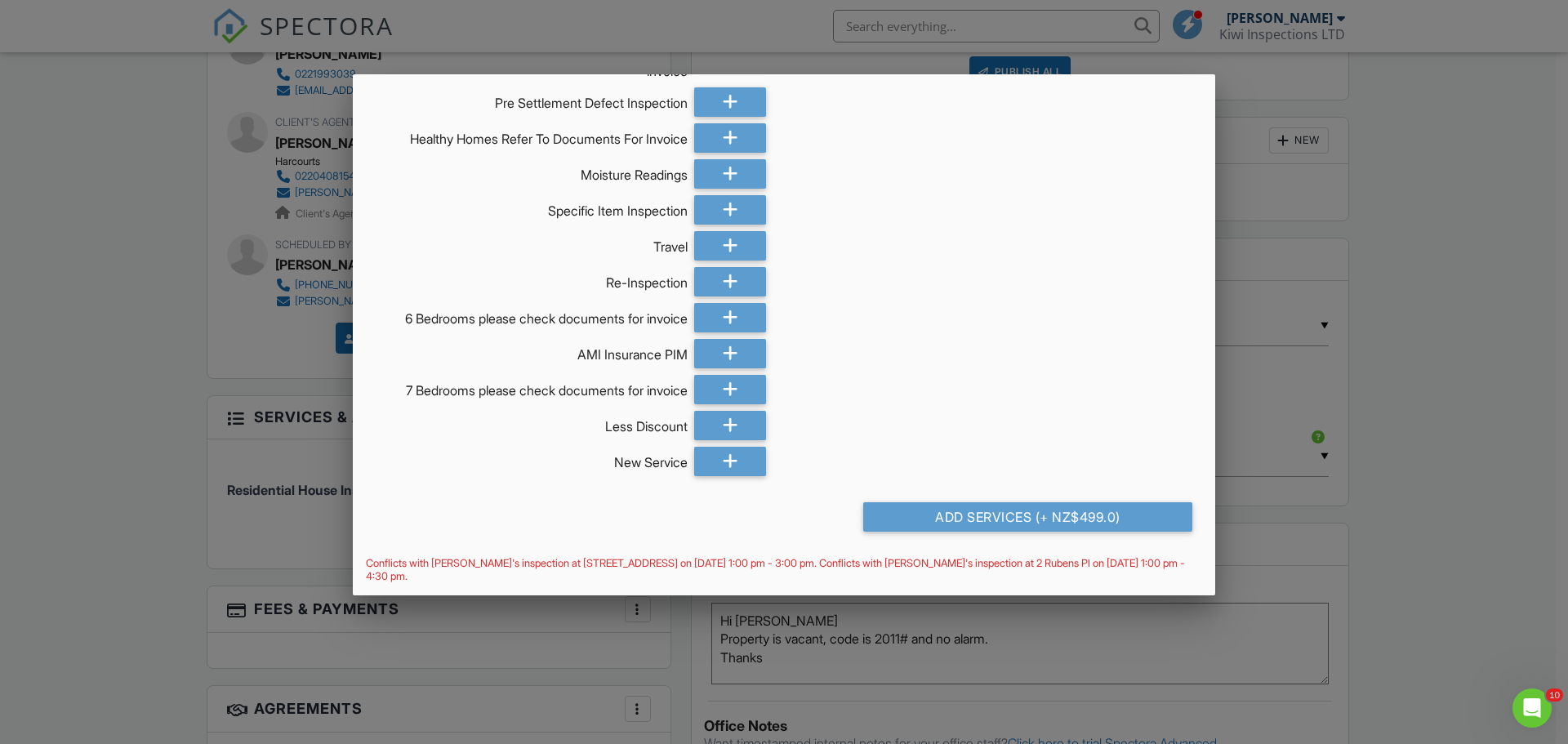 scroll, scrollTop: 259, scrollLeft: 0, axis: vertical 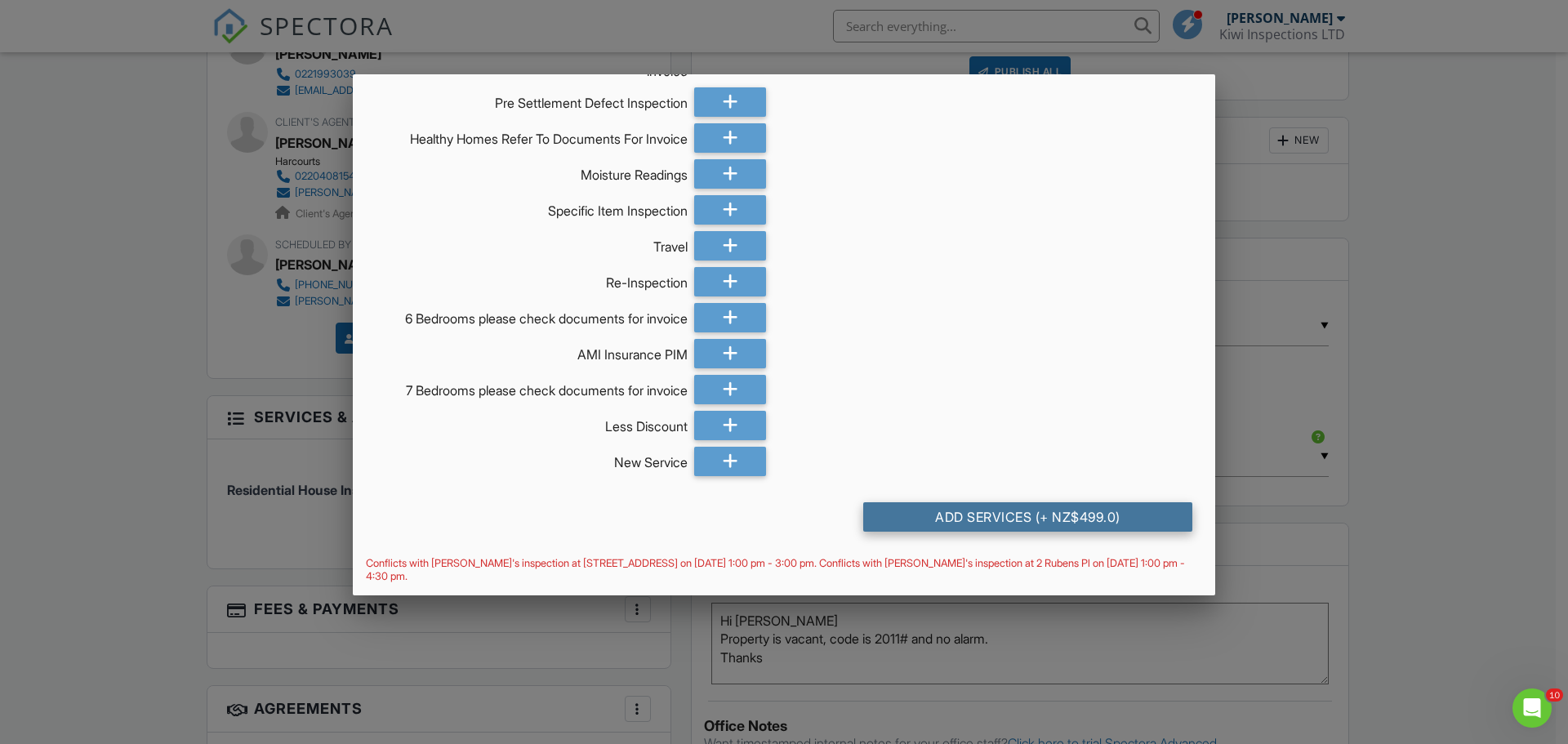 click on "Add Services
(+ NZ$499.0)" at bounding box center (1027, 517) 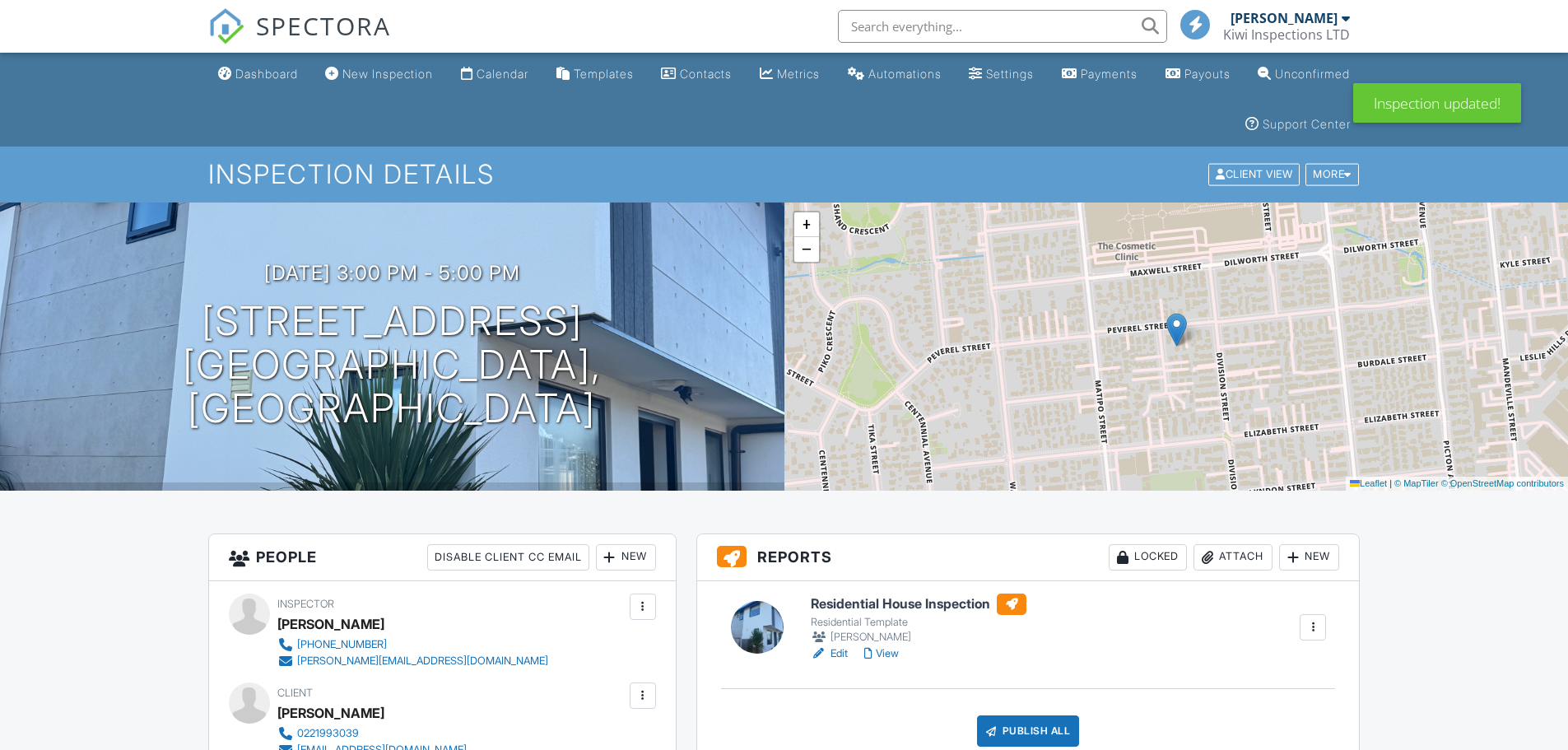 scroll, scrollTop: 0, scrollLeft: 0, axis: both 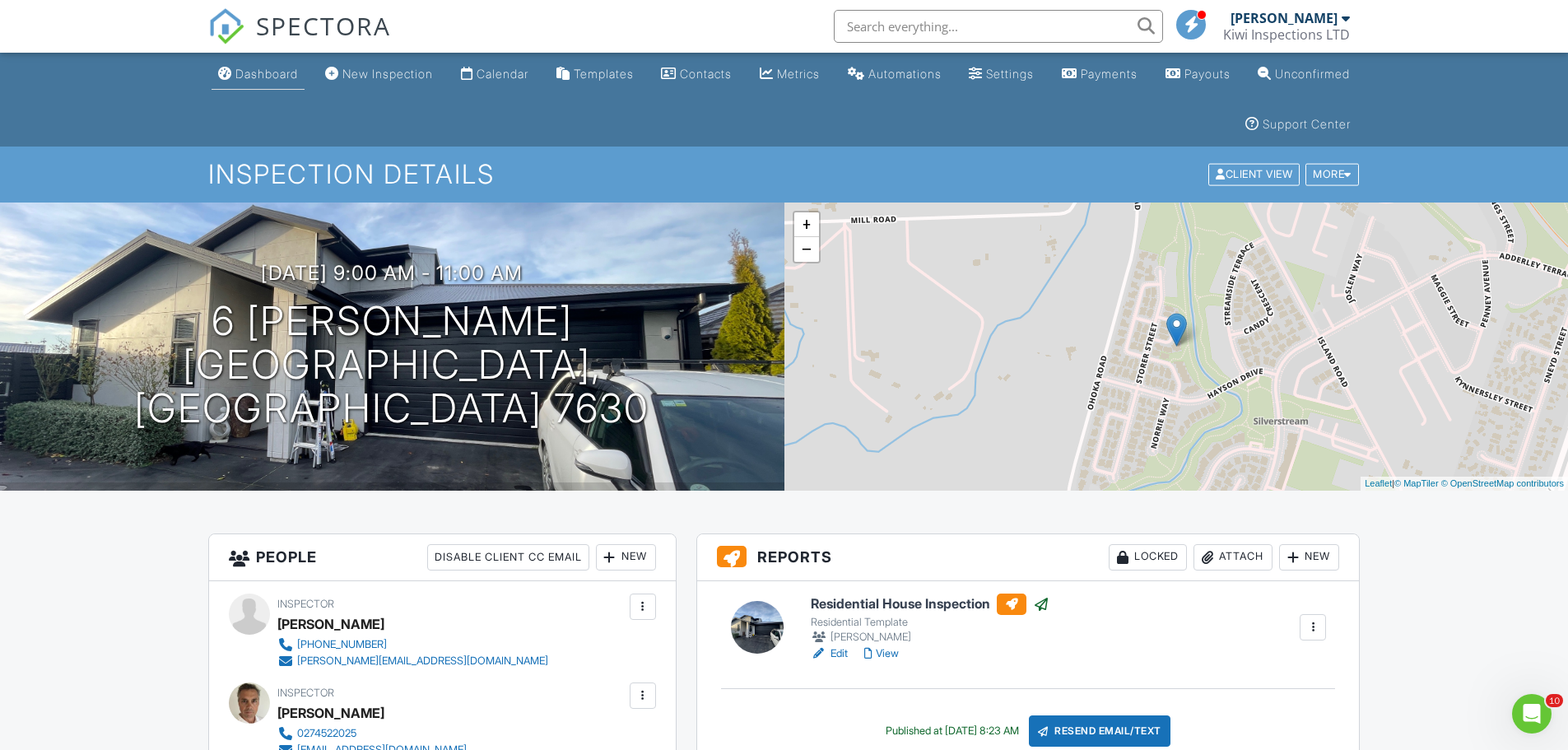 click on "Dashboard" at bounding box center (267, 73) 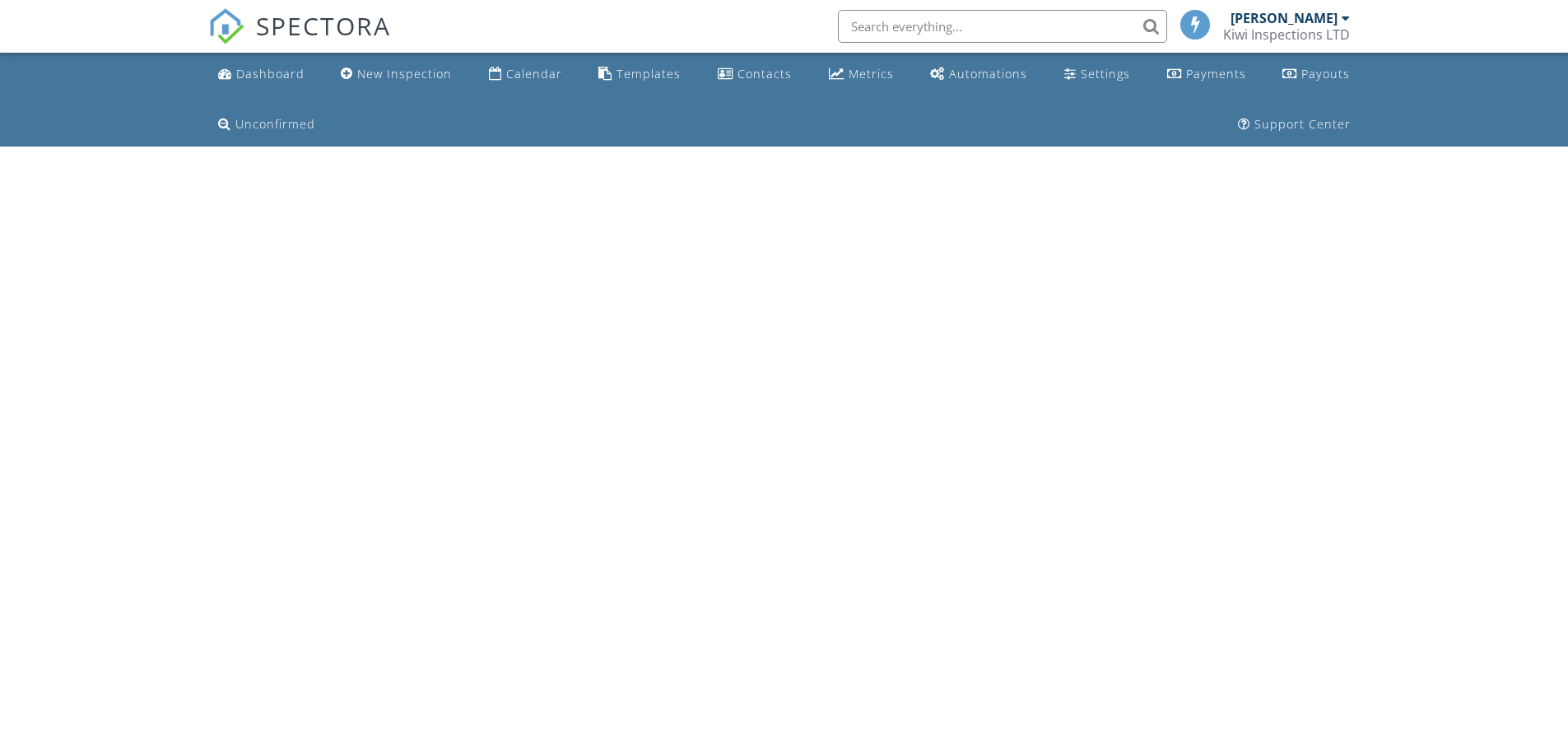 scroll, scrollTop: 0, scrollLeft: 0, axis: both 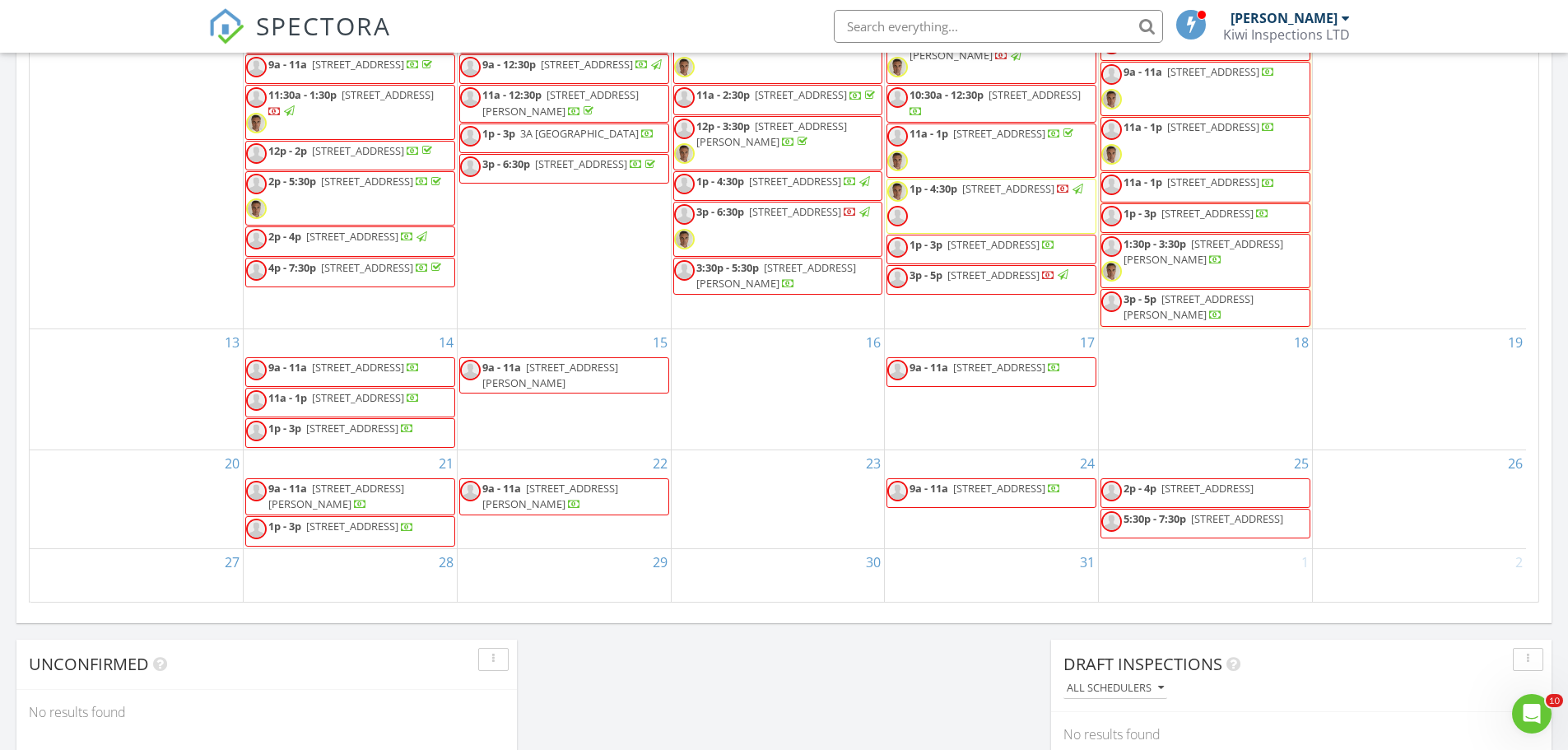 click on "16" at bounding box center [778, 389] 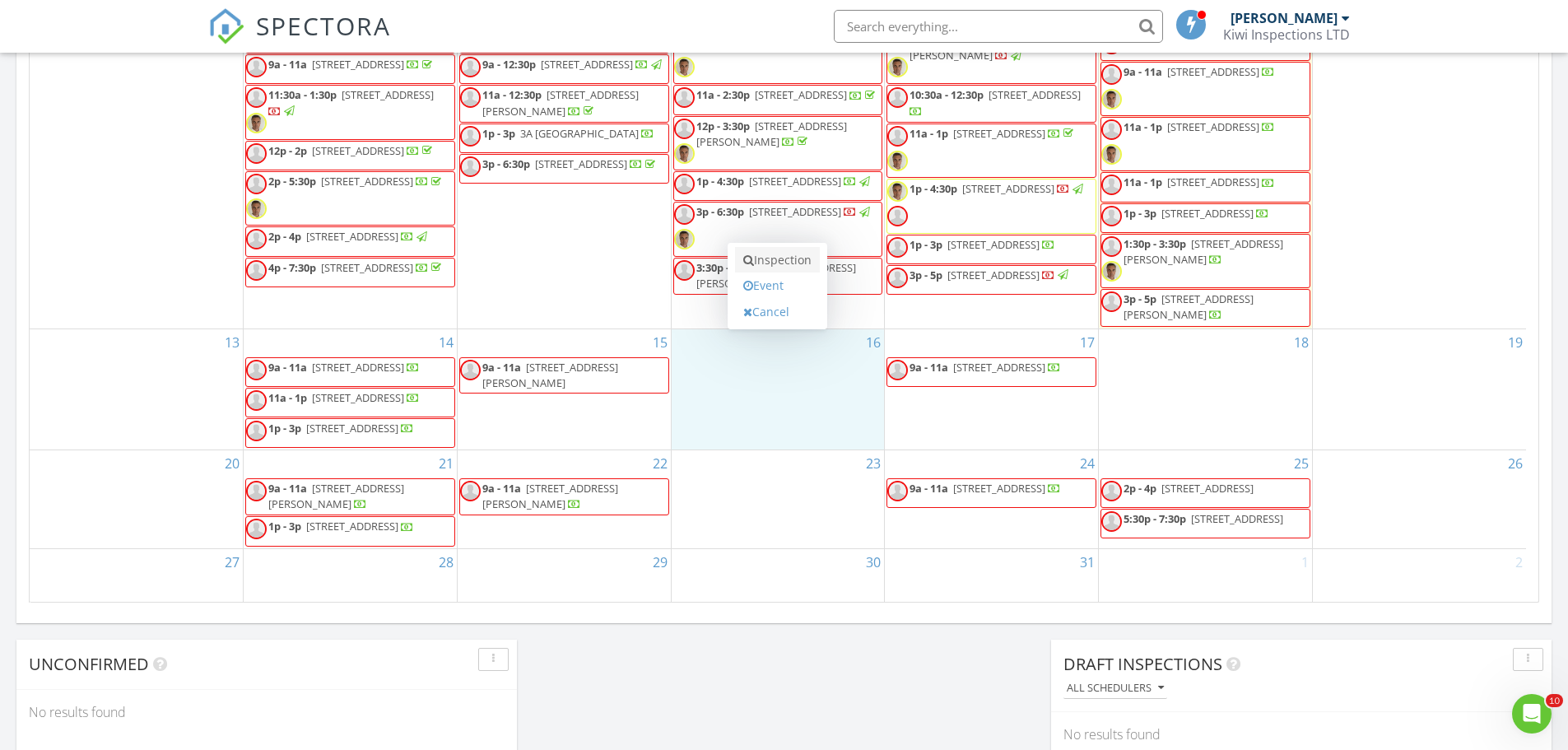 click on "Inspection" at bounding box center (777, 260) 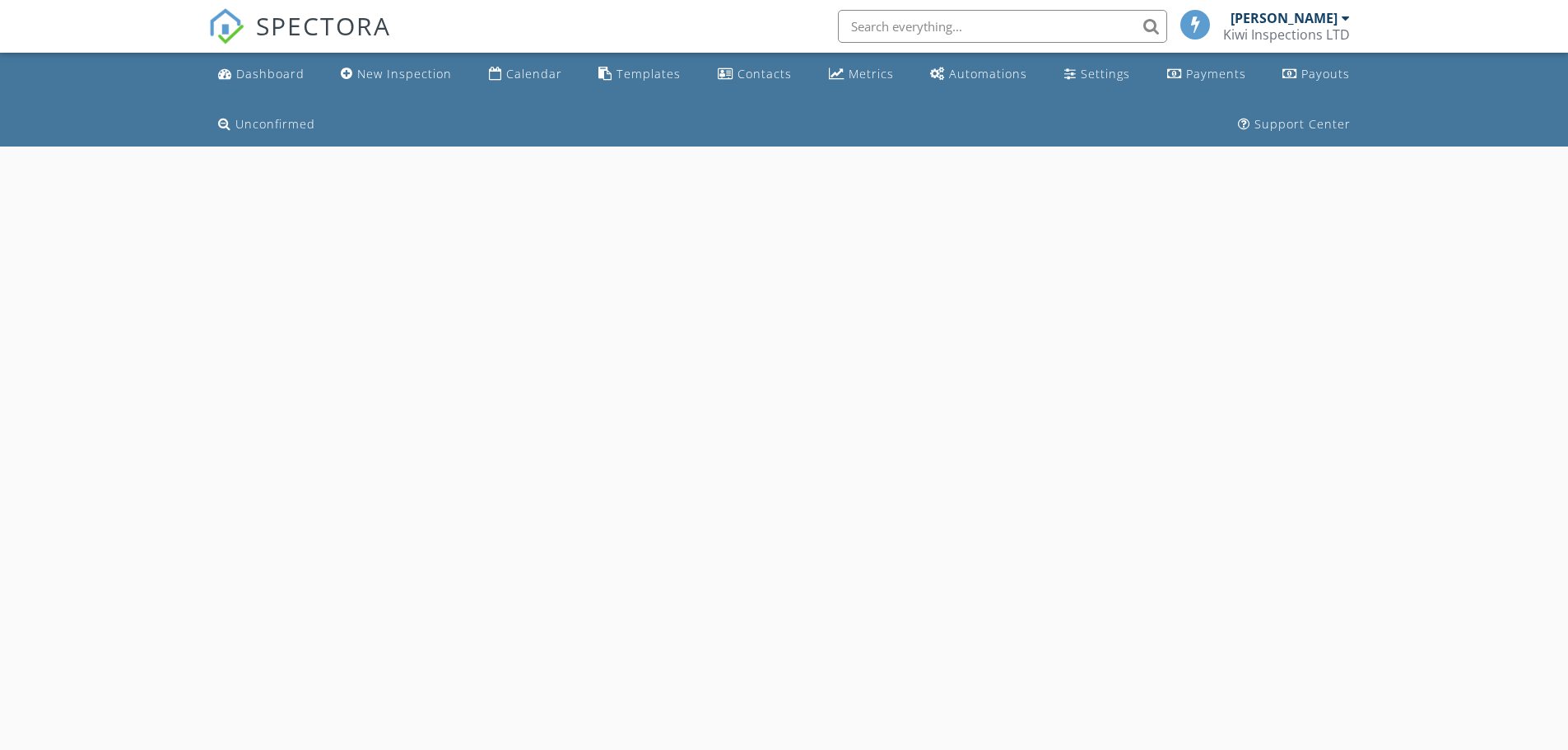 scroll, scrollTop: 0, scrollLeft: 0, axis: both 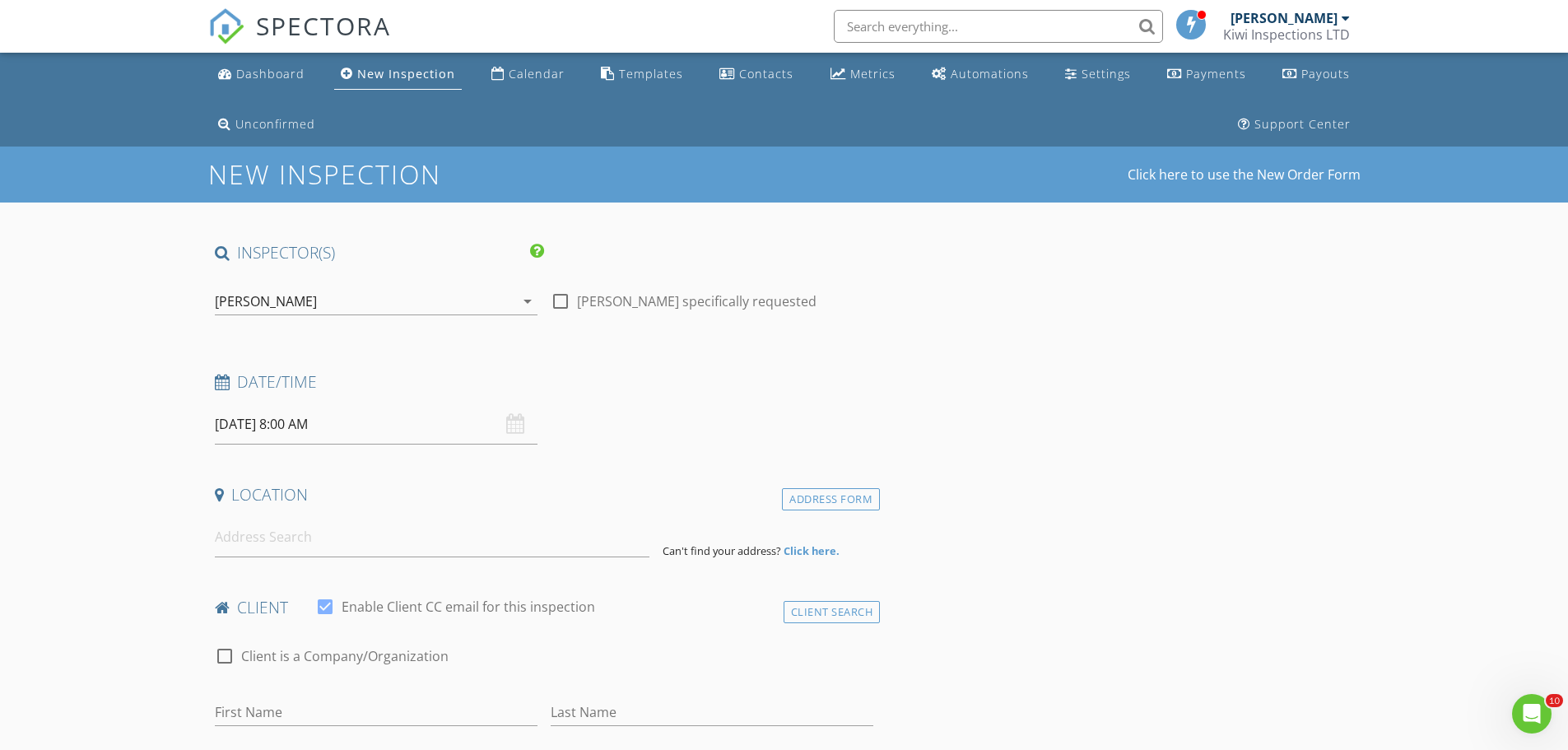 click on "[PERSON_NAME]" at bounding box center (365, 301) 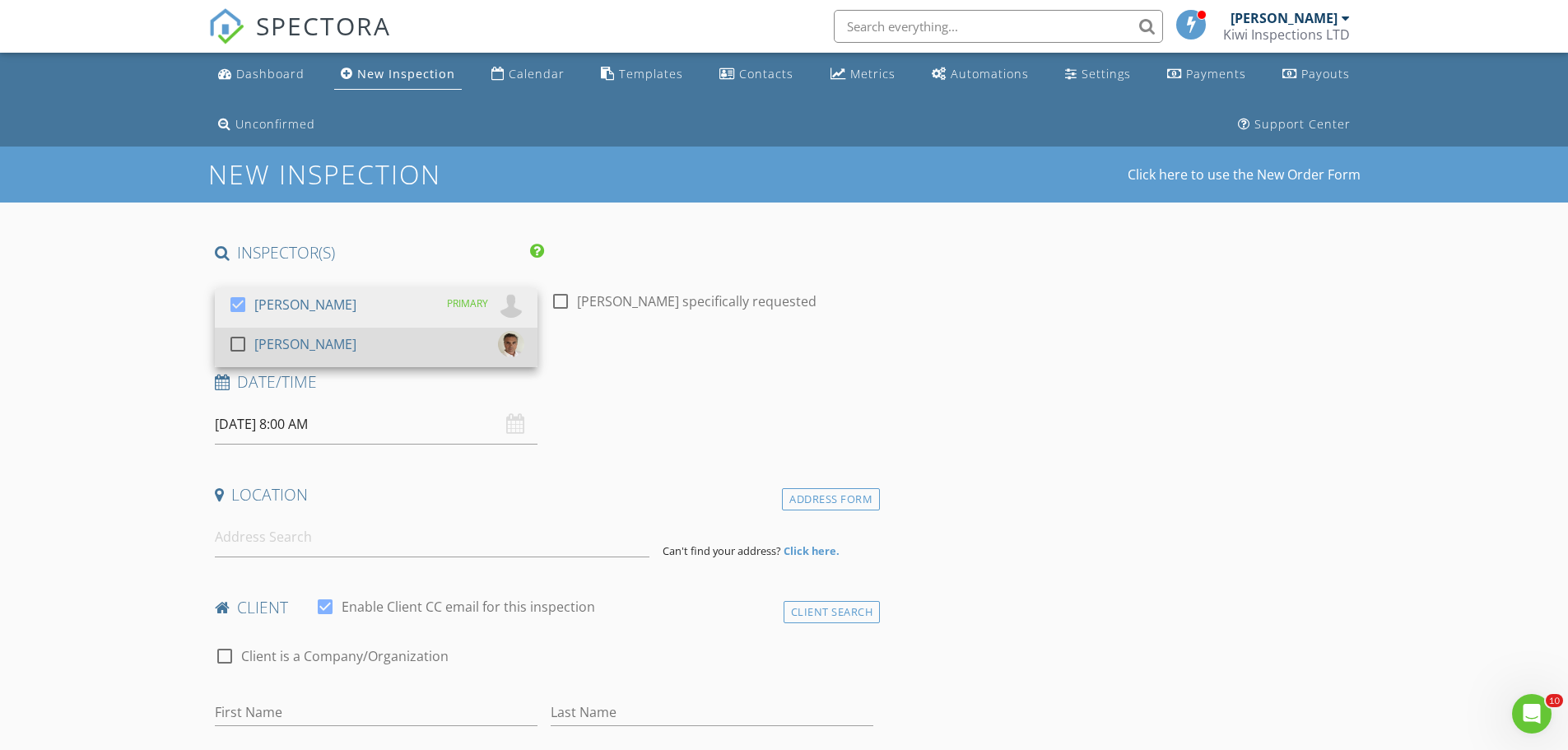 click on "[PERSON_NAME]" at bounding box center (305, 344) 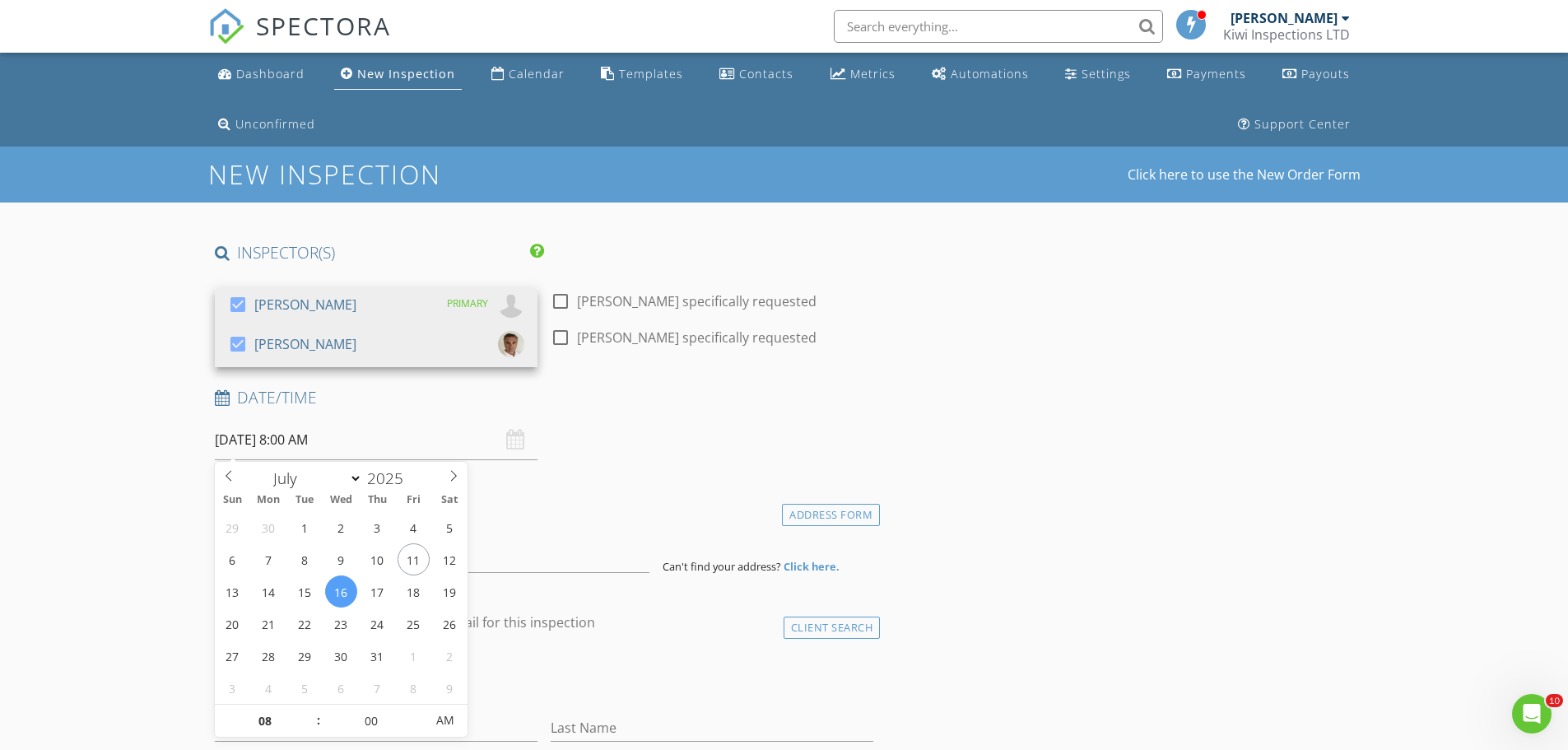 click on "[DATE] 8:00 AM" at bounding box center [376, 440] 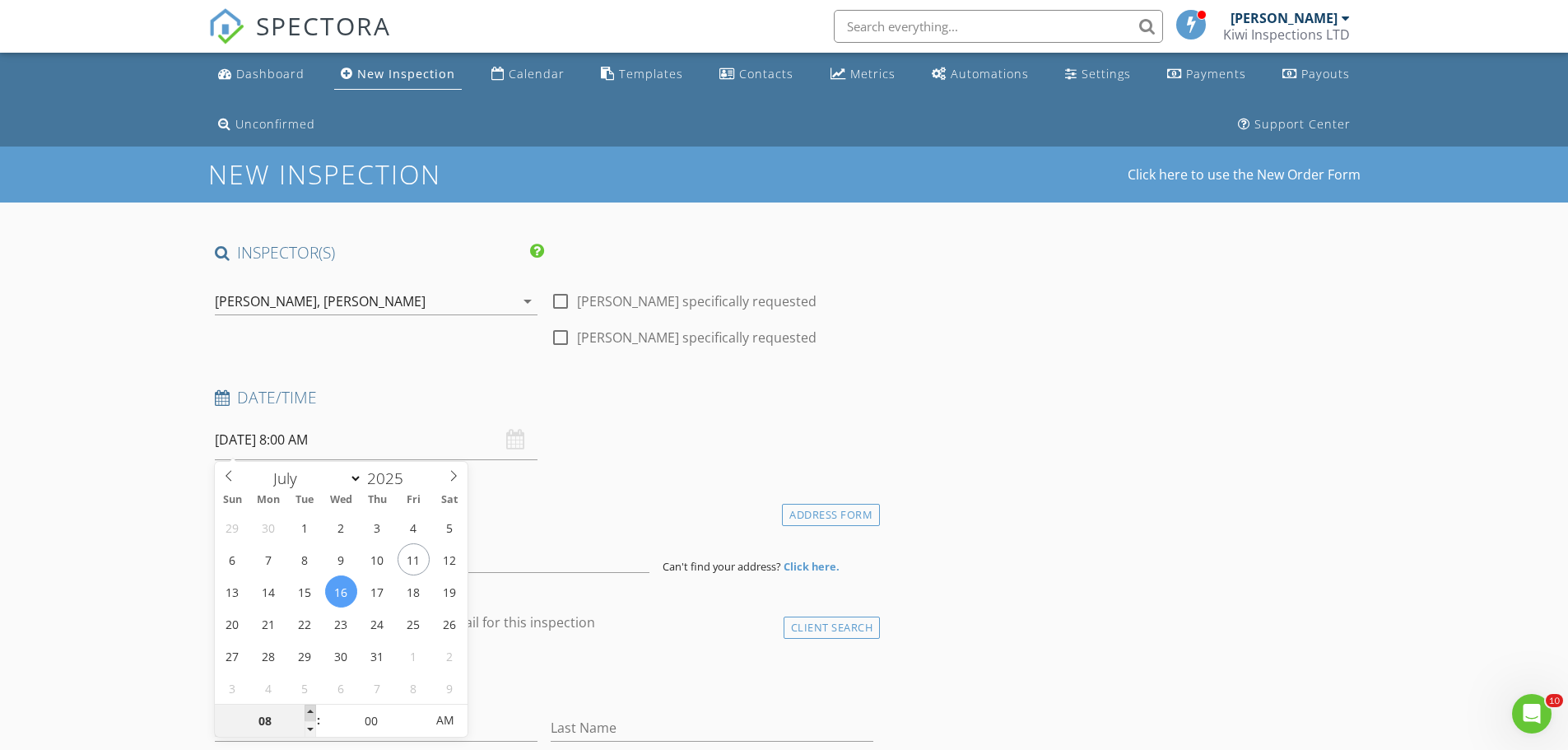 type on "09" 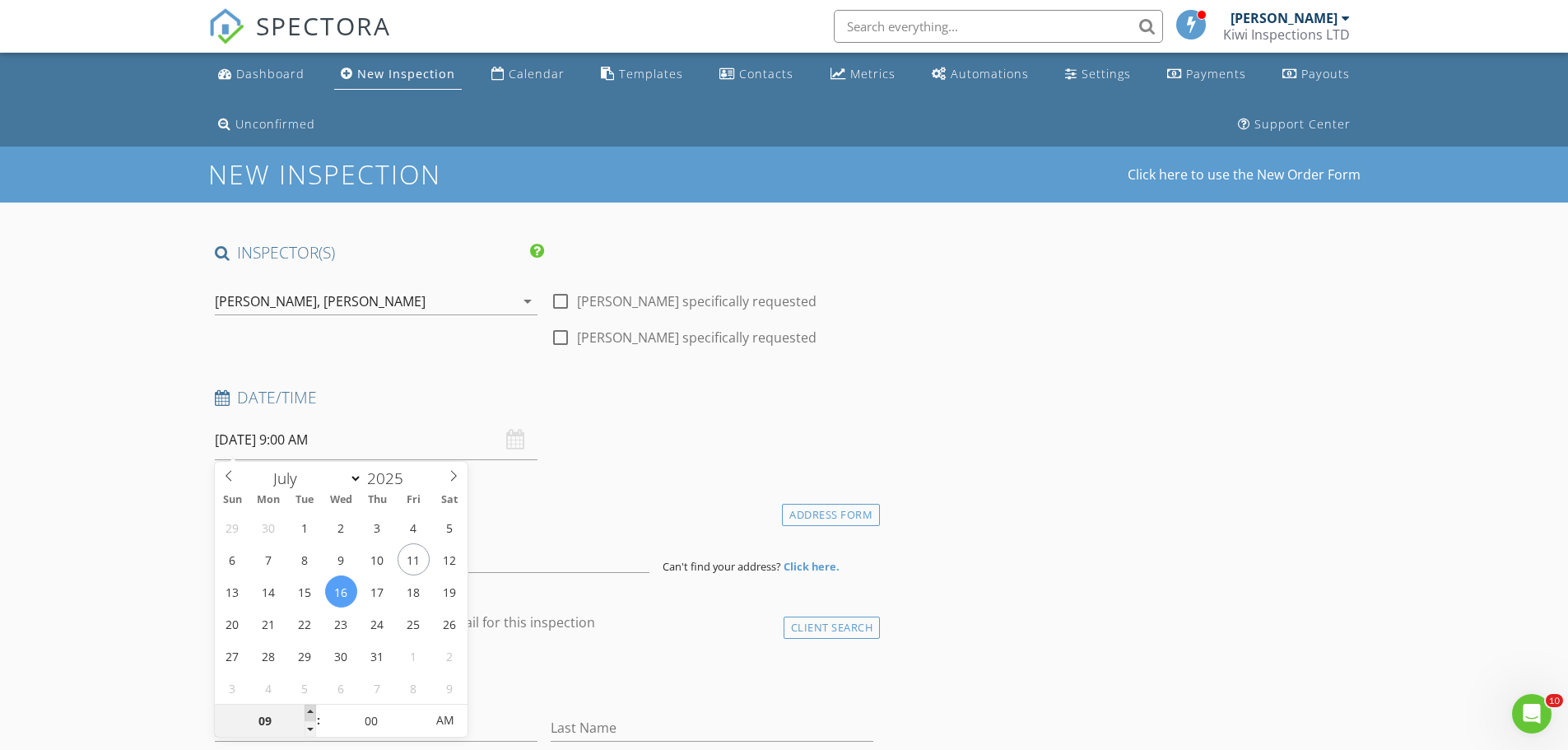 click at bounding box center (310, 713) 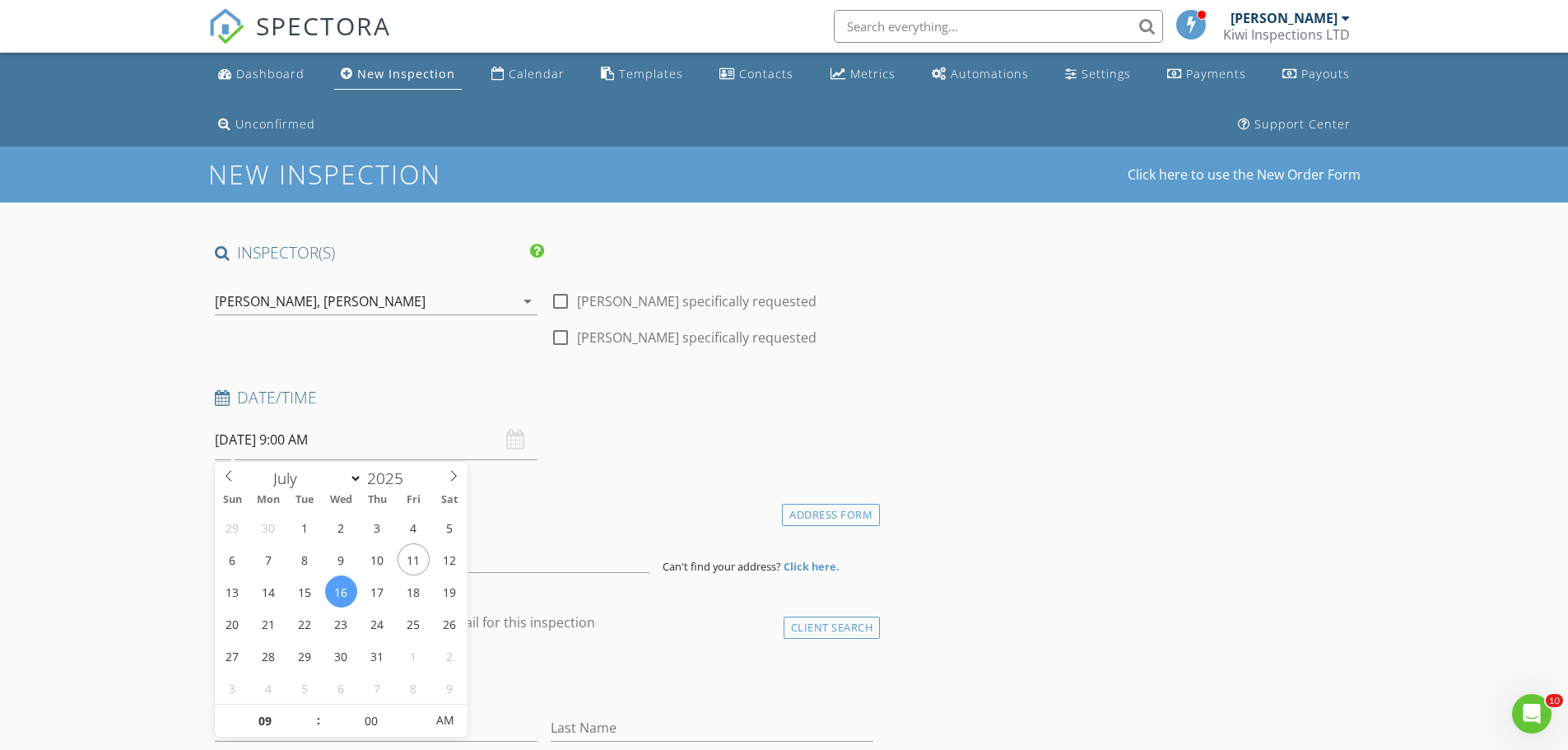 drag, startPoint x: 140, startPoint y: 657, endPoint x: 240, endPoint y: 608, distance: 111.35978 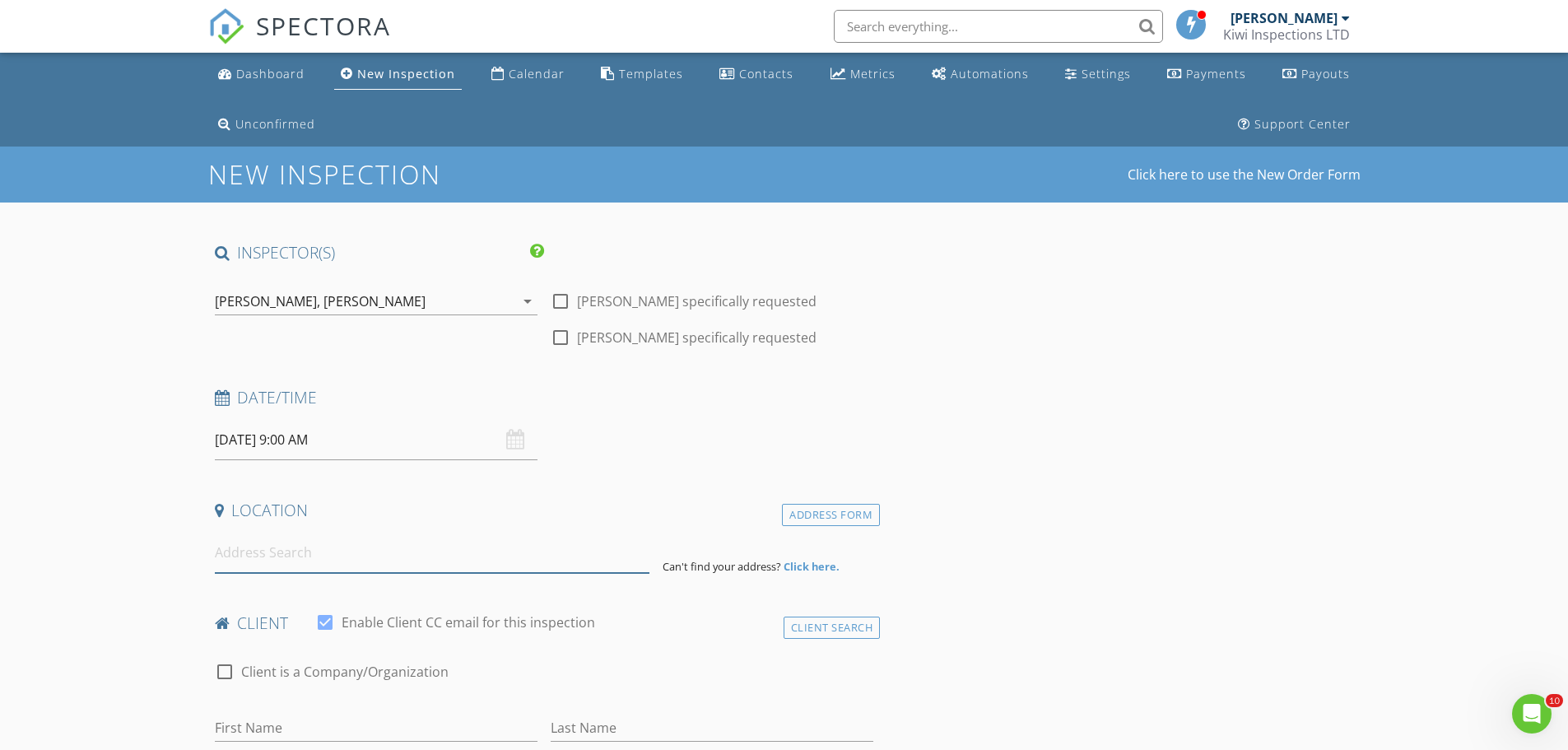 click at bounding box center [432, 552] 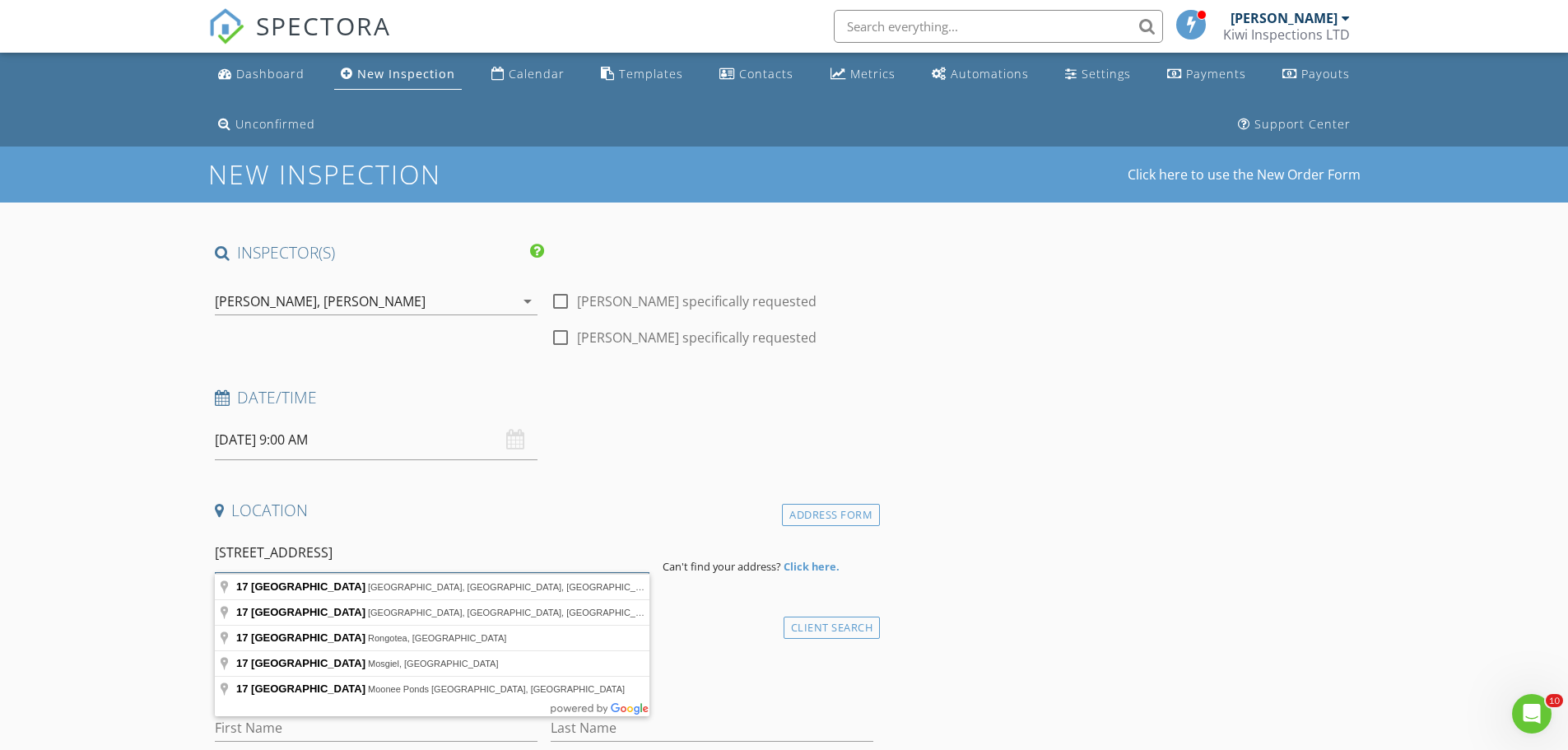 type on "17 Severn street" 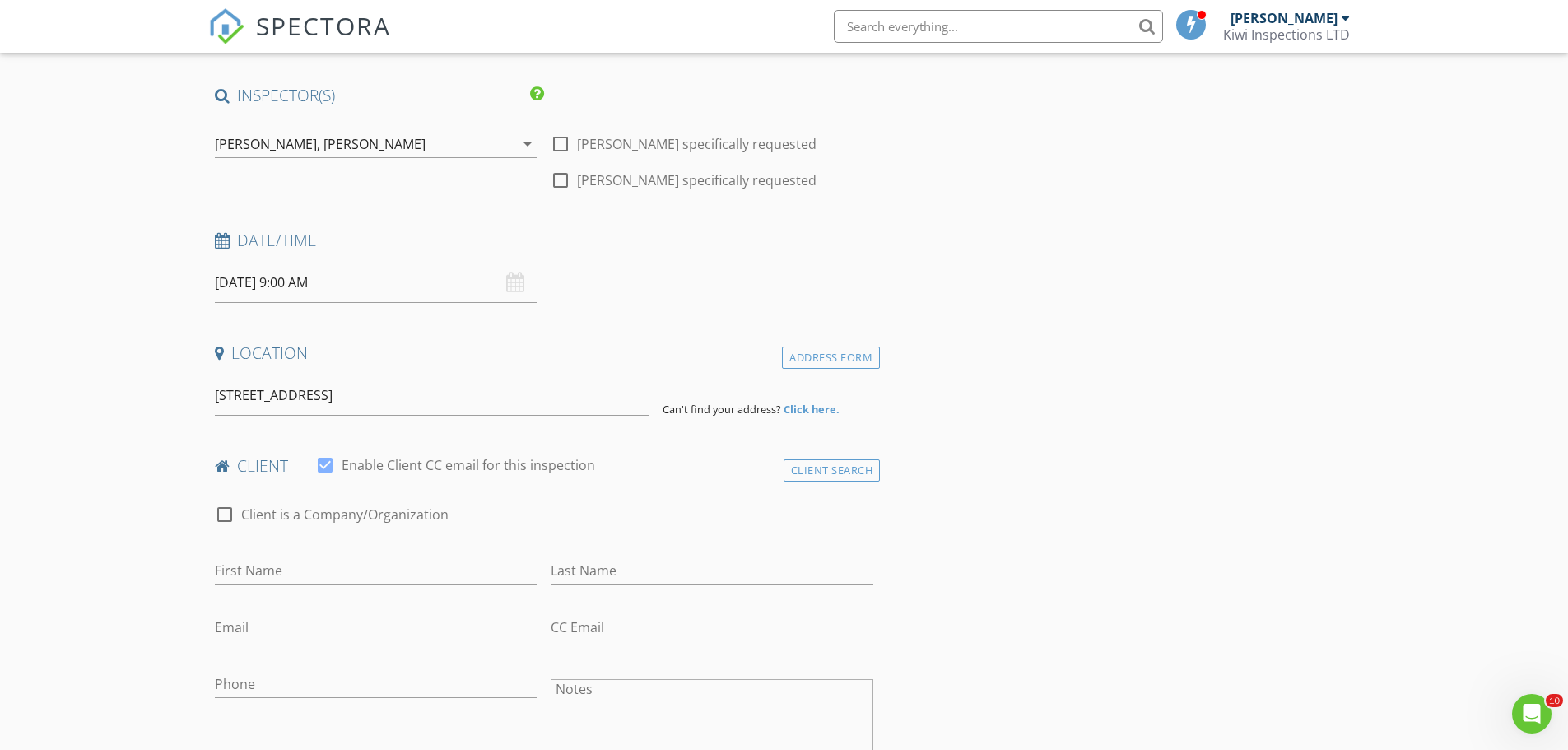 scroll, scrollTop: 220, scrollLeft: 0, axis: vertical 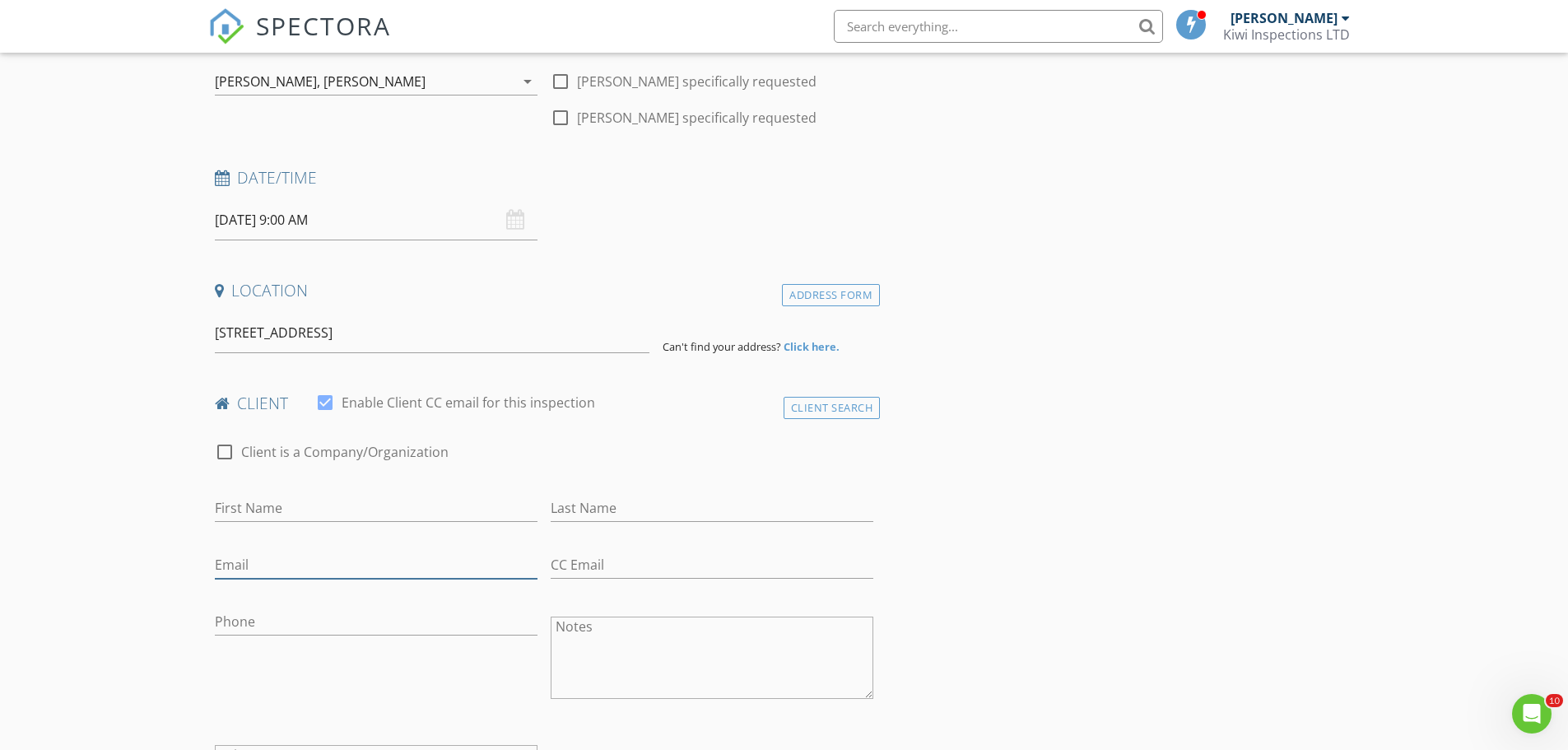 click on "Email" at bounding box center [376, 565] 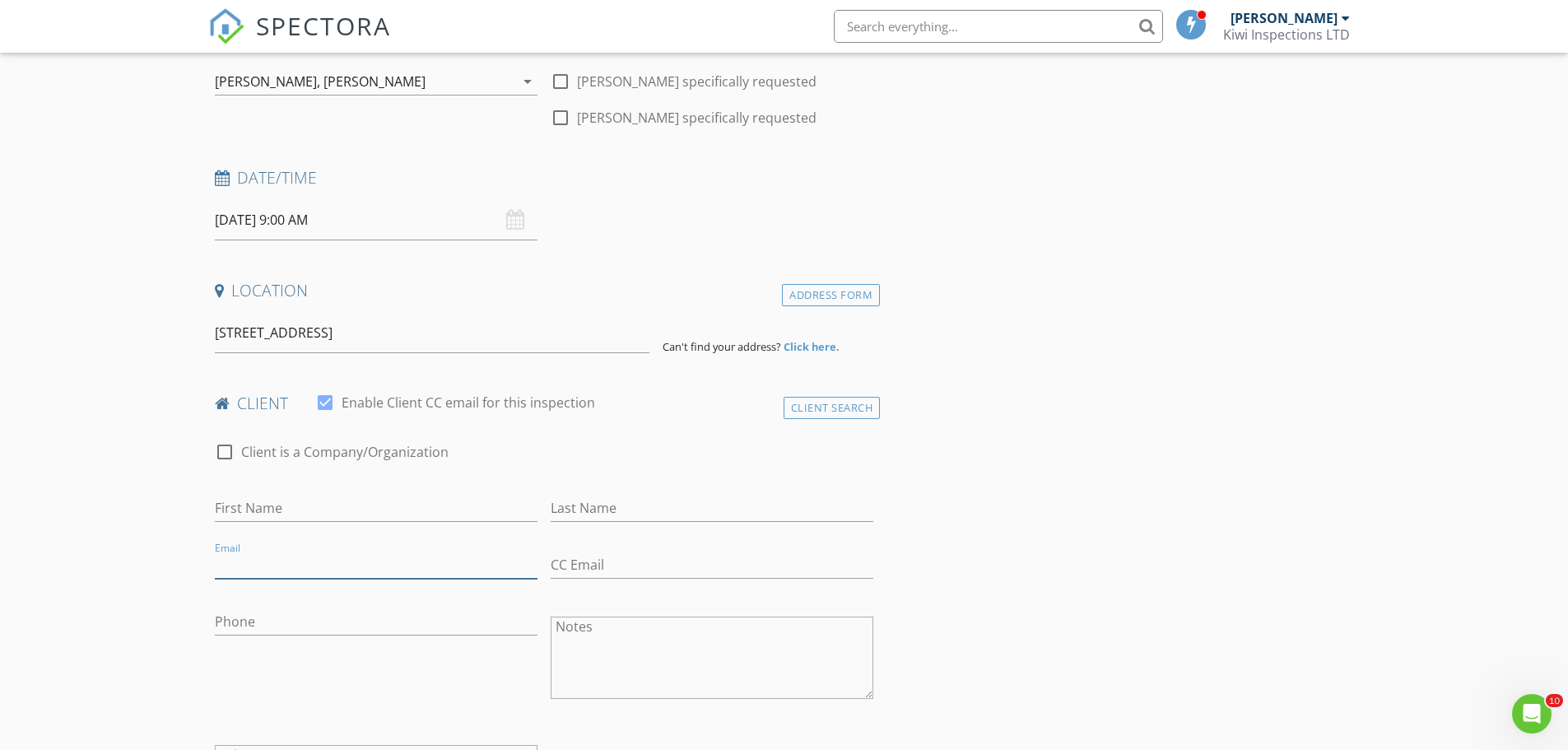 paste on "info@huddleofhouses.co.nz" 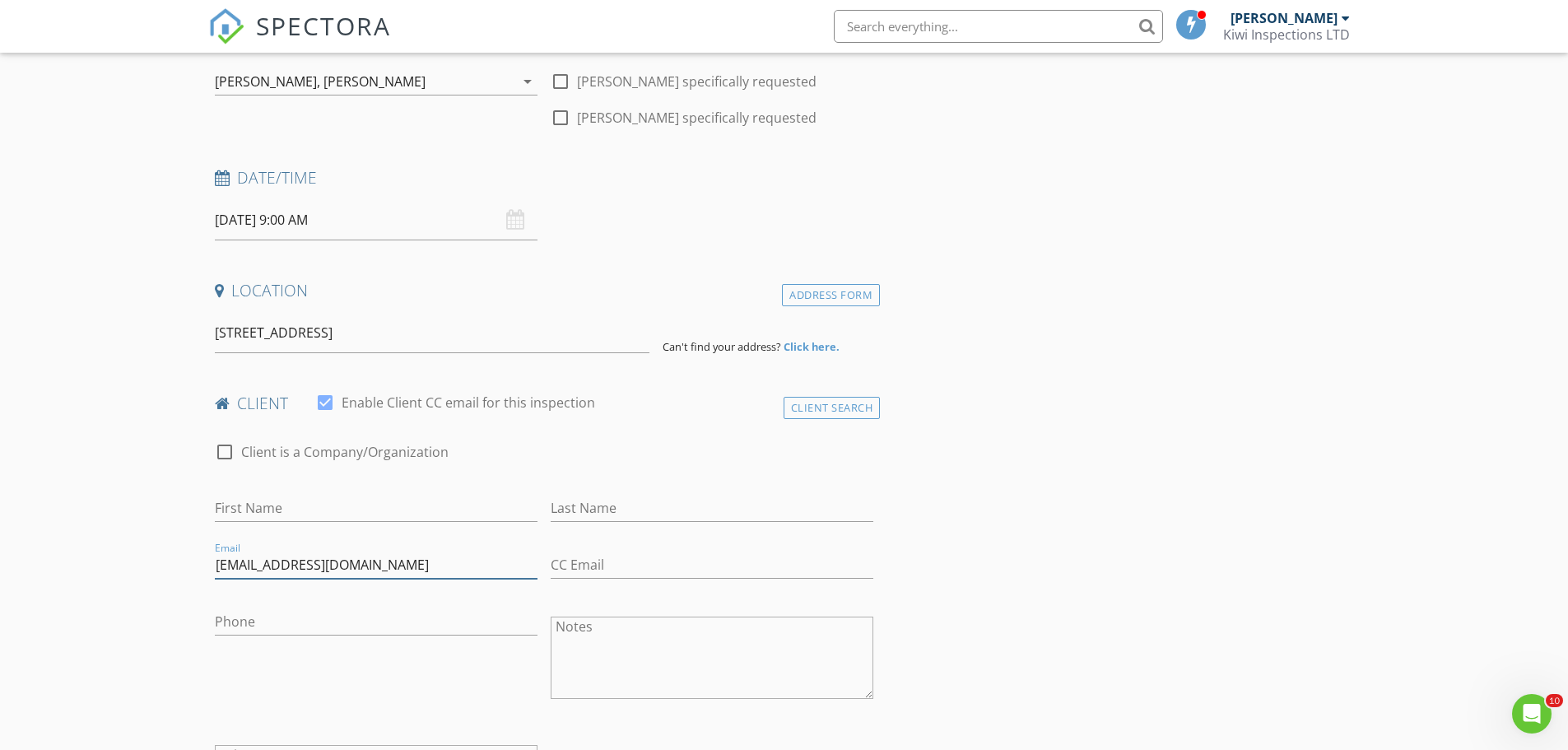 type on "info@huddleofhouses.co.nz" 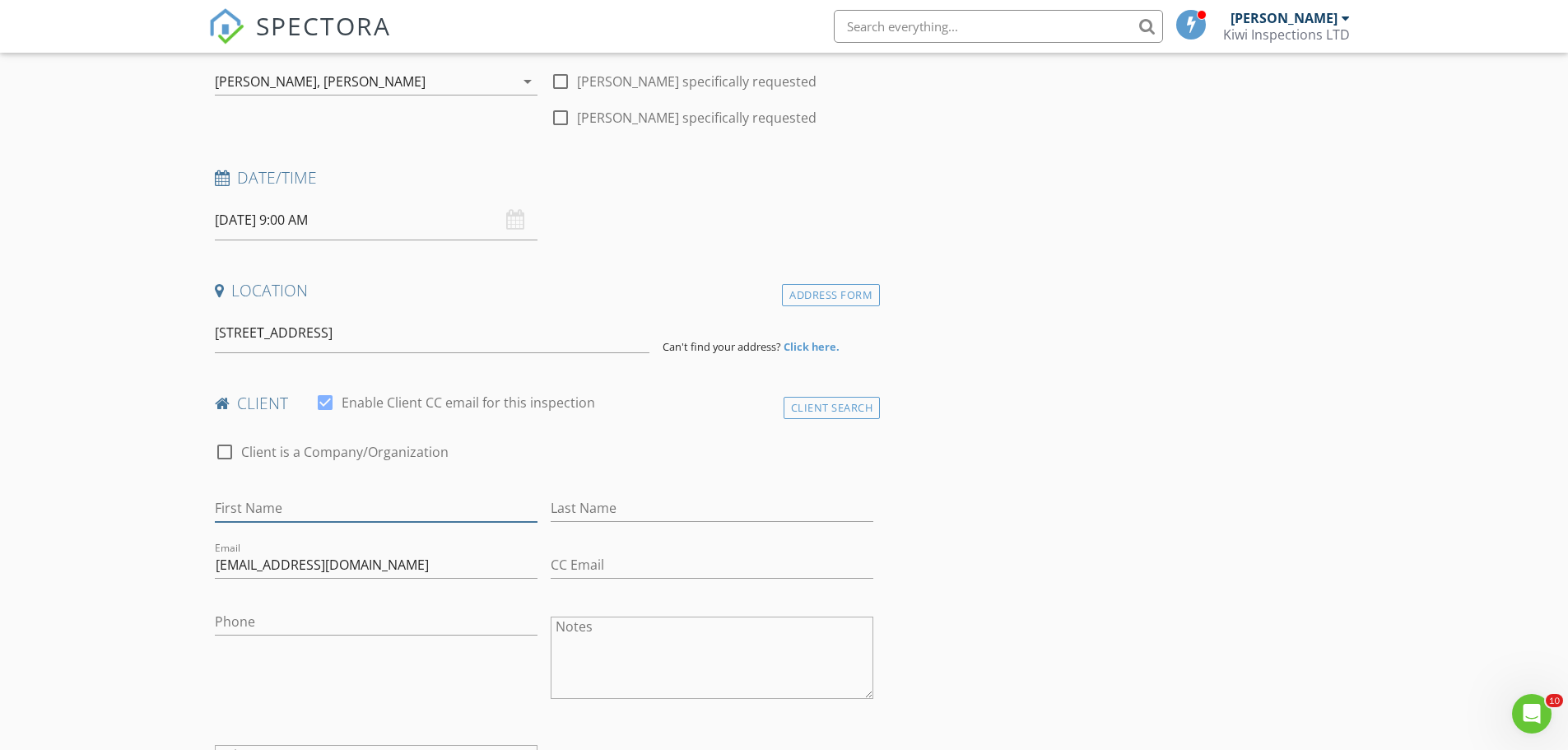 click on "First Name" at bounding box center [376, 508] 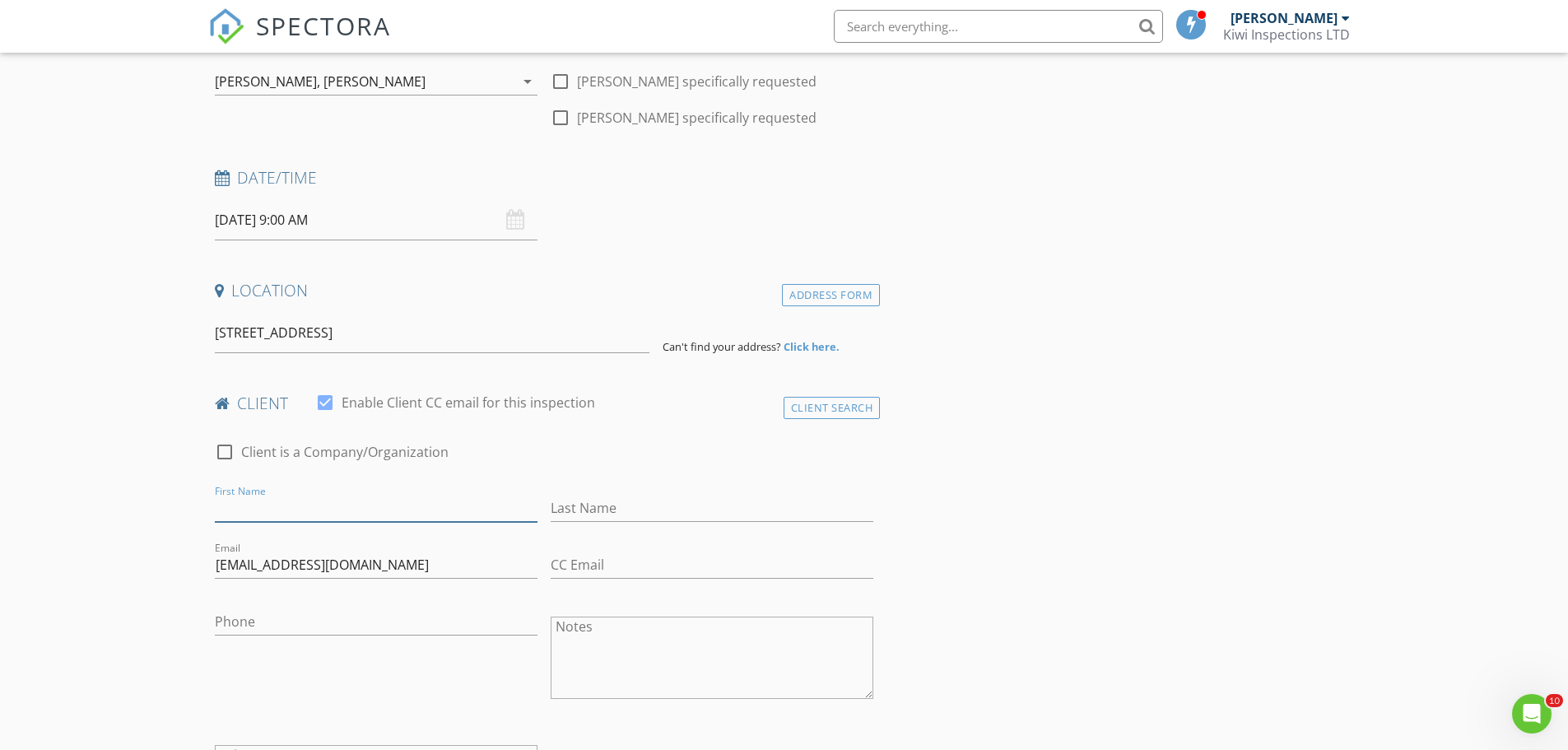 paste on "Jacob Thomson" 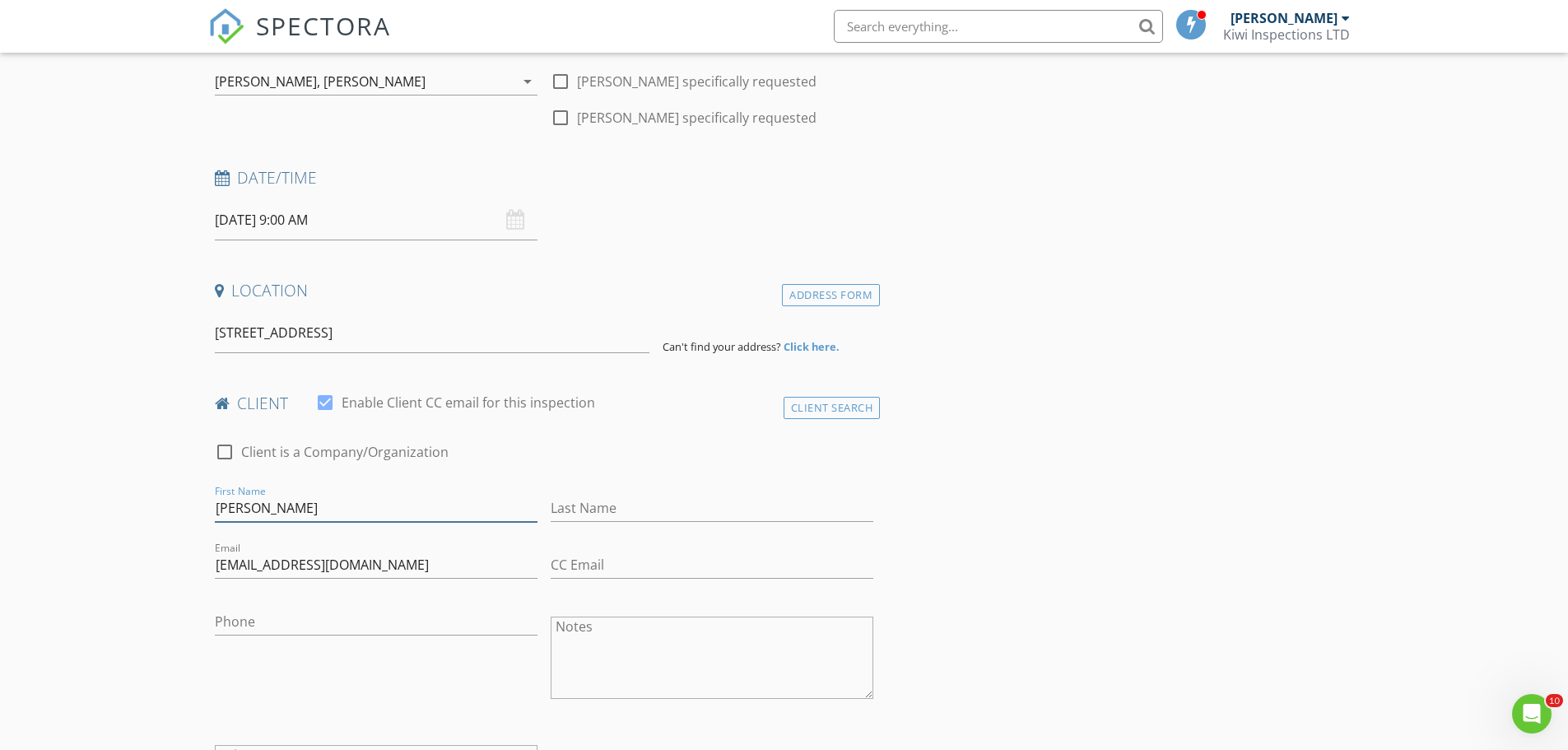 drag, startPoint x: 288, startPoint y: 510, endPoint x: 249, endPoint y: 507, distance: 39.115214 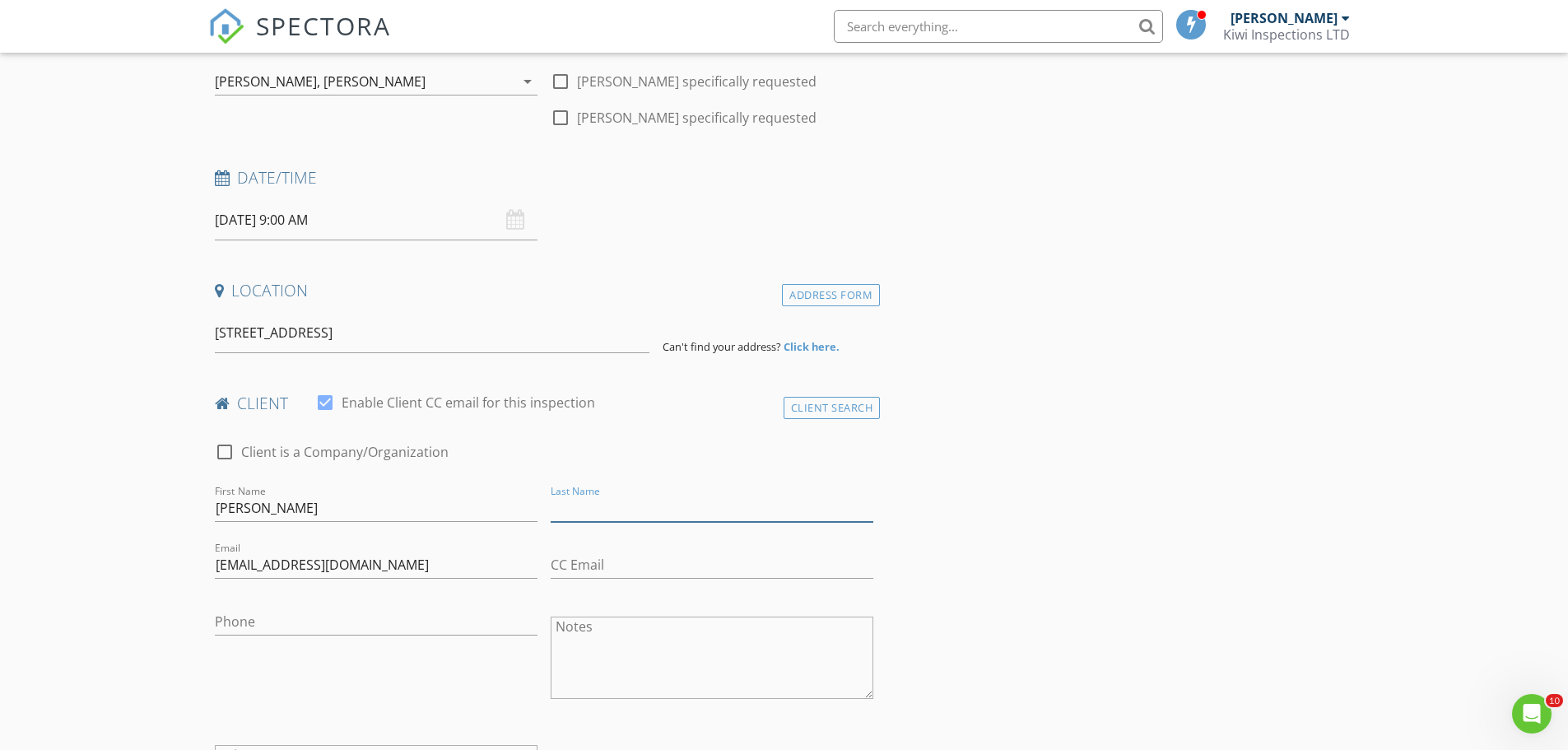 click on "Last Name" at bounding box center [712, 508] 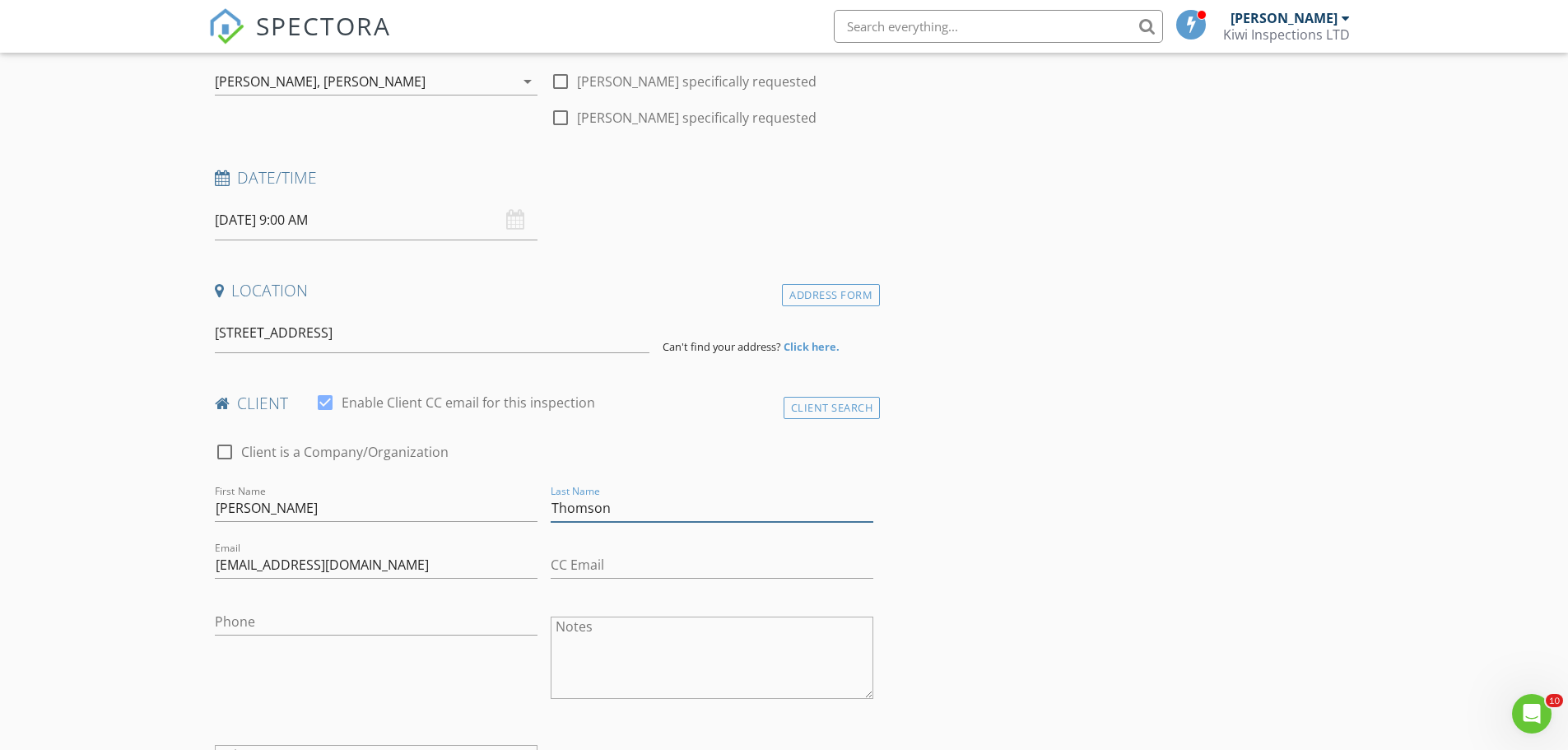 type on "Thomson" 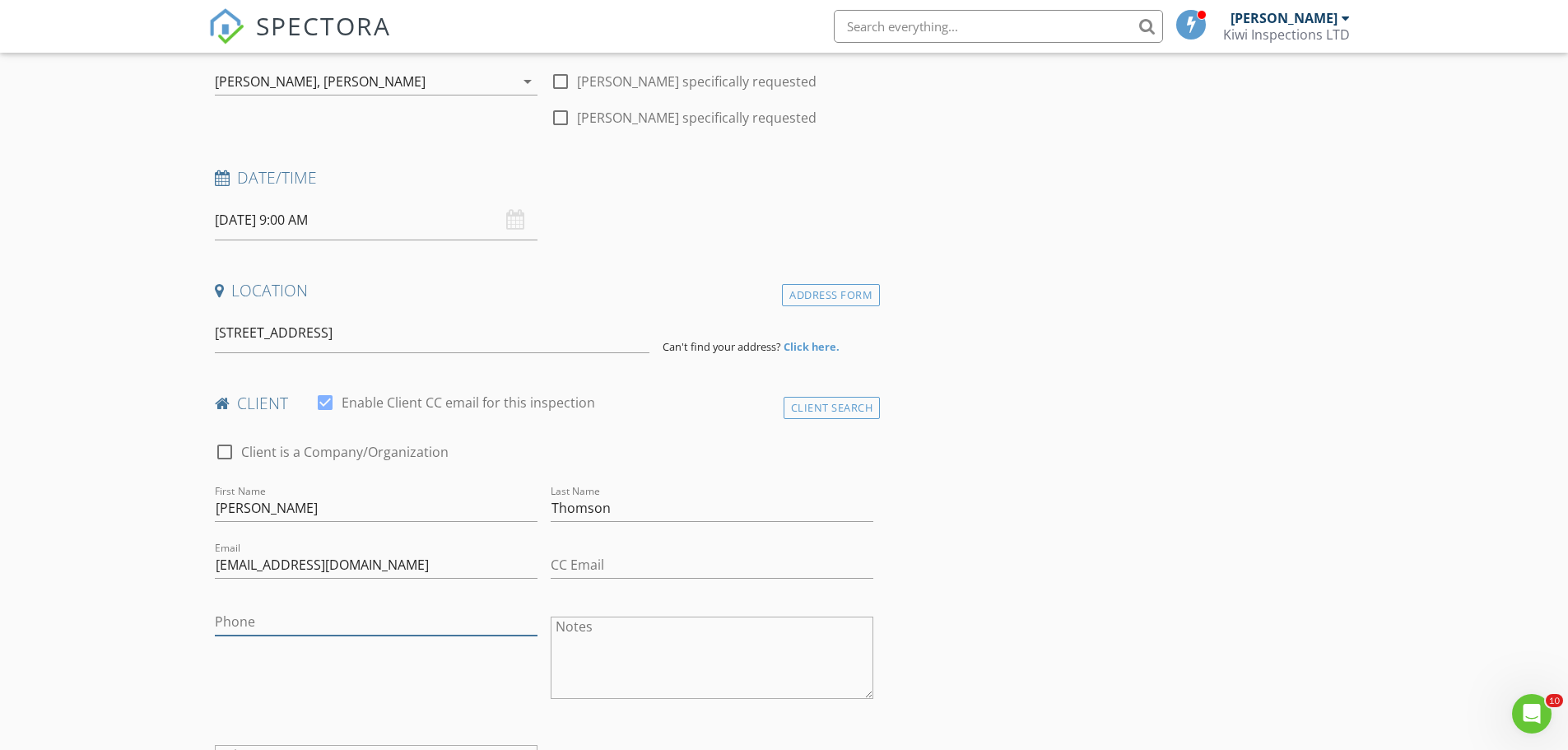 click on "Phone" at bounding box center [376, 622] 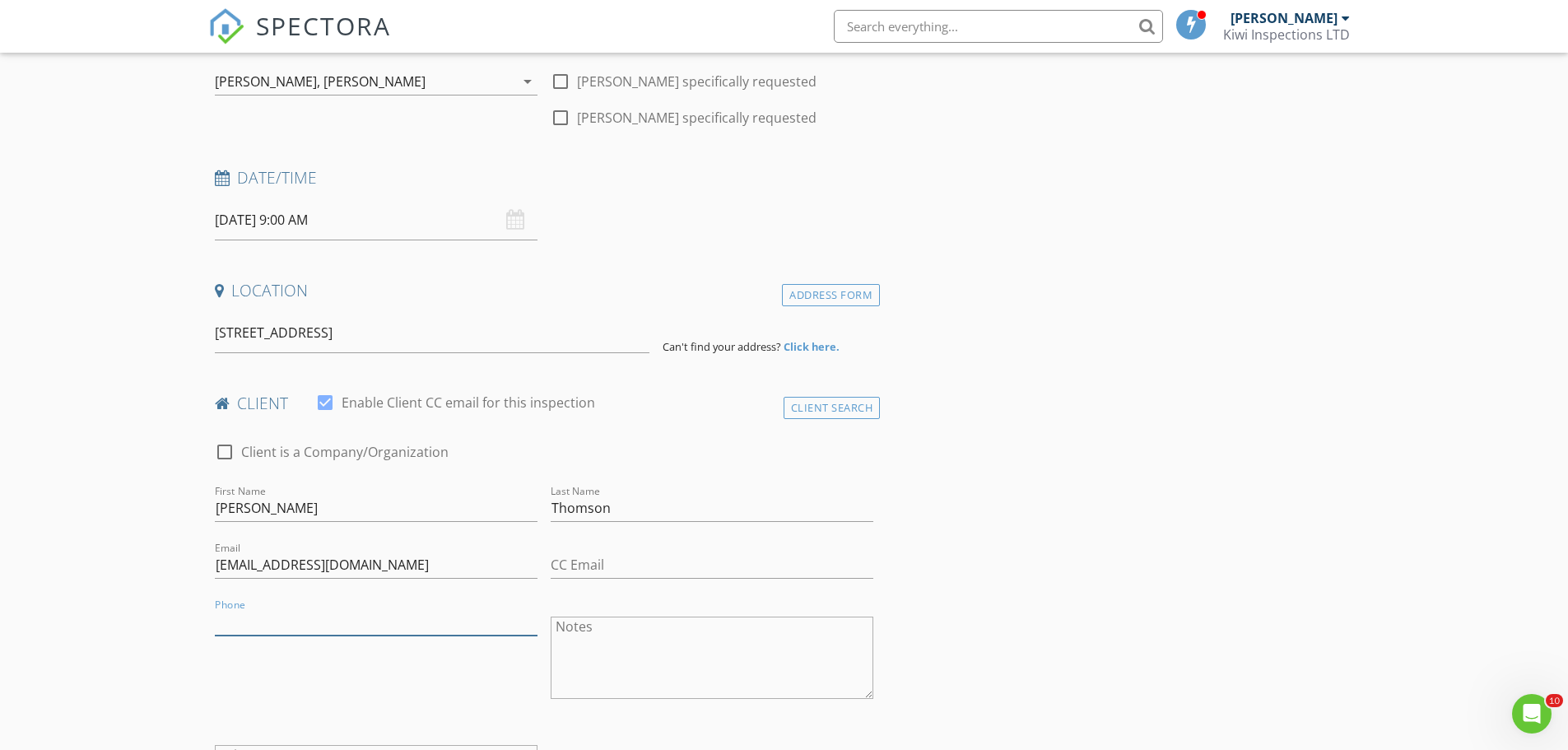 paste on "0273918250" 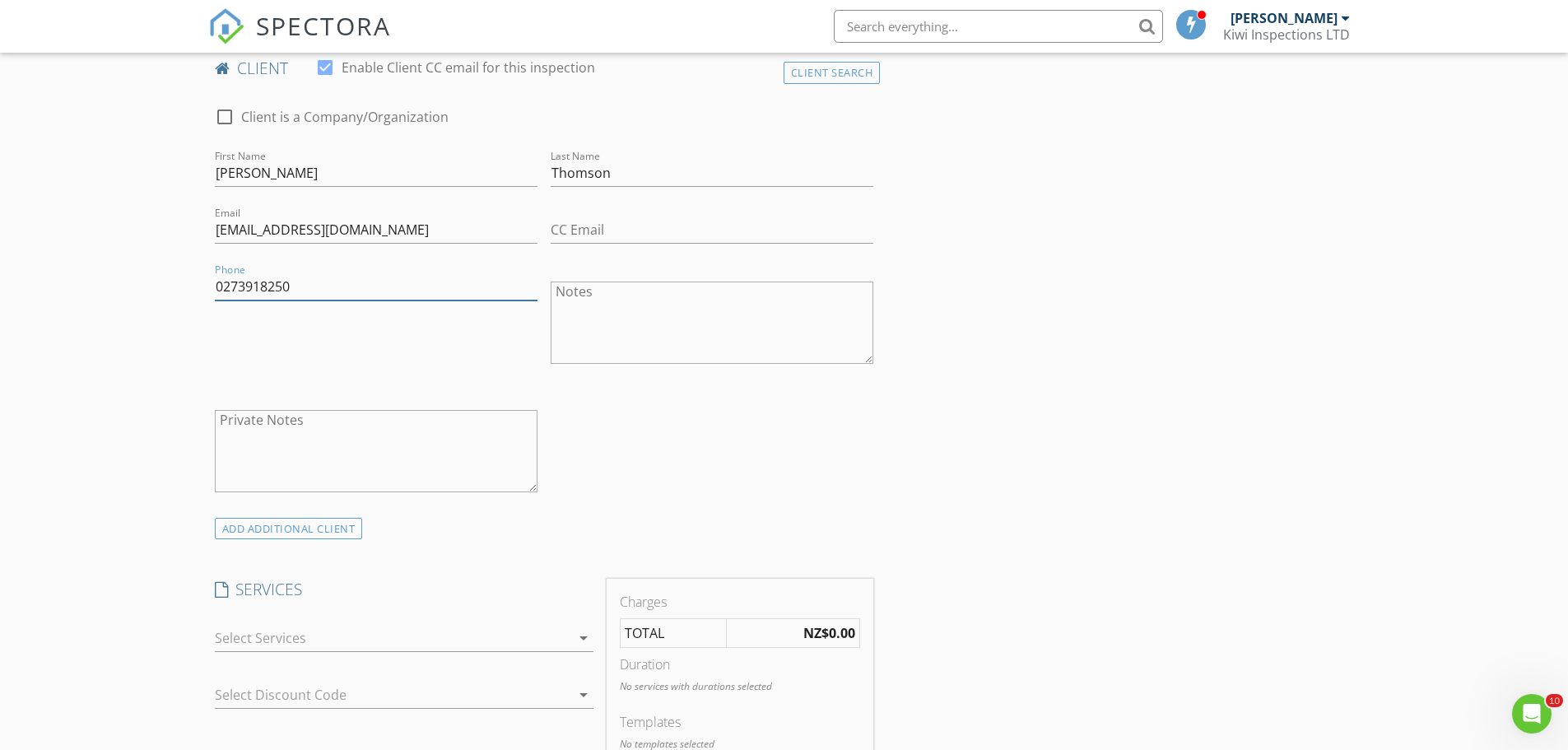 scroll, scrollTop: 659, scrollLeft: 0, axis: vertical 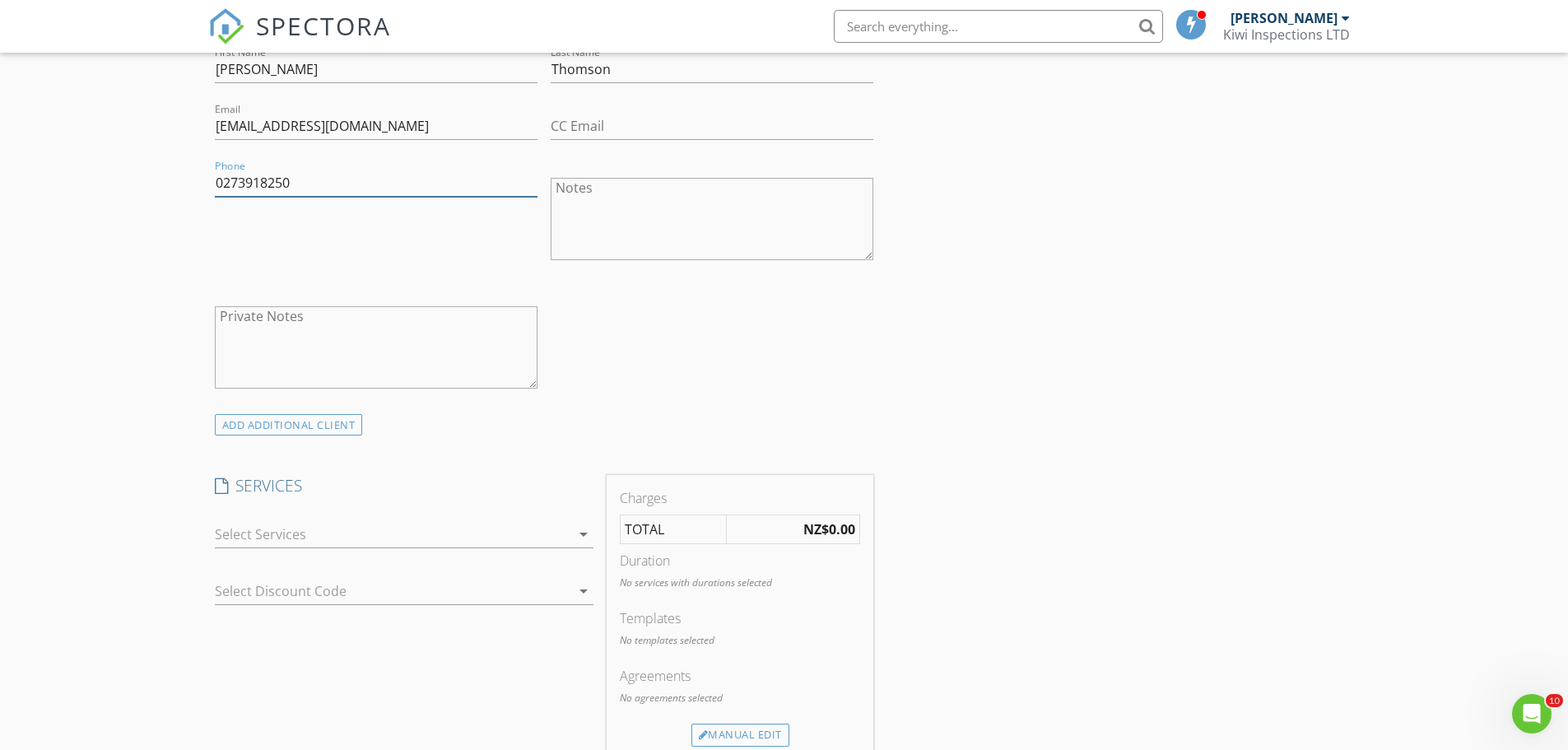 type on "0273918250" 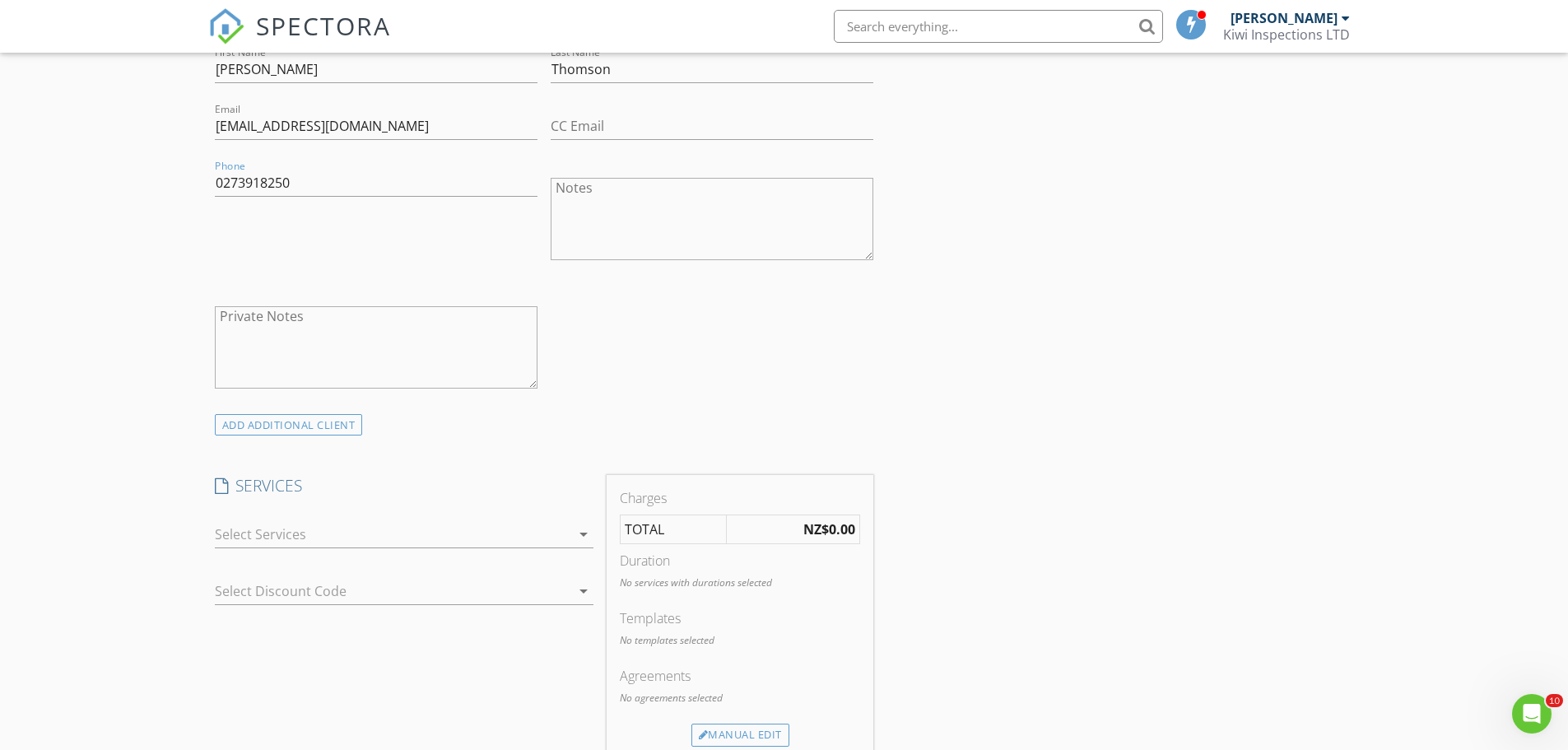 click at bounding box center [393, 534] 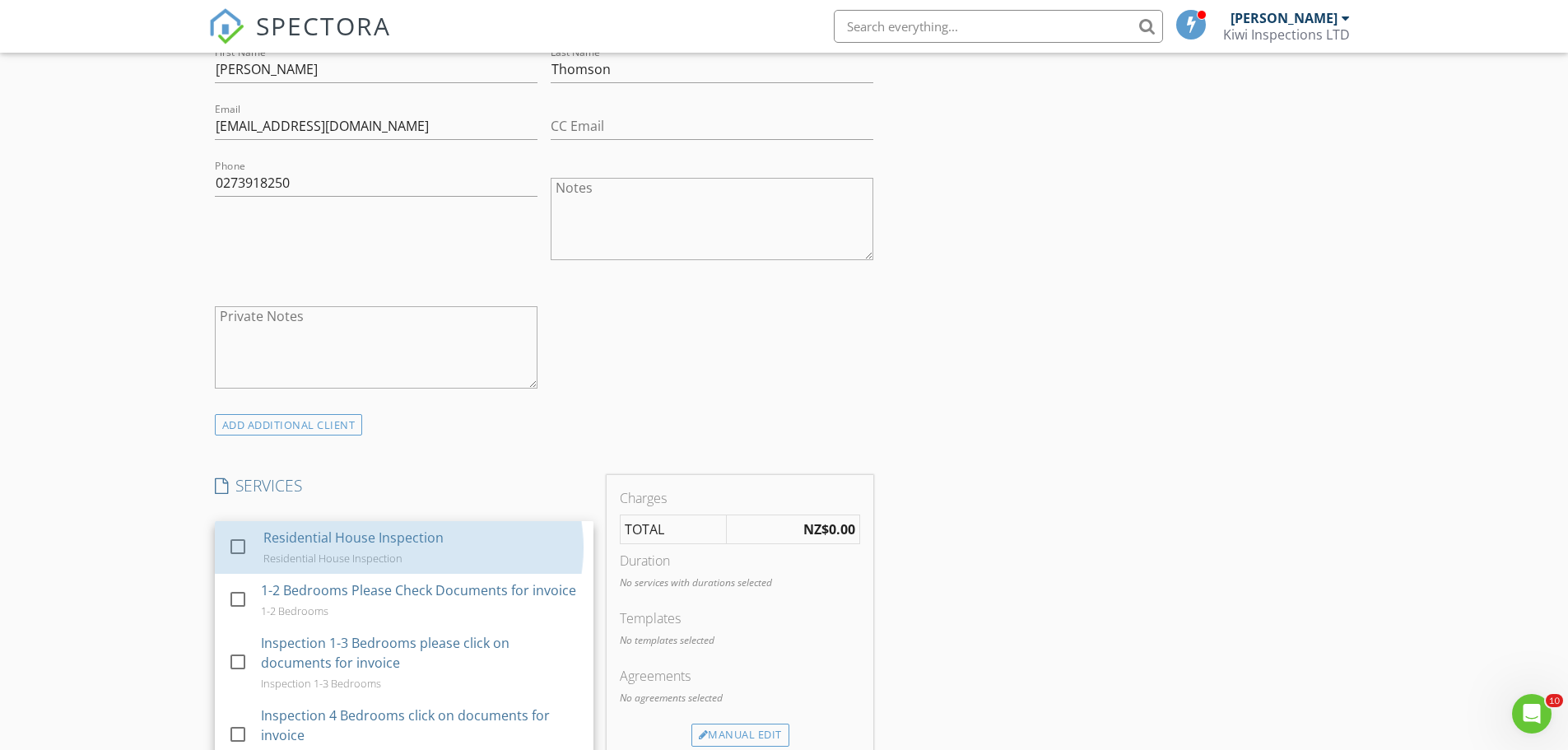 click on "Residential House Inspection" at bounding box center [353, 538] 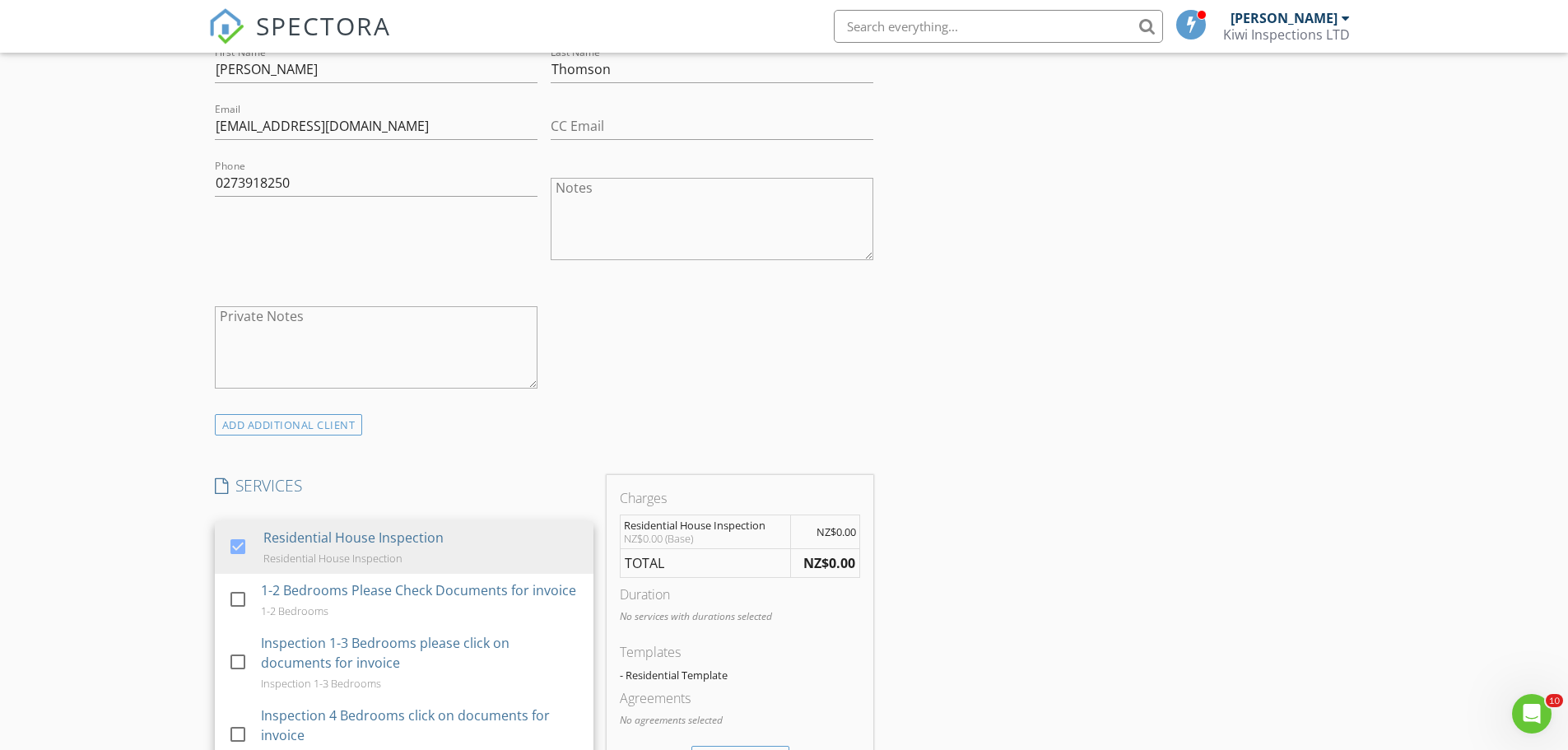 scroll, scrollTop: 0, scrollLeft: 0, axis: both 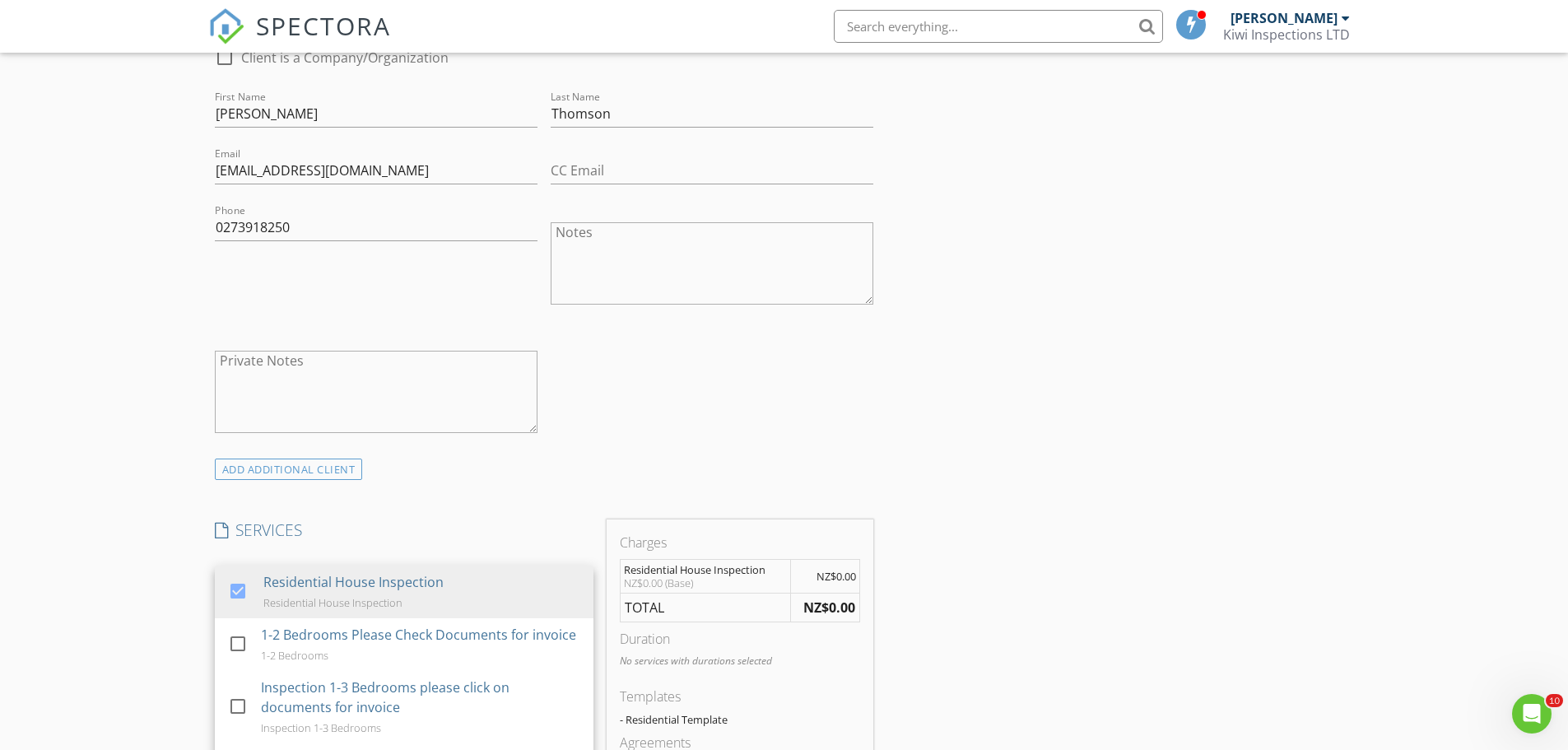 click on "New Inspection
Click here to use the New Order Form
INSPECTOR(S)
check_box   Aaron Krahagen   PRIMARY   check_box   Phill Metaxas     Aaron Krahagen,  Phill Metaxas arrow_drop_down   check_box_outline_blank Aaron Krahagen specifically requested check_box_outline_blank Phill Metaxas specifically requested
Date/Time
16/07/2025 9:00 AM
Location
Address Form   17 Severn street     Can't find your address?   Click here.
client
check_box Enable Client CC email for this inspection   Client Search     check_box_outline_blank Client is a Company/Organization     First Name Jacob   Last Name Thomson   Email info@huddleofhouses.co.nz   CC Email   Phone 0273918250           Notes   Private Notes
ADD ADDITIONAL client
SERVICES
check_box   Residential House Inspection" at bounding box center [784, 799] 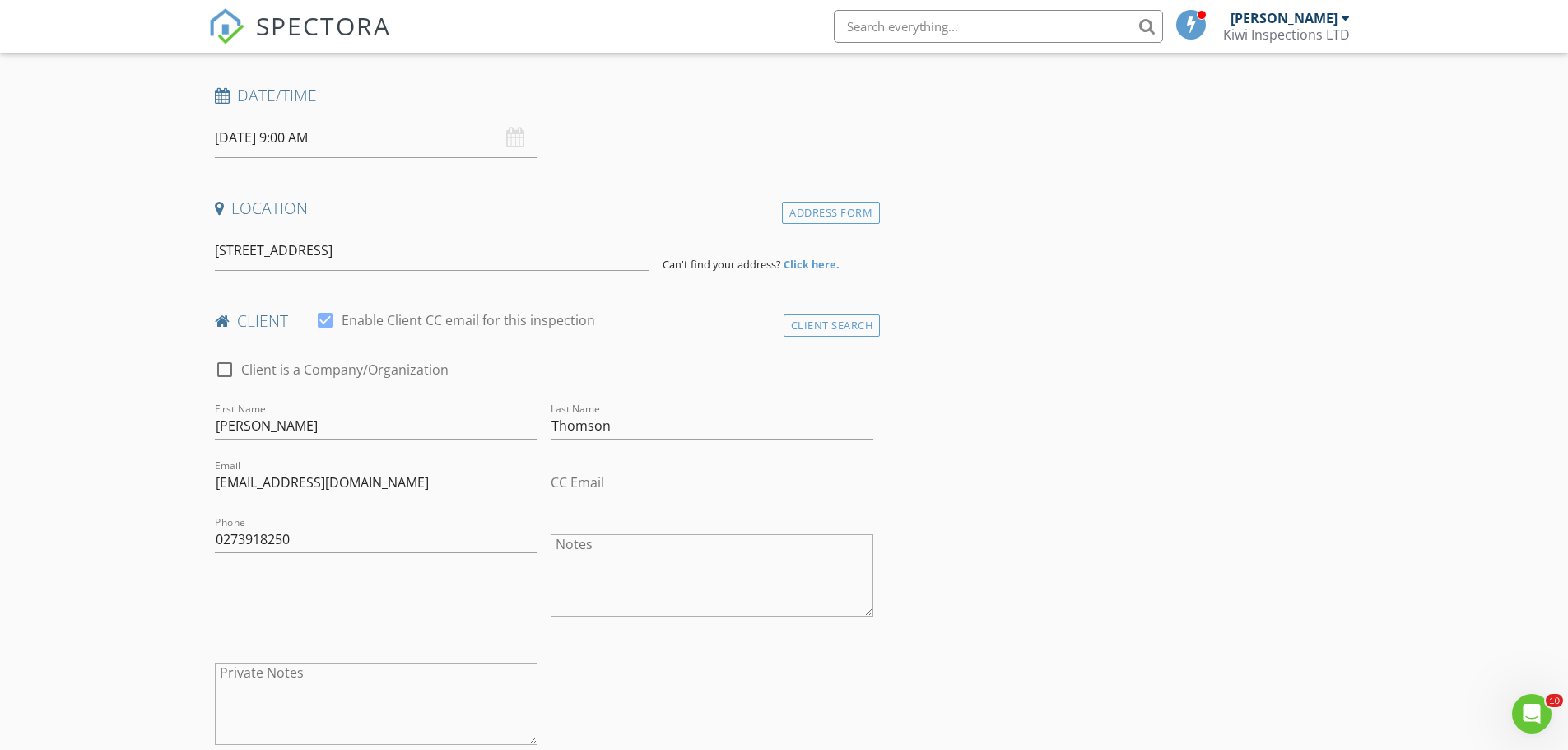 scroll, scrollTop: 0, scrollLeft: 0, axis: both 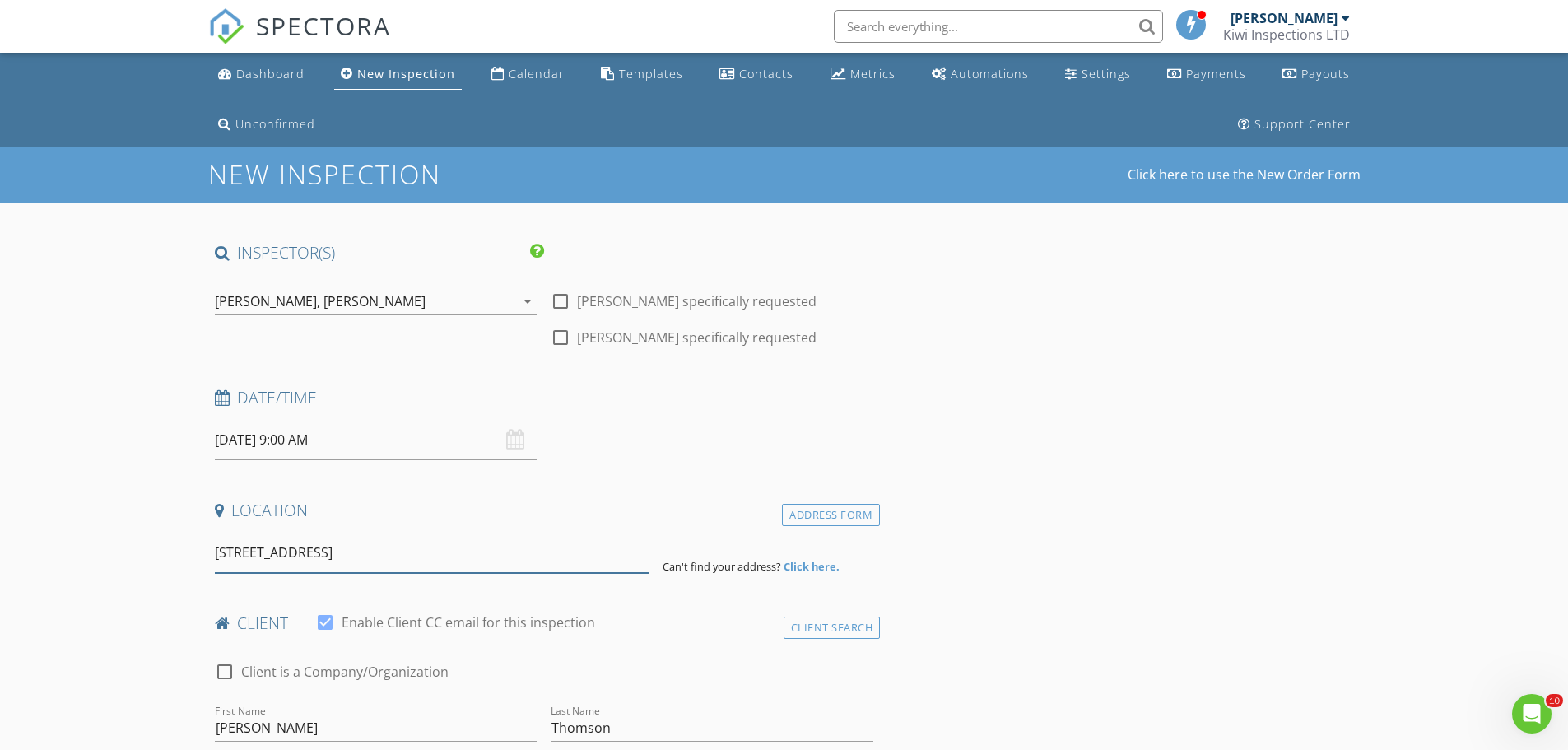 click on "17 Severn street" at bounding box center (432, 552) 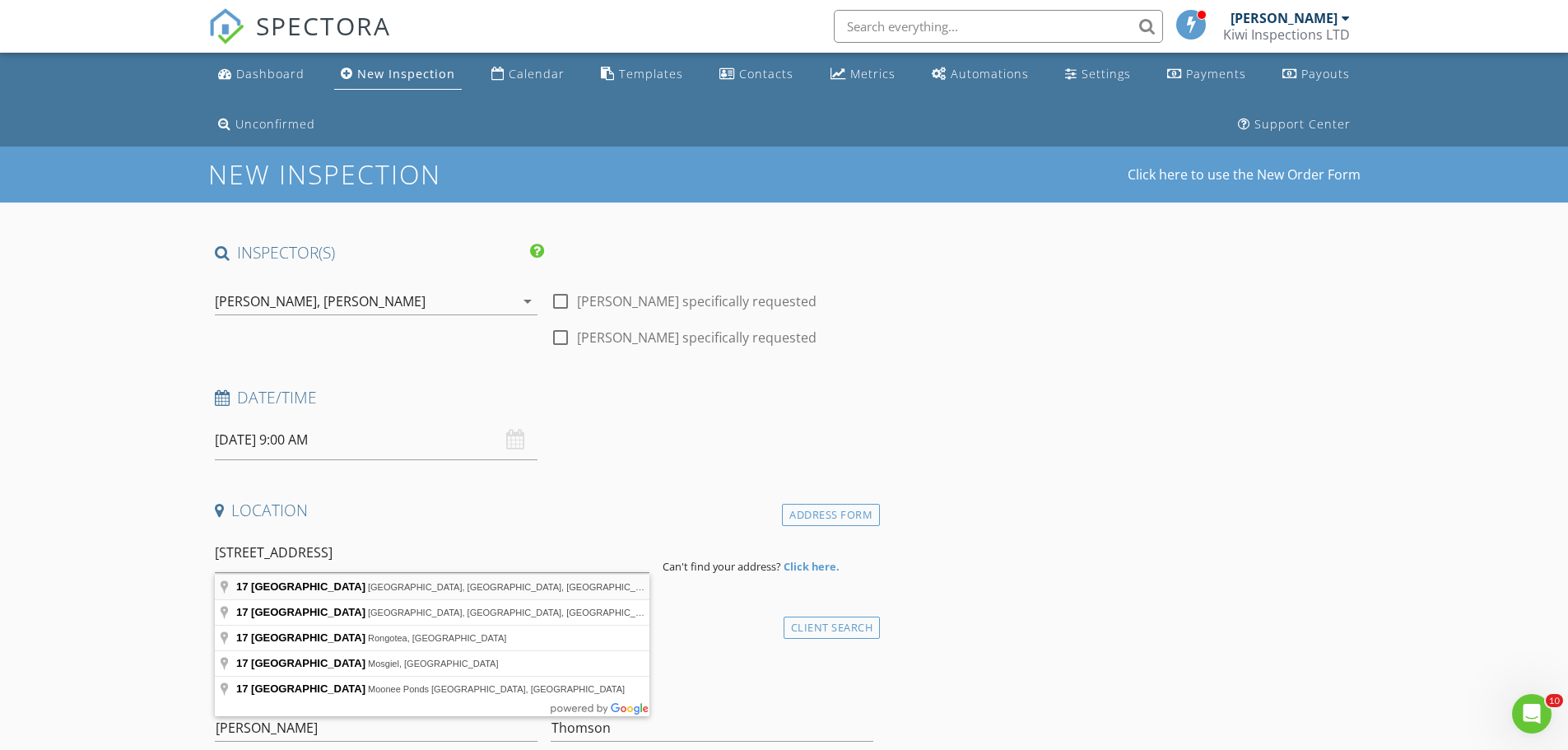 type on "17 Severn Street, Saint Albans, Christchurch, New Zealand" 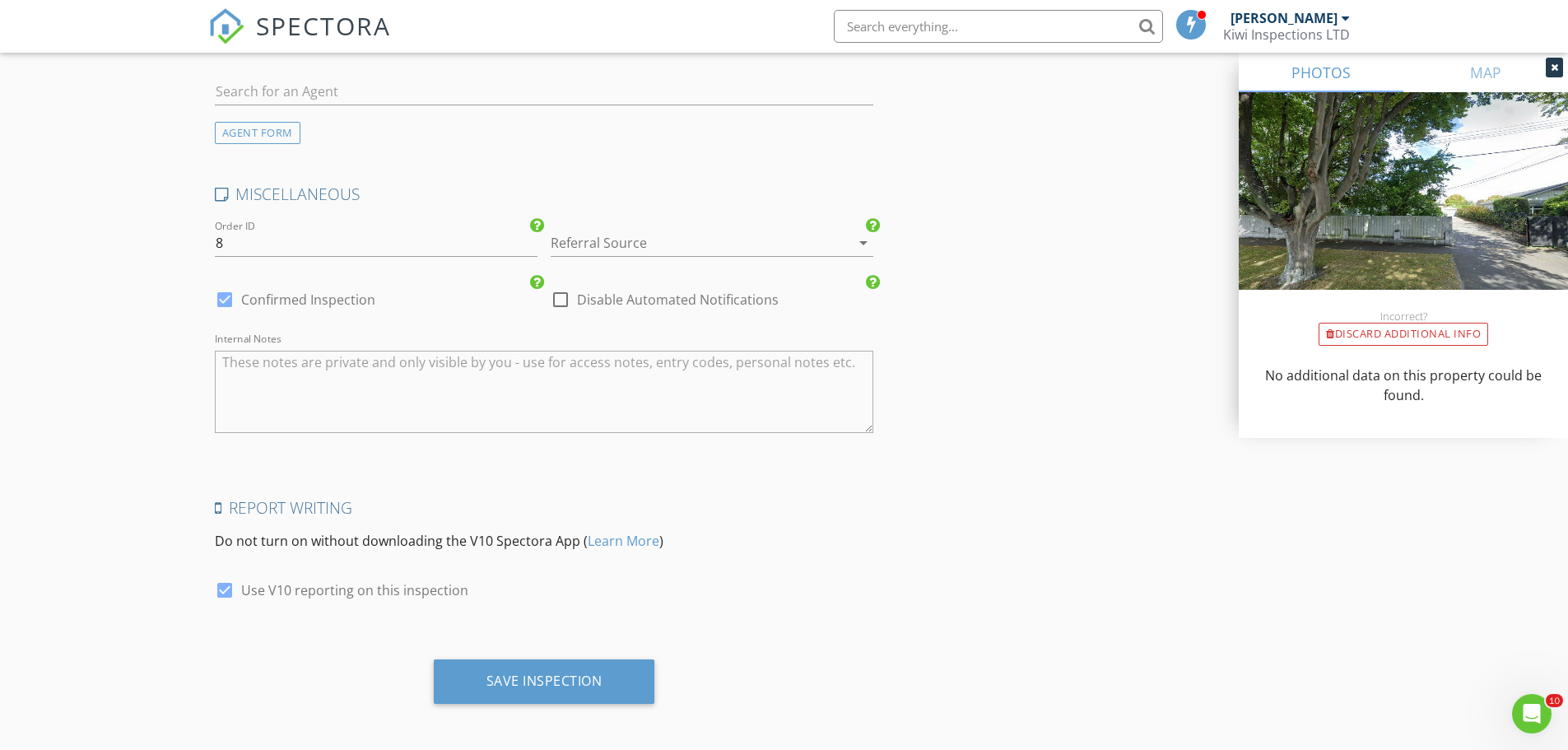 scroll, scrollTop: 2118, scrollLeft: 0, axis: vertical 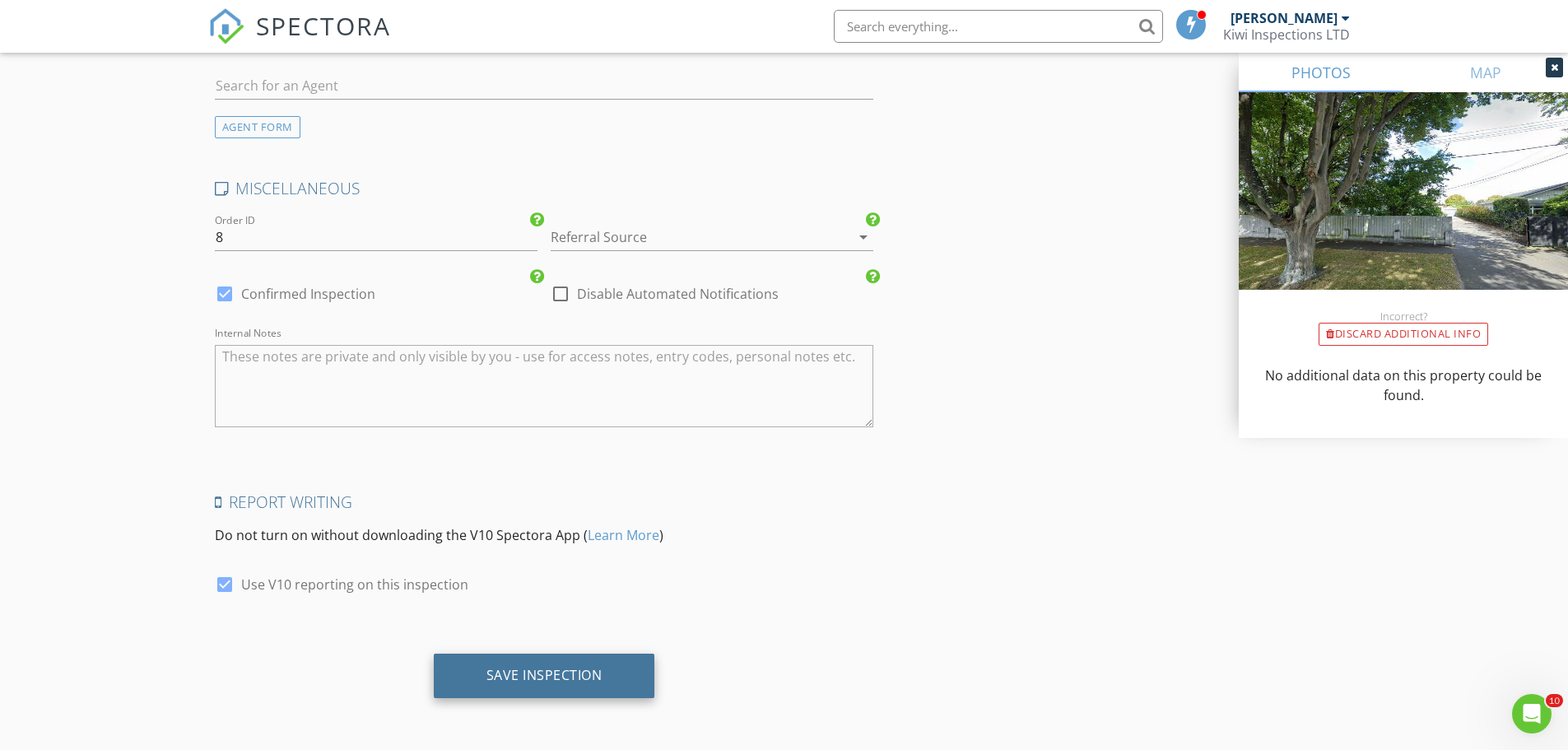 click on "Save Inspection" at bounding box center (544, 676) 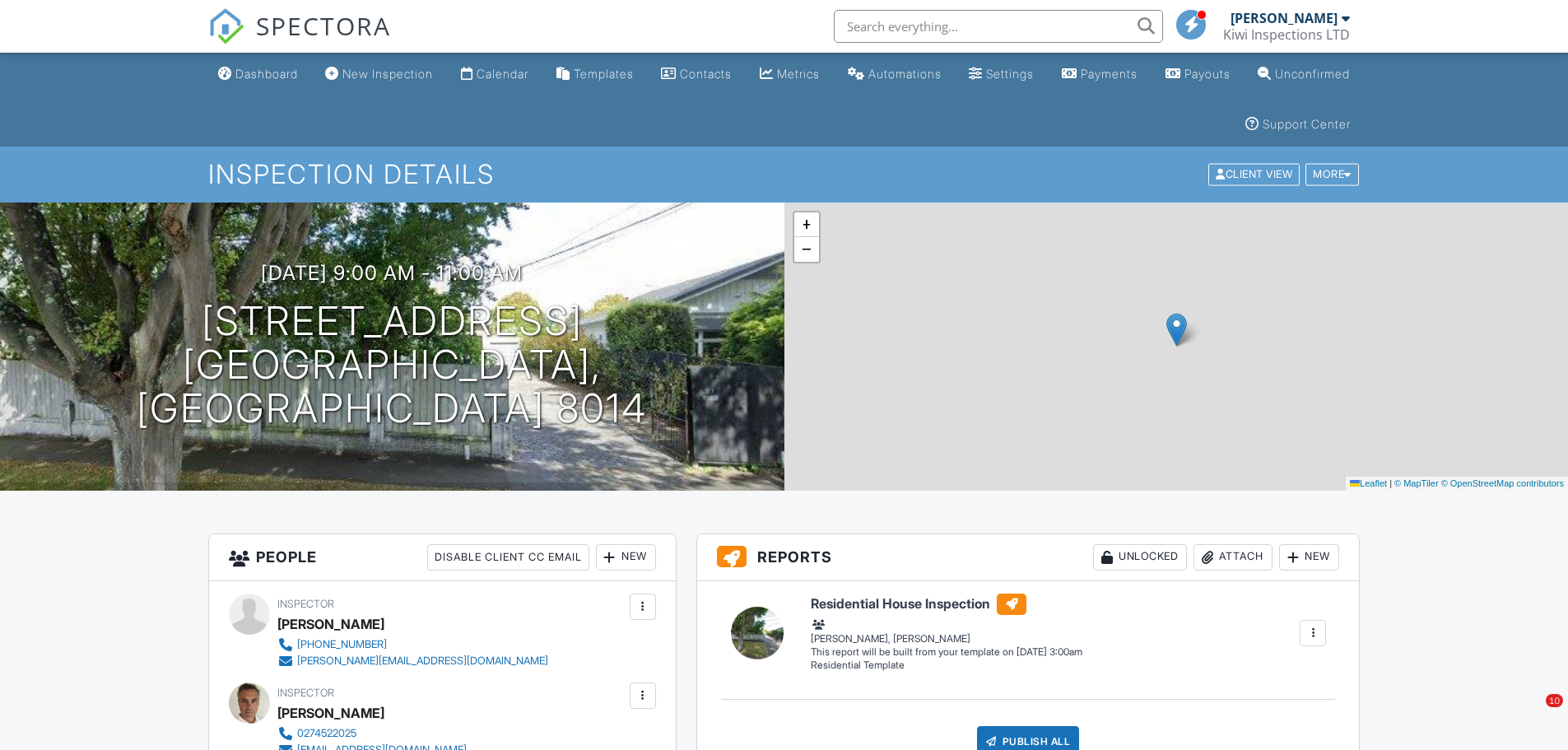 scroll, scrollTop: 0, scrollLeft: 0, axis: both 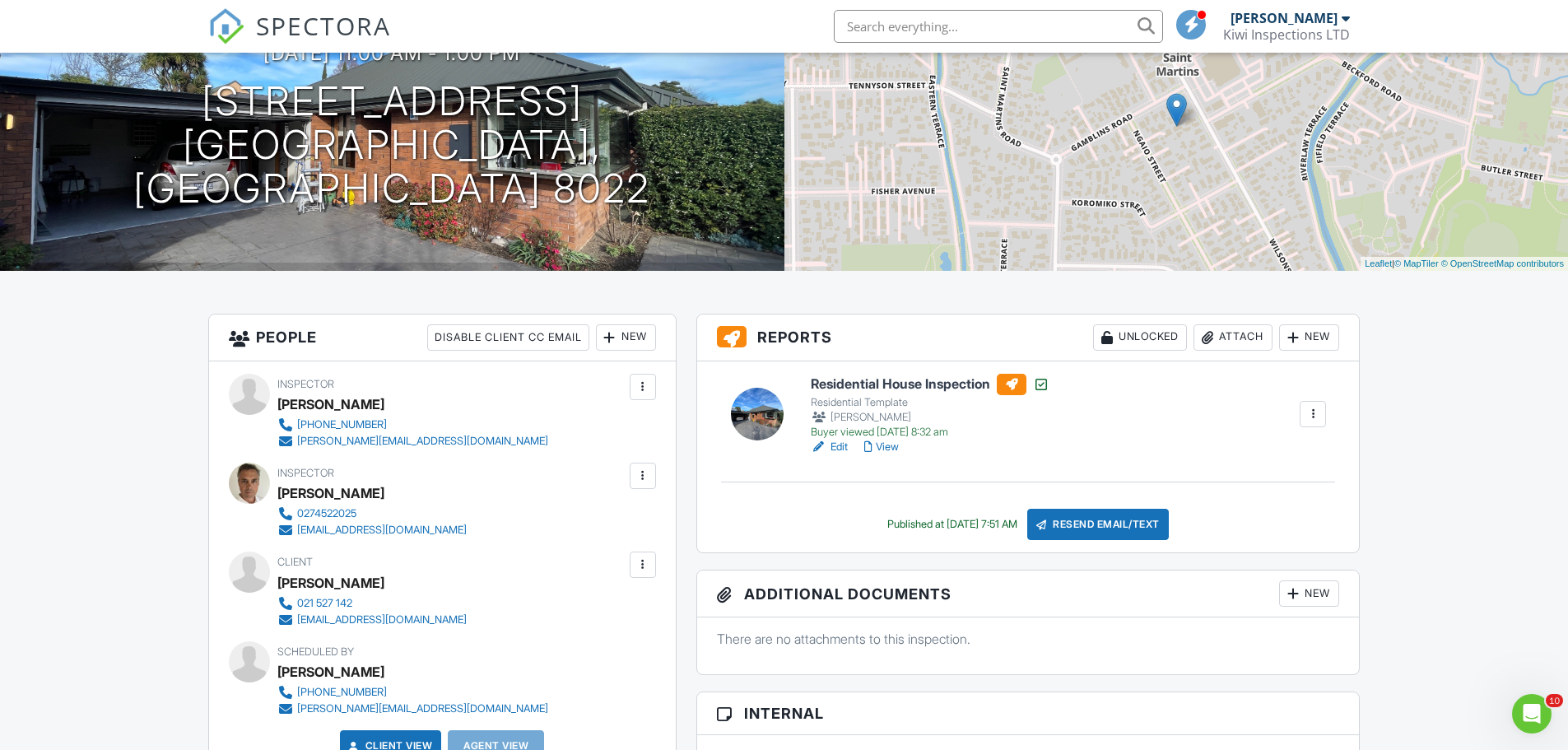 click on "Edit" at bounding box center (829, 447) 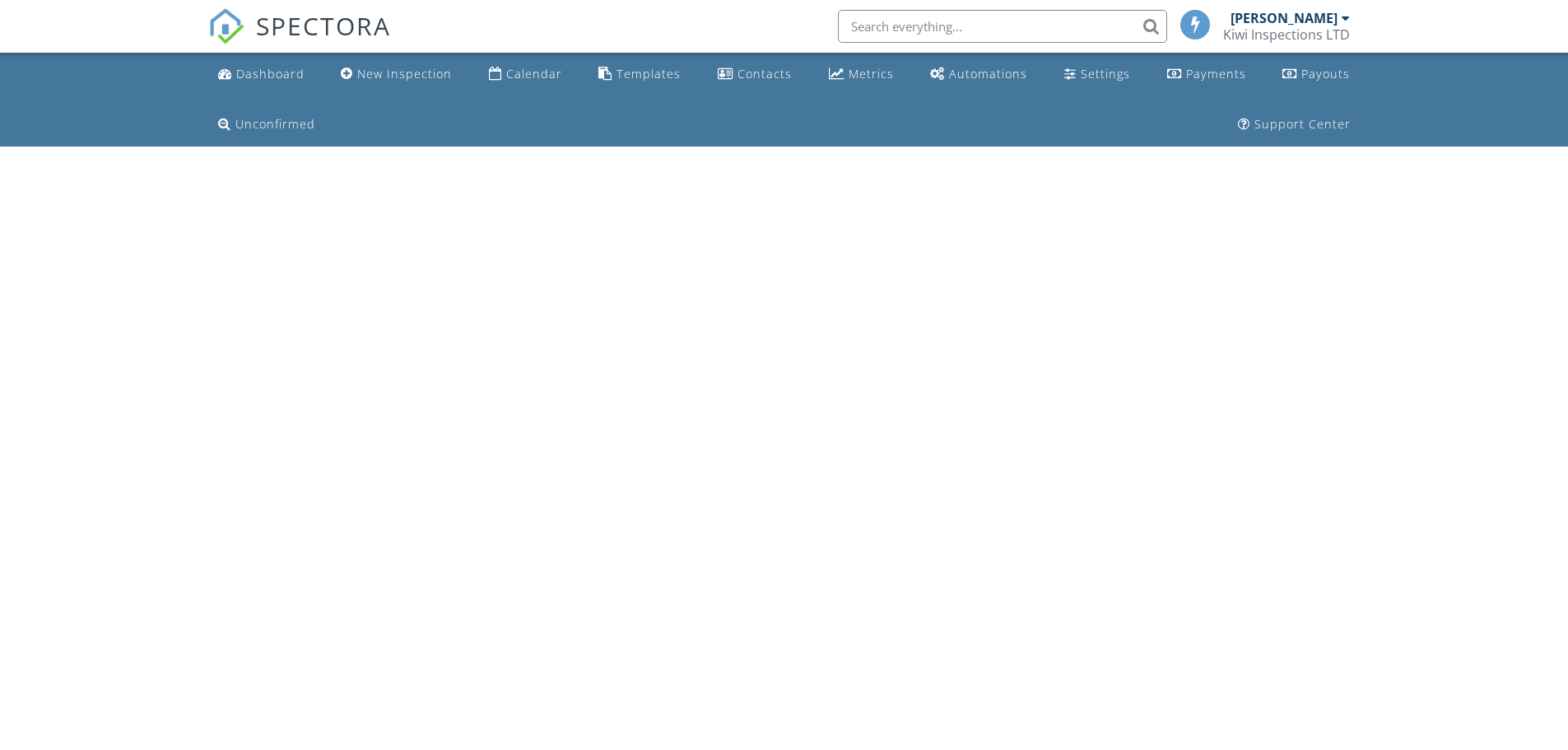 scroll, scrollTop: 0, scrollLeft: 0, axis: both 